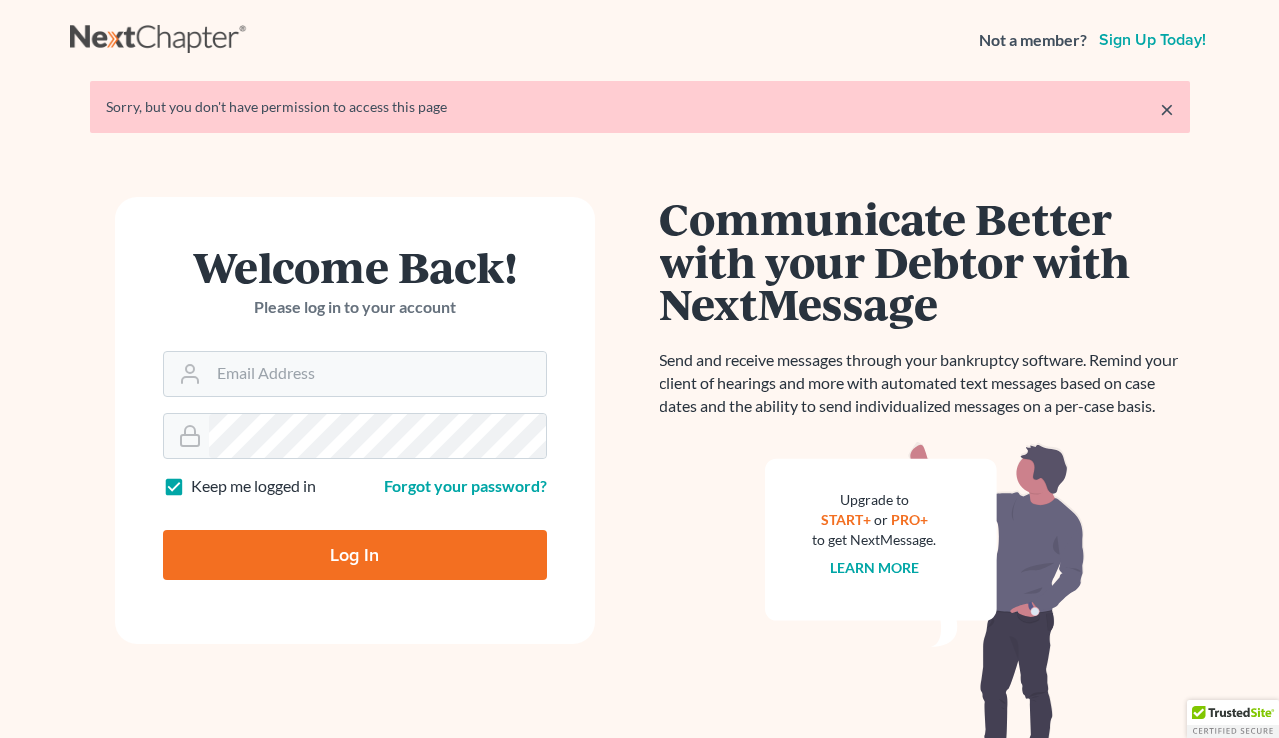 scroll, scrollTop: 0, scrollLeft: 0, axis: both 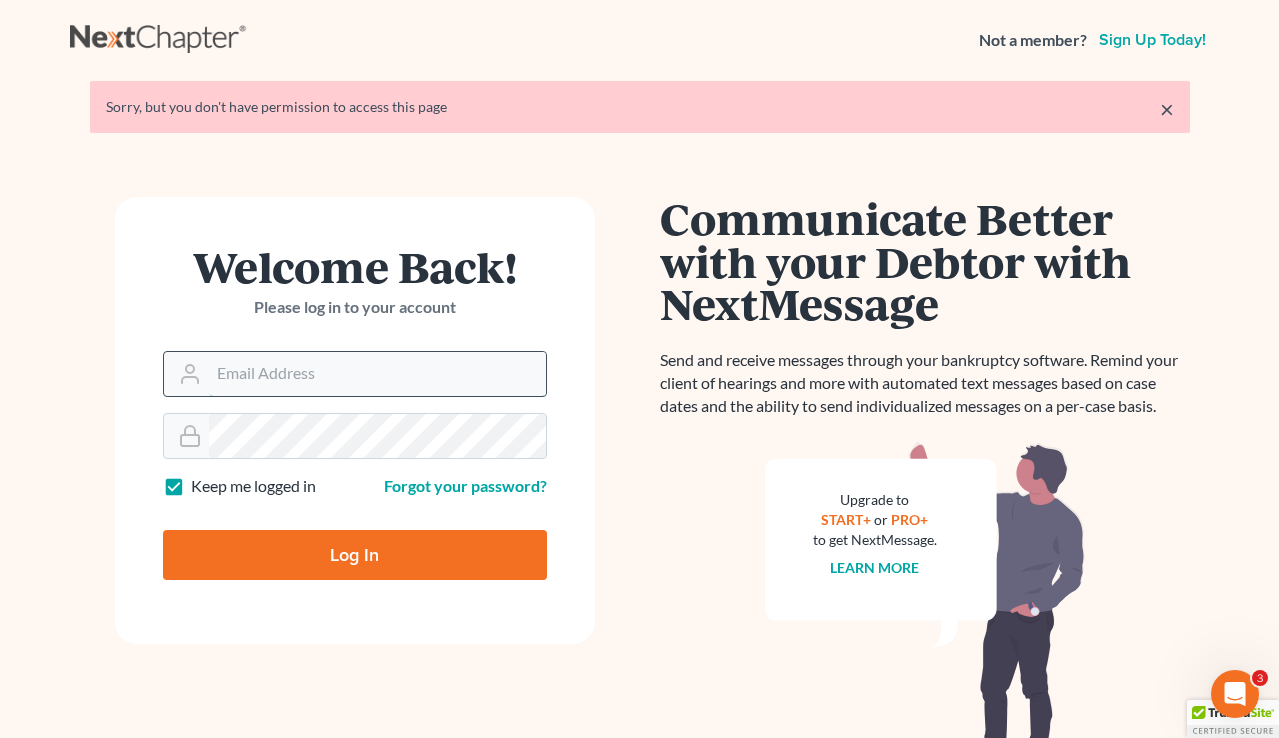 click on "Email Address" at bounding box center [377, 374] 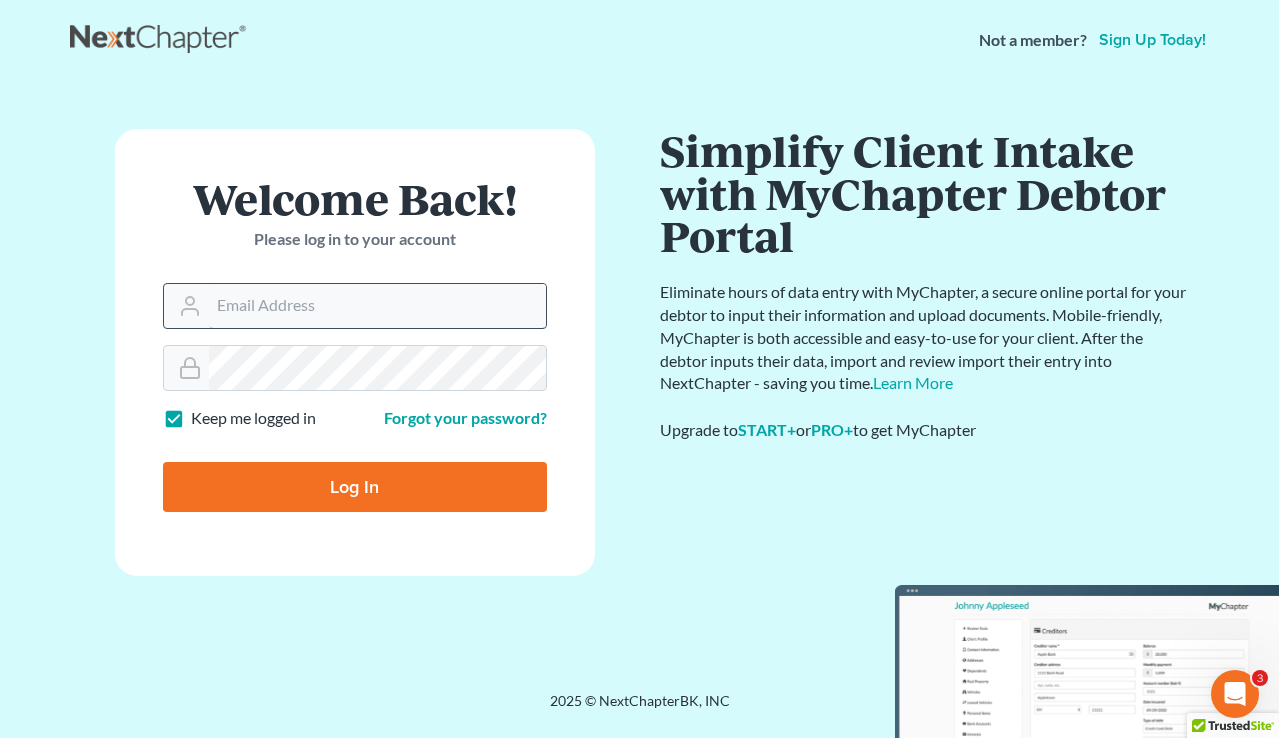 type on "[EMAIL]" 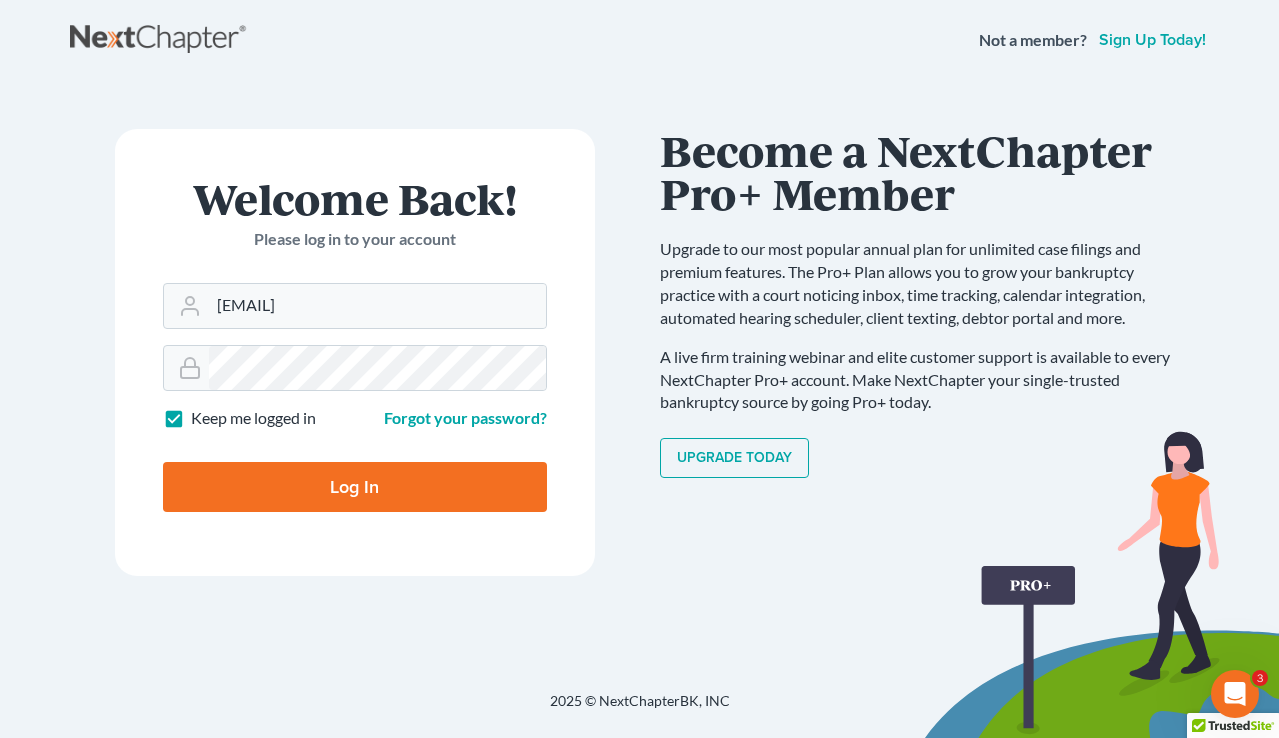 click on "Log In" at bounding box center [355, 487] 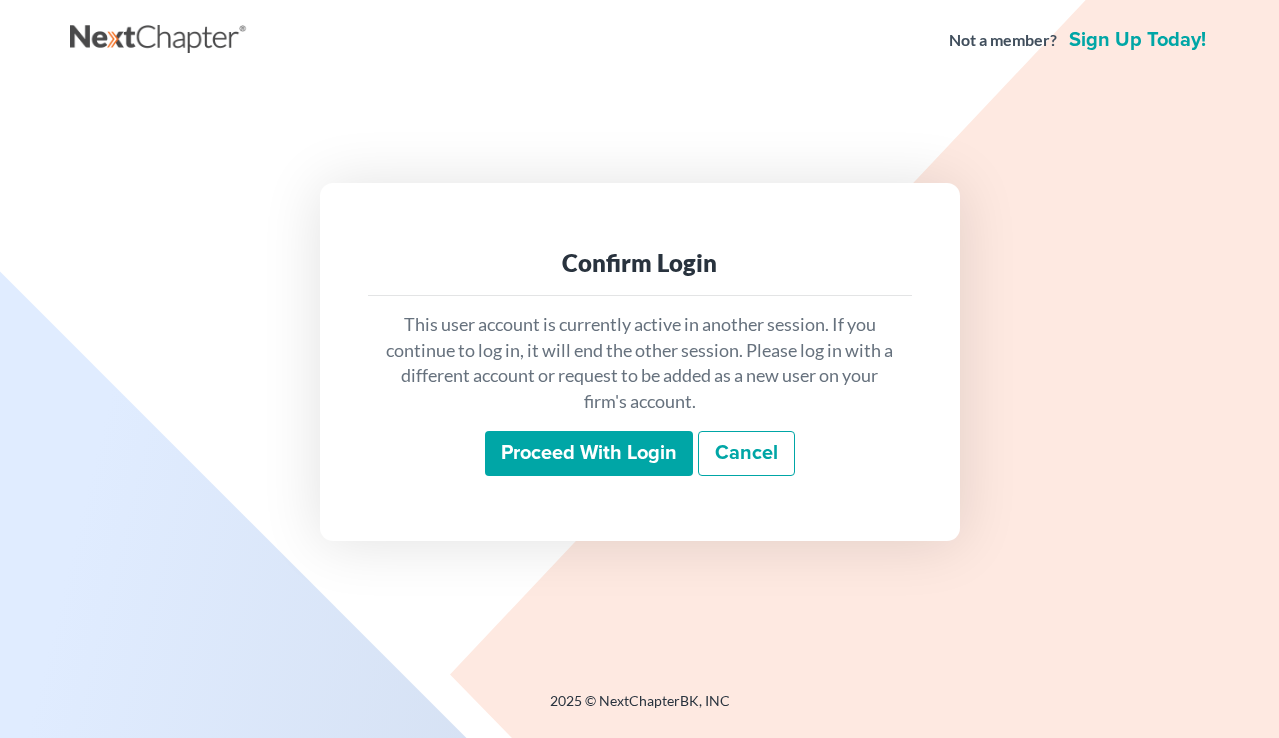 scroll, scrollTop: 0, scrollLeft: 0, axis: both 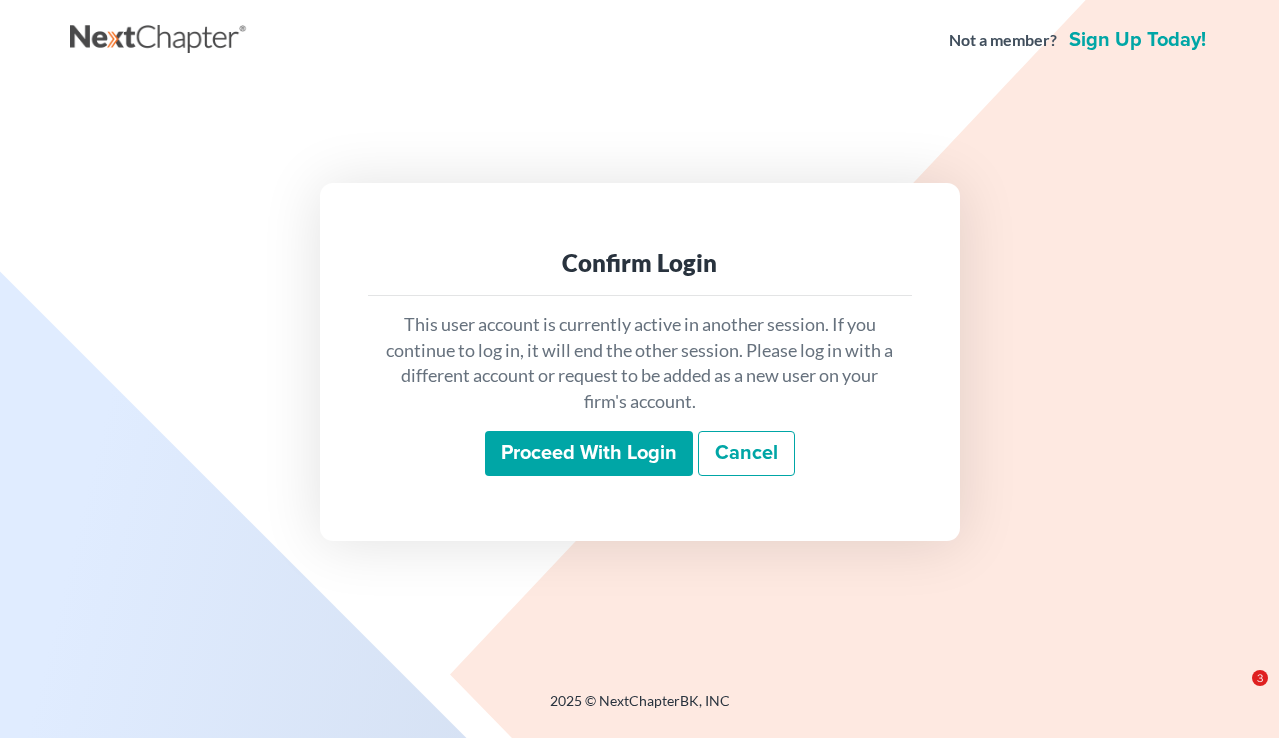 click on "Proceed with login" at bounding box center (589, 454) 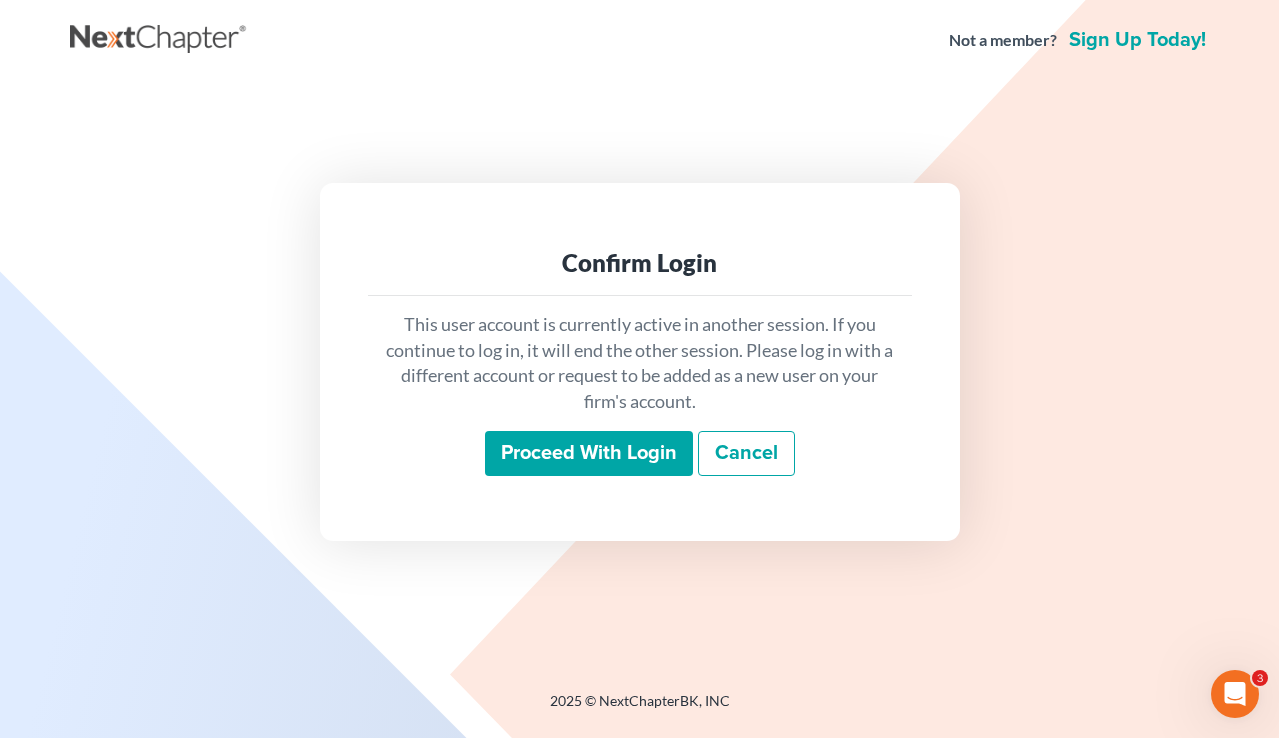 scroll, scrollTop: 0, scrollLeft: 0, axis: both 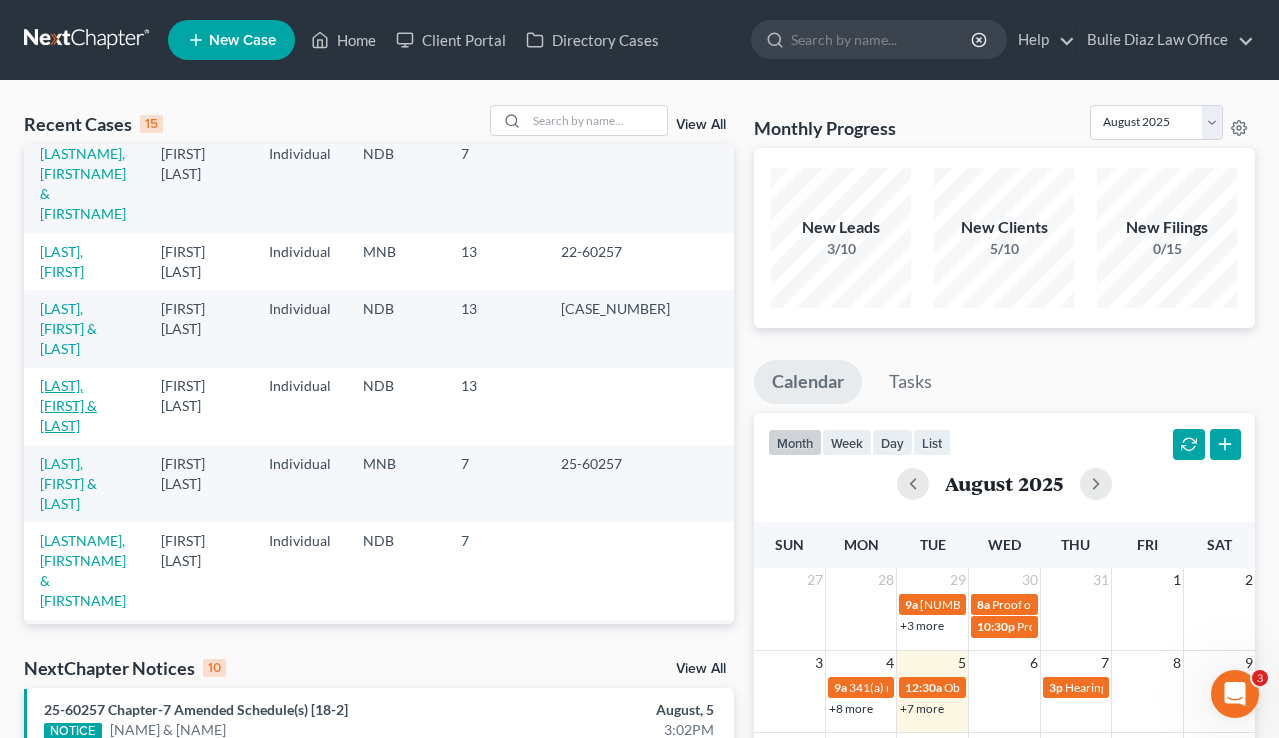 click on "[LAST], [FIRST] & [LAST]" at bounding box center [68, 405] 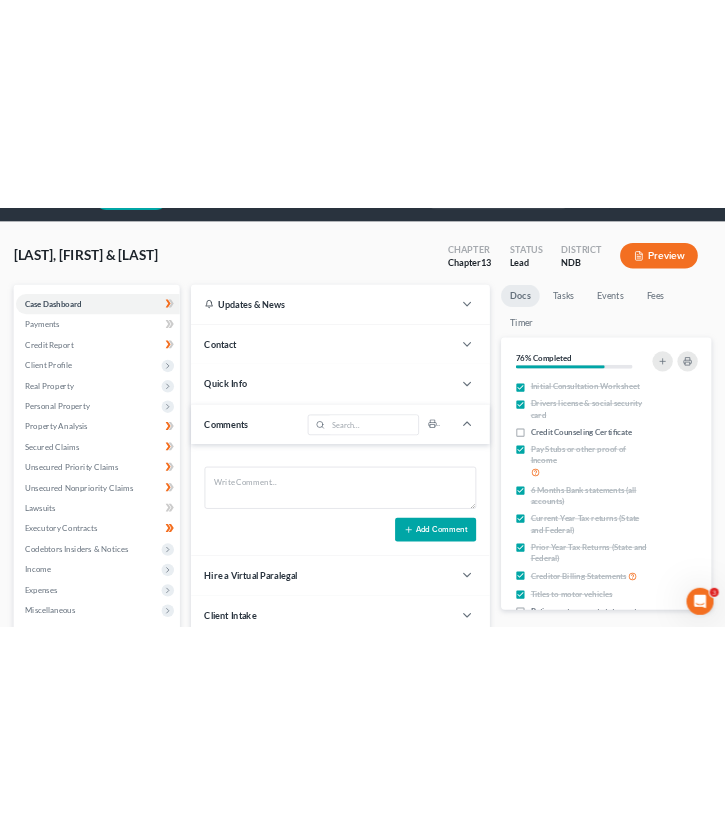 scroll, scrollTop: 59, scrollLeft: 0, axis: vertical 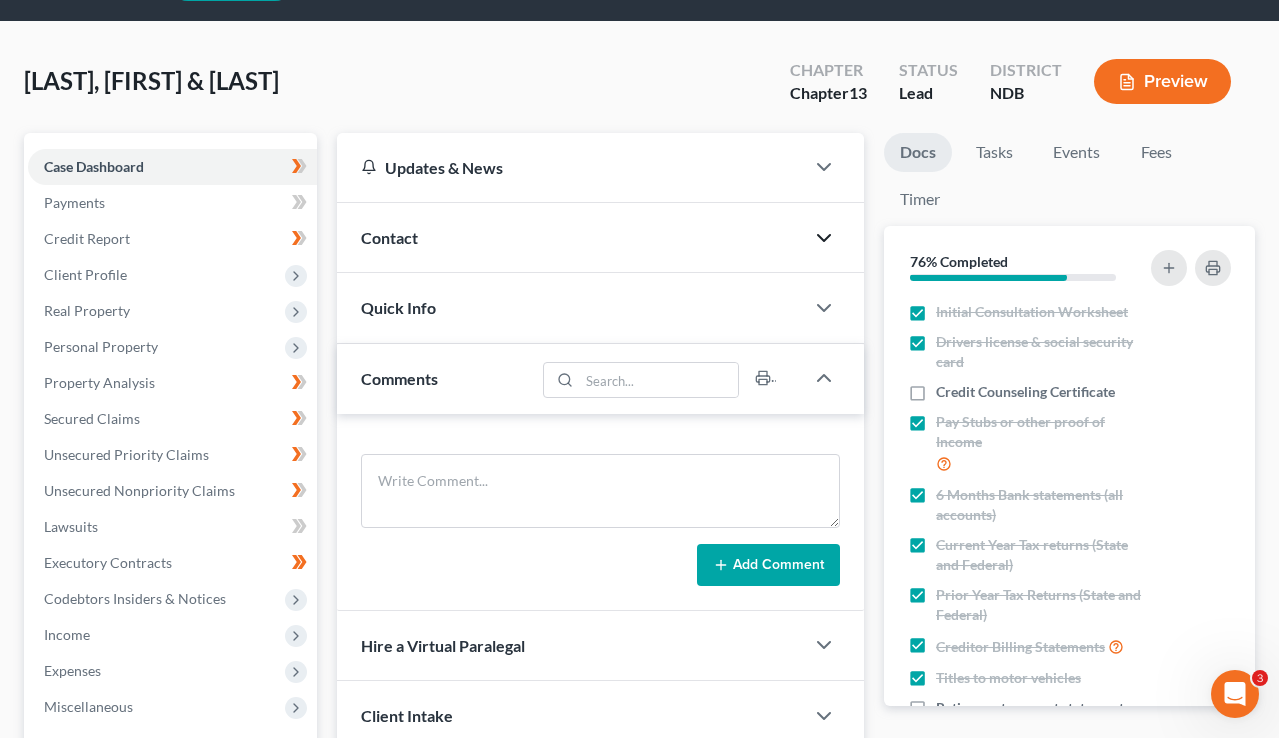 click 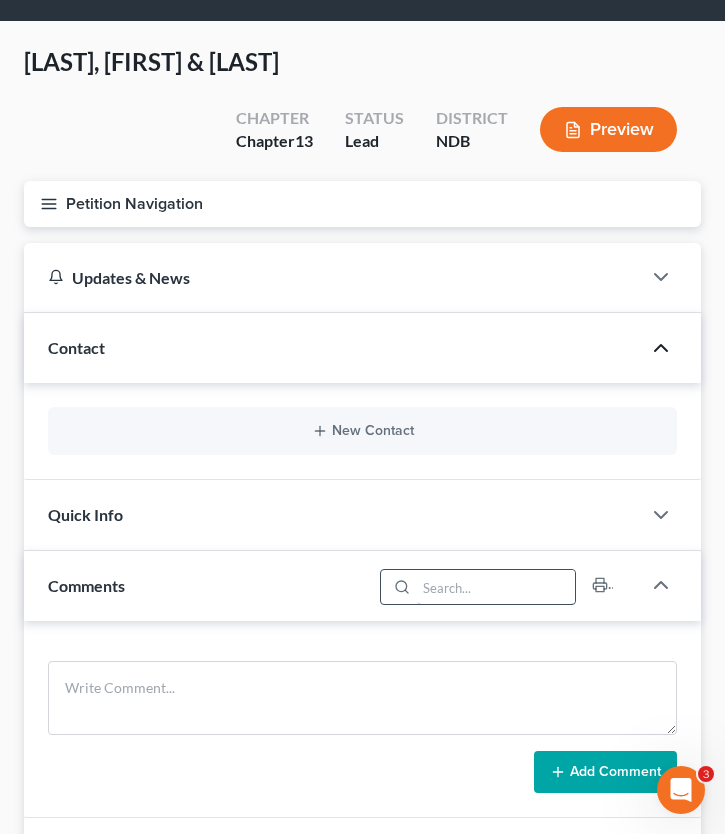 click at bounding box center (496, 587) 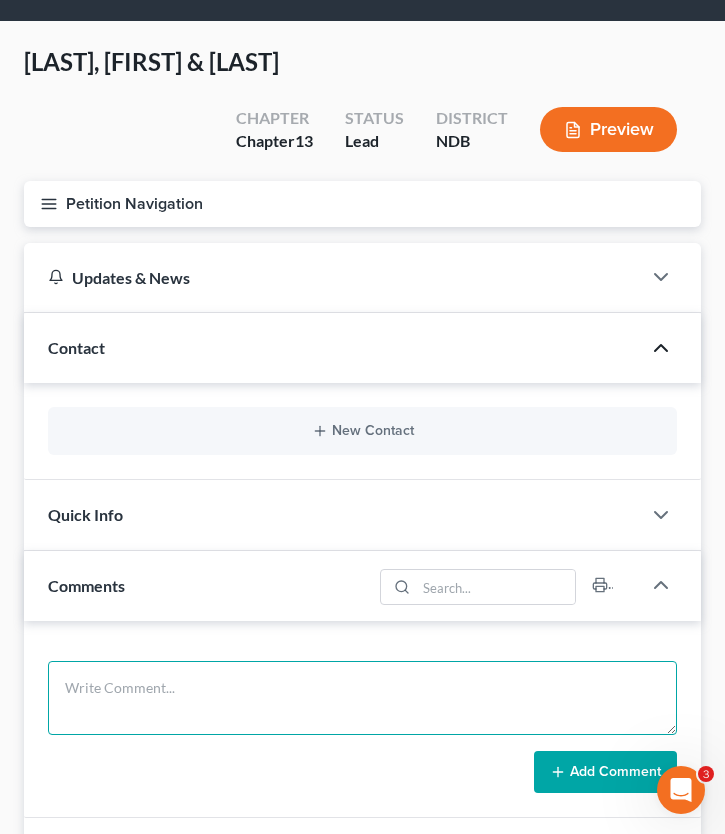 click at bounding box center (362, 698) 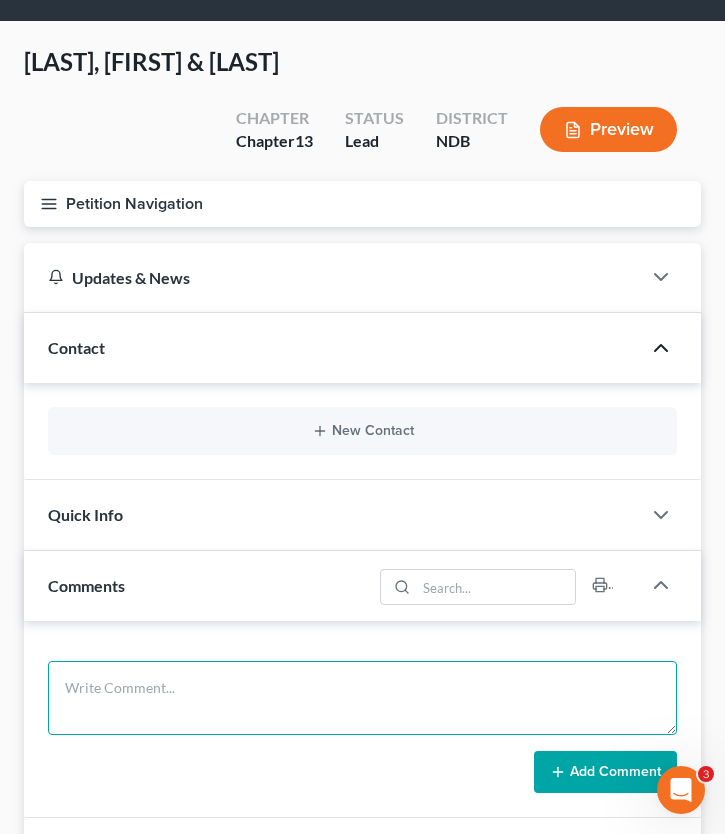 type on "S" 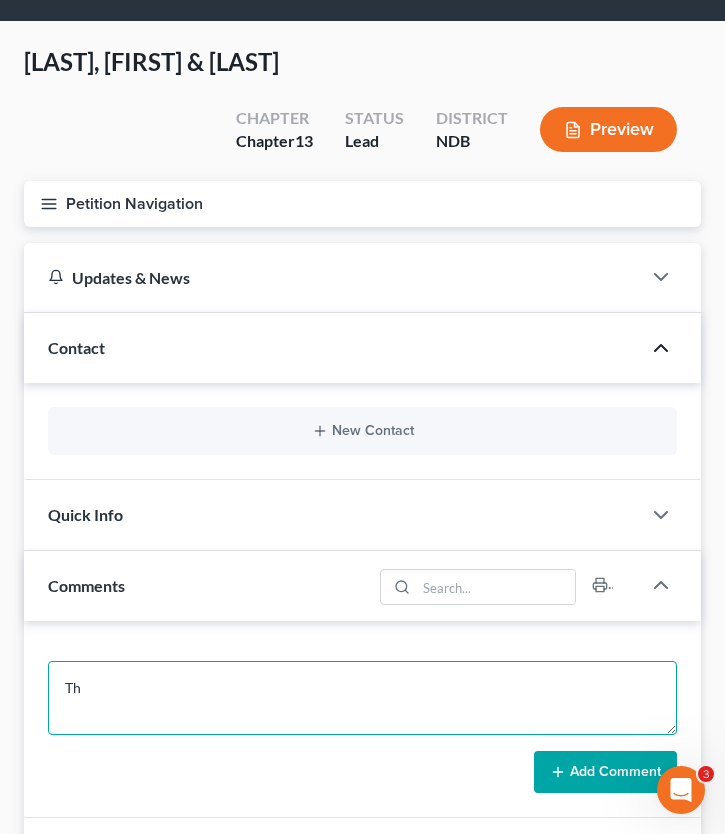 type on "T" 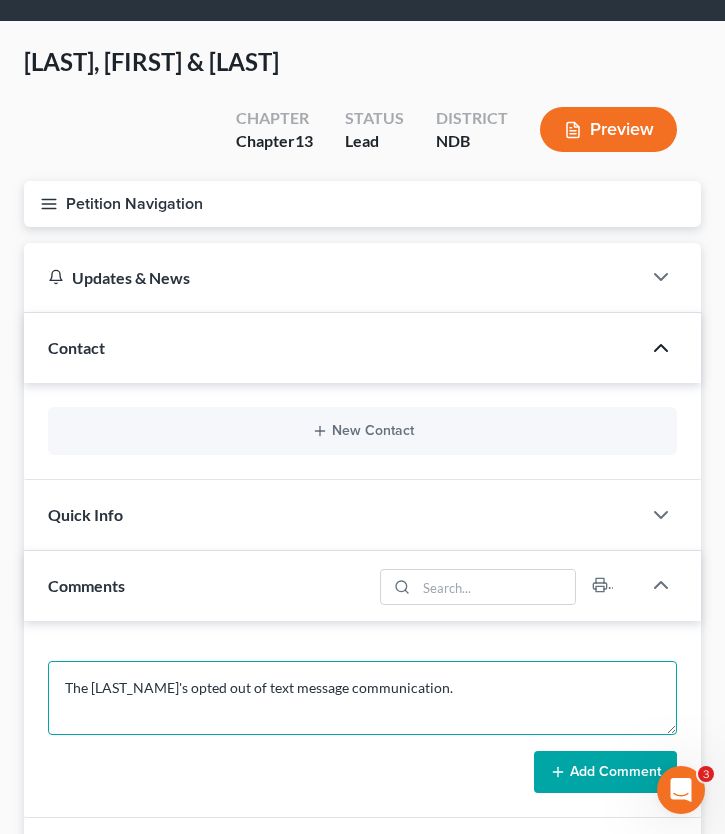 type on "The [LAST_NAME]'s opted out of text message communication." 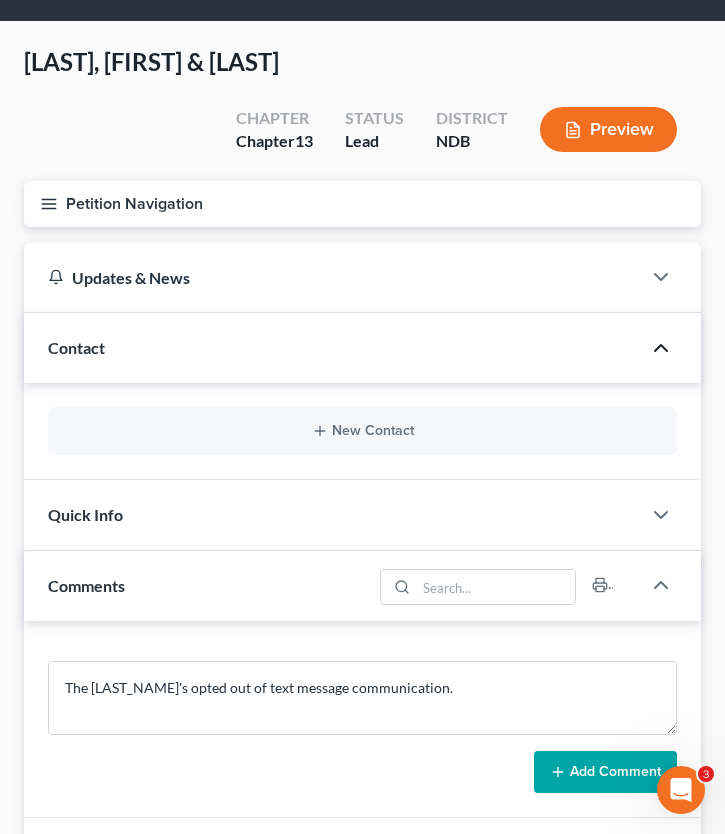 click on "Add Comment" at bounding box center [605, 772] 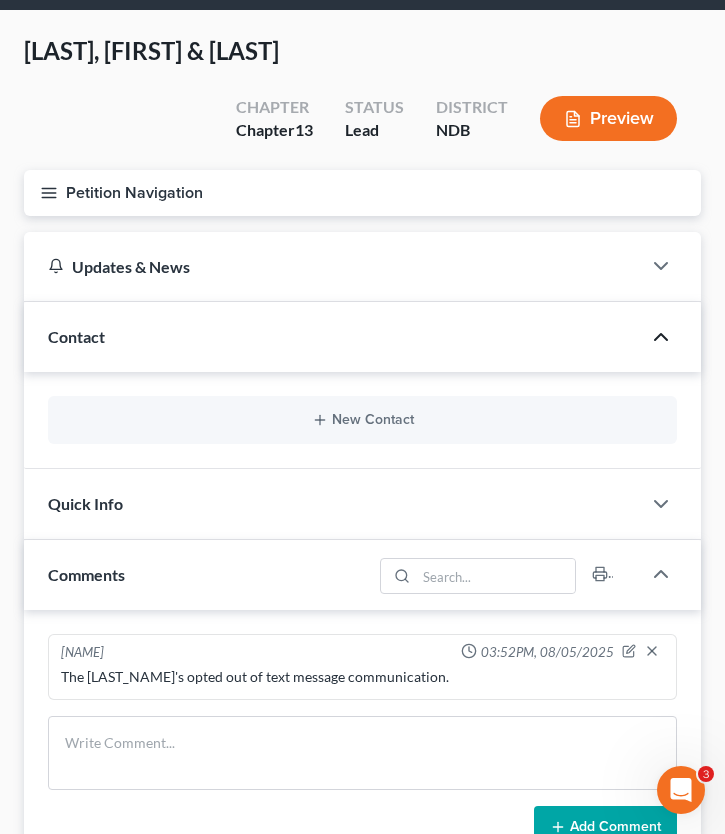 scroll, scrollTop: 86, scrollLeft: 0, axis: vertical 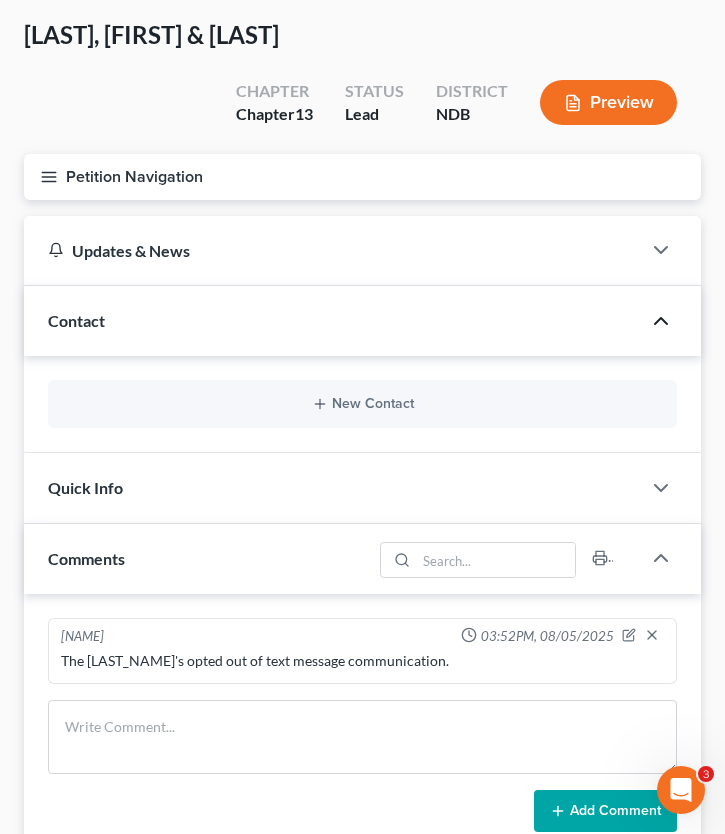 click on "New Contact" at bounding box center [362, 404] 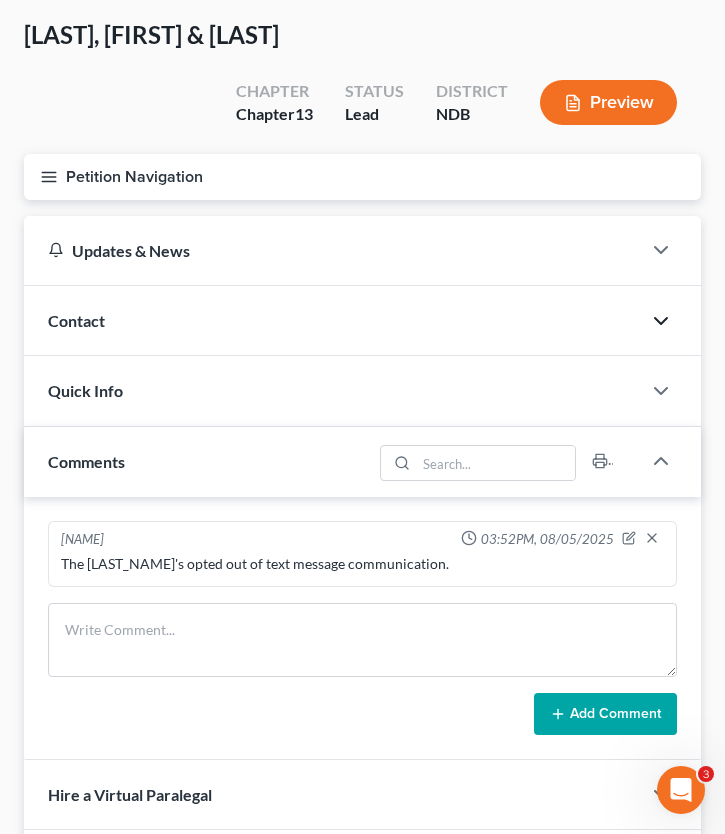 click on "Contact" at bounding box center (332, 320) 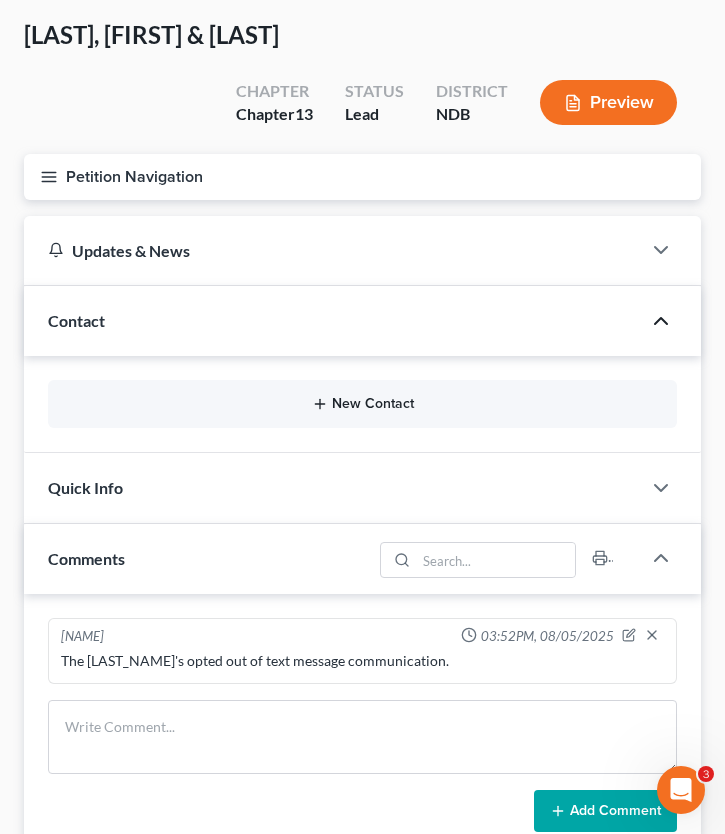 click on "New Contact" at bounding box center (362, 404) 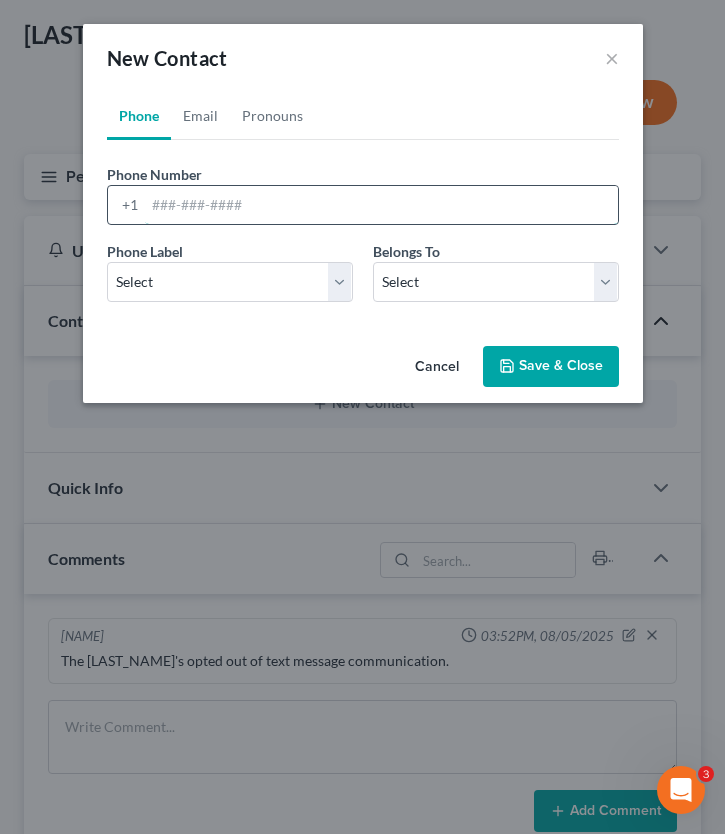 click at bounding box center [381, 205] 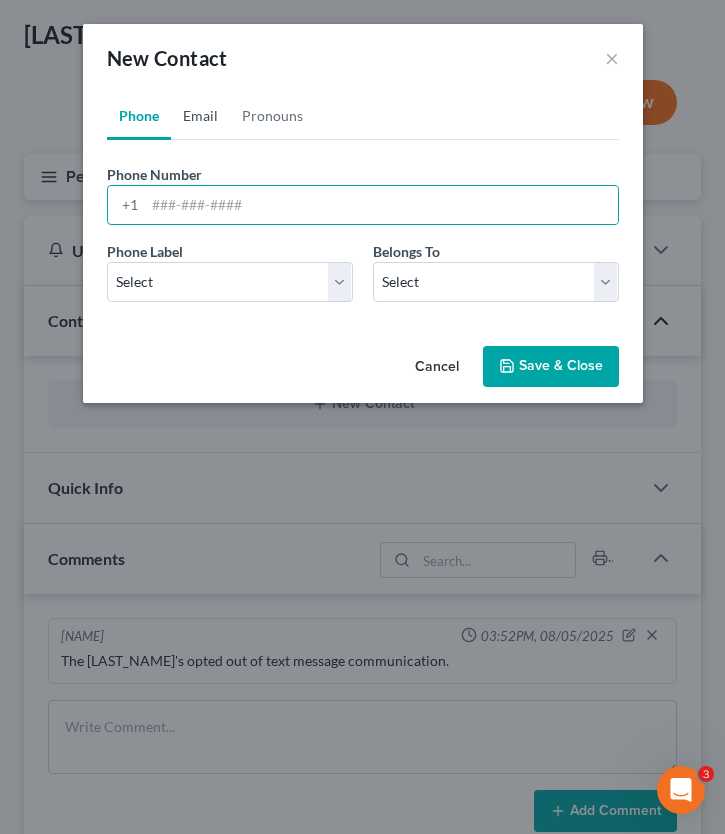 click on "Email" at bounding box center (200, 116) 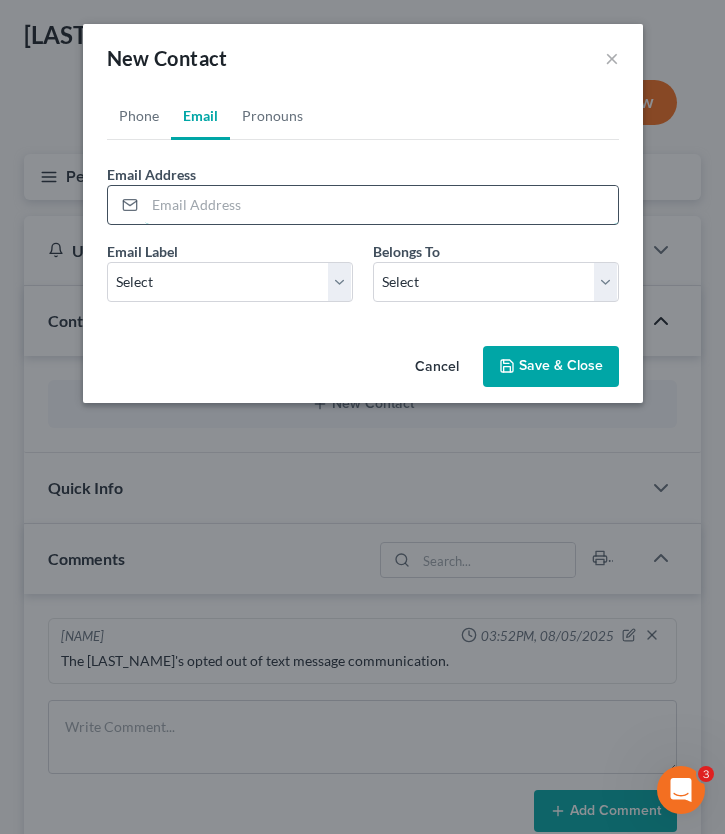 click at bounding box center [381, 205] 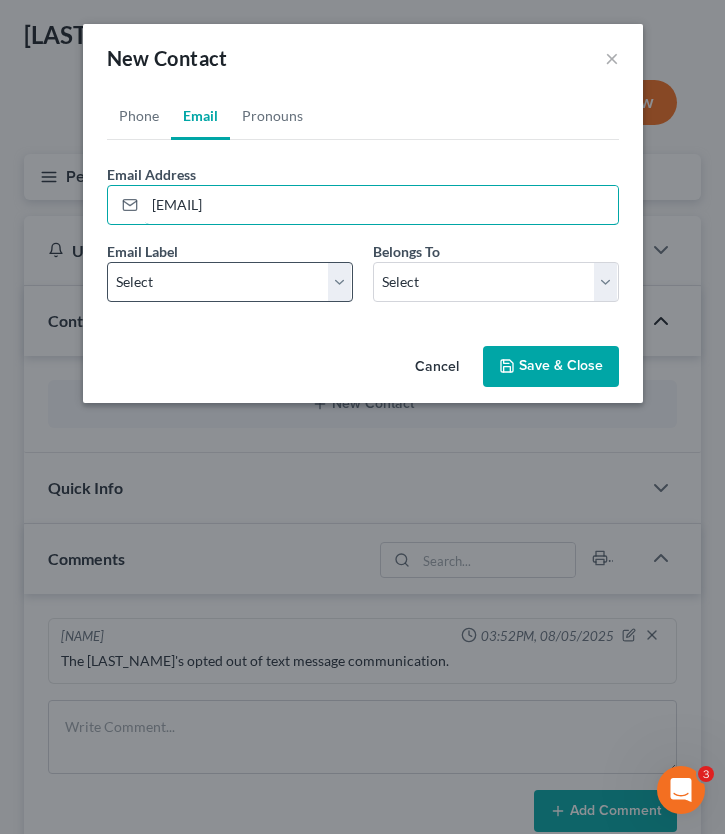 type on "[EMAIL]" 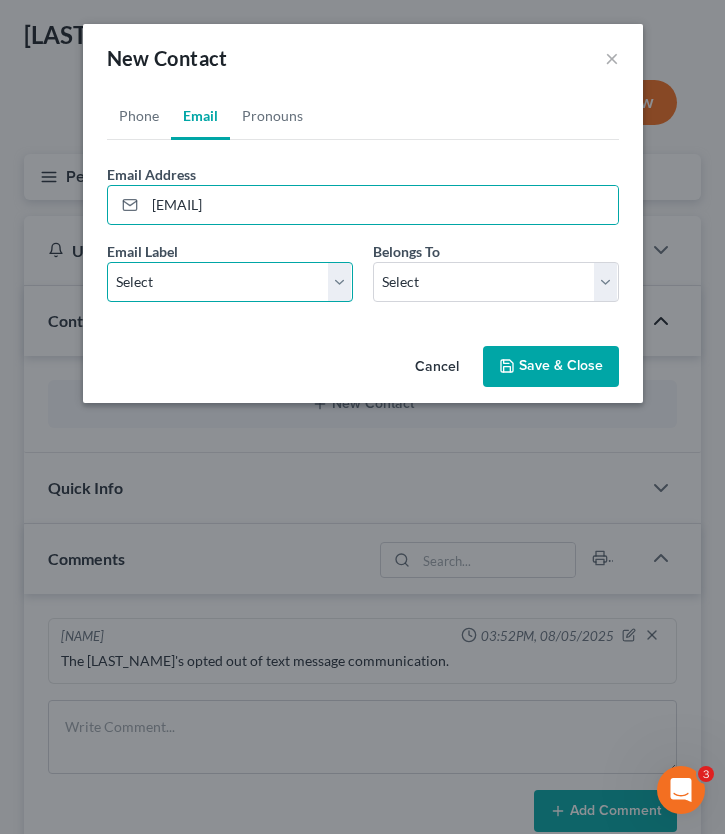 click on "Select Home Work Other" at bounding box center (230, 282) 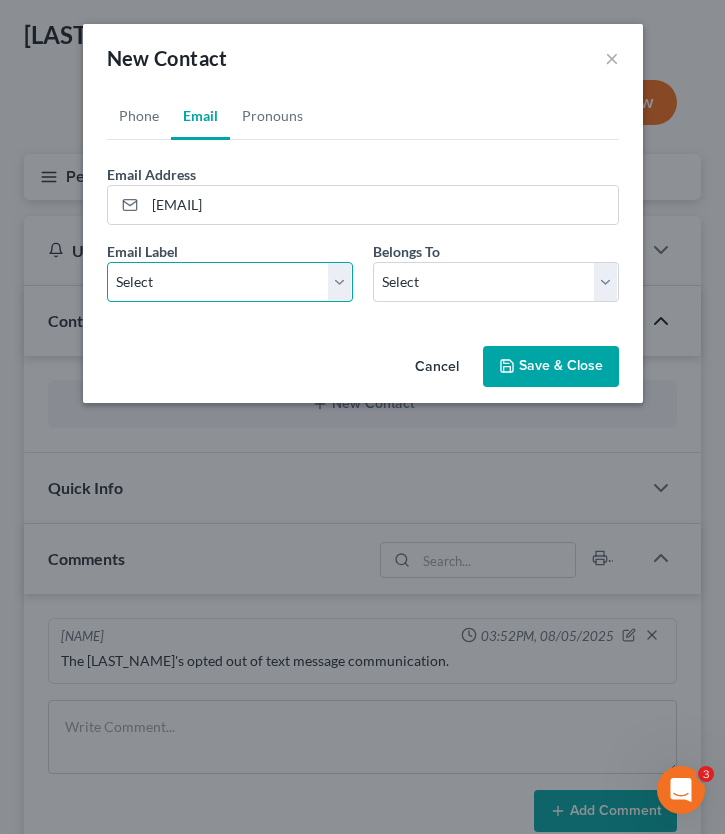 select on "0" 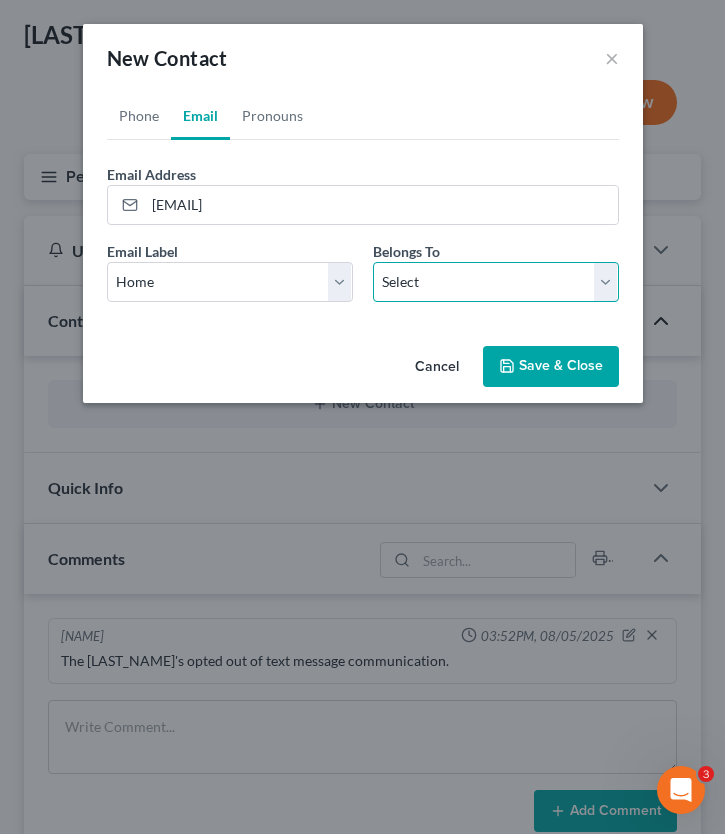 click on "Select Client Spouse Other" at bounding box center (496, 282) 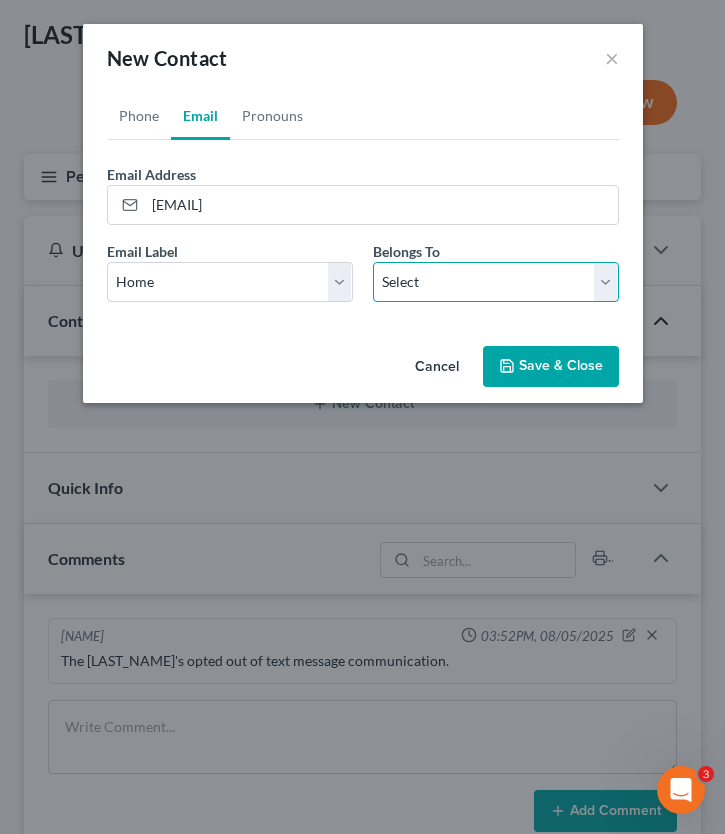 select on "0" 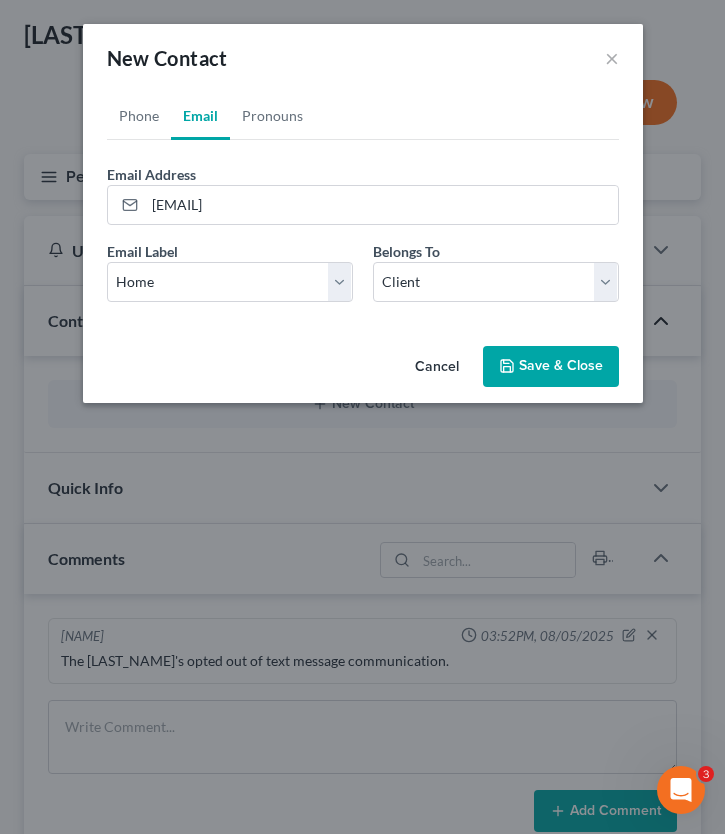 click on "Save & Close" at bounding box center (551, 367) 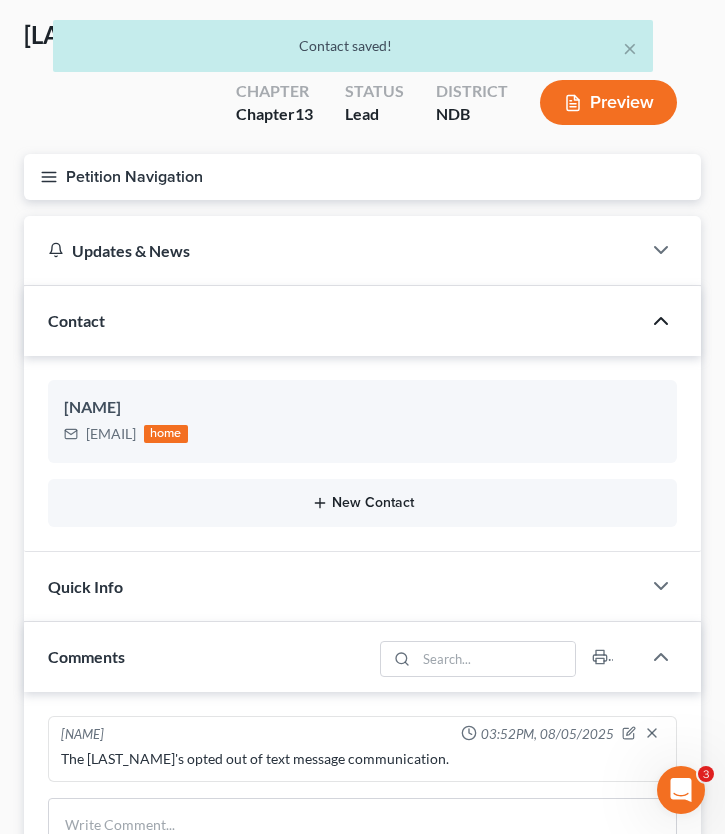 click on "New Contact" at bounding box center (362, 503) 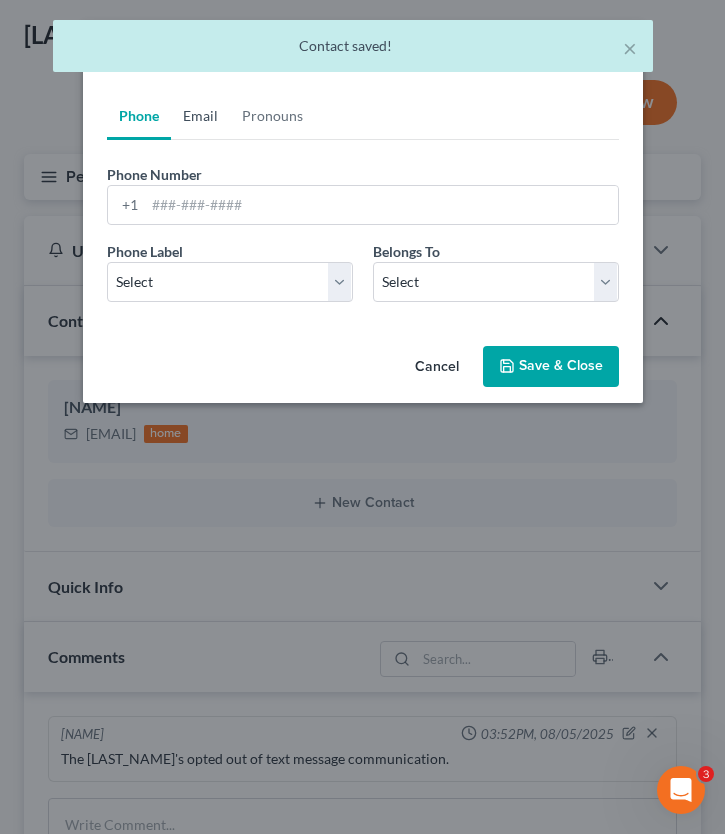 click on "Email" at bounding box center [200, 116] 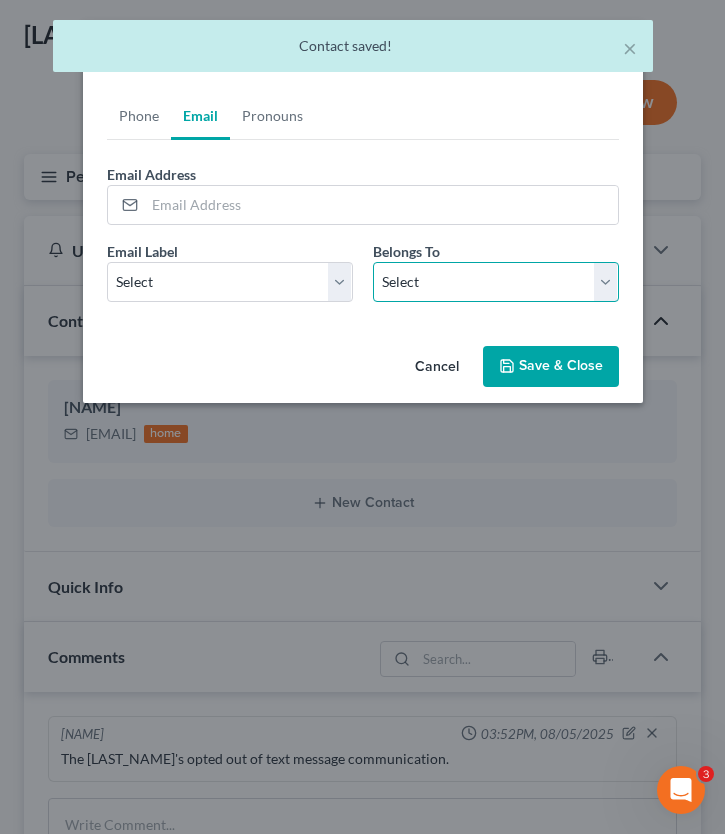click on "Select Client Spouse Other" at bounding box center (496, 282) 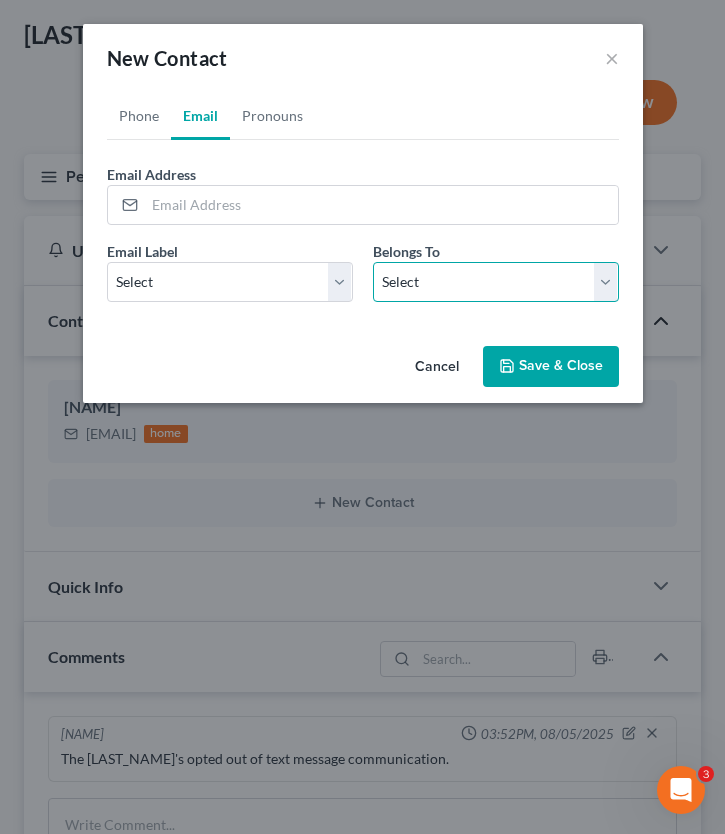 select on "1" 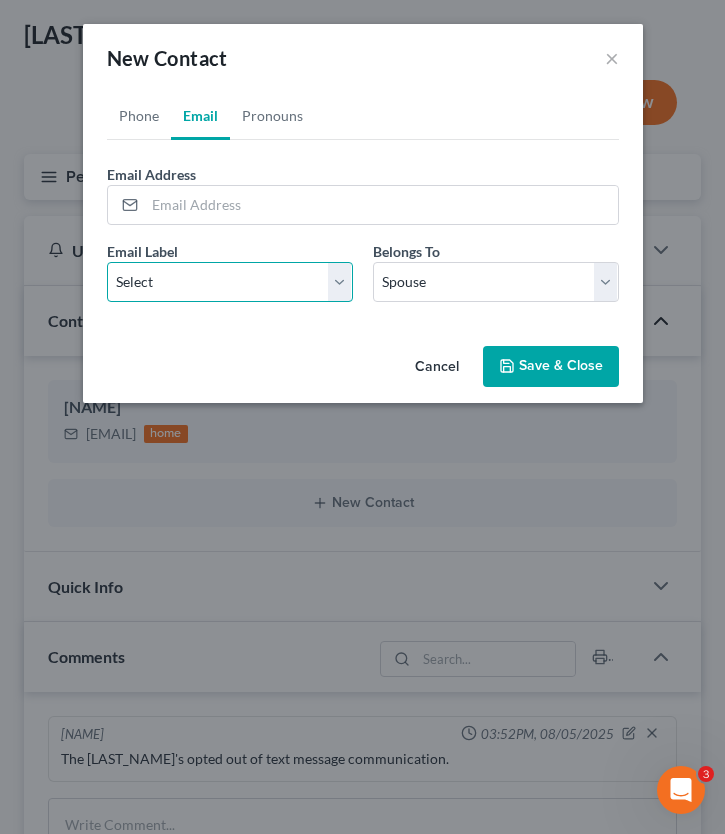 click on "Select Home Work Other" at bounding box center (230, 282) 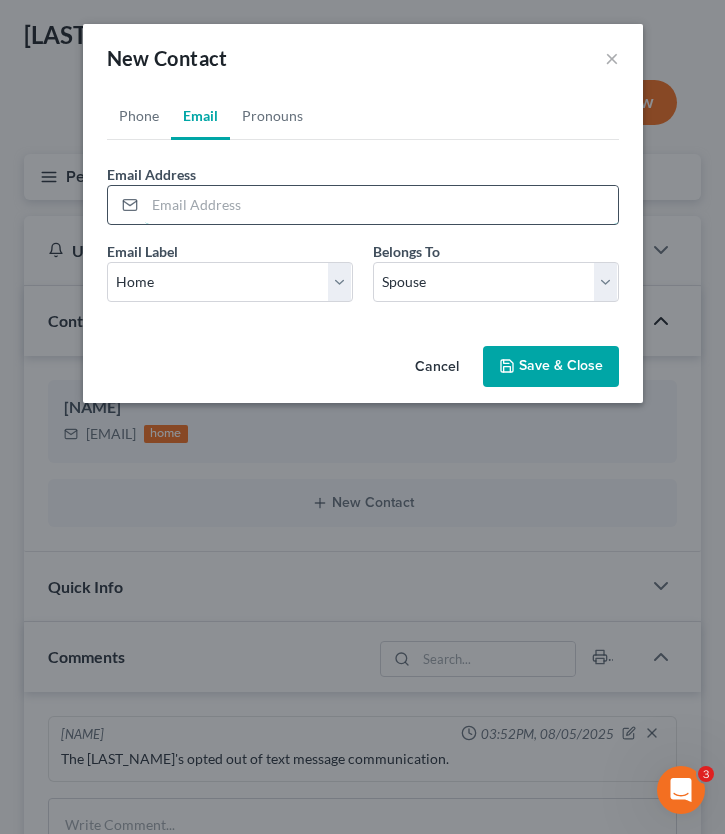 click at bounding box center (381, 205) 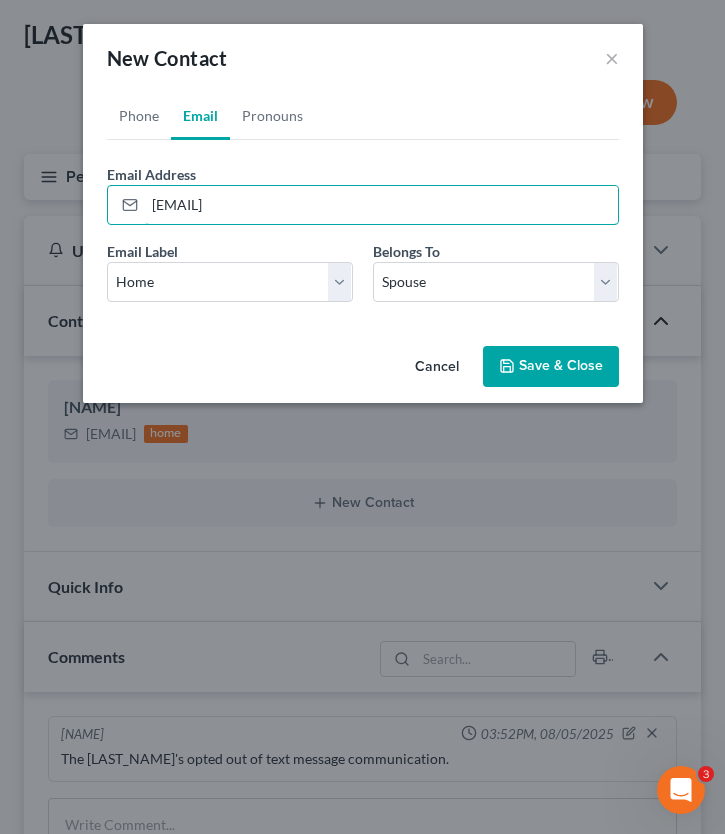 type on "[EMAIL]" 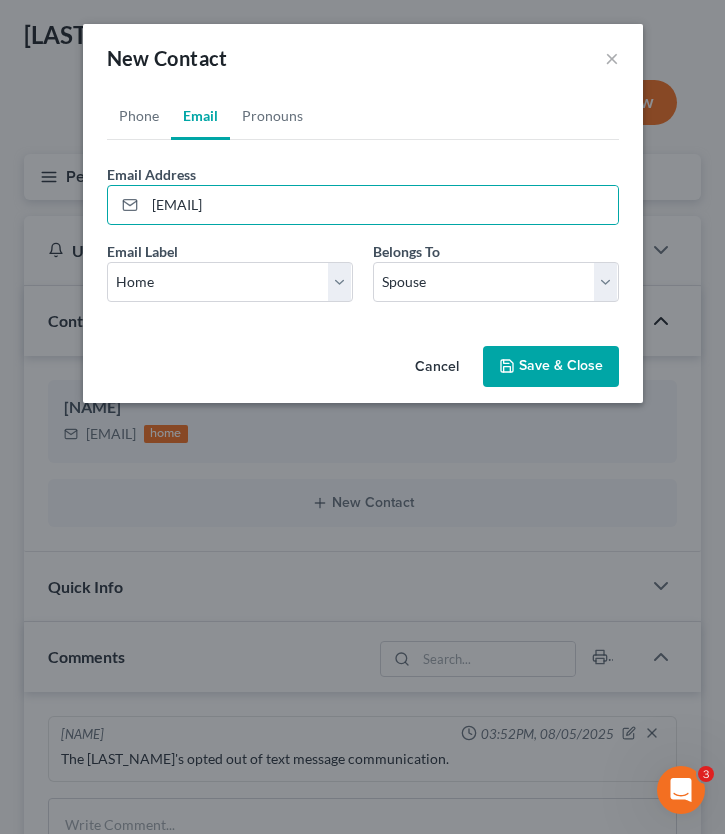 click on "Save & Close" at bounding box center (551, 367) 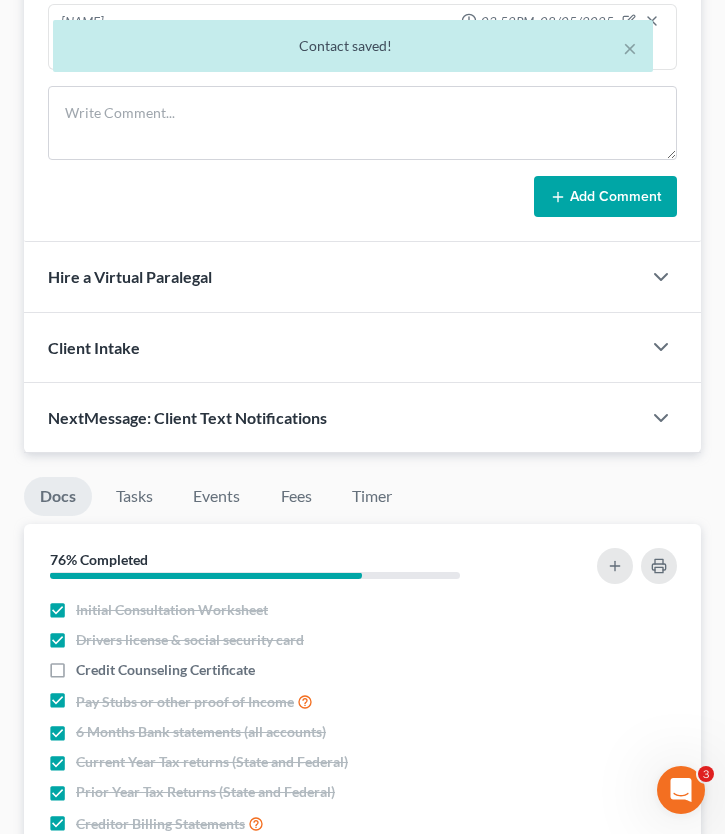 scroll, scrollTop: 901, scrollLeft: 0, axis: vertical 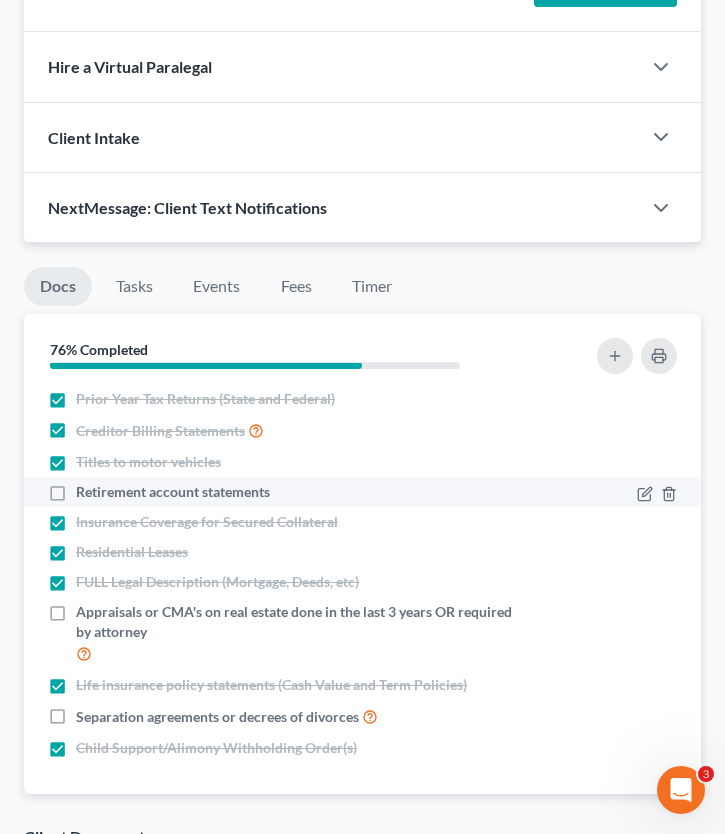 click on "Retirement account statements" at bounding box center [173, 492] 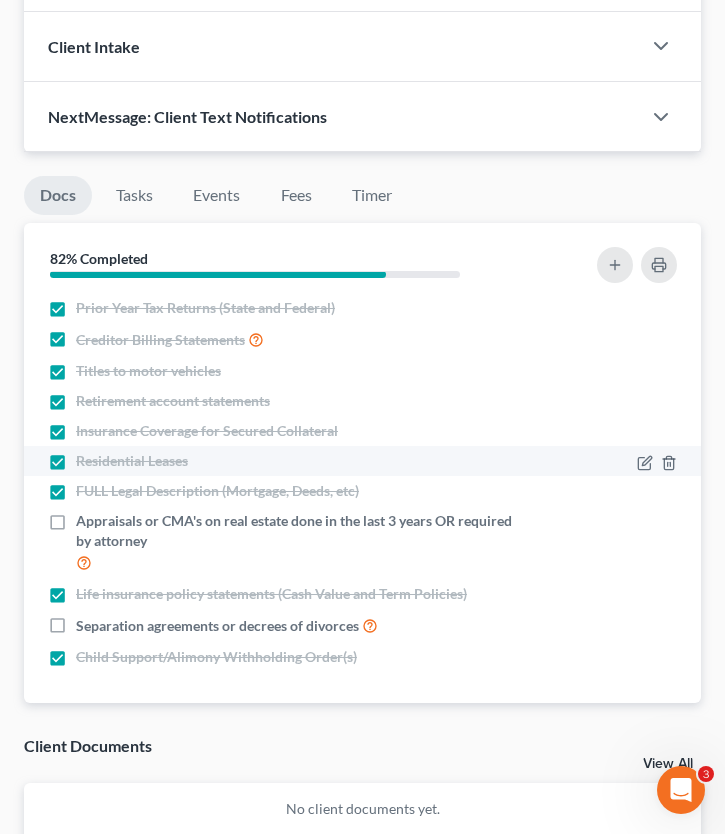 scroll, scrollTop: 1232, scrollLeft: 0, axis: vertical 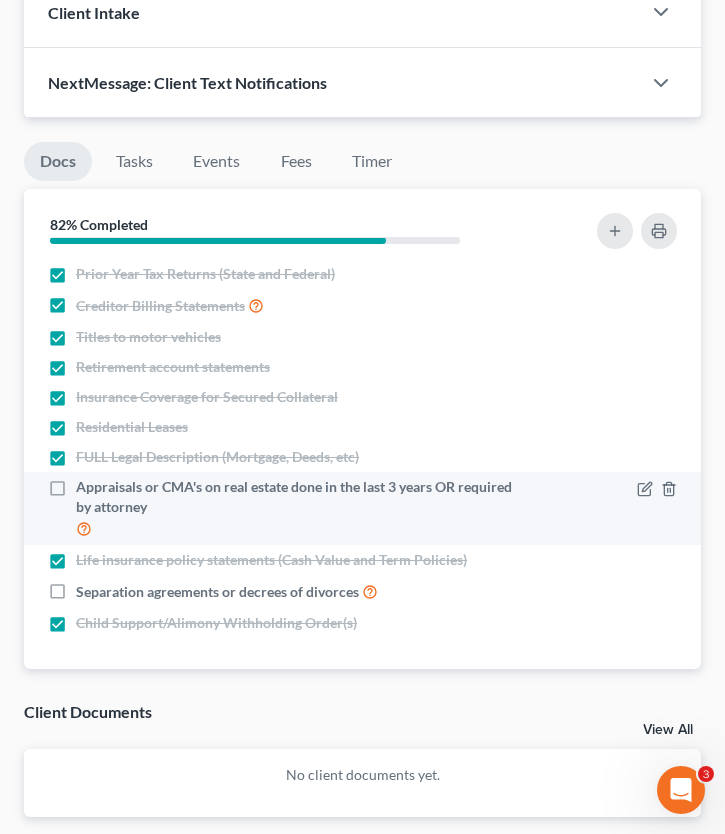 click on "Appraisals or CMA's on real estate done in the last 3 years OR required by attorney" at bounding box center [295, 508] 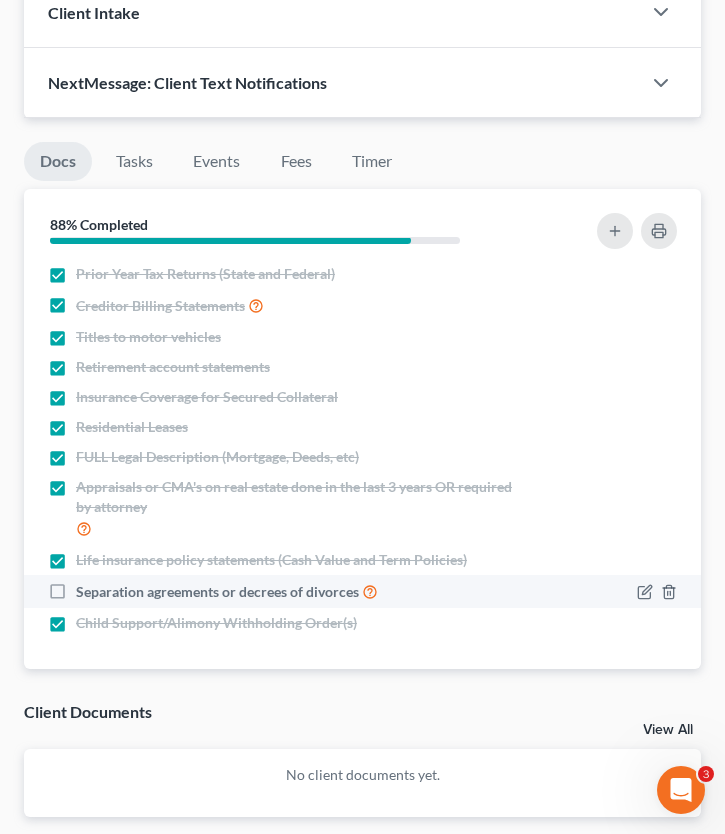 click on "Separation agreements or decrees of divorces" at bounding box center (227, 591) 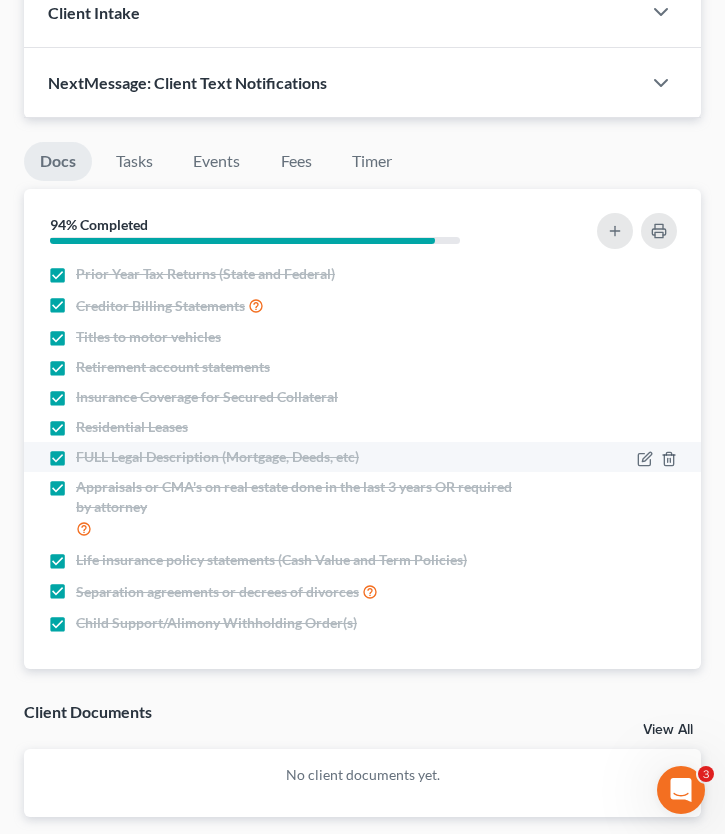 scroll, scrollTop: 1321, scrollLeft: 0, axis: vertical 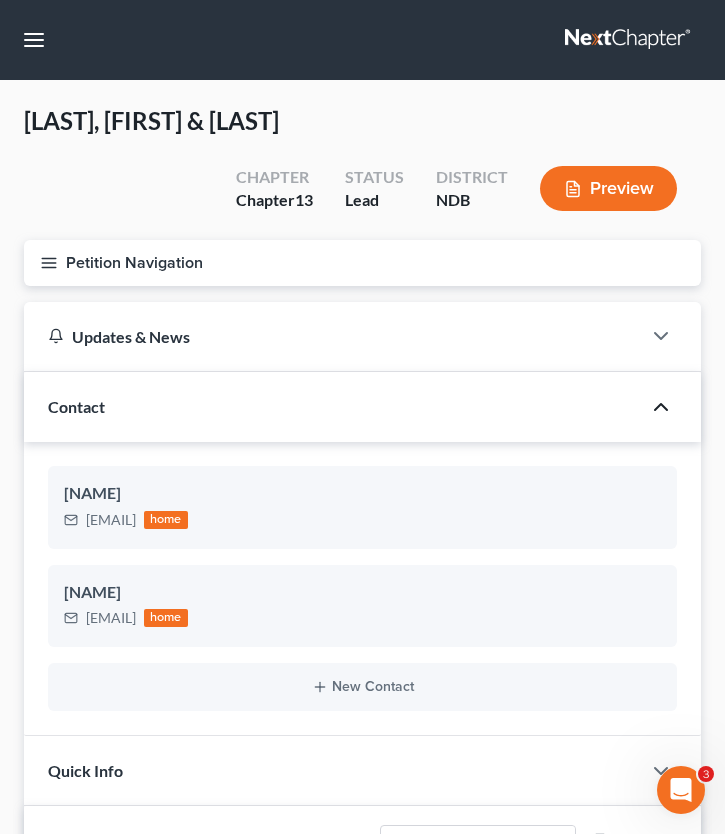 click 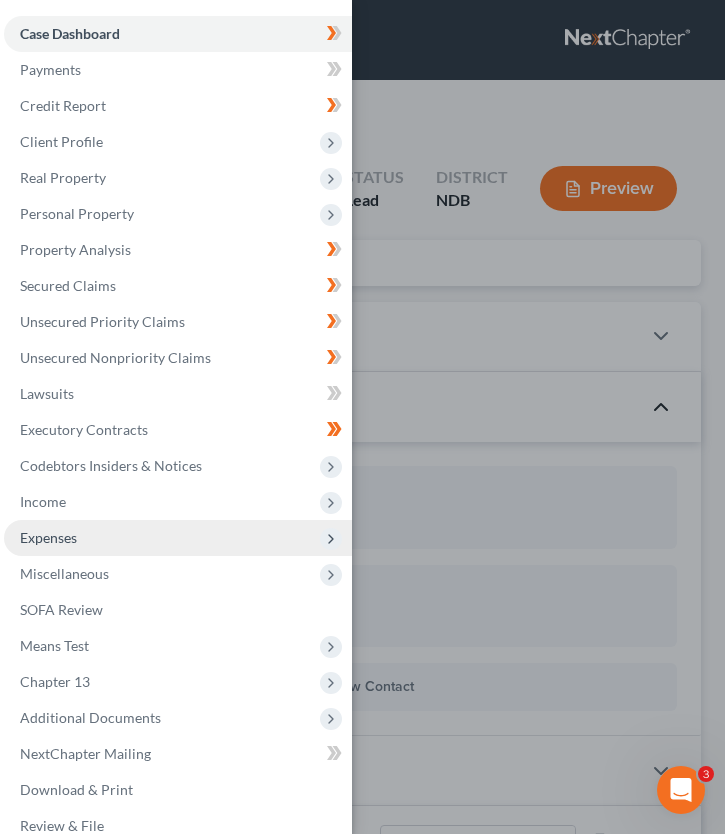 click on "Expenses" at bounding box center (178, 538) 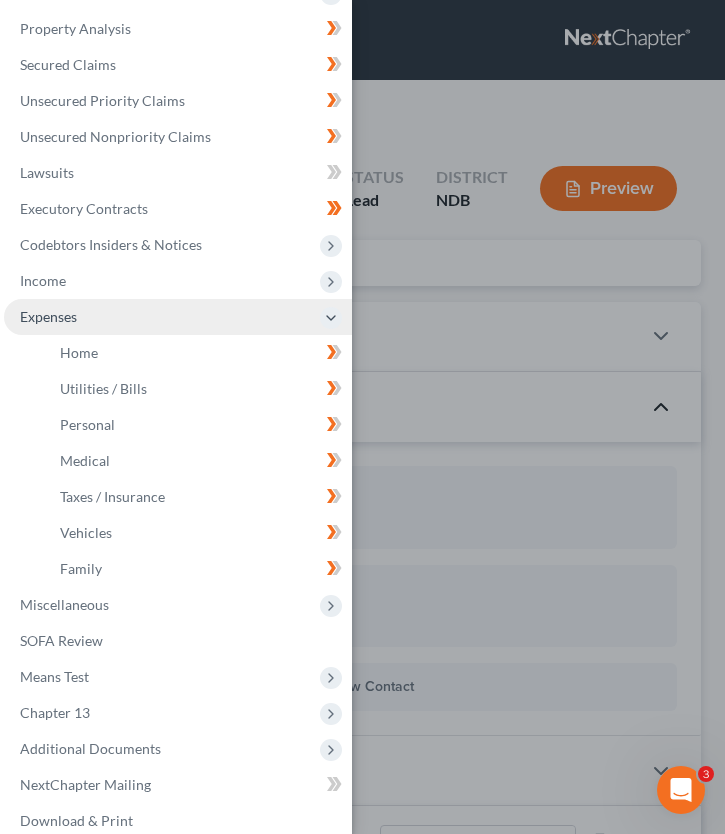 scroll, scrollTop: 261, scrollLeft: 0, axis: vertical 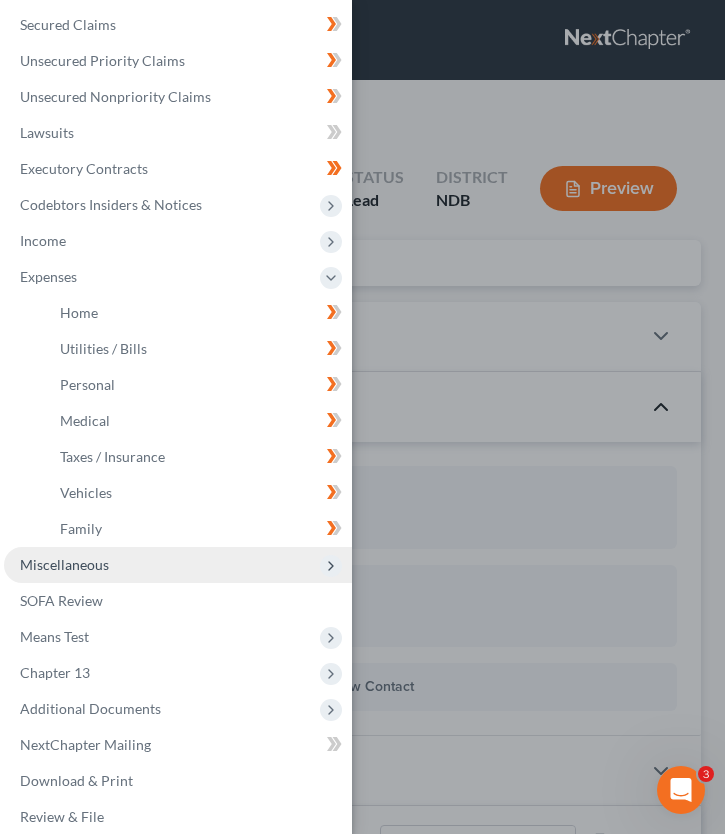 click on "Miscellaneous" at bounding box center [178, 565] 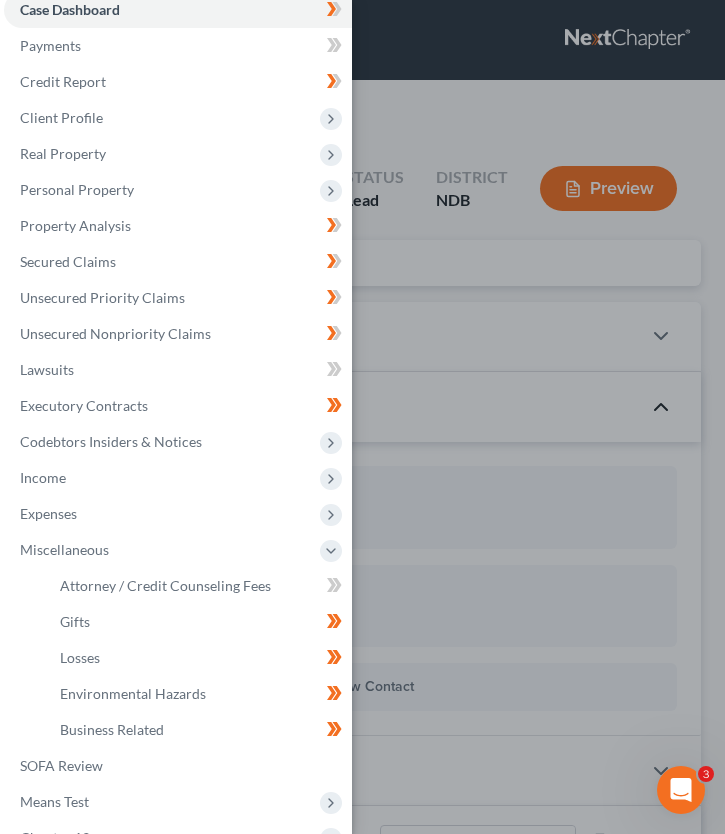 scroll, scrollTop: 0, scrollLeft: 0, axis: both 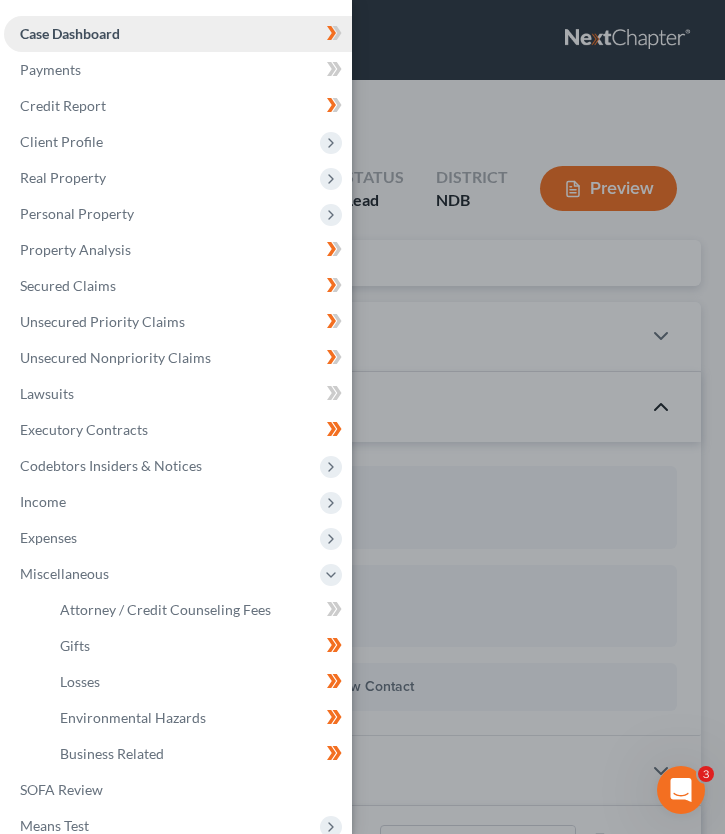 click on "Case Dashboard" at bounding box center (178, 34) 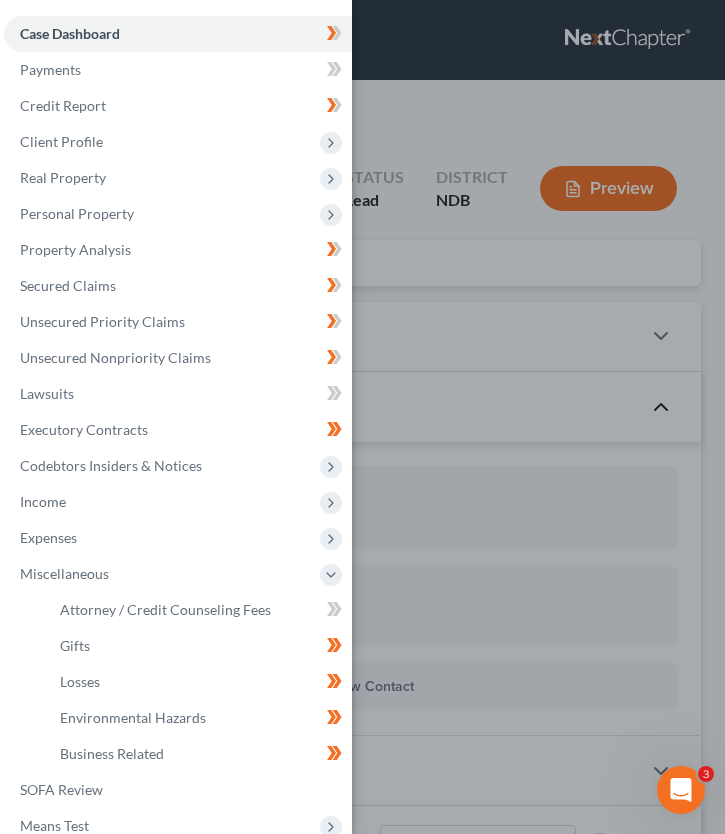 click on "Case Dashboard
Payments
Invoices
Payments
Payments
Credit Report
Client Profile" at bounding box center [362, 417] 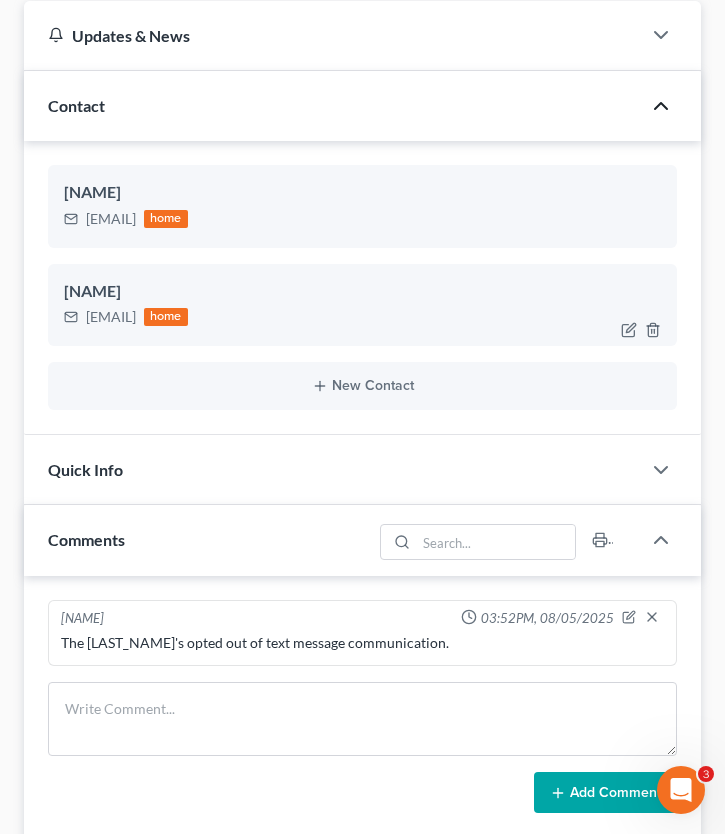 scroll, scrollTop: 311, scrollLeft: 0, axis: vertical 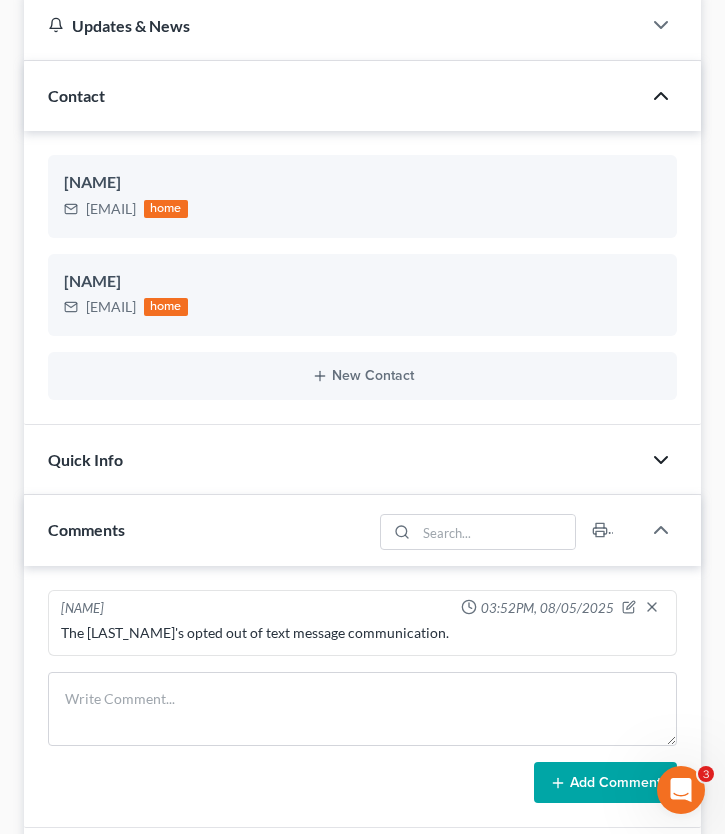 click 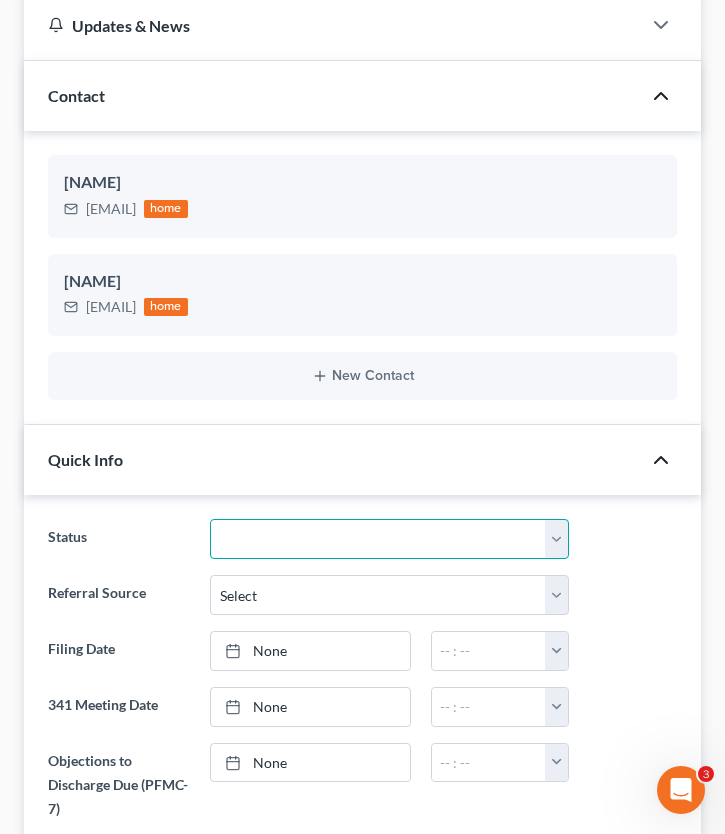 click on "10 - Chapter 13 Discharged 11 - Chapter 13 Converted to 7 12 - Debt Settlement/Pre-Bankruptcy 1.5-Partially Paid; Pre-Bankruptcy Billable 1 - Partially Paid 2 - Fully Paid; In Staff Review 3 - Fully Paid, In Attorney Review 4 - Ready For Petition Signing 5 - Case Filed 6 - Chapter 7 Discharged 7- 13 Plan Confirmed 8 - Case Dismissed/Closed 9 - Chapter 11/12 Plan Confirmed" at bounding box center (389, 539) 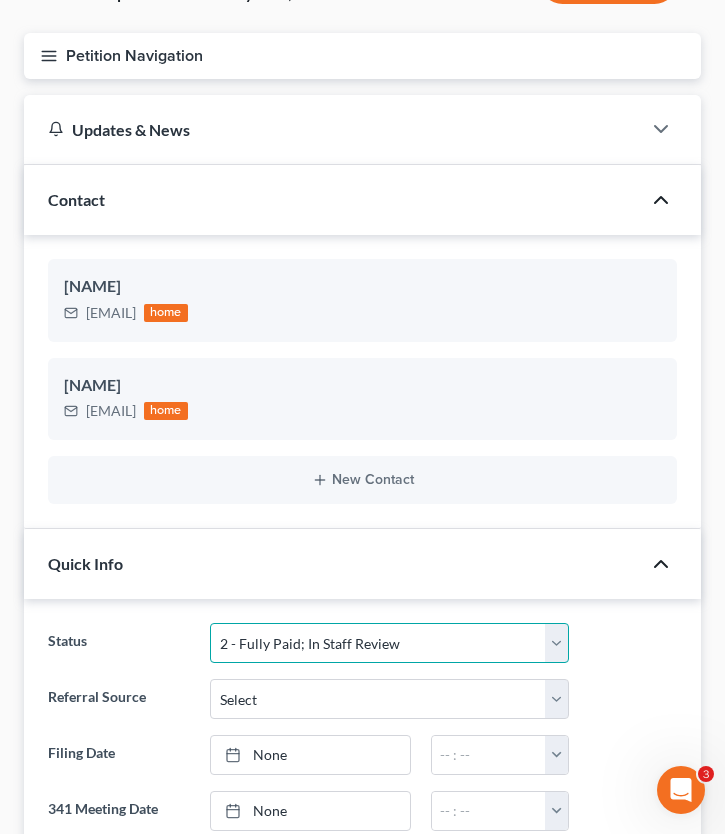 scroll, scrollTop: 205, scrollLeft: 0, axis: vertical 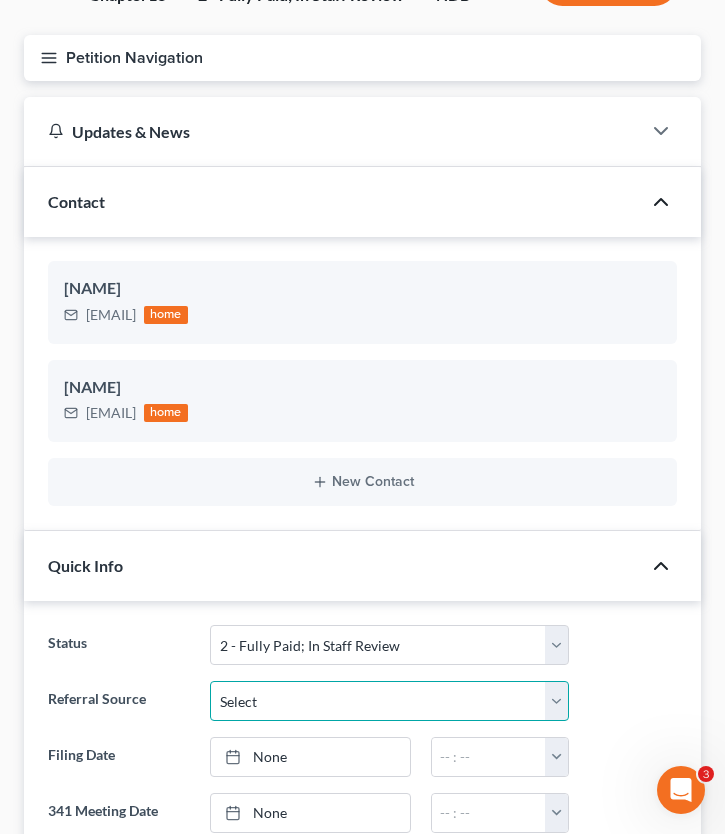 click on "Select Word Of Mouth Previous Clients Direct Mail Website Google Search Modern Attorney Other (specify)" at bounding box center [389, 701] 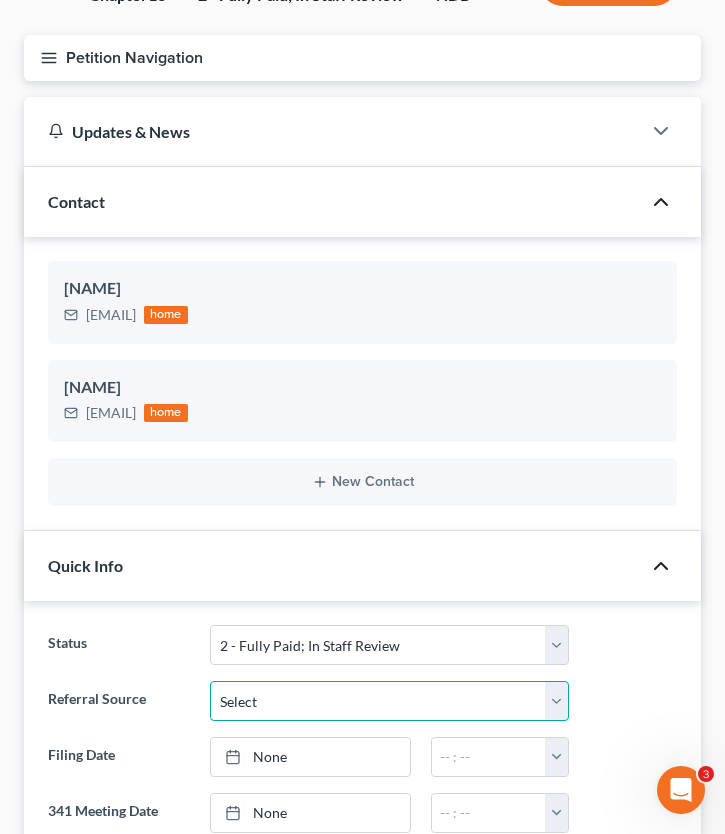 select on "4" 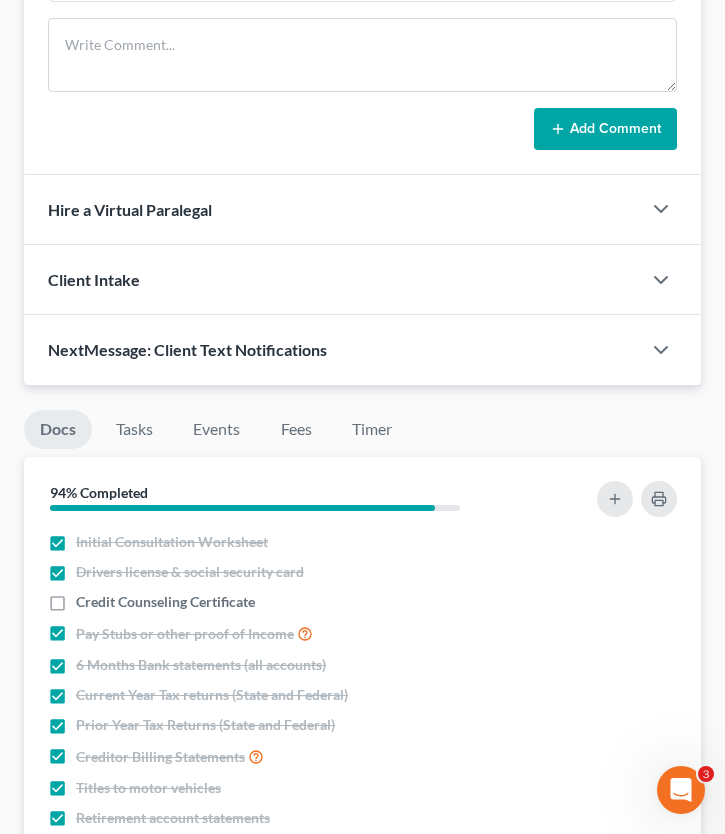 scroll, scrollTop: 1685, scrollLeft: 0, axis: vertical 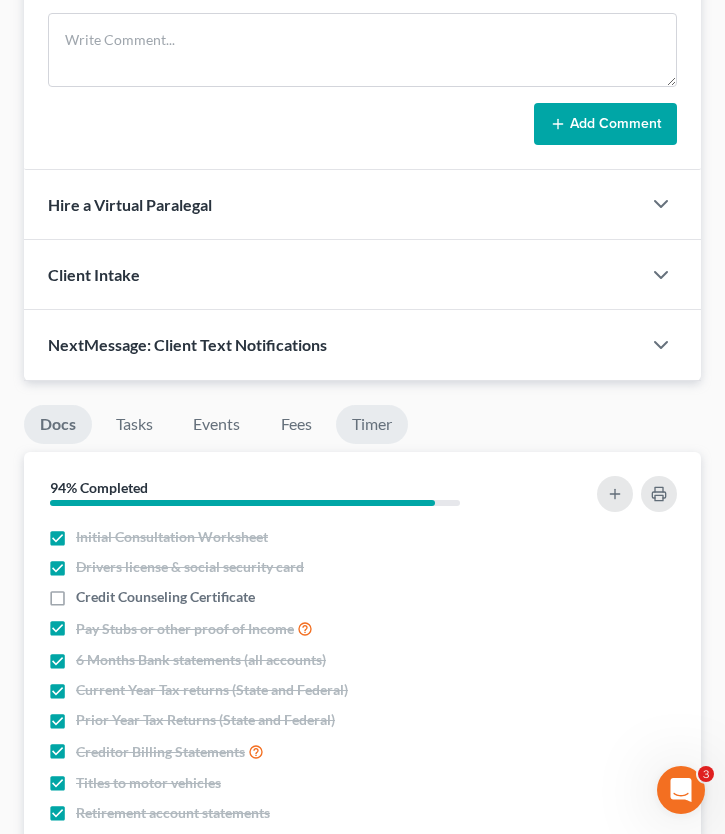 click on "Timer" at bounding box center [372, 424] 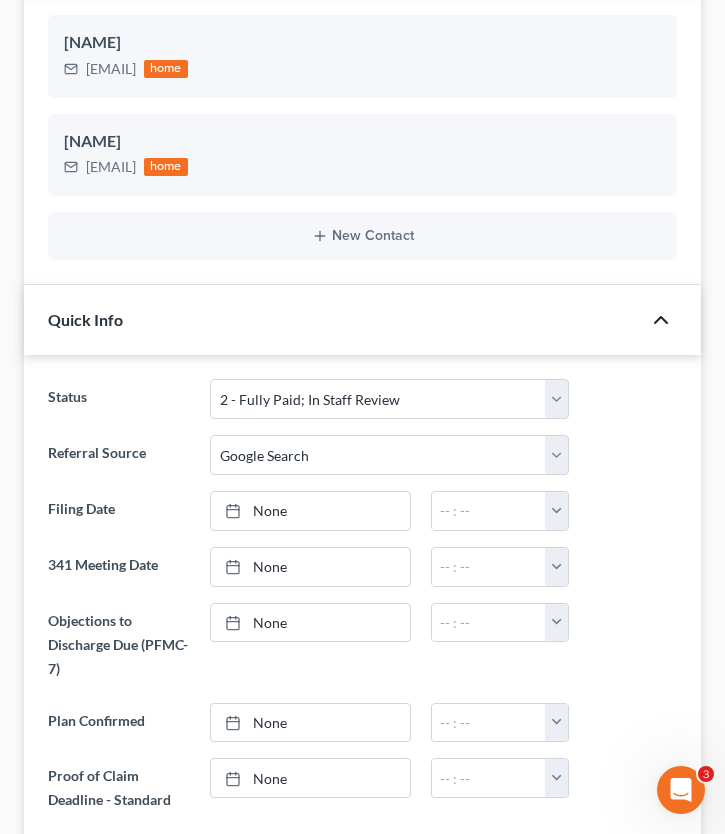 scroll, scrollTop: 0, scrollLeft: 0, axis: both 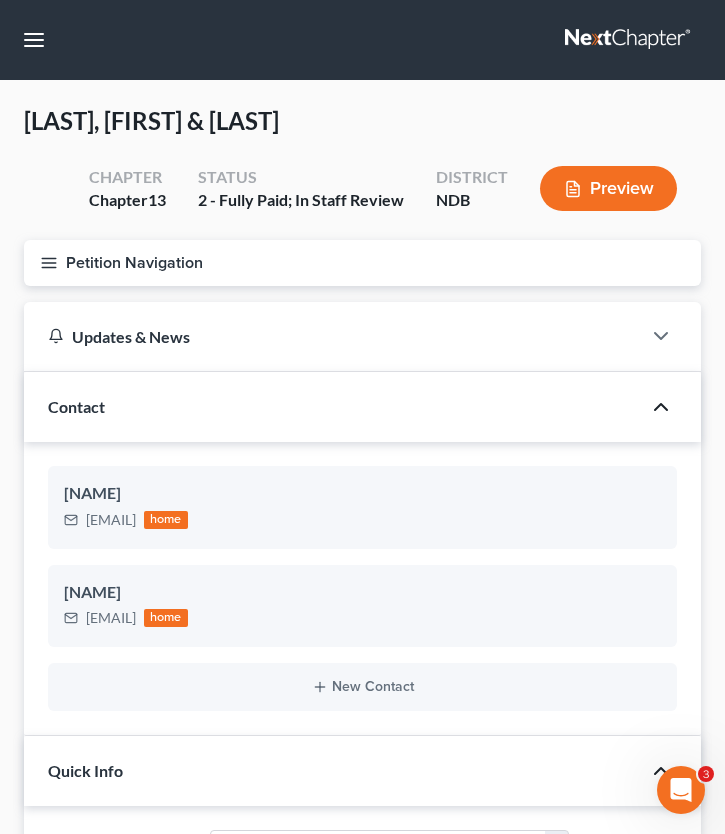 click 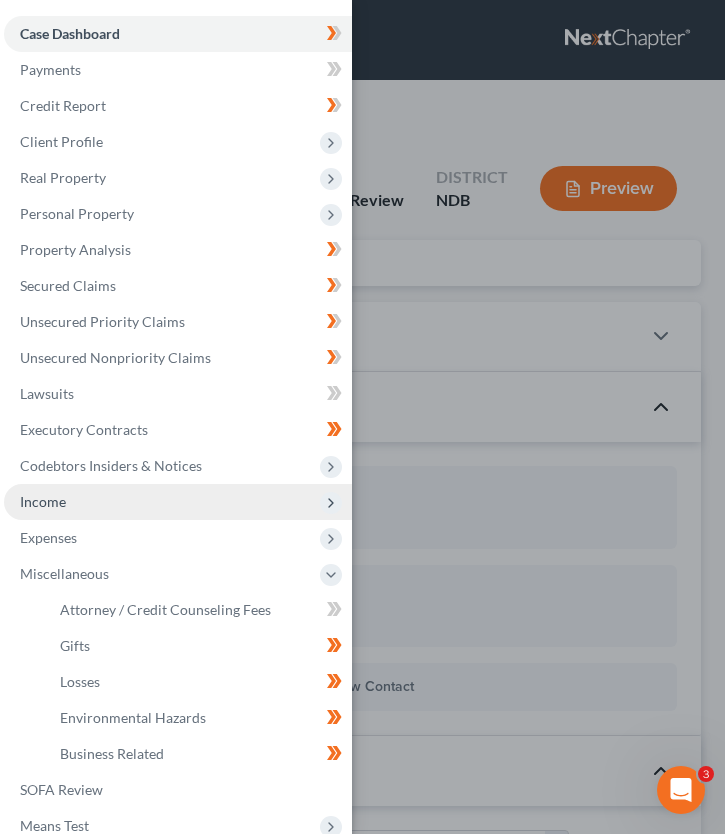 click on "Income" at bounding box center (178, 502) 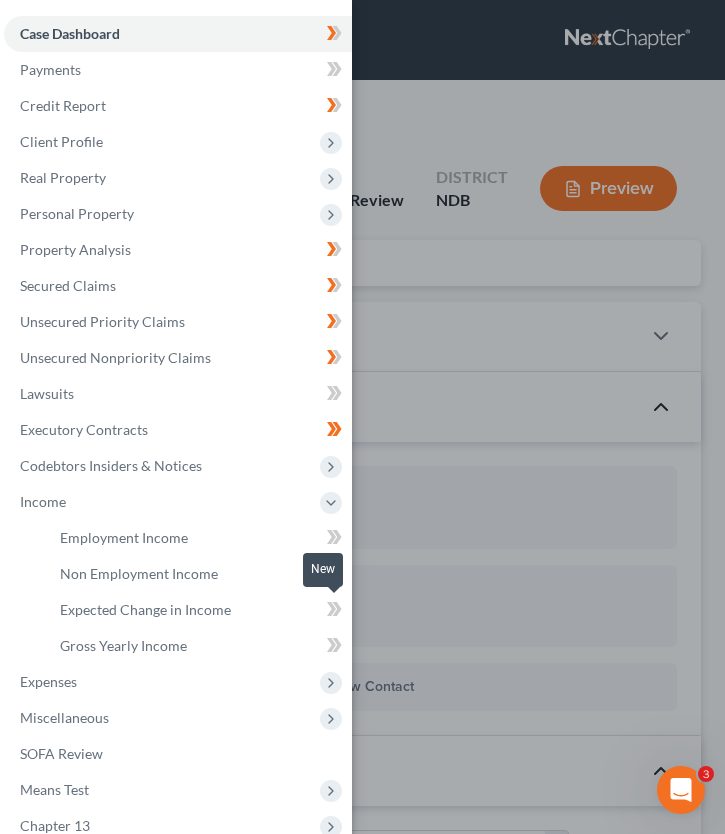 click 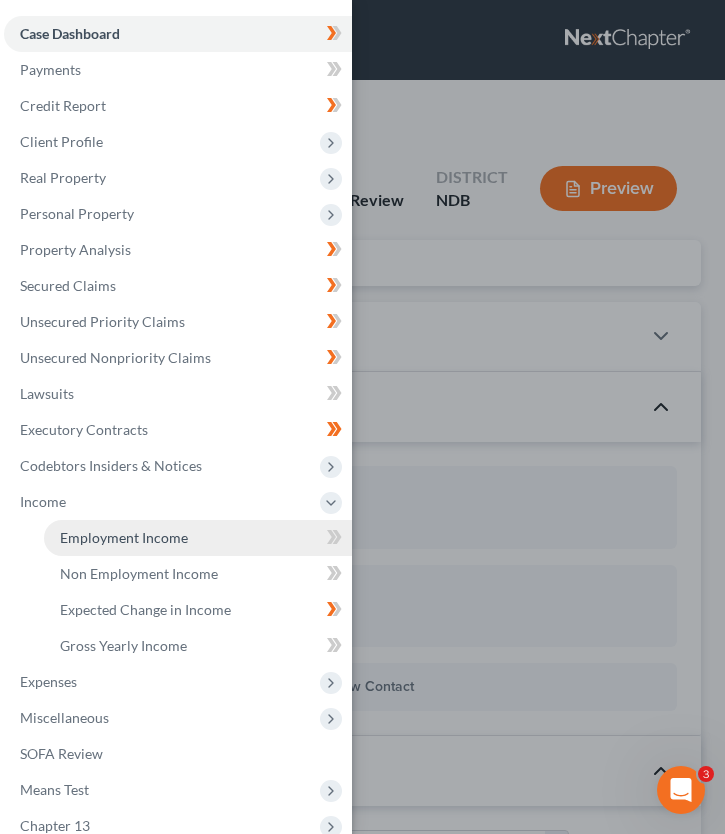 click on "Employment Income" at bounding box center [198, 538] 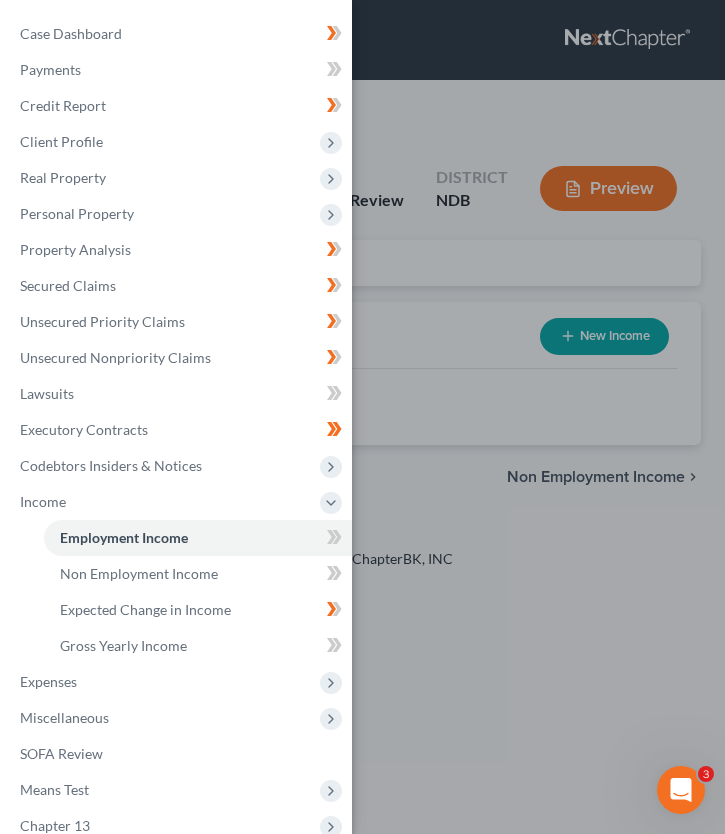 click on "Case Dashboard
Payments
Invoices
Payments
Payments
Credit Report
Client Profile" at bounding box center (362, 417) 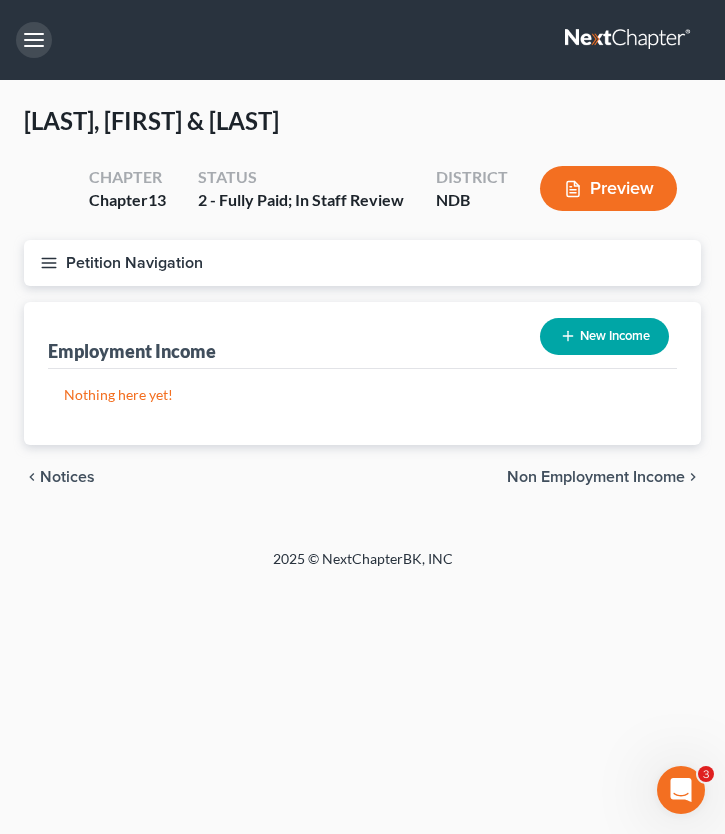 click at bounding box center [34, 40] 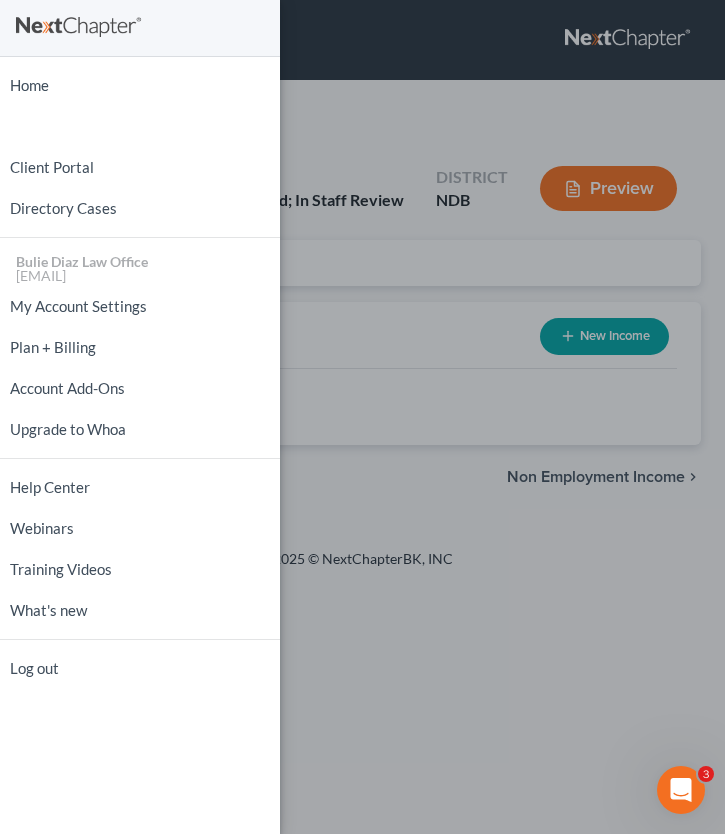 click on "Home New Case Client Portal Directory Cases Bulie Diaz Law Office [EMAIL] My Account Settings Plan + Billing Account Add-Ons Upgrade to Whoa Help Center Webinars Training Videos What's new Log out" at bounding box center (362, 417) 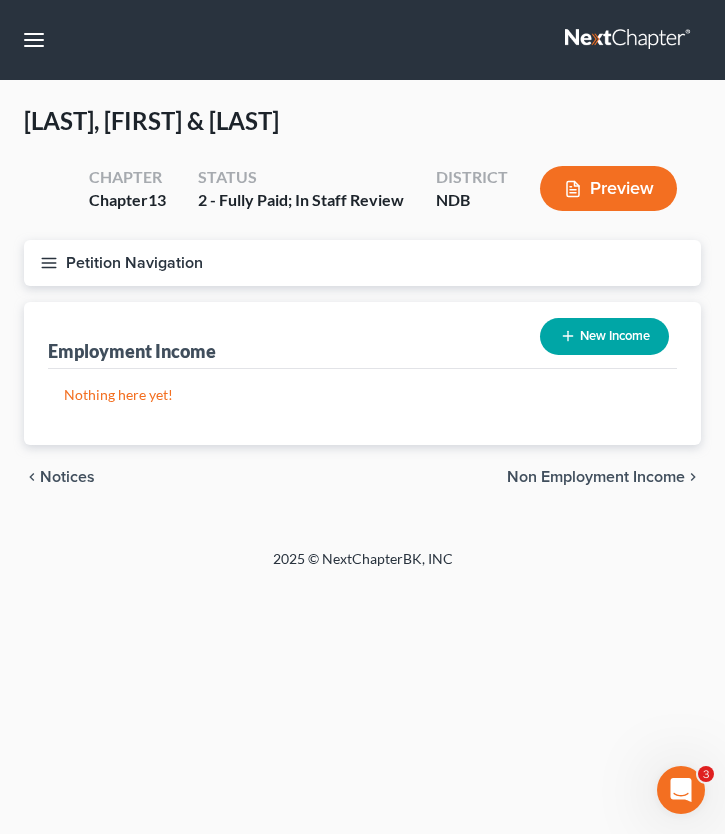 click 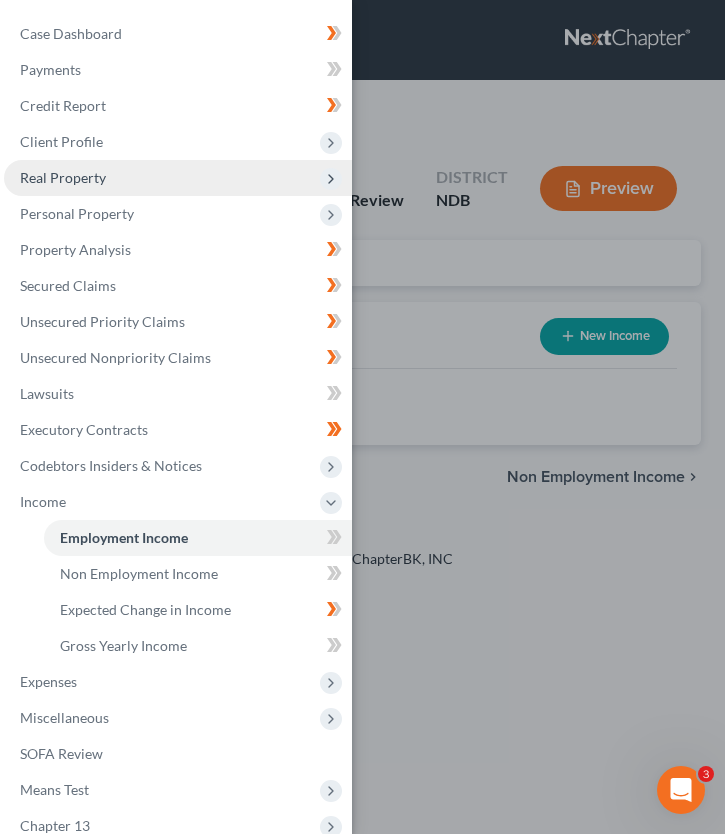 click on "Real Property" at bounding box center (178, 178) 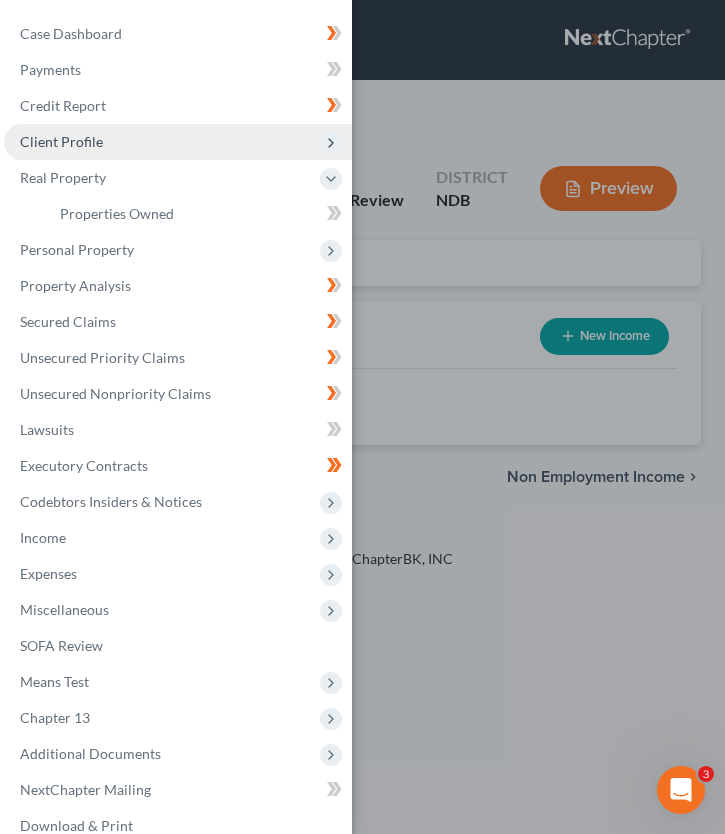 click on "Client Profile" at bounding box center [178, 142] 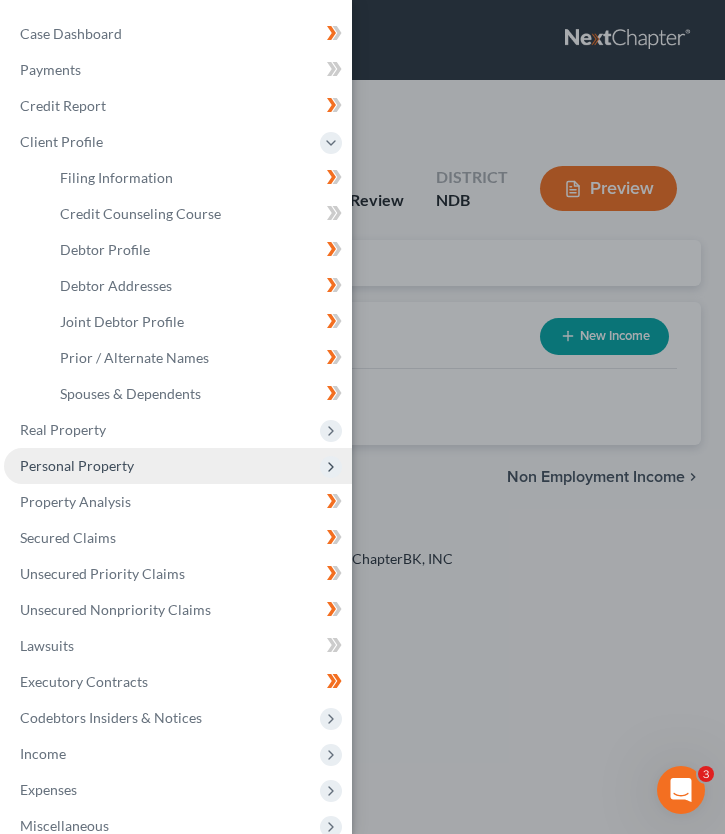 click on "Personal Property" at bounding box center (77, 465) 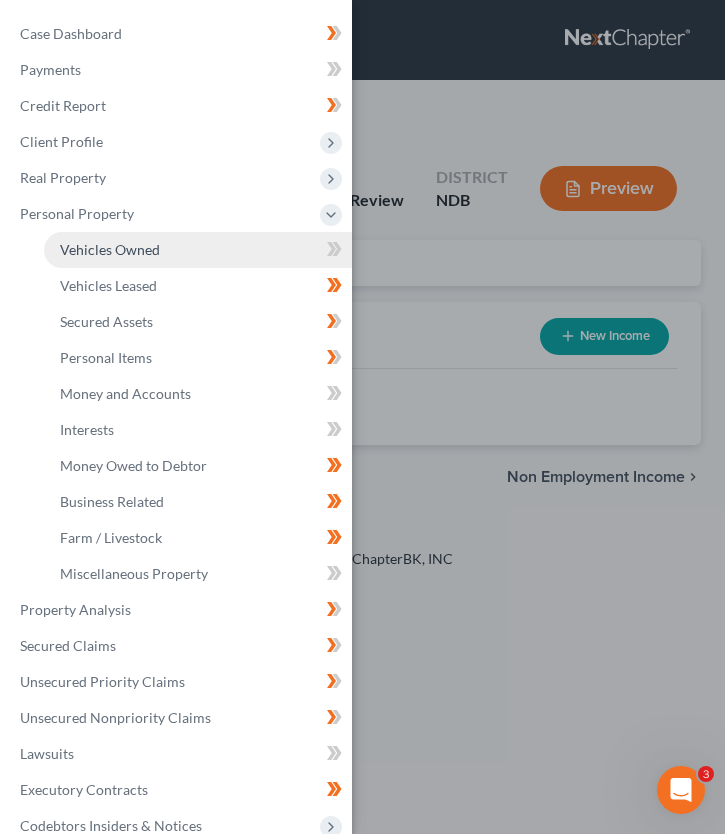 click on "Vehicles Owned" at bounding box center (198, 250) 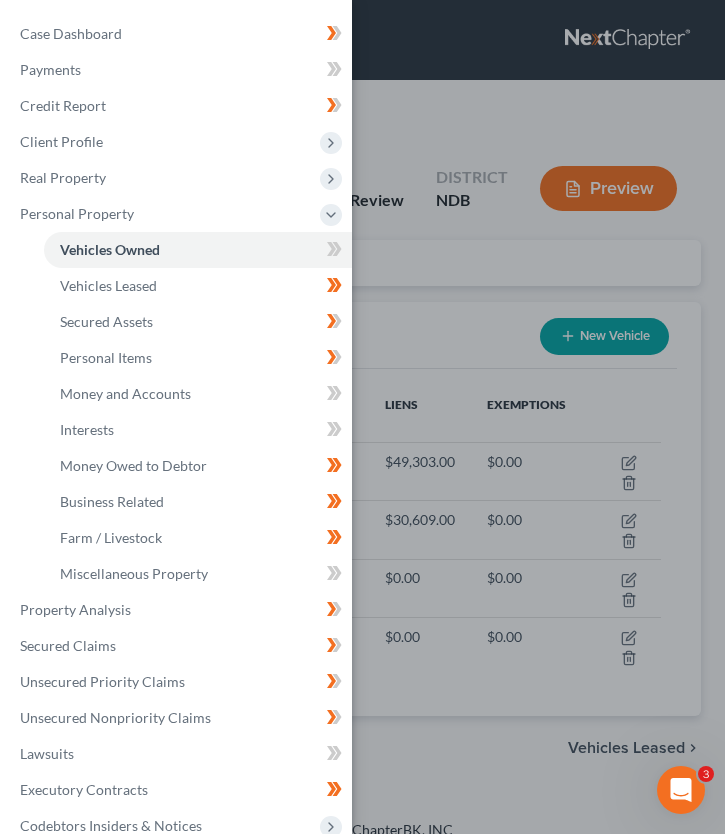 click on "Case Dashboard
Payments
Invoices
Payments
Payments
Credit Report
Client Profile" at bounding box center (362, 417) 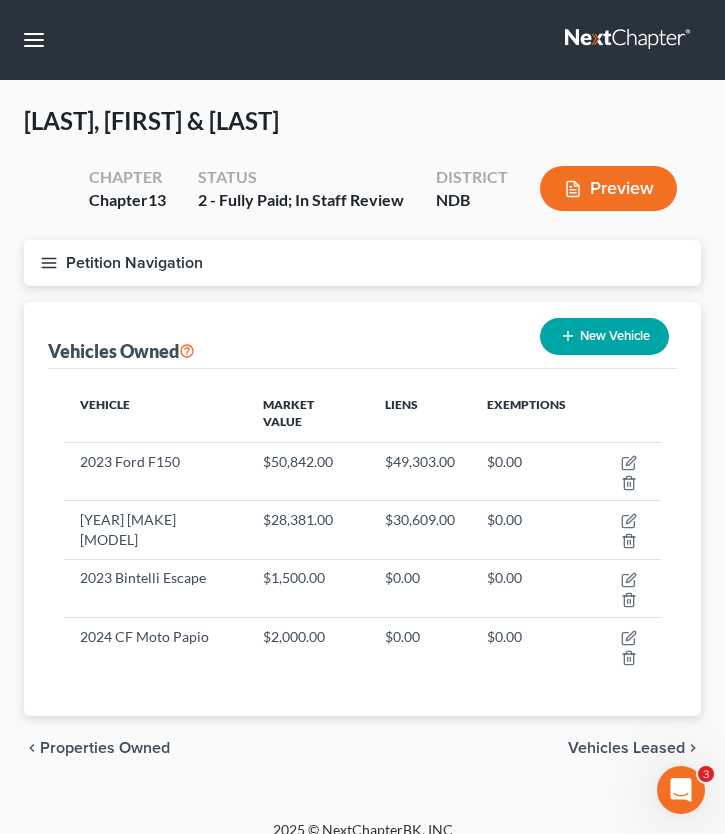 click 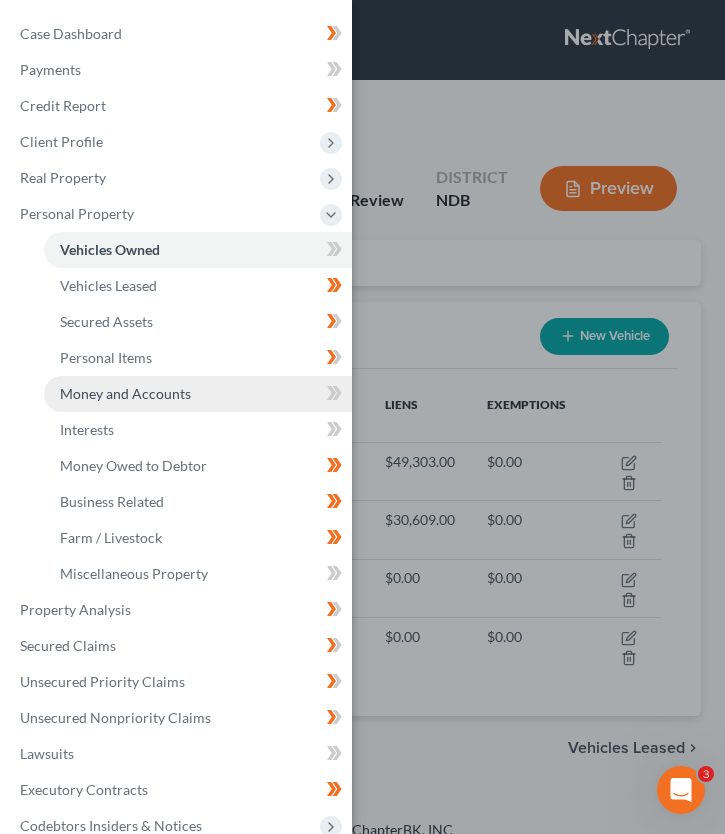 click on "Money and Accounts" at bounding box center [125, 393] 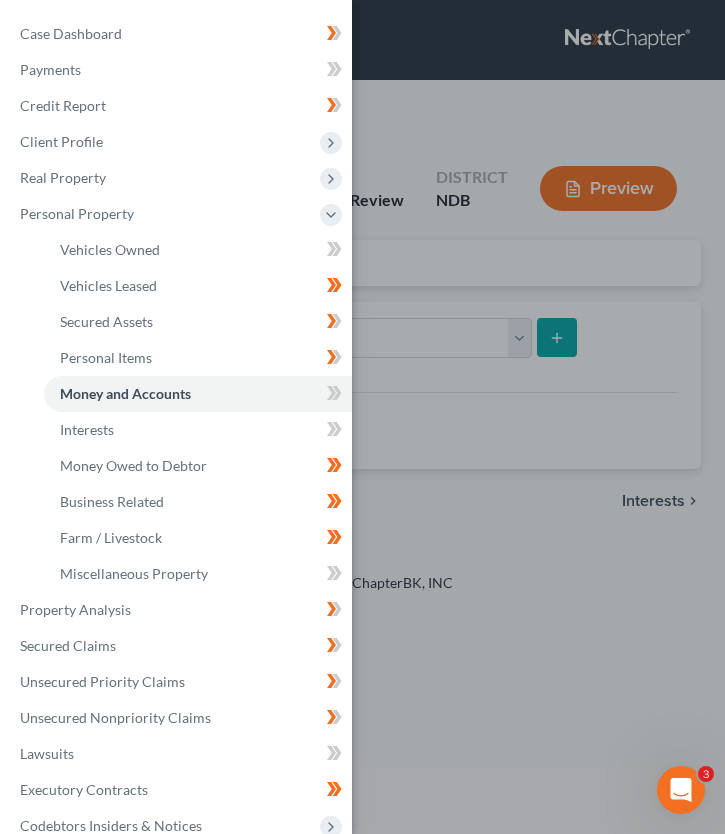 click on "Case Dashboard
Payments
Invoices
Payments
Payments
Credit Report
Client Profile" at bounding box center (362, 417) 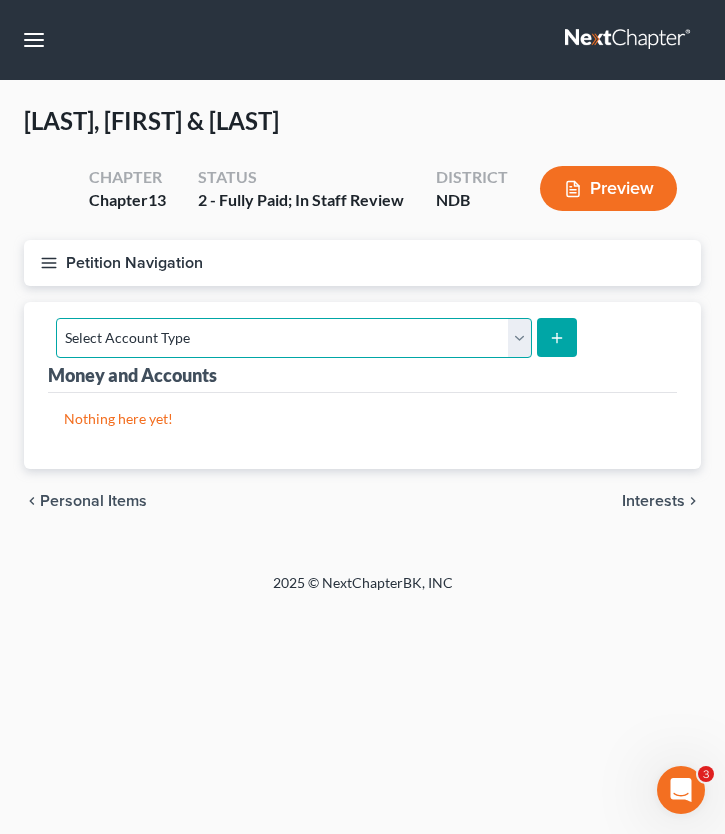 click on "Select Account Type Brokerage (A/B: 18, SOFA: 20) Cash on Hand (A/B: 16) Certificates of Deposit (A/B: 17, SOFA: 20) Checking Account (A/B: 17, SOFA: 20) Money Market (A/B: 18, SOFA: 20) Other (Credit Union, Health Savings Account, etc) (A/B: 17, SOFA: 20) Safe Deposit Box (A/B: 16) Savings Account (A/B: 17, SOFA: 20) Security Deposits or Prepayments (A/B: 22)" at bounding box center (294, 338) 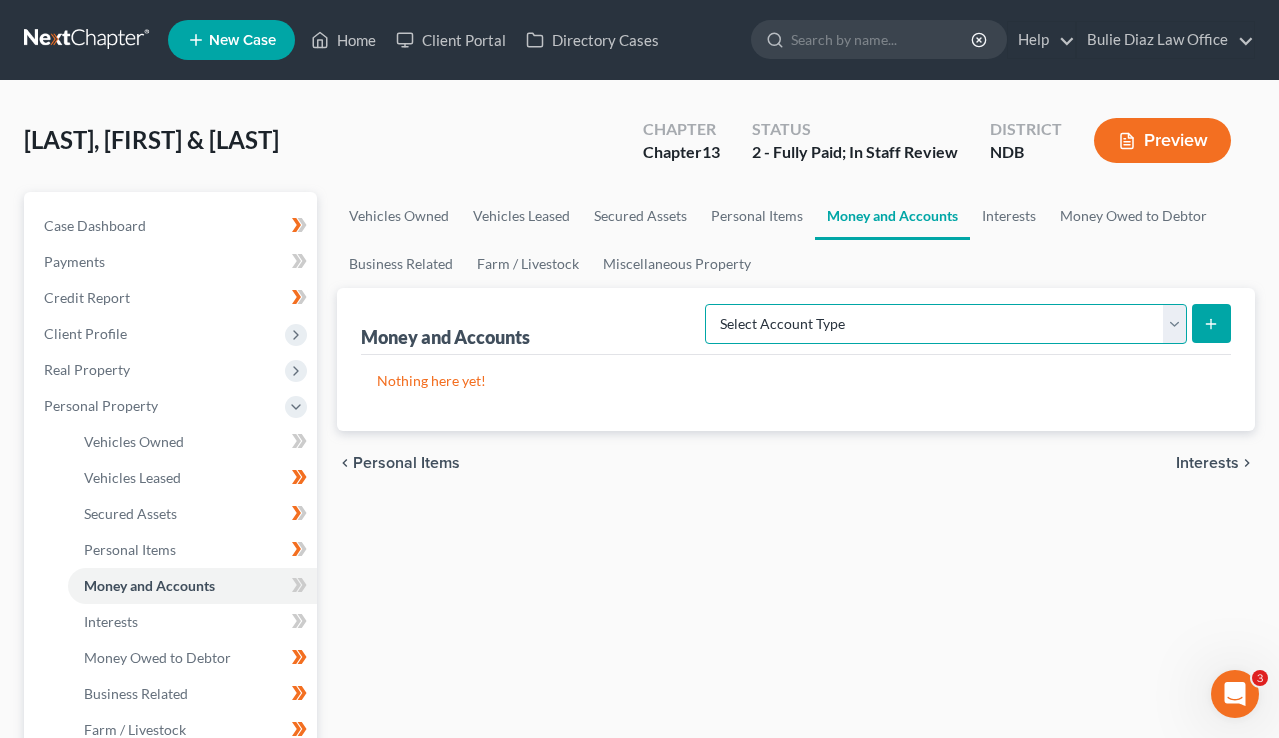 click on "Select Account Type Brokerage (A/B: 18, SOFA: 20) Cash on Hand (A/B: 16) Certificates of Deposit (A/B: 17, SOFA: 20) Checking Account (A/B: 17, SOFA: 20) Money Market (A/B: 18, SOFA: 20) Other (Credit Union, Health Savings Account, etc) (A/B: 17, SOFA: 20) Safe Deposit Box (A/B: 16) Savings Account (A/B: 17, SOFA: 20) Security Deposits or Prepayments (A/B: 22)" at bounding box center (946, 324) 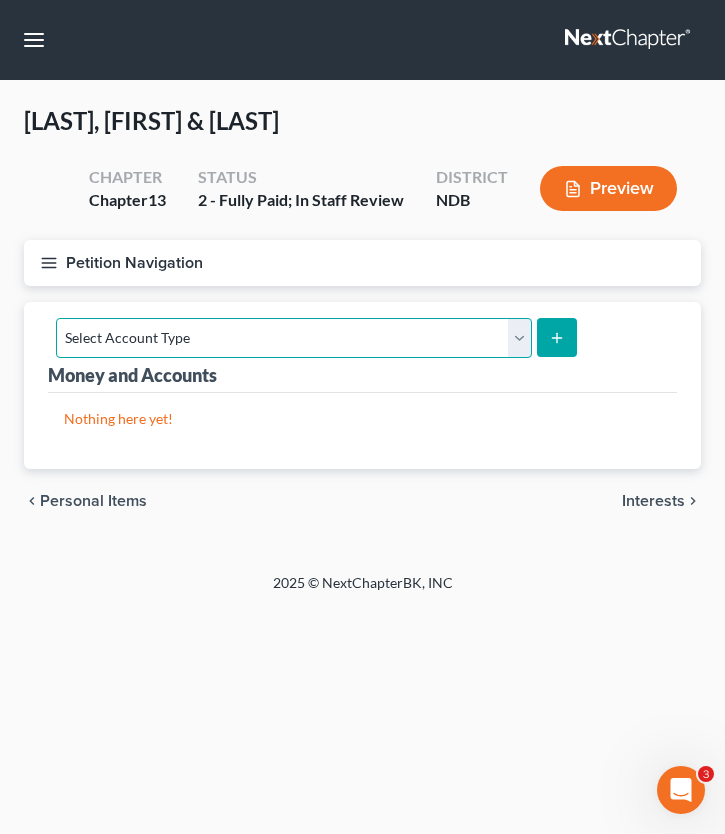 click on "Select Account Type Brokerage (A/B: 18, SOFA: 20) Cash on Hand (A/B: 16) Certificates of Deposit (A/B: 17, SOFA: 20) Checking Account (A/B: 17, SOFA: 20) Money Market (A/B: 18, SOFA: 20) Other (Credit Union, Health Savings Account, etc) (A/B: 17, SOFA: 20) Safe Deposit Box (A/B: 16) Savings Account (A/B: 17, SOFA: 20) Security Deposits or Prepayments (A/B: 22)" at bounding box center [294, 338] 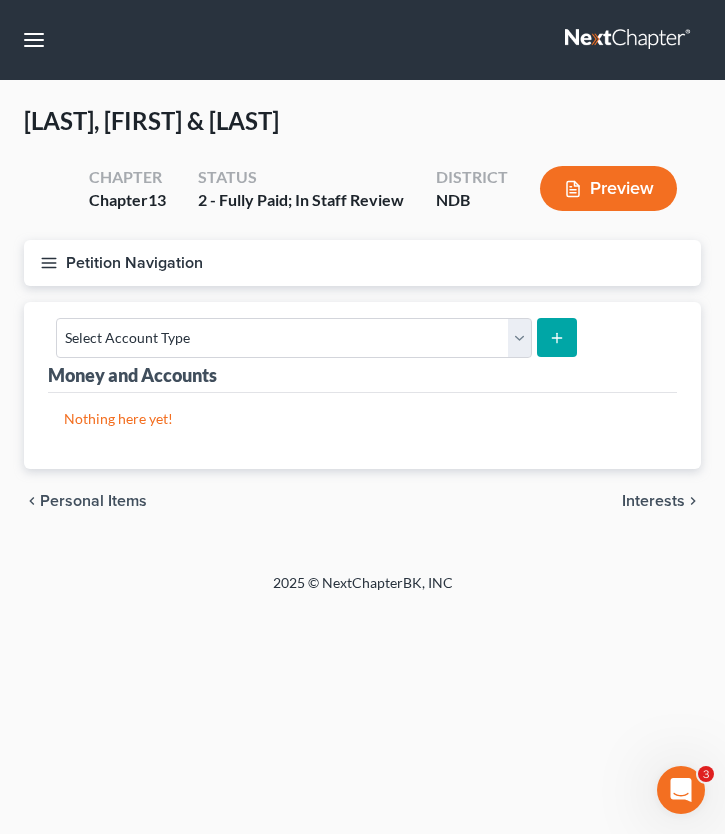 click 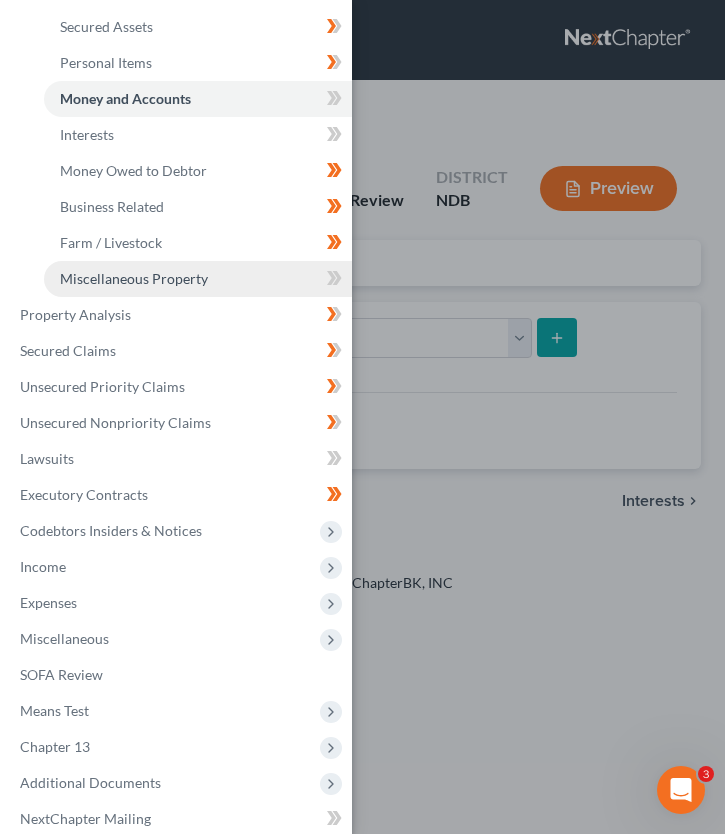scroll, scrollTop: 297, scrollLeft: 0, axis: vertical 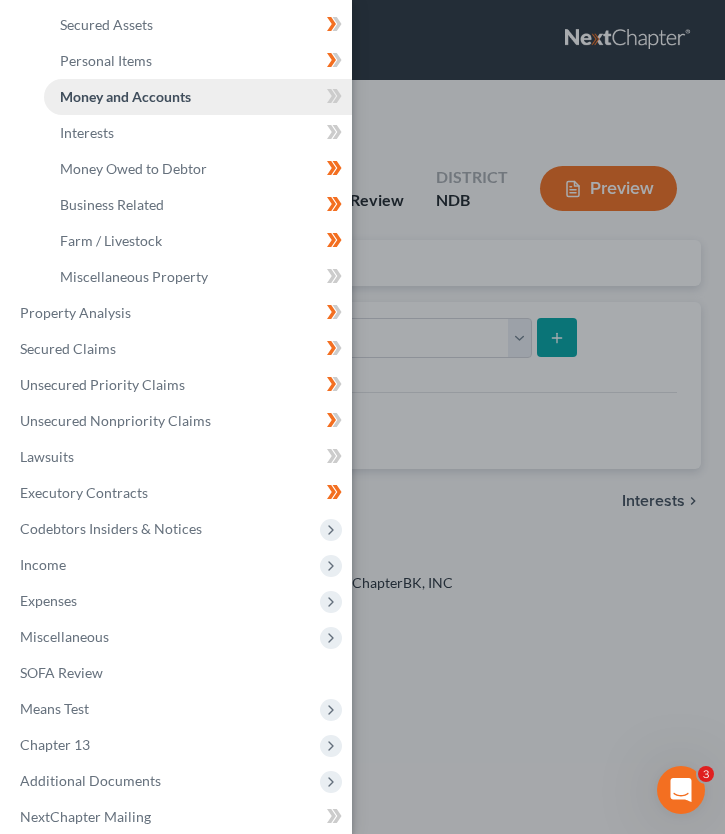 click on "Money and Accounts" at bounding box center [198, 97] 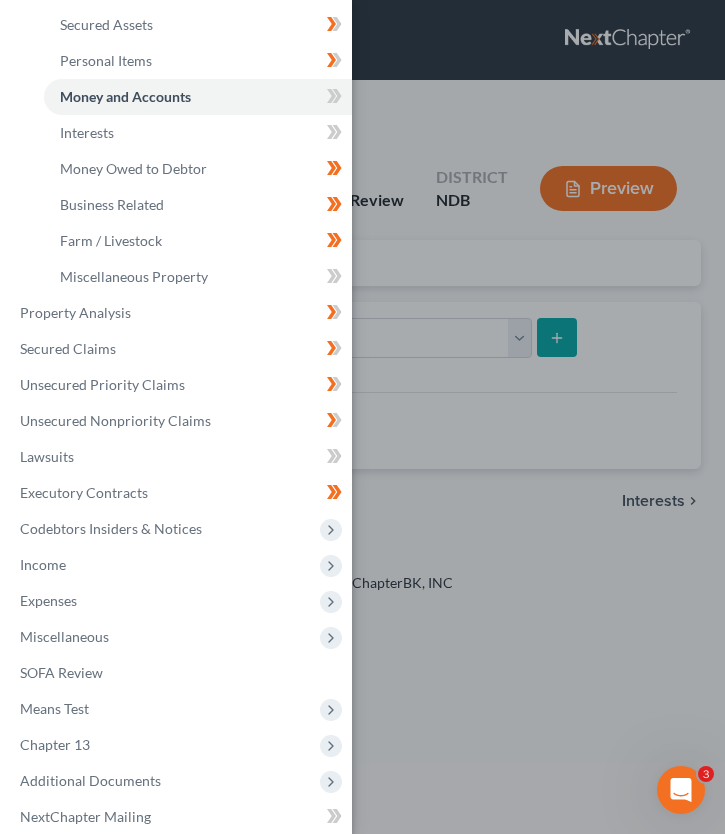 click on "Case Dashboard
Payments
Invoices
Payments
Payments
Credit Report
Client Profile" at bounding box center [362, 417] 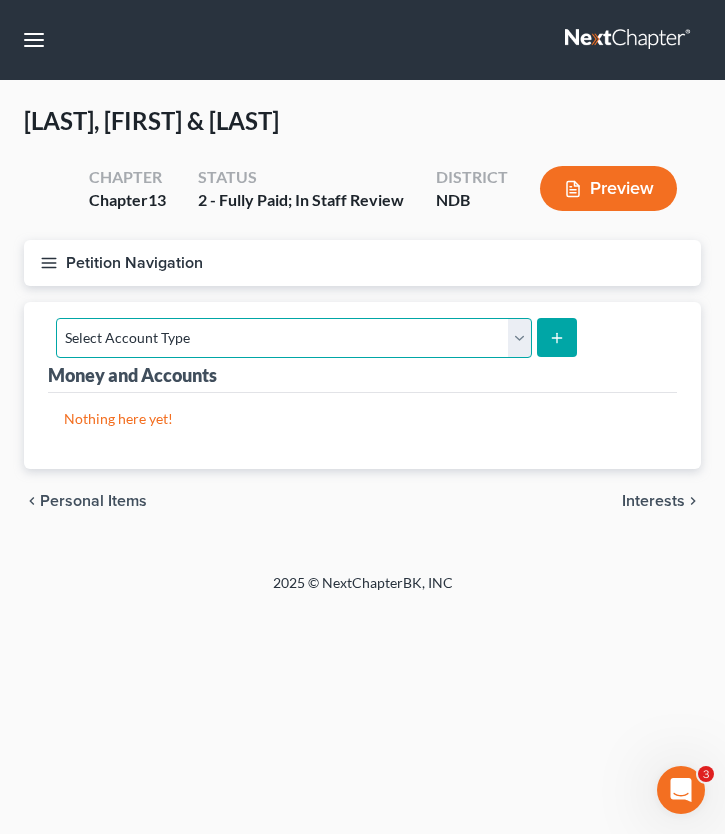 click on "Select Account Type Brokerage (A/B: 18, SOFA: 20) Cash on Hand (A/B: 16) Certificates of Deposit (A/B: 17, SOFA: 20) Checking Account (A/B: 17, SOFA: 20) Money Market (A/B: 18, SOFA: 20) Other (Credit Union, Health Savings Account, etc) (A/B: 17, SOFA: 20) Safe Deposit Box (A/B: 16) Savings Account (A/B: 17, SOFA: 20) Security Deposits or Prepayments (A/B: 22)" at bounding box center (294, 338) 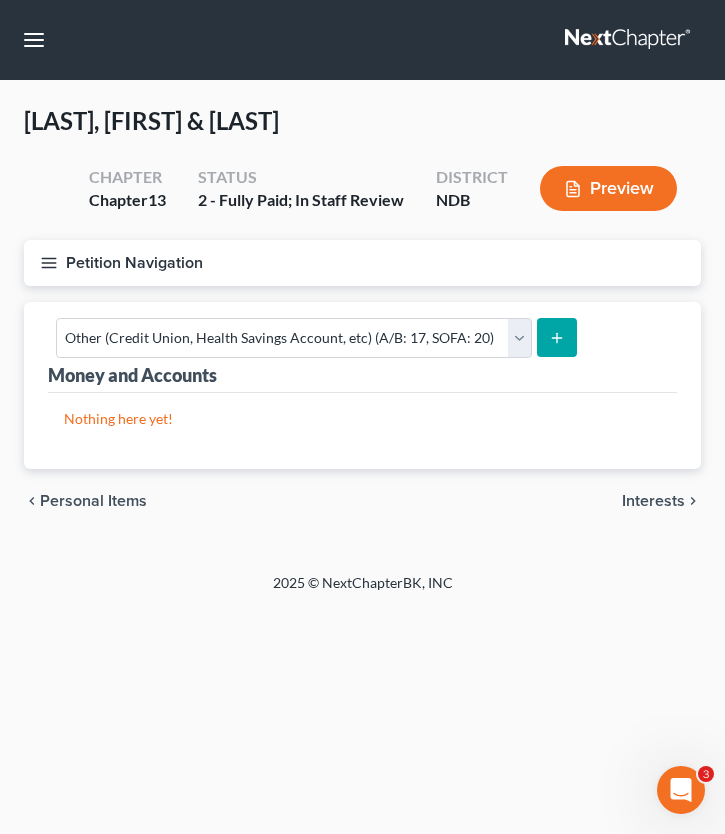 click at bounding box center [556, 337] 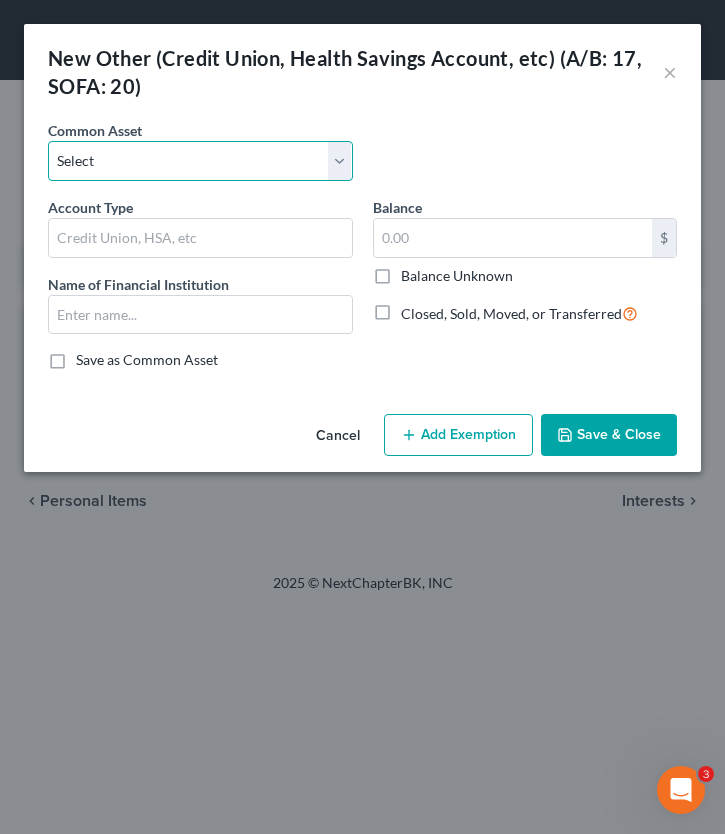 click on "Select ENT Credit Union Share Draft Account" at bounding box center (200, 161) 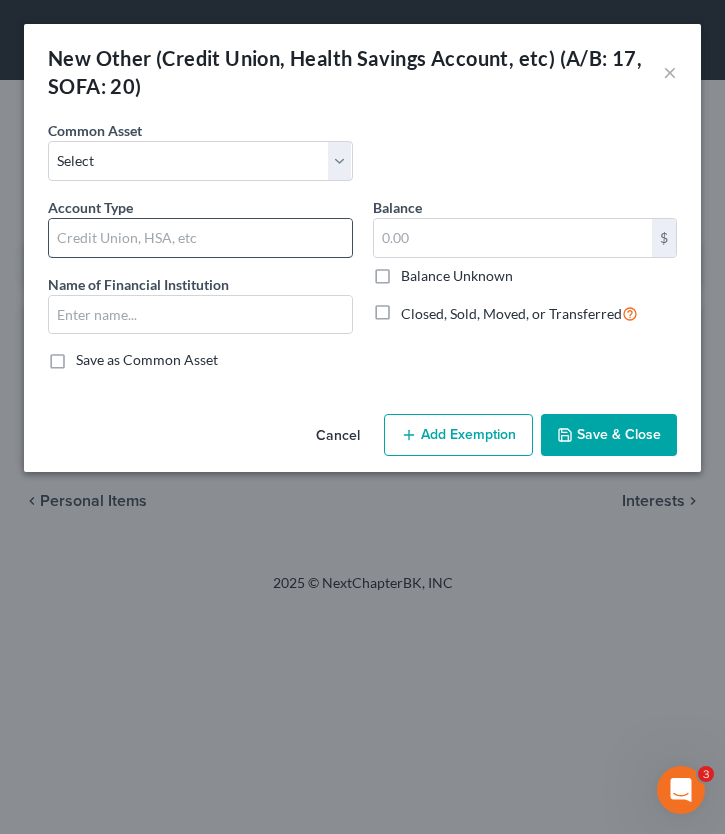 click at bounding box center [200, 238] 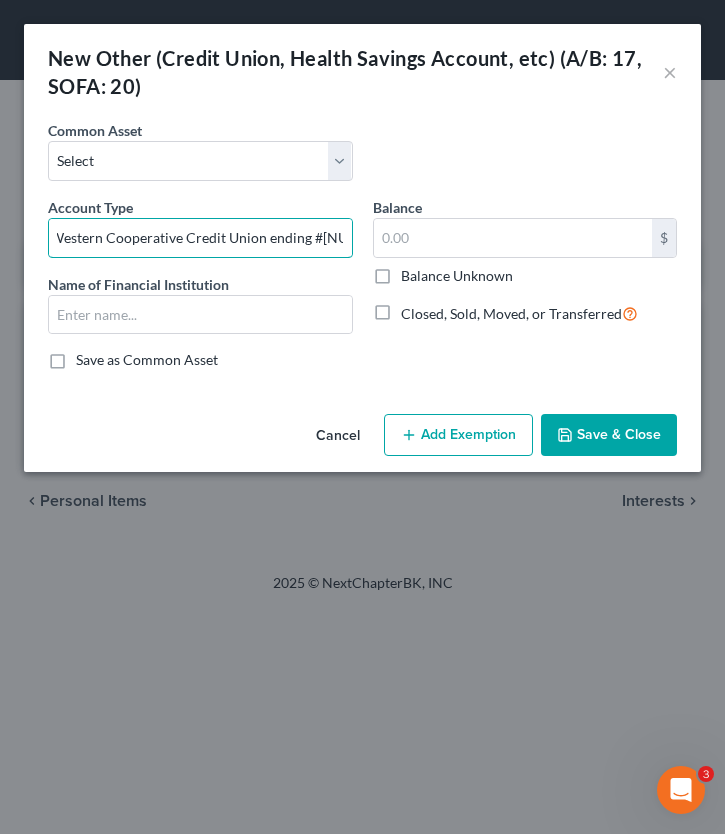 scroll, scrollTop: 0, scrollLeft: 15, axis: horizontal 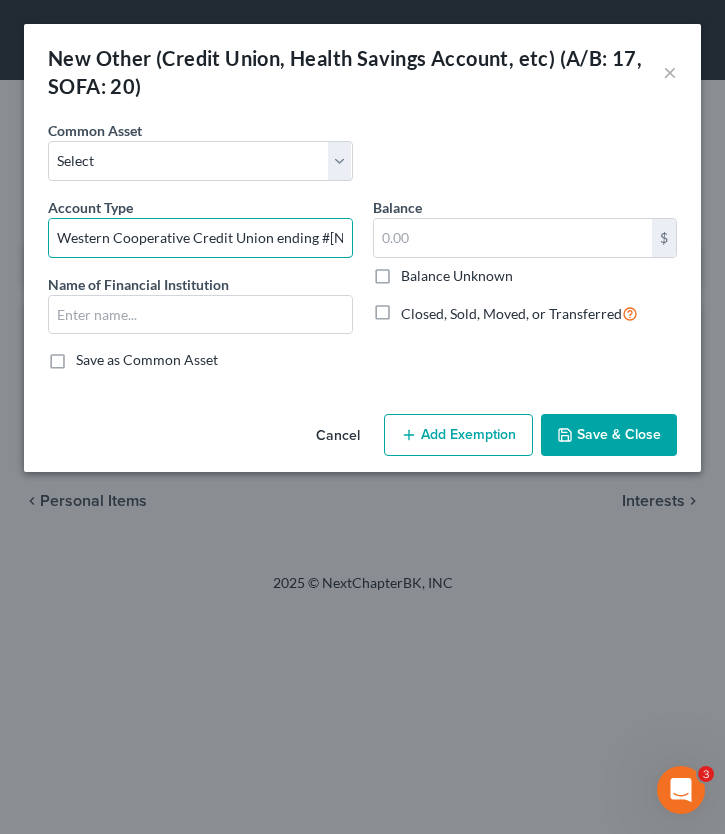 drag, startPoint x: 344, startPoint y: 238, endPoint x: -17, endPoint y: 235, distance: 361.01245 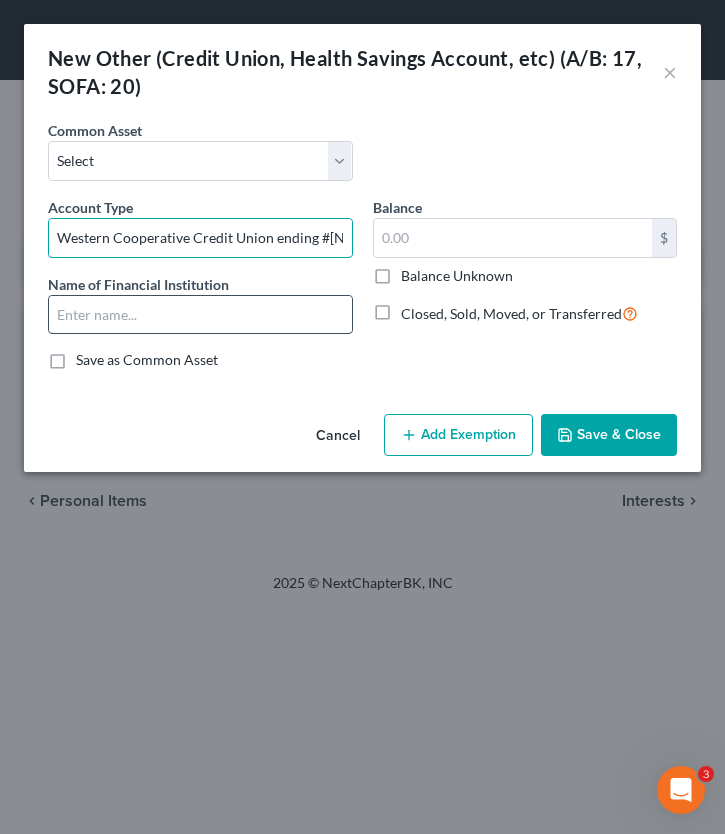 type on "Western Cooperative Credit Union ending #[NUMBER]" 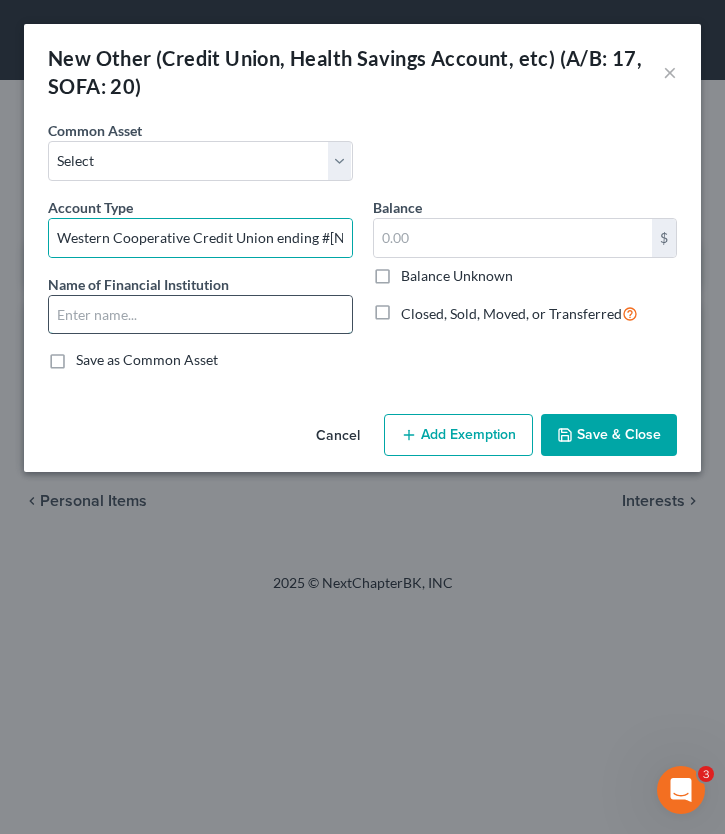 click at bounding box center [200, 315] 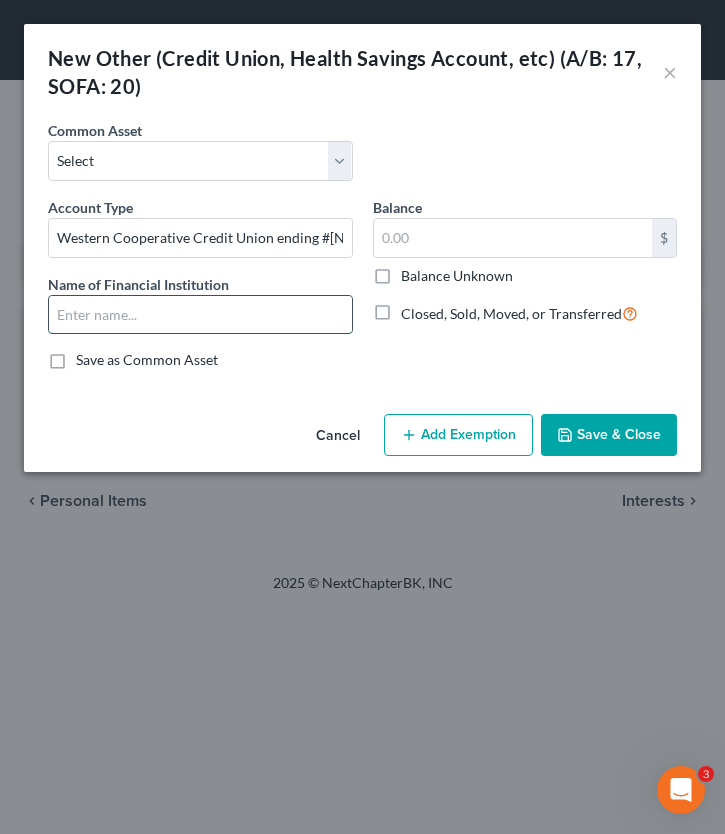 paste on "Western Cooperative Credit Union ending #[NUMBER]" 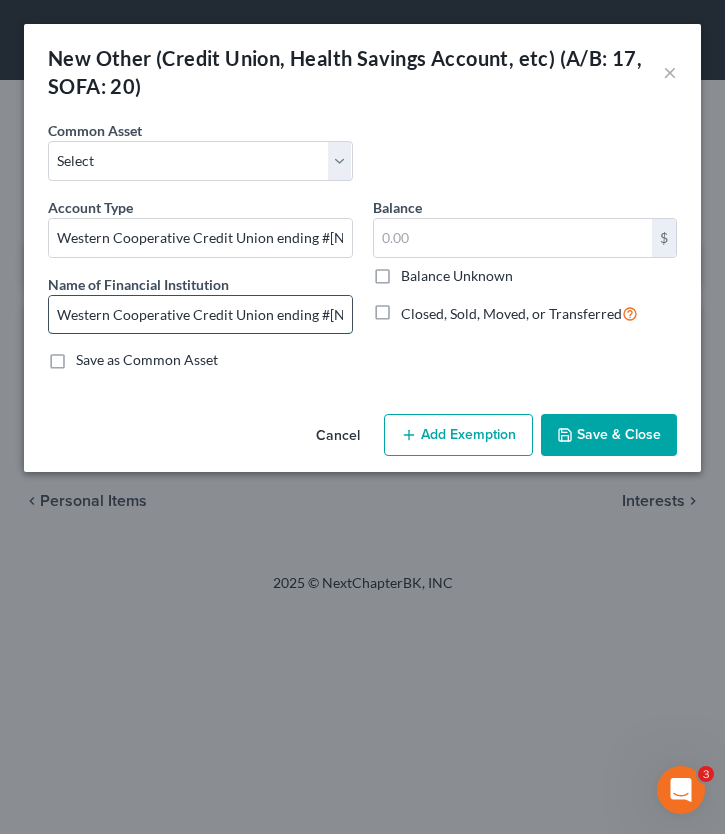 scroll, scrollTop: 0, scrollLeft: 15, axis: horizontal 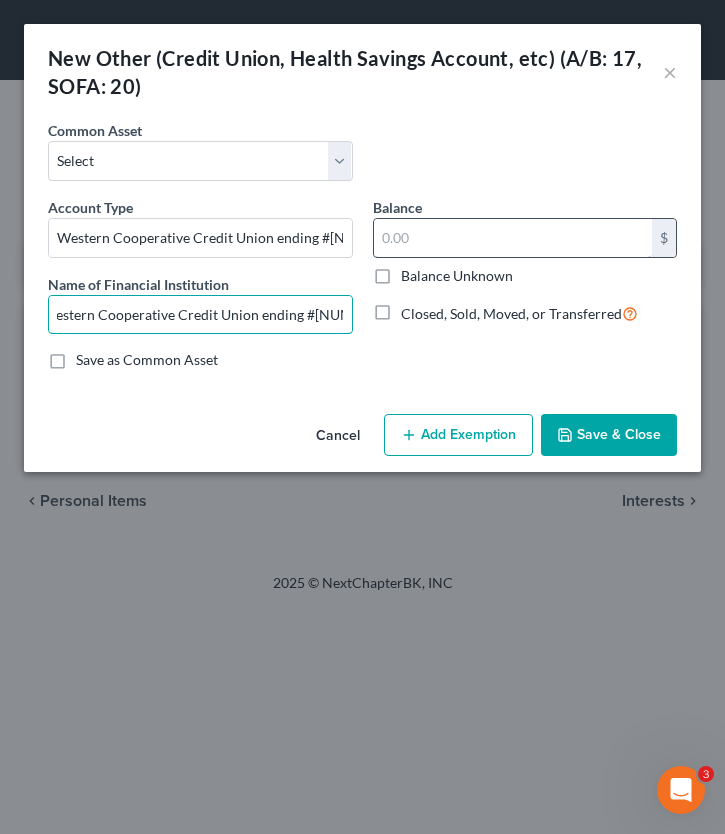 type on "Western Cooperative Credit Union ending #[NUMBER]" 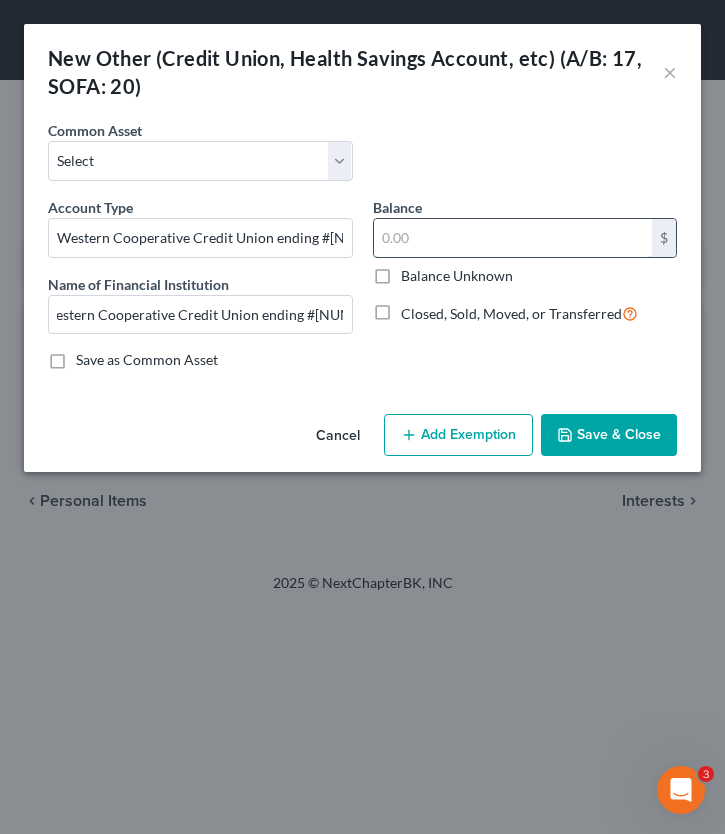 click at bounding box center (513, 238) 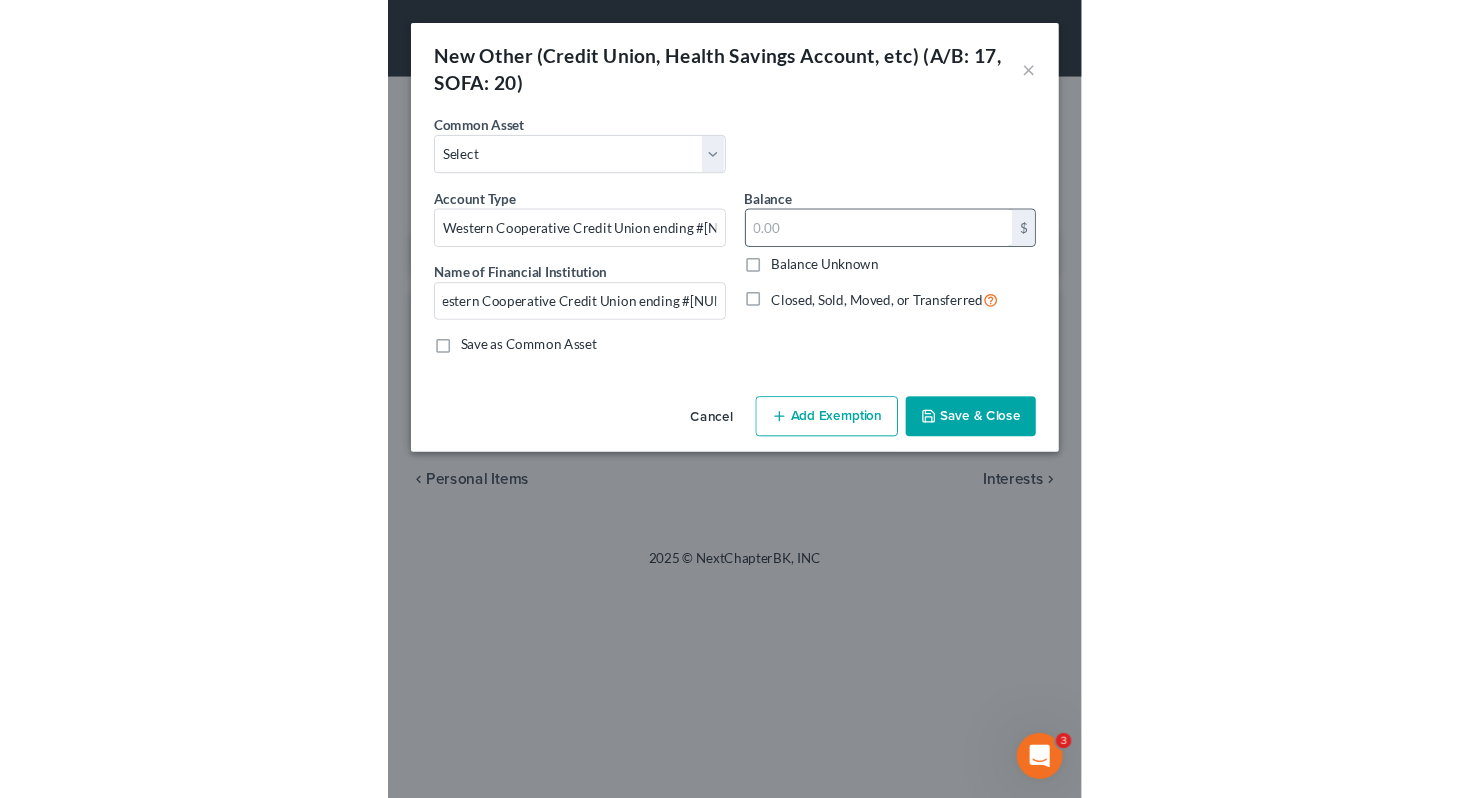 scroll, scrollTop: 0, scrollLeft: 0, axis: both 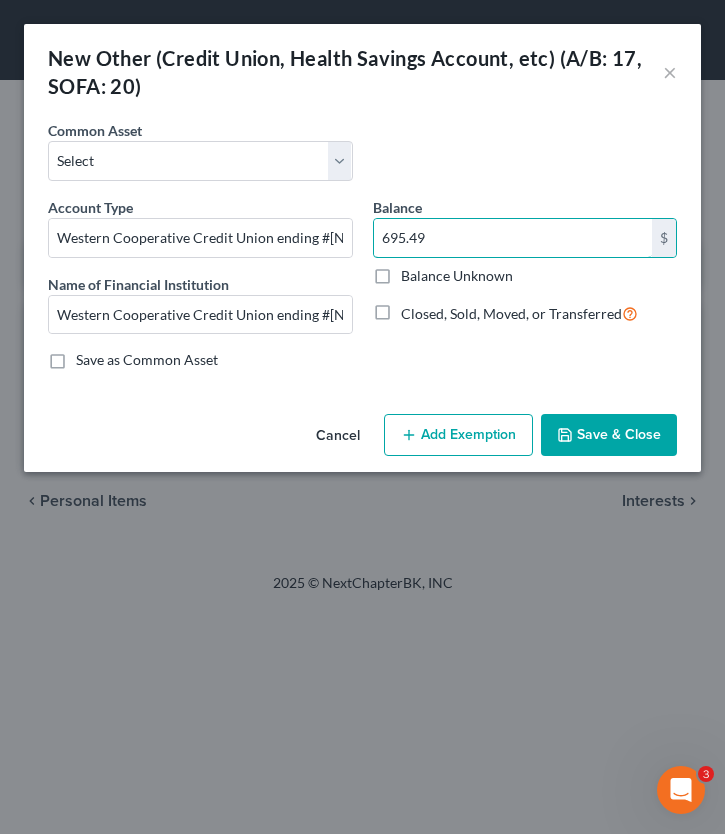 type on "695.49" 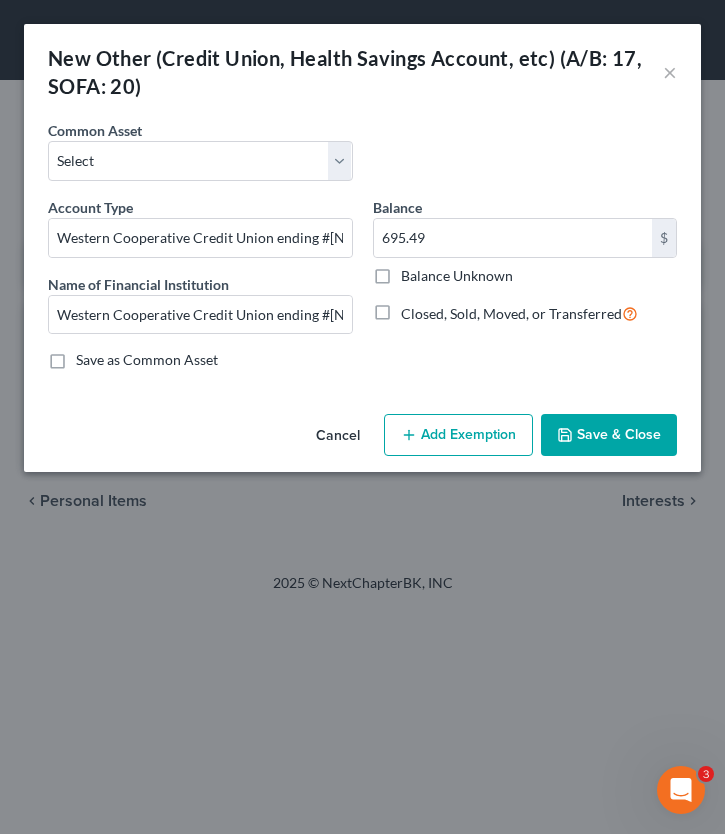 click on "Save & Close" at bounding box center [609, 435] 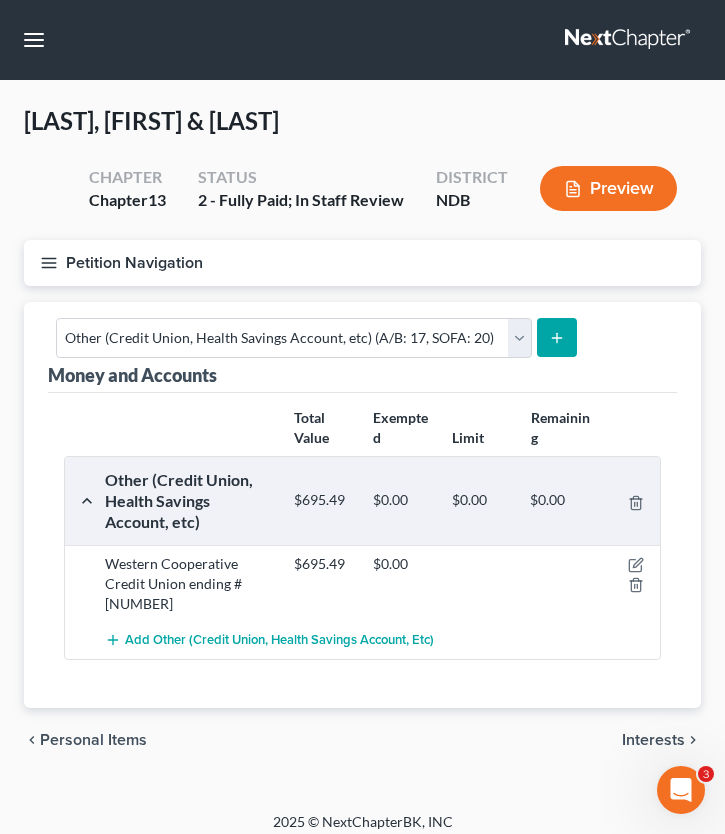 click 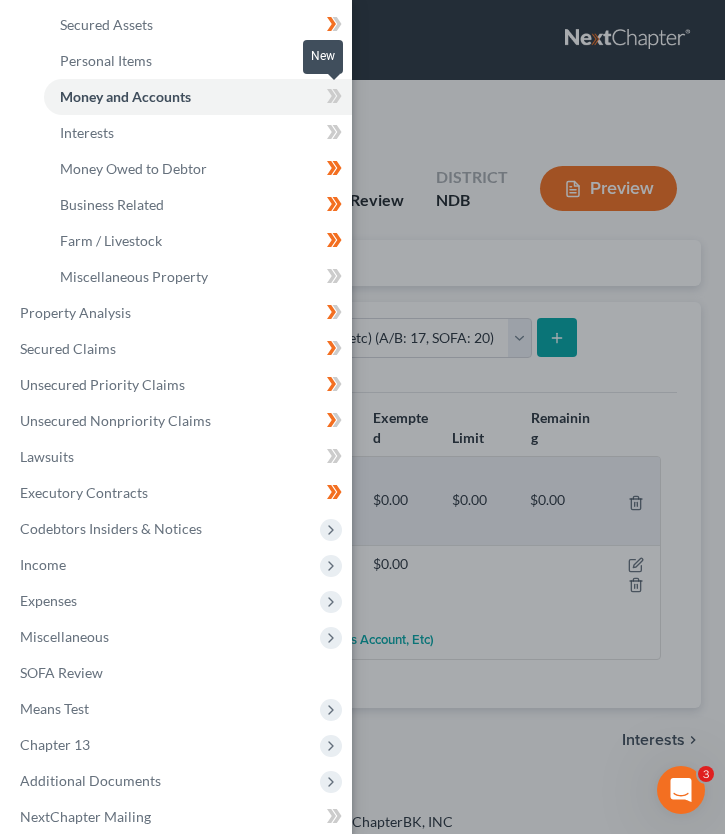 click 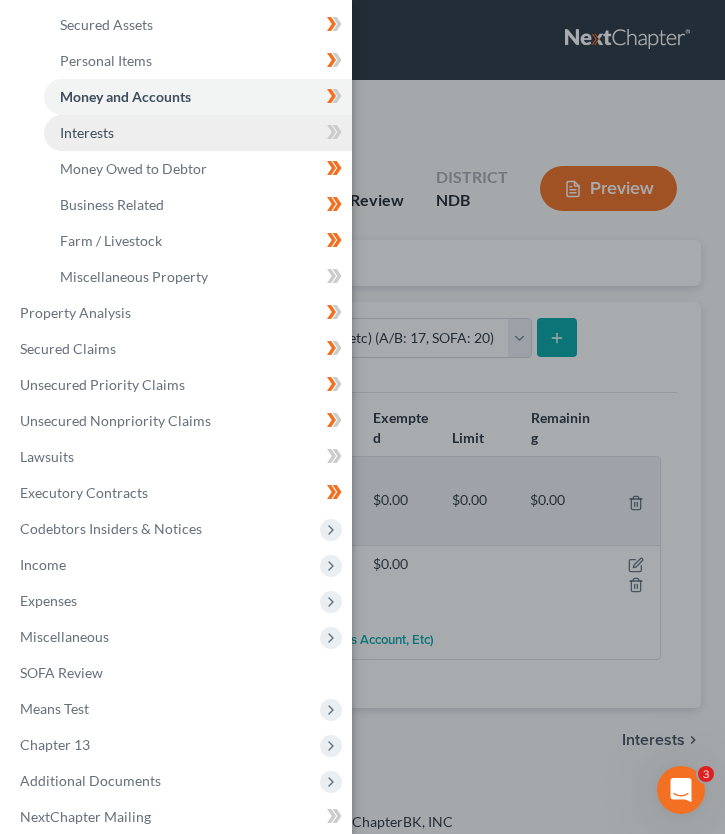 click on "Interests" at bounding box center (198, 133) 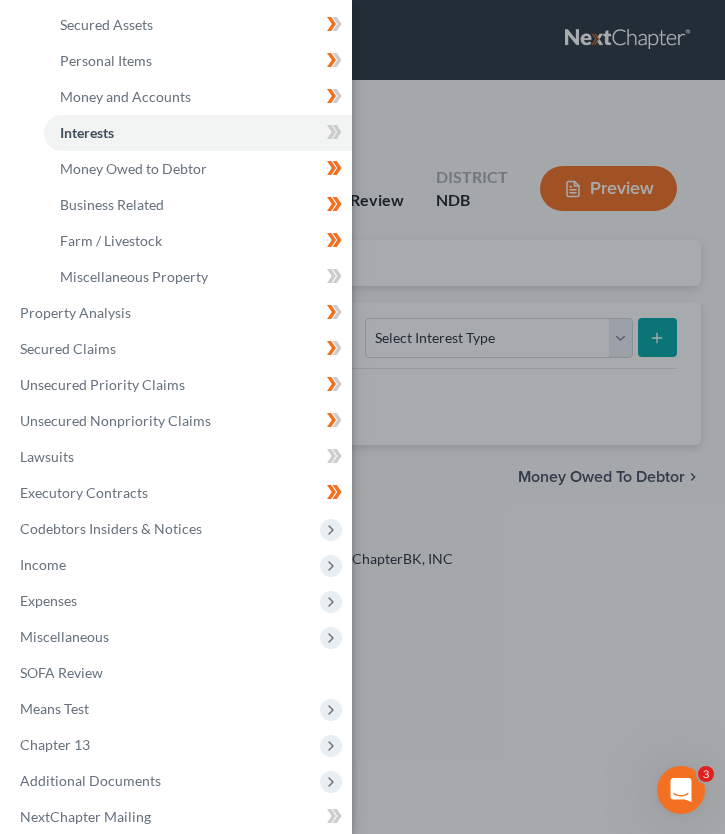 click on "Case Dashboard
Payments
Invoices
Payments
Payments
Credit Report
Client Profile" at bounding box center (362, 417) 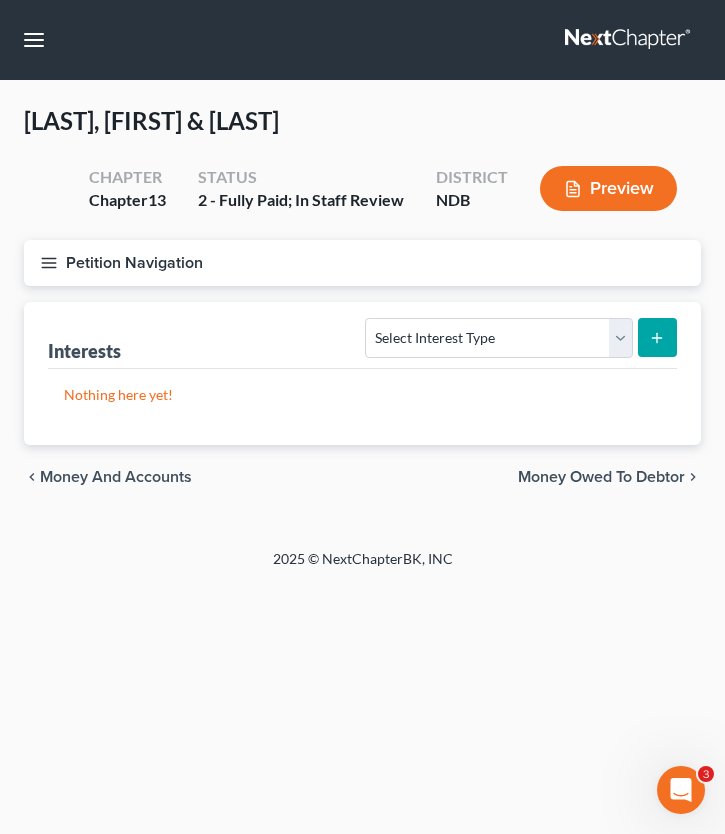 click on "Money Owed to Debtor" at bounding box center (601, 477) 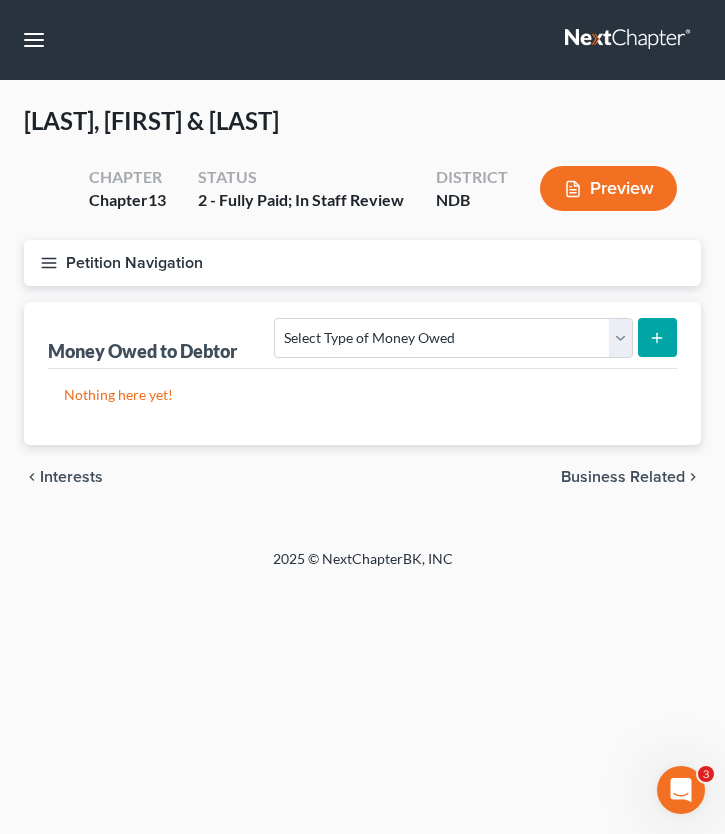 click on "Interests" at bounding box center [71, 477] 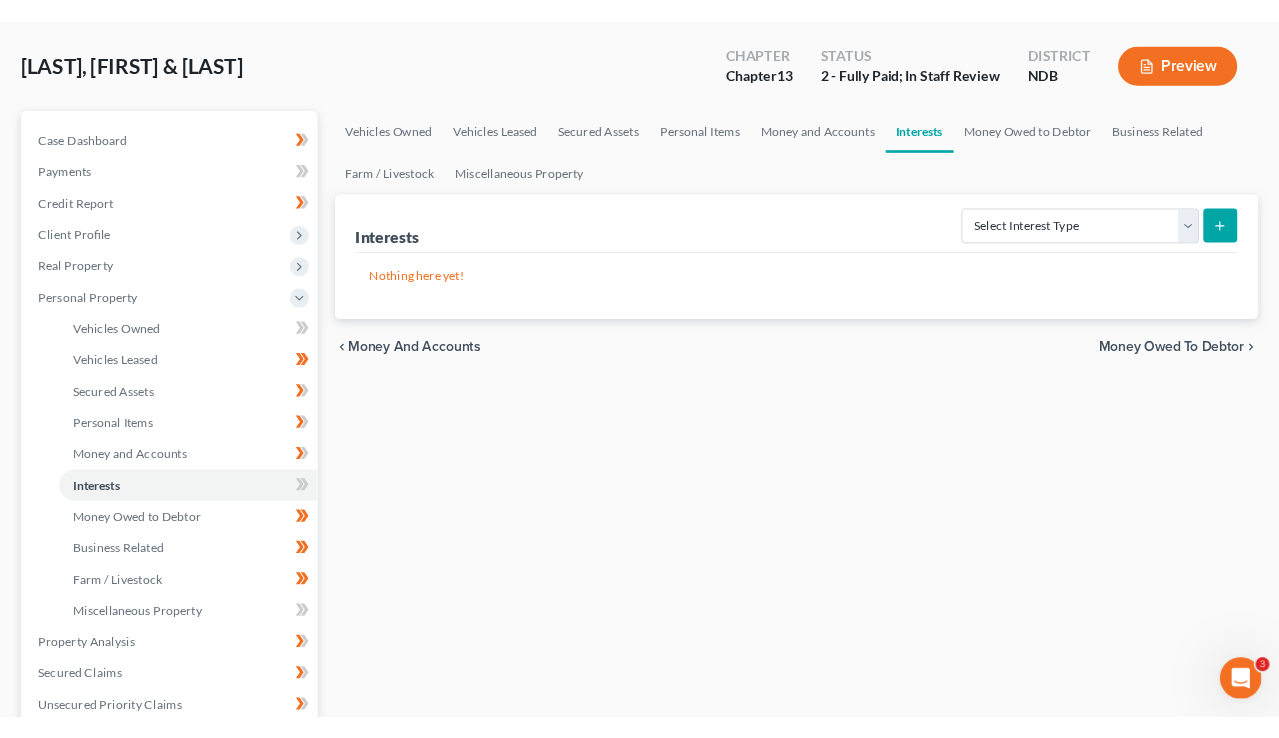 scroll, scrollTop: 87, scrollLeft: 0, axis: vertical 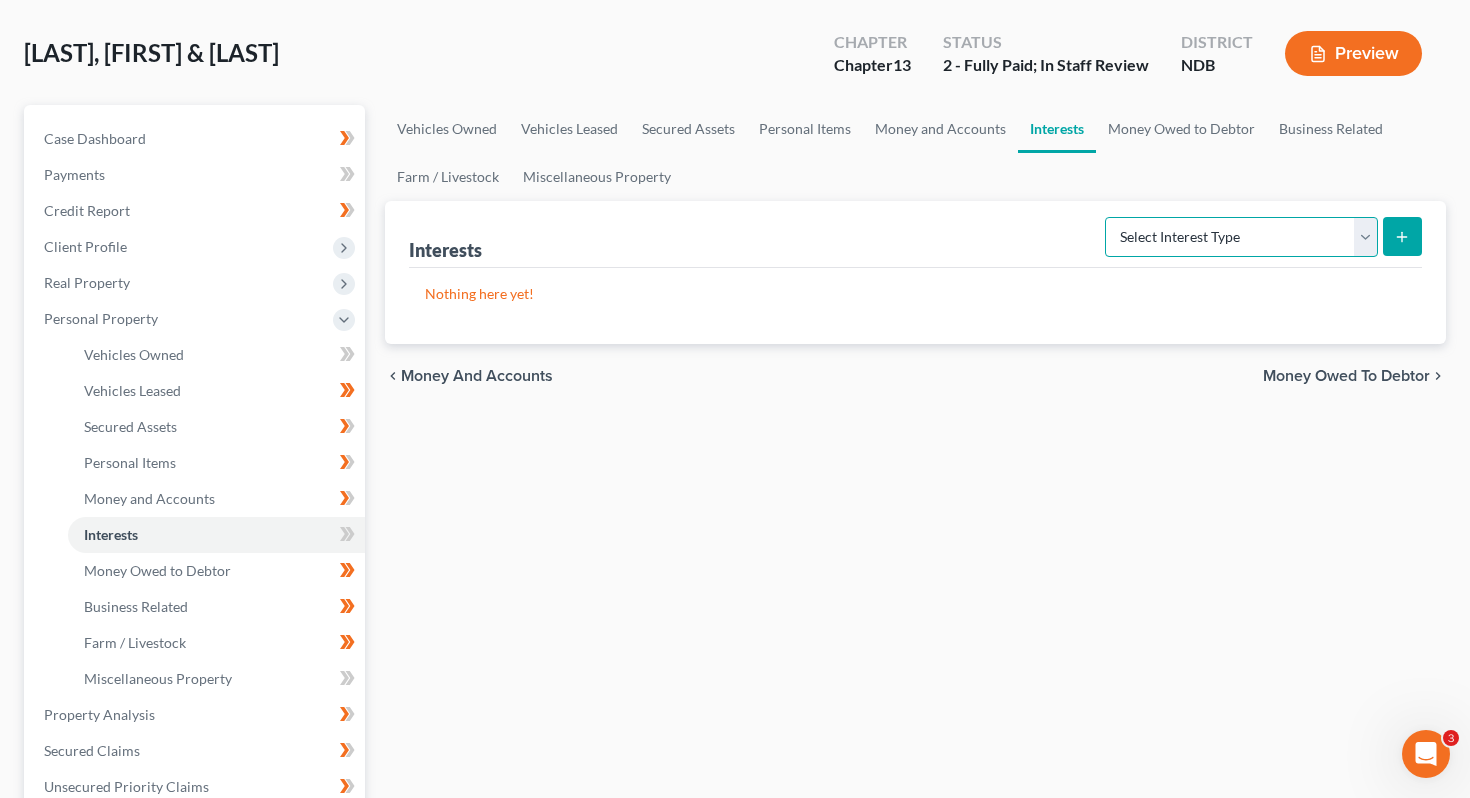 click on "Select Interest Type 401K (A/B: 21) Annuity (A/B: 23) Bond (A/B: 18) Education IRA (A/B: 24) Government Bond (A/B: 20) Government Pension Plan (A/B: 21) Incorporated Business (A/B: 19) IRA (A/B: 21) Joint Venture (Active) (A/B: 42) Joint Venture (Inactive) (A/B: 19) Keogh (A/B: 21) Mutual Fund (A/B: 18) Other Retirement Plan (A/B: 21) Partnership (Active) (A/B: 42) Partnership (Inactive) (A/B: 19) Pension Plan (A/B: 21) Stock (A/B: 18) Term Life Insurance (A/B: 31) Unincorporated Business (A/B: 19) Whole Life Insurance (A/B: 31)" at bounding box center (1241, 237) 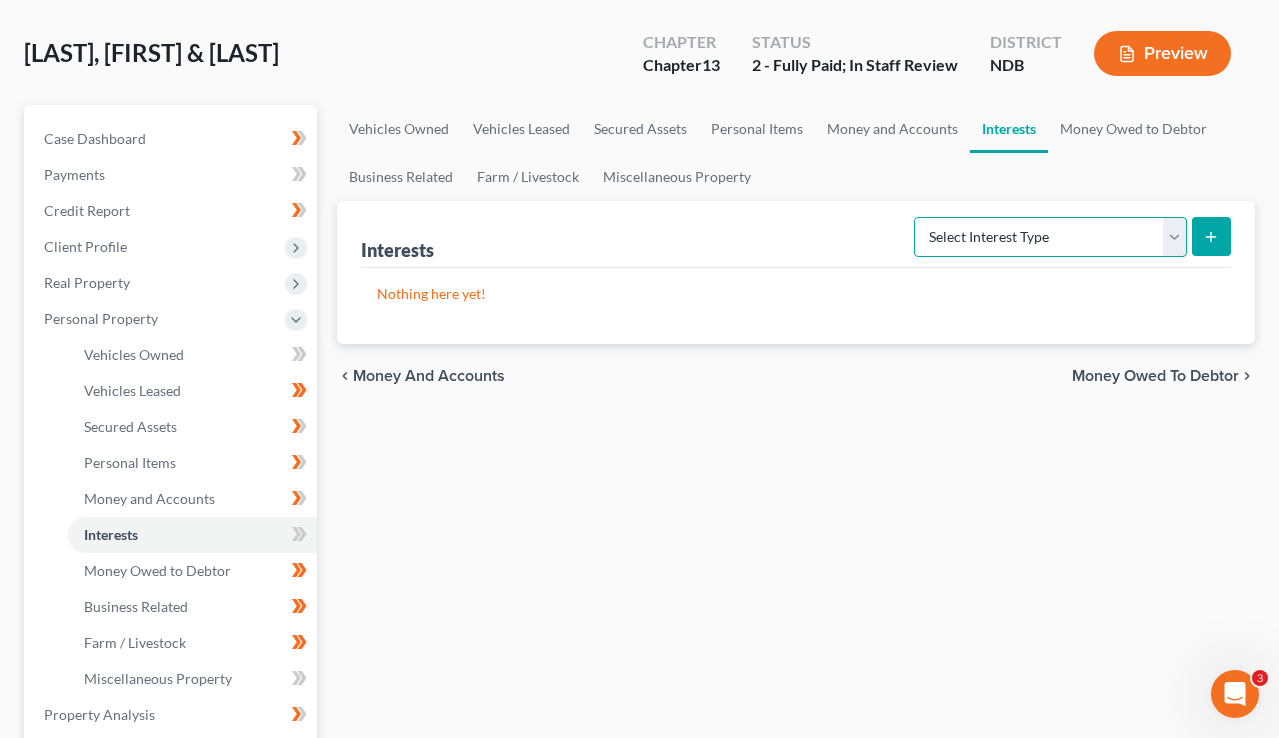 click on "Select Interest Type 401K (A/B: 21) Annuity (A/B: 23) Bond (A/B: 18) Education IRA (A/B: 24) Government Bond (A/B: 20) Government Pension Plan (A/B: 21) Incorporated Business (A/B: 19) IRA (A/B: 21) Joint Venture (Active) (A/B: 42) Joint Venture (Inactive) (A/B: 19) Keogh (A/B: 21) Mutual Fund (A/B: 18) Other Retirement Plan (A/B: 21) Partnership (Active) (A/B: 42) Partnership (Inactive) (A/B: 19) Pension Plan (A/B: 21) Stock (A/B: 18) Term Life Insurance (A/B: 31) Unincorporated Business (A/B: 19) Whole Life Insurance (A/B: 31)" at bounding box center (1050, 237) 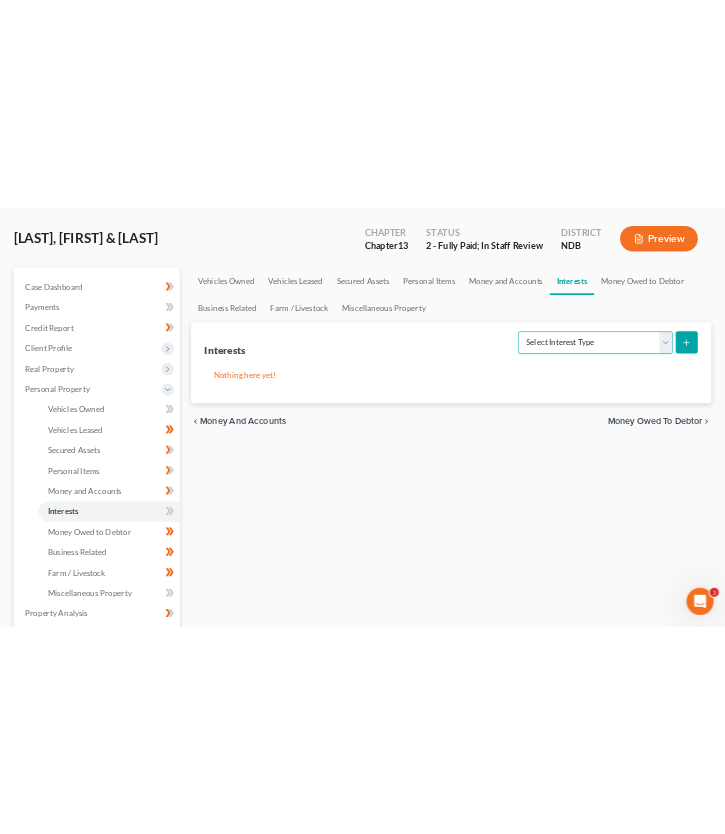 scroll, scrollTop: 0, scrollLeft: 0, axis: both 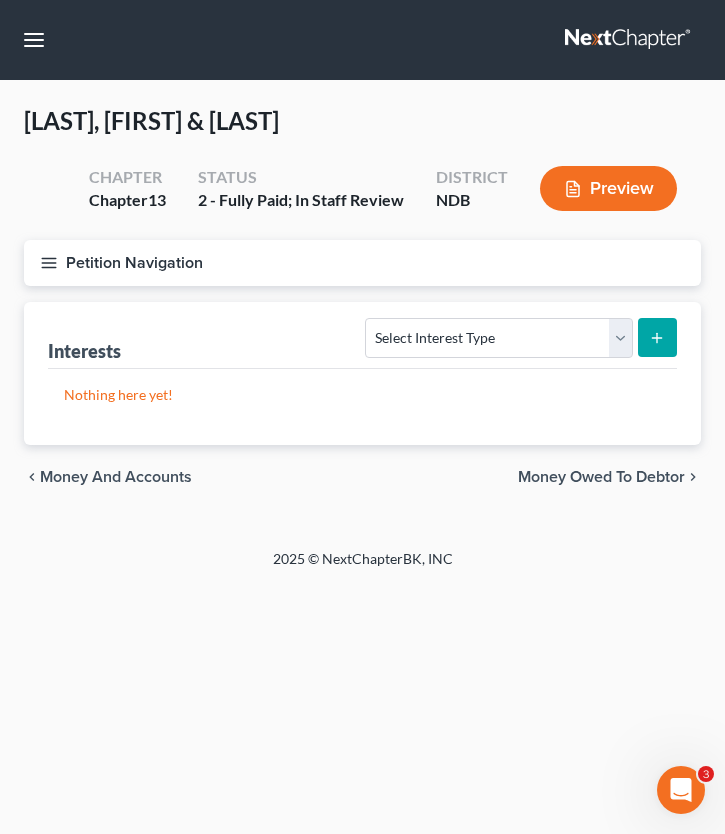 click 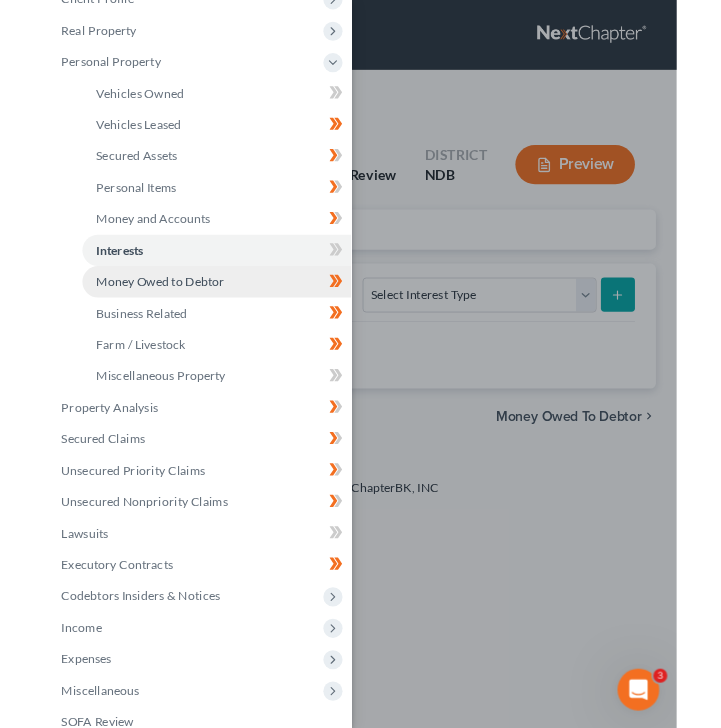 scroll, scrollTop: 146, scrollLeft: 0, axis: vertical 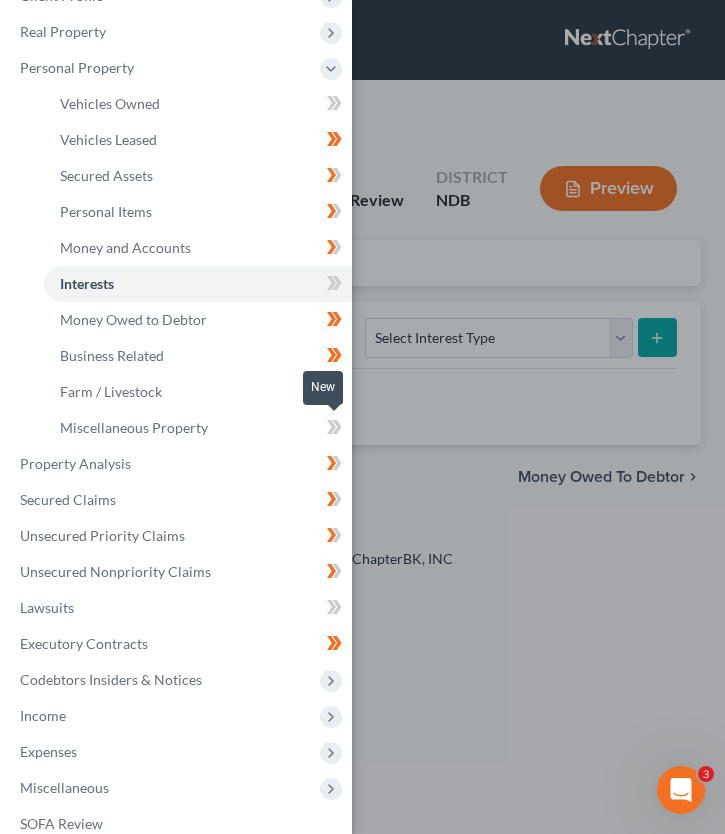 click at bounding box center (334, 430) 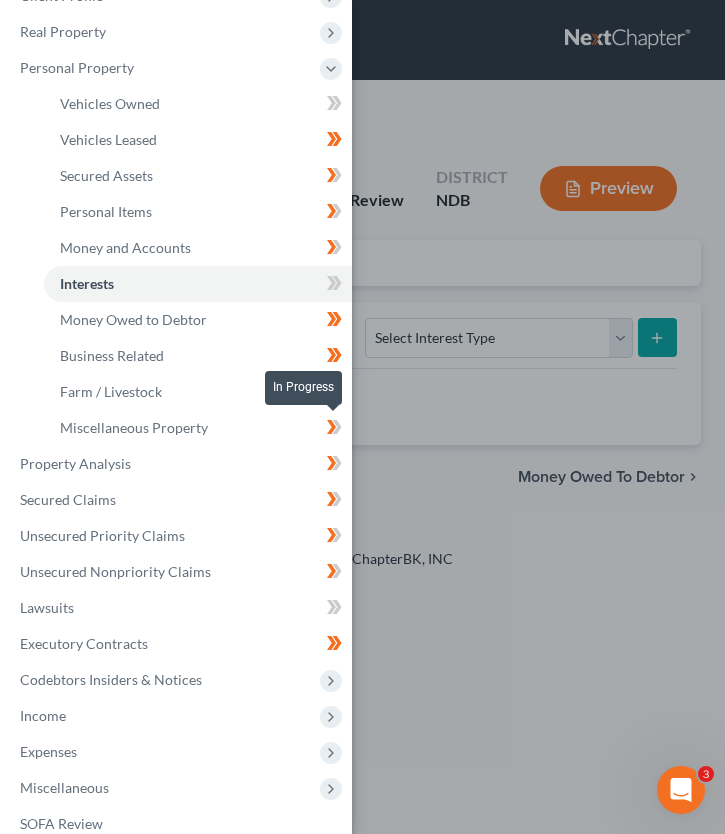 click at bounding box center [334, 430] 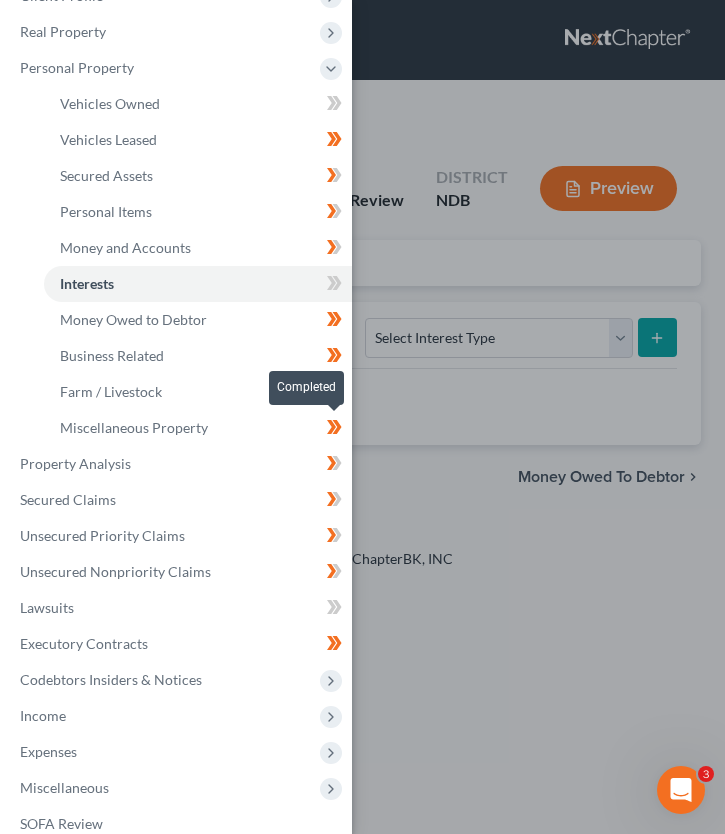 click 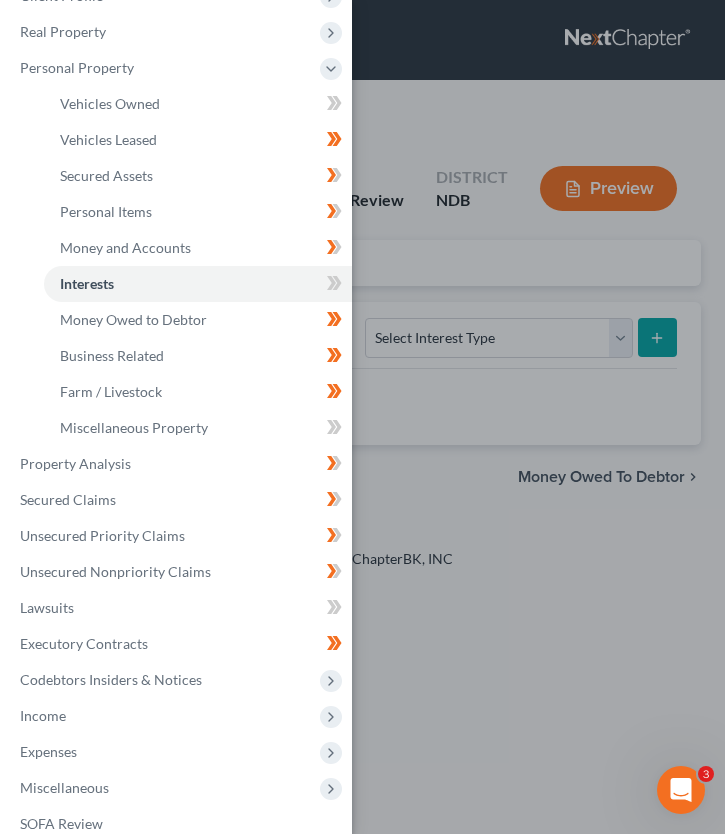 click on "Case Dashboard
Payments
Invoices
Payments
Payments
Credit Report
Client Profile" at bounding box center (362, 417) 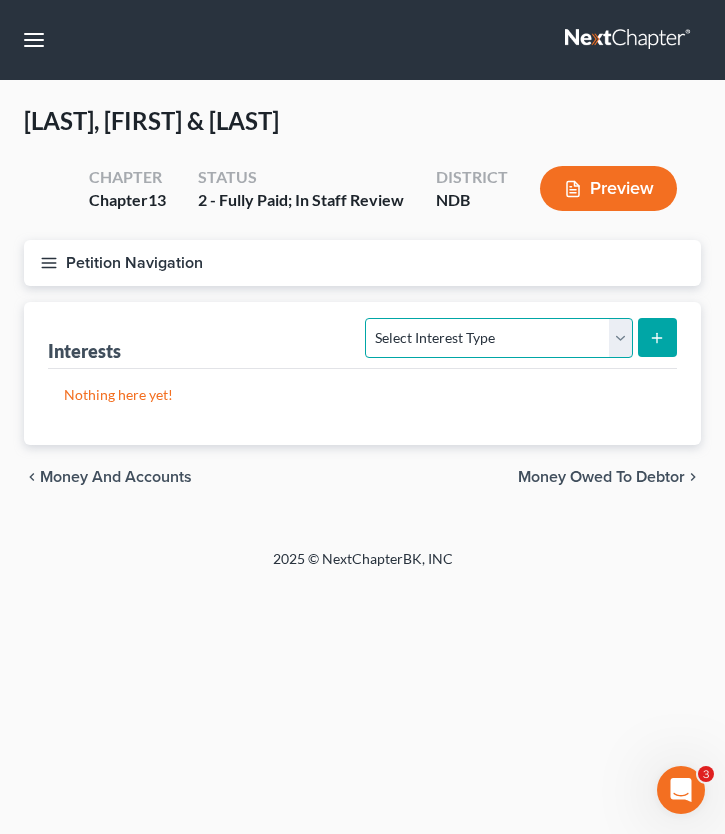 click on "Select Interest Type 401K (A/B: 21) Annuity (A/B: 23) Bond (A/B: 18) Education IRA (A/B: 24) Government Bond (A/B: 20) Government Pension Plan (A/B: 21) Incorporated Business (A/B: 19) IRA (A/B: 21) Joint Venture (Active) (A/B: 42) Joint Venture (Inactive) (A/B: 19) Keogh (A/B: 21) Mutual Fund (A/B: 18) Other Retirement Plan (A/B: 21) Partnership (Active) (A/B: 42) Partnership (Inactive) (A/B: 19) Pension Plan (A/B: 21) Stock (A/B: 18) Term Life Insurance (A/B: 31) Unincorporated Business (A/B: 19) Whole Life Insurance (A/B: 31)" at bounding box center [498, 338] 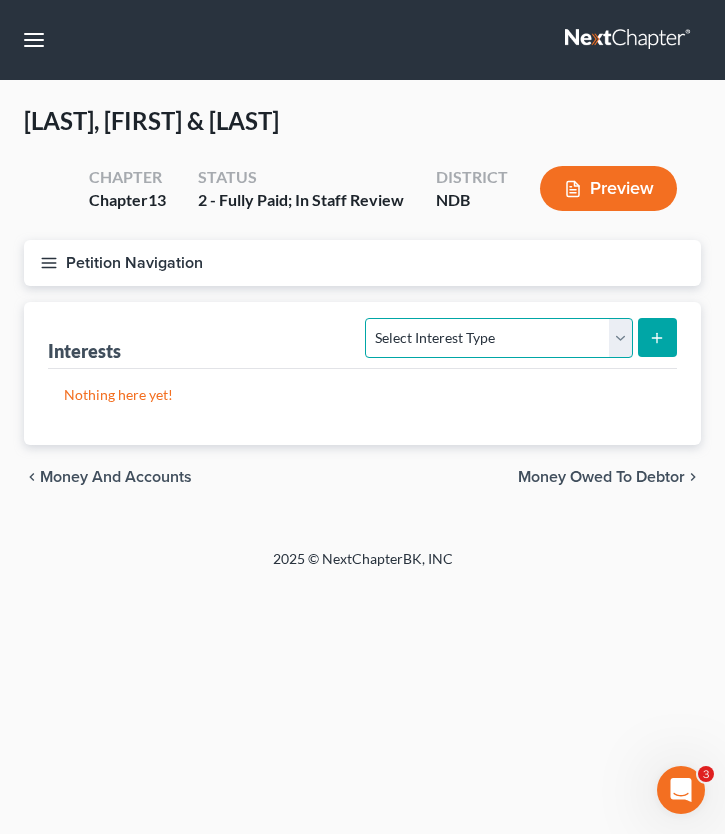click on "Select Interest Type 401K (A/B: 21) Annuity (A/B: 23) Bond (A/B: 18) Education IRA (A/B: 24) Government Bond (A/B: 20) Government Pension Plan (A/B: 21) Incorporated Business (A/B: 19) IRA (A/B: 21) Joint Venture (Active) (A/B: 42) Joint Venture (Inactive) (A/B: 19) Keogh (A/B: 21) Mutual Fund (A/B: 18) Other Retirement Plan (A/B: 21) Partnership (Active) (A/B: 42) Partnership (Inactive) (A/B: 19) Pension Plan (A/B: 21) Stock (A/B: 18) Term Life Insurance (A/B: 31) Unincorporated Business (A/B: 19) Whole Life Insurance (A/B: 31)" at bounding box center (498, 338) 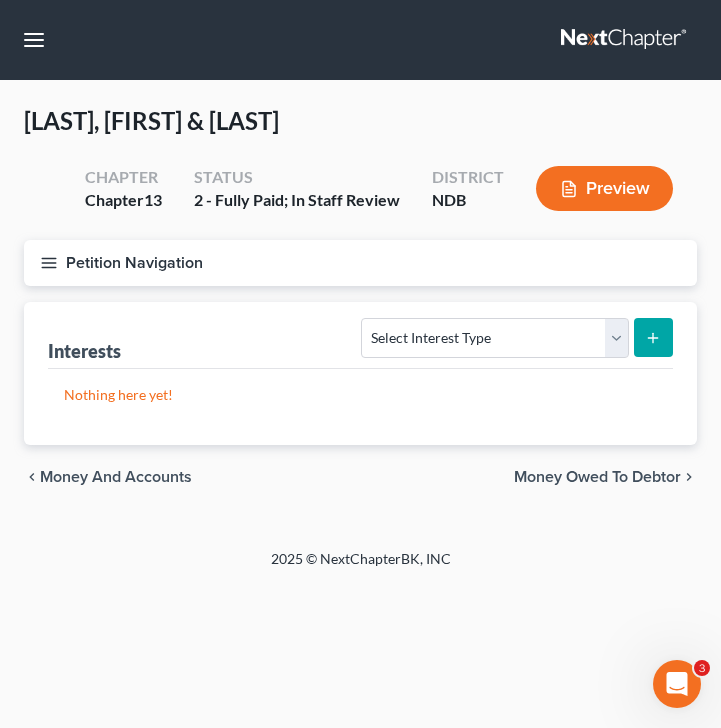 click 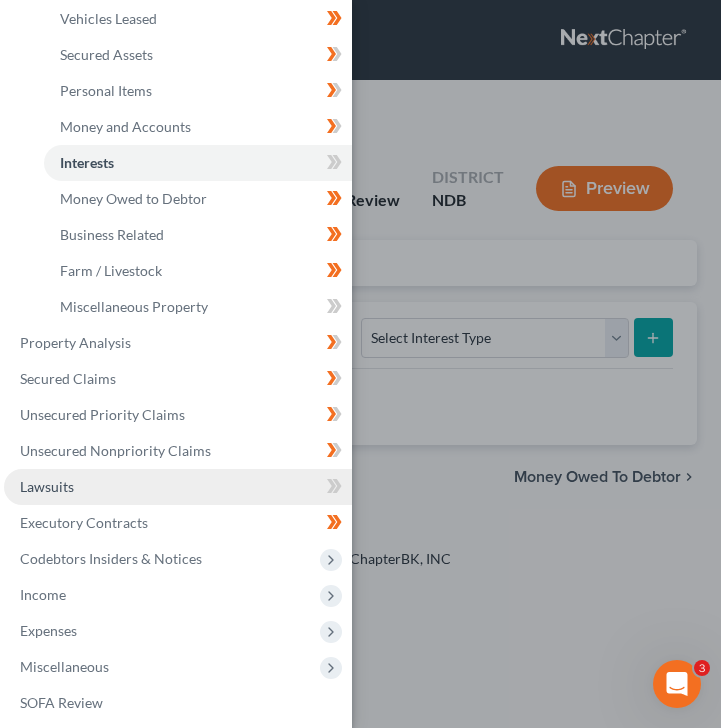 scroll, scrollTop: 0, scrollLeft: 0, axis: both 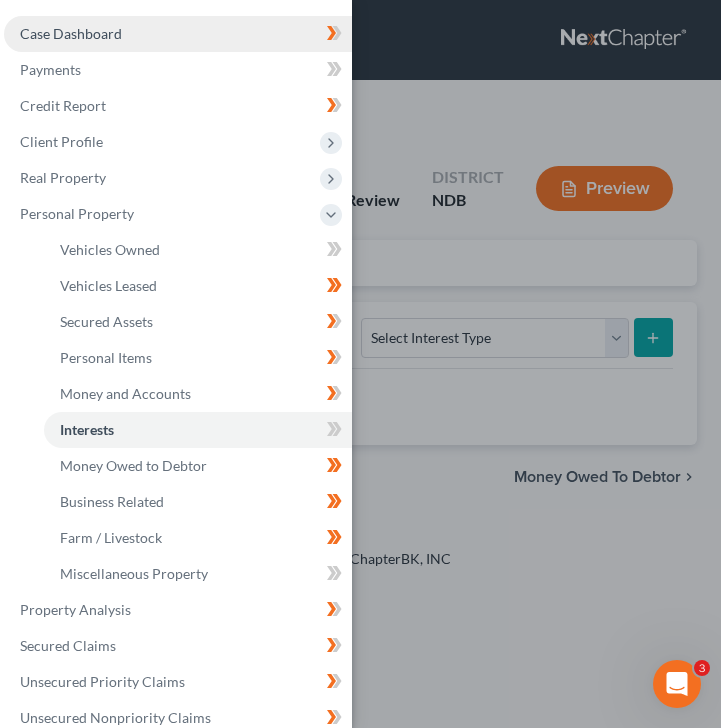 click on "Case Dashboard" at bounding box center (178, 34) 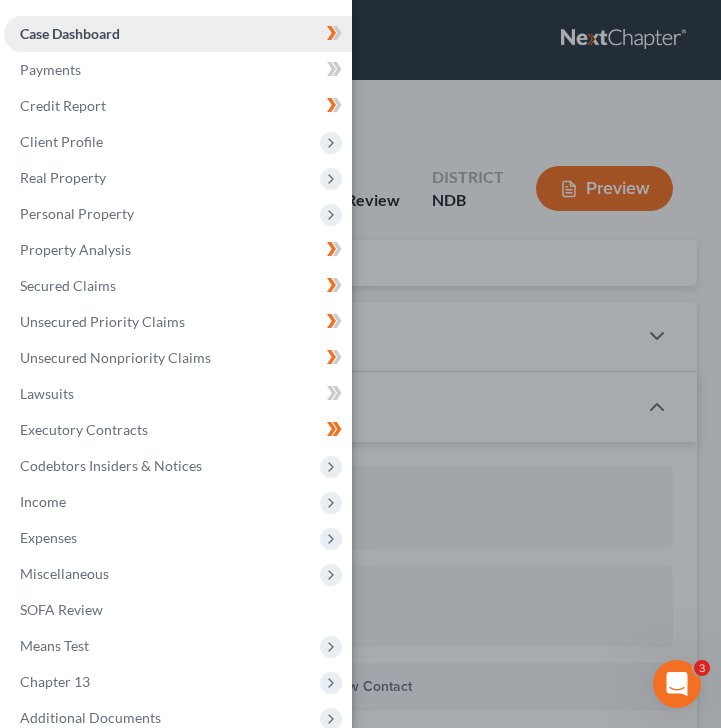 click on "Case Dashboard" at bounding box center [178, 34] 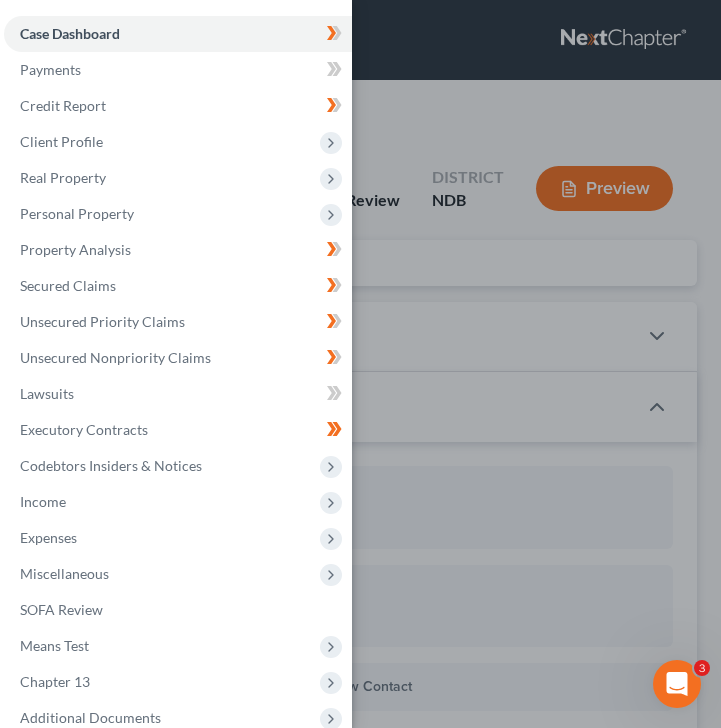 click on "Case Dashboard
Payments
Invoices
Payments
Payments
Credit Report
Client Profile" at bounding box center [360, 364] 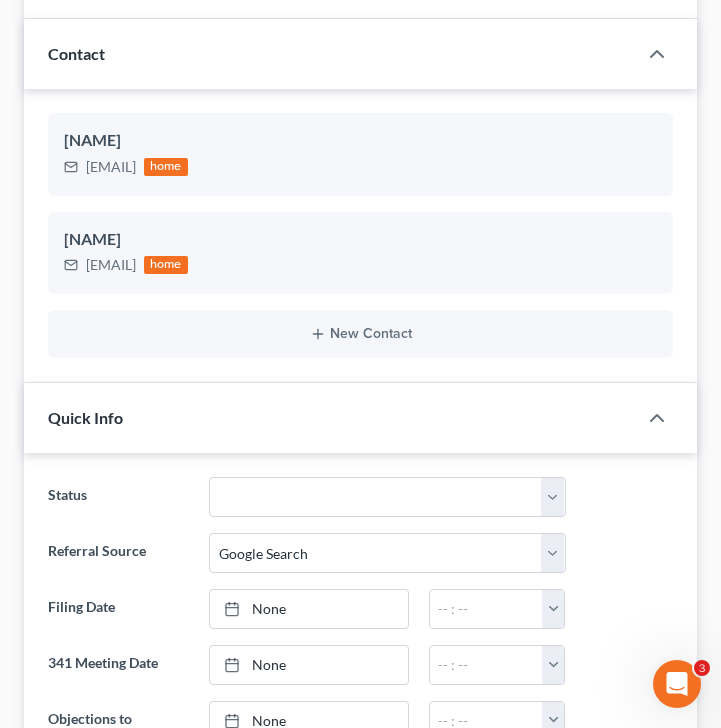 scroll, scrollTop: 0, scrollLeft: 0, axis: both 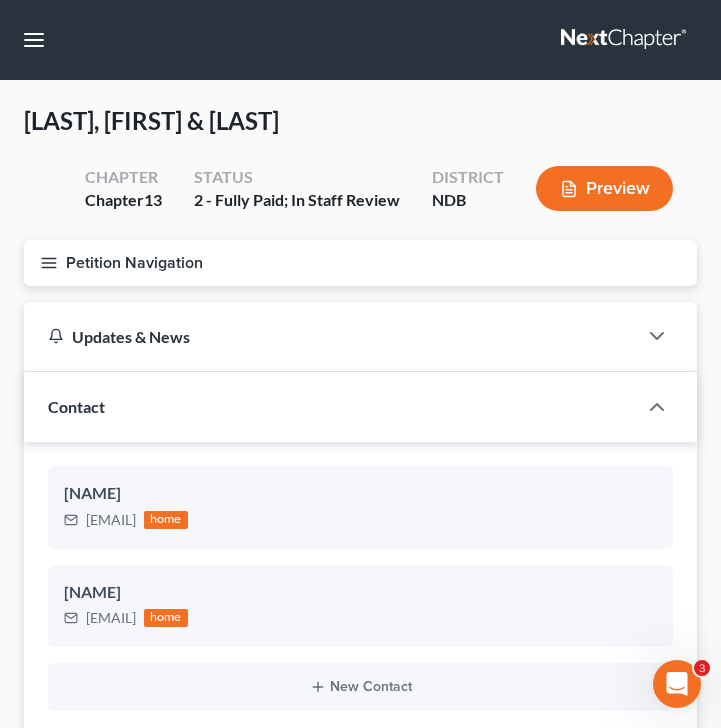 click 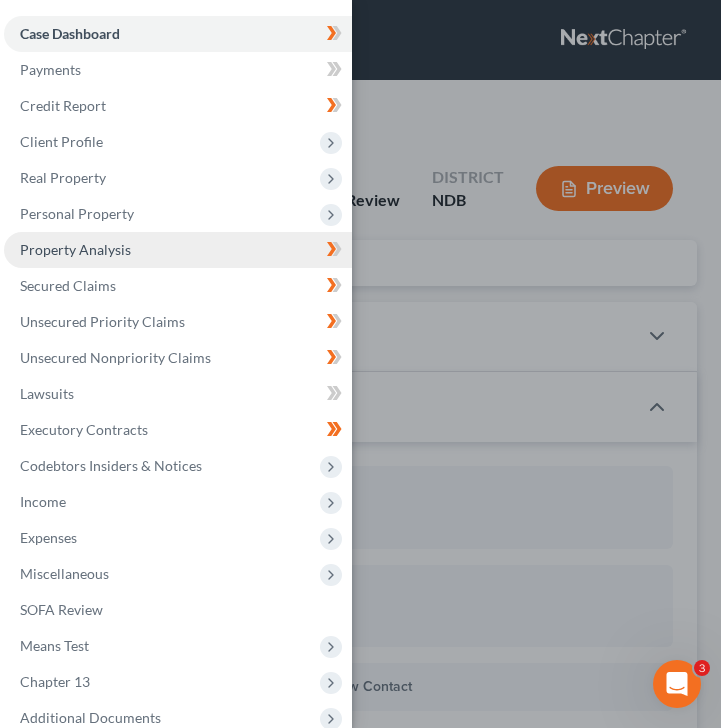 click on "Property Analysis" at bounding box center [178, 250] 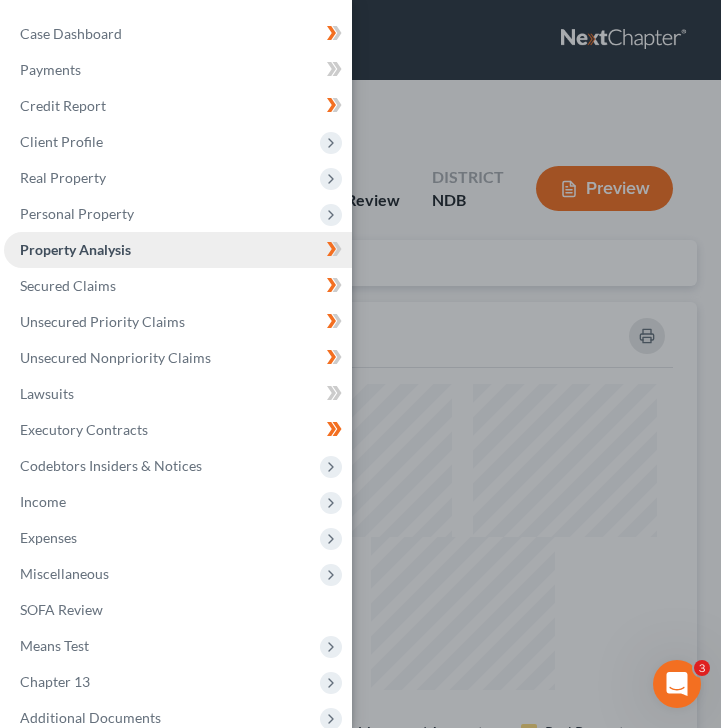 scroll, scrollTop: 999512, scrollLeft: 999327, axis: both 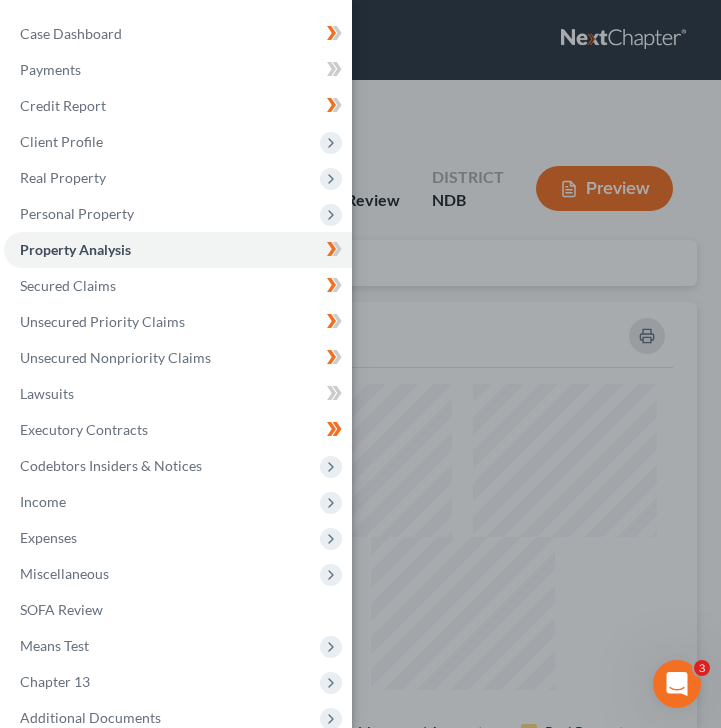 click on "Case Dashboard
Payments
Invoices
Payments
Payments
Credit Report
Client Profile" at bounding box center [360, 364] 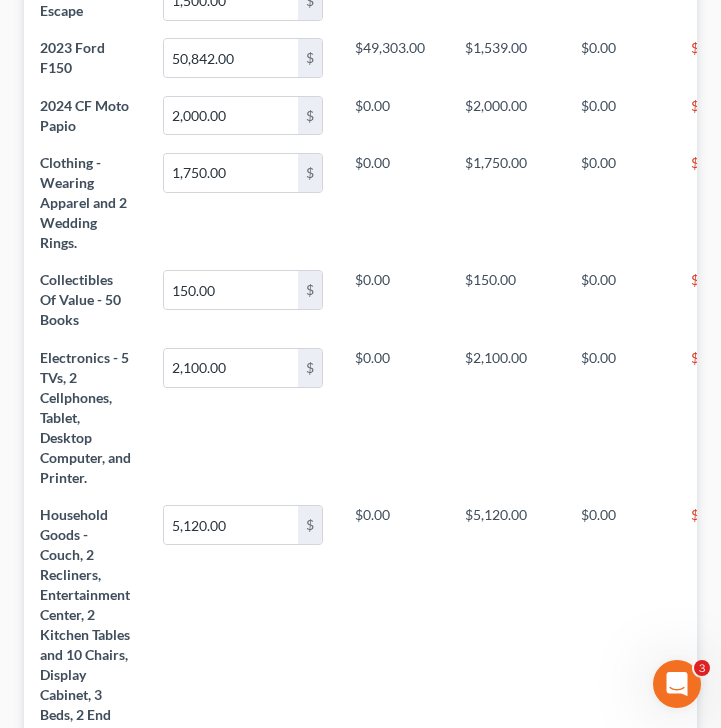 scroll, scrollTop: 0, scrollLeft: 0, axis: both 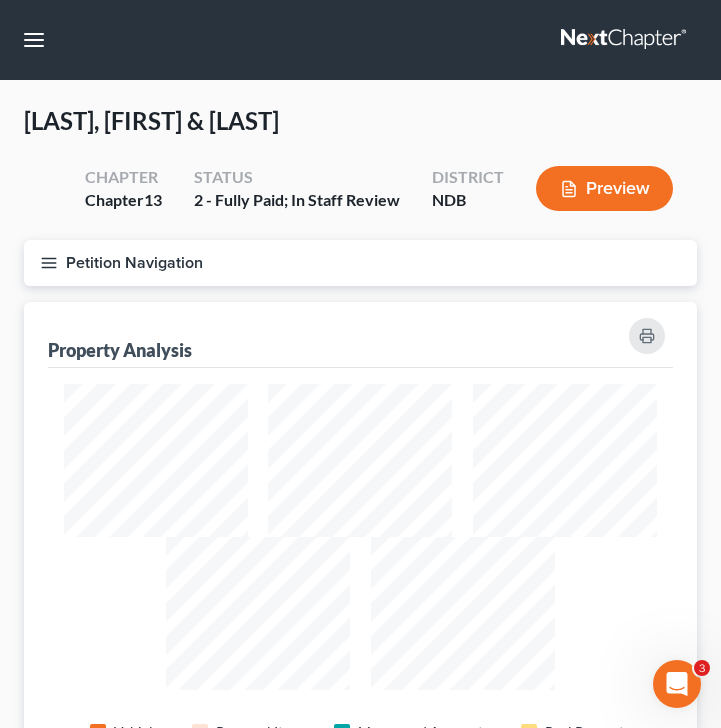 click 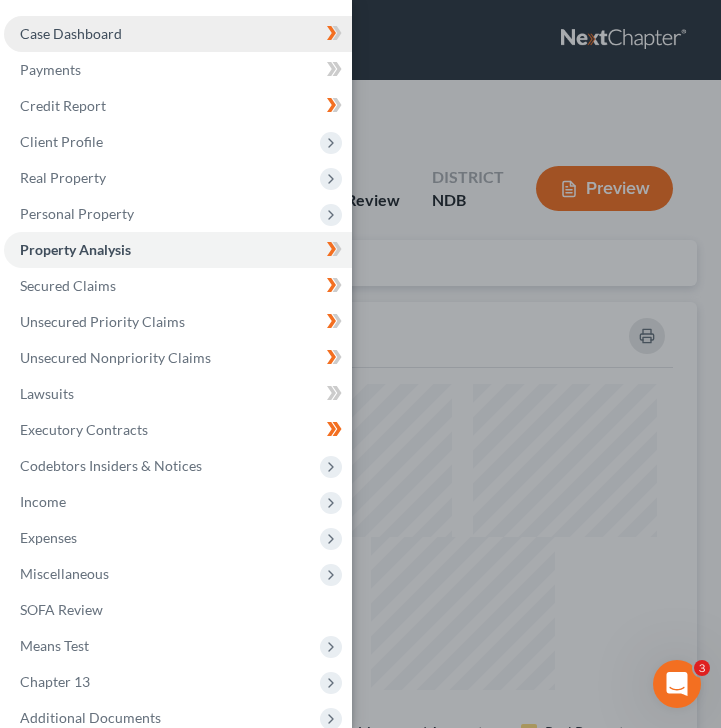 click on "Case Dashboard" at bounding box center [178, 34] 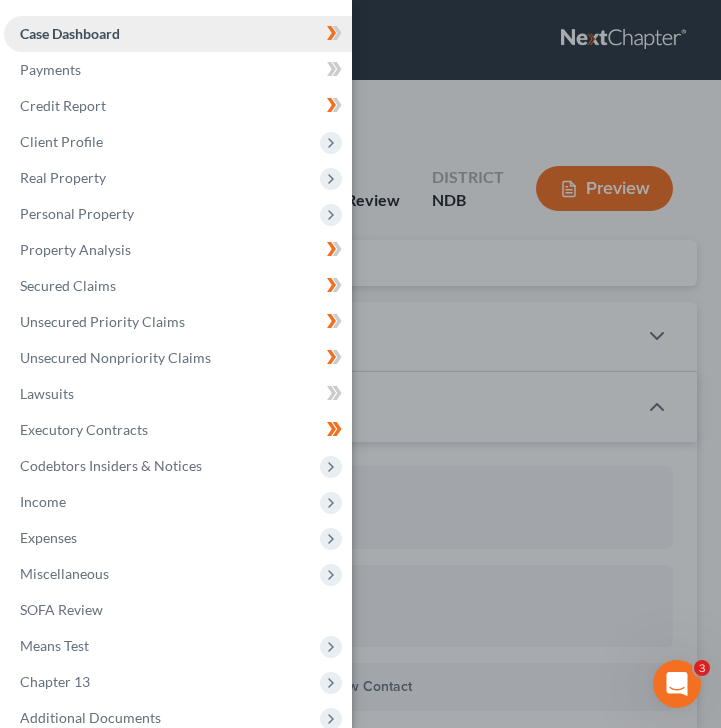 click on "Case Dashboard" at bounding box center [178, 34] 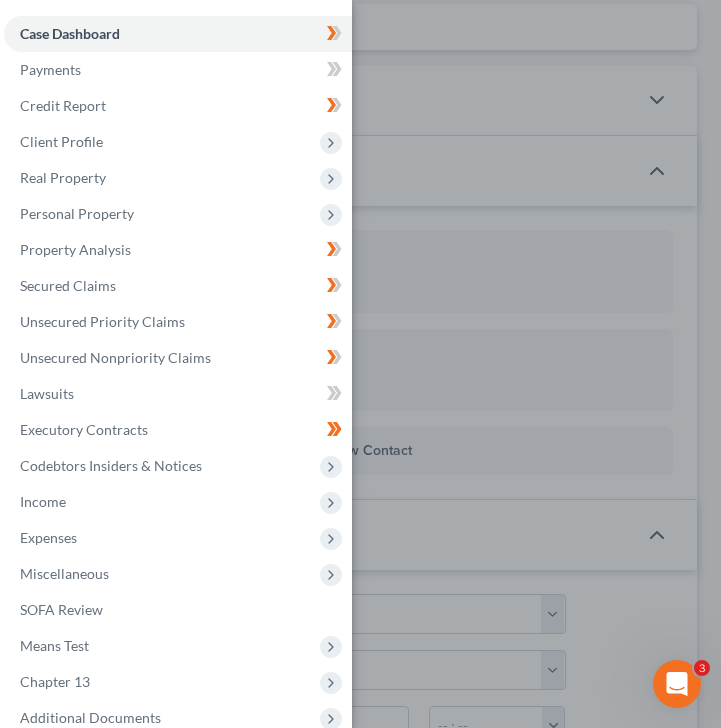 scroll, scrollTop: 239, scrollLeft: 0, axis: vertical 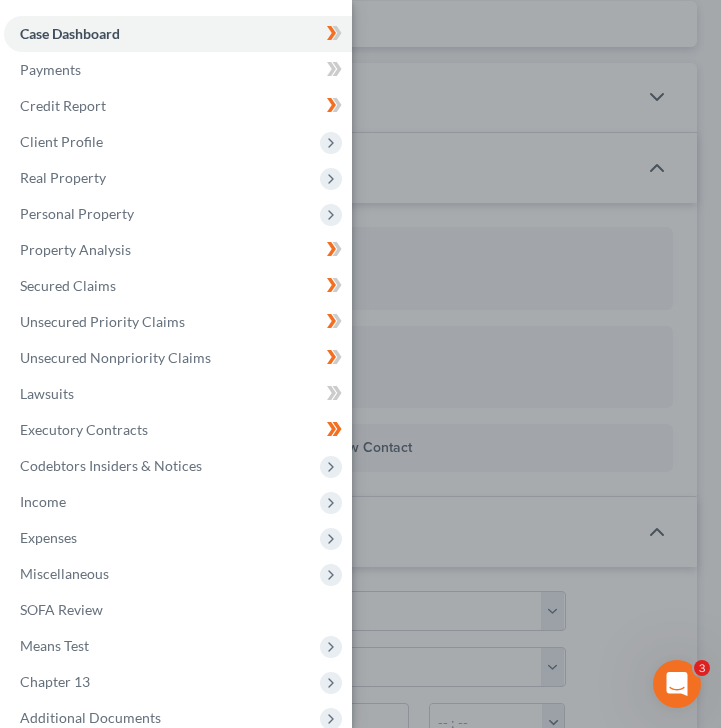 click on "Case Dashboard
Payments
Invoices
Payments
Payments
Credit Report
Client Profile" at bounding box center (360, 364) 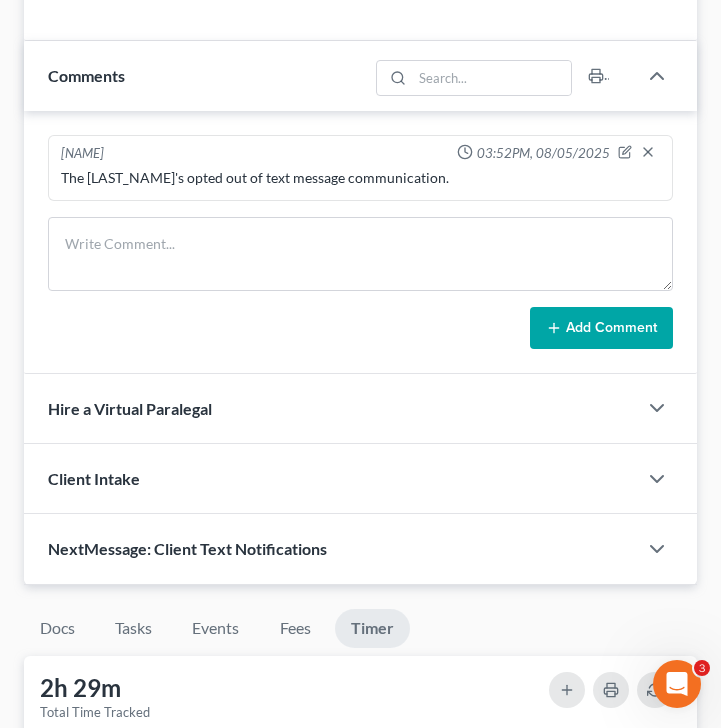 scroll, scrollTop: 2143, scrollLeft: 0, axis: vertical 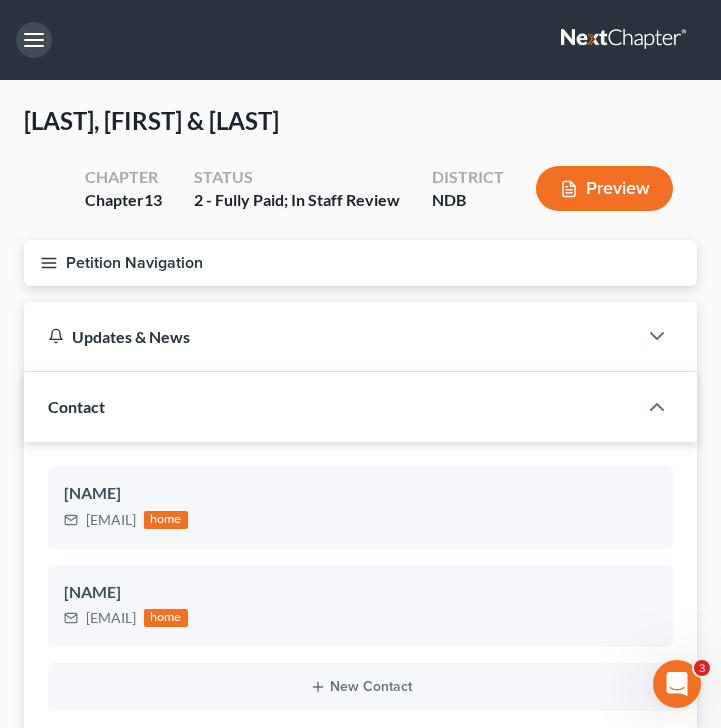 click at bounding box center [34, 40] 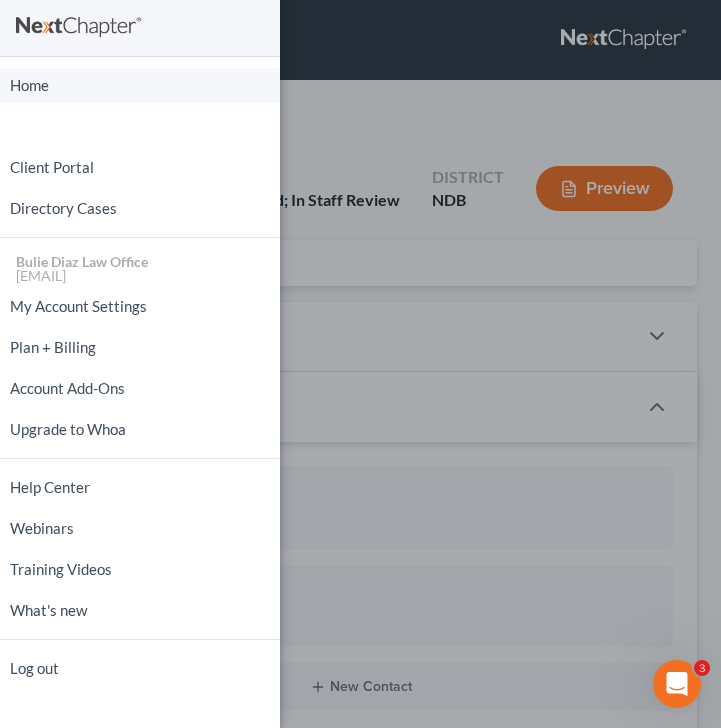 click on "Home" at bounding box center (140, 85) 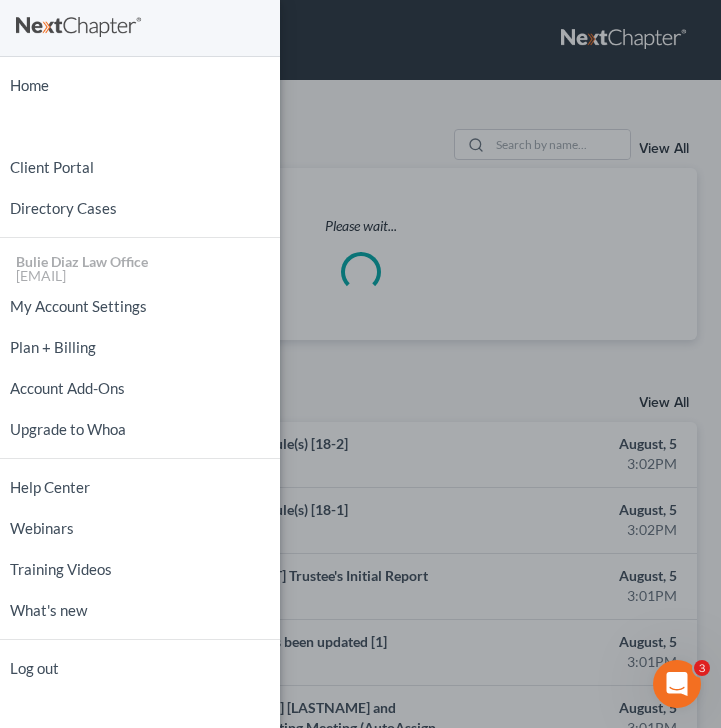 click on "Home New Case Client Portal Directory Cases Bulie Diaz Law Office [EMAIL] My Account Settings Plan + Billing Account Add-Ons Upgrade to Whoa Help Center Webinars Training Videos What's new Log out" at bounding box center (360, 364) 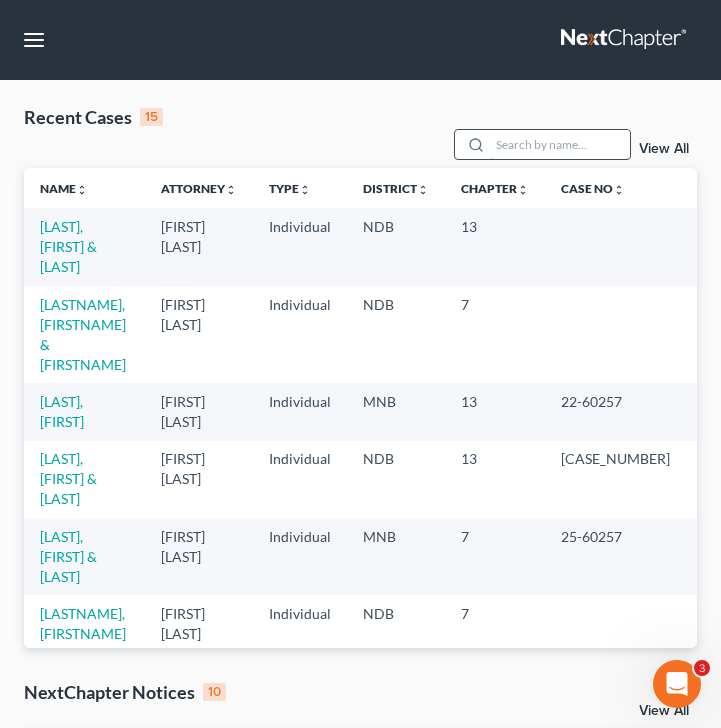 click at bounding box center [560, 144] 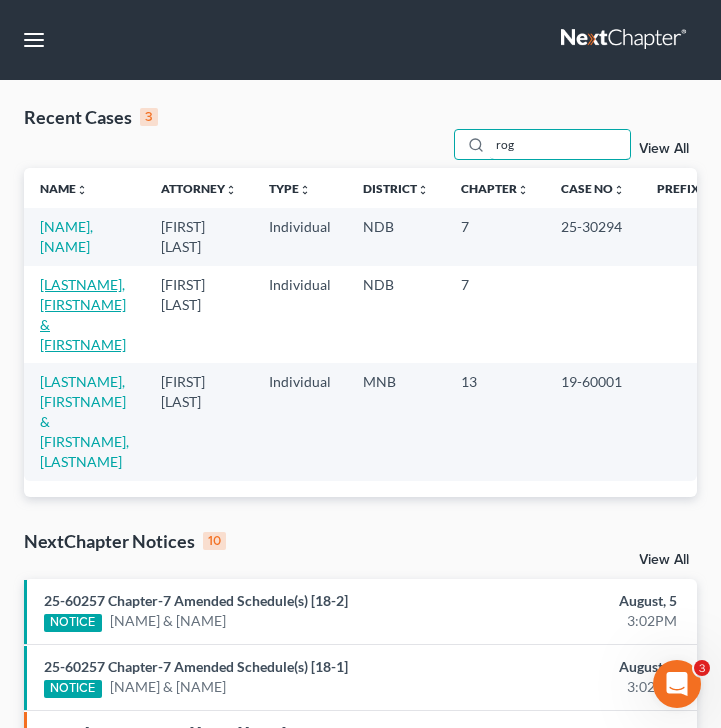 type on "rog" 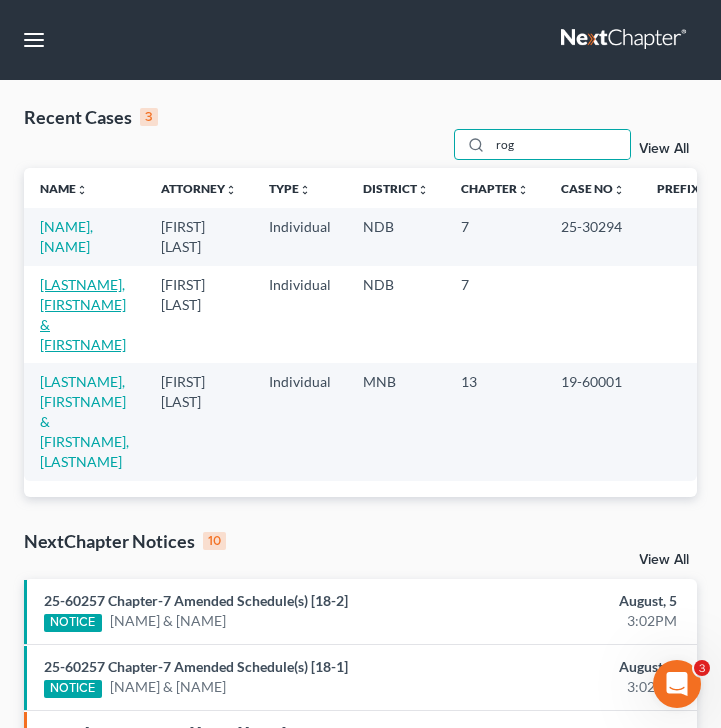 click on "[LASTNAME], [FIRSTNAME] & [FIRSTNAME]" at bounding box center [83, 314] 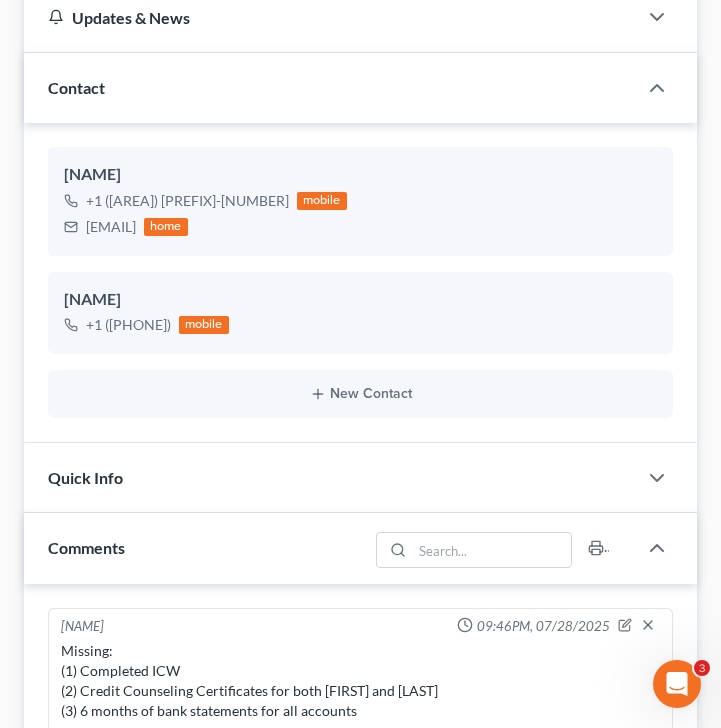scroll, scrollTop: 0, scrollLeft: 0, axis: both 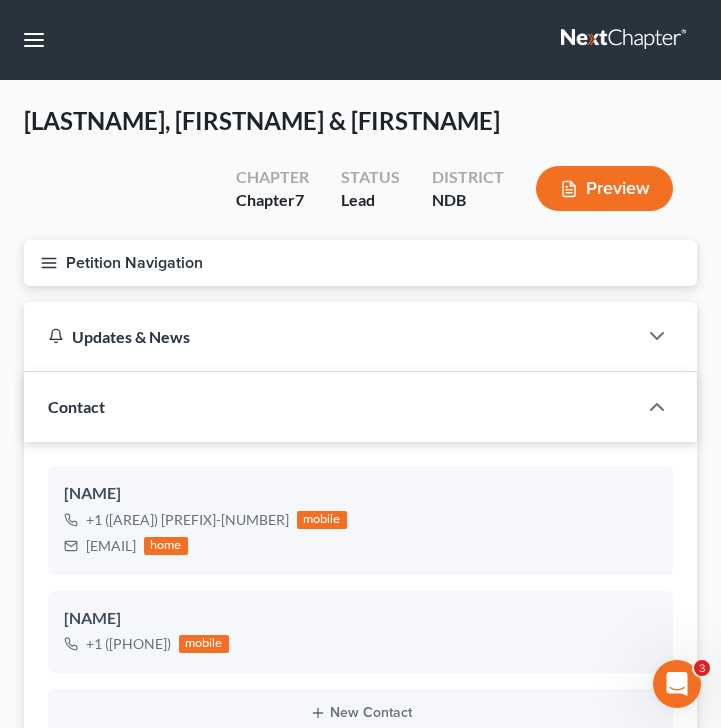 click 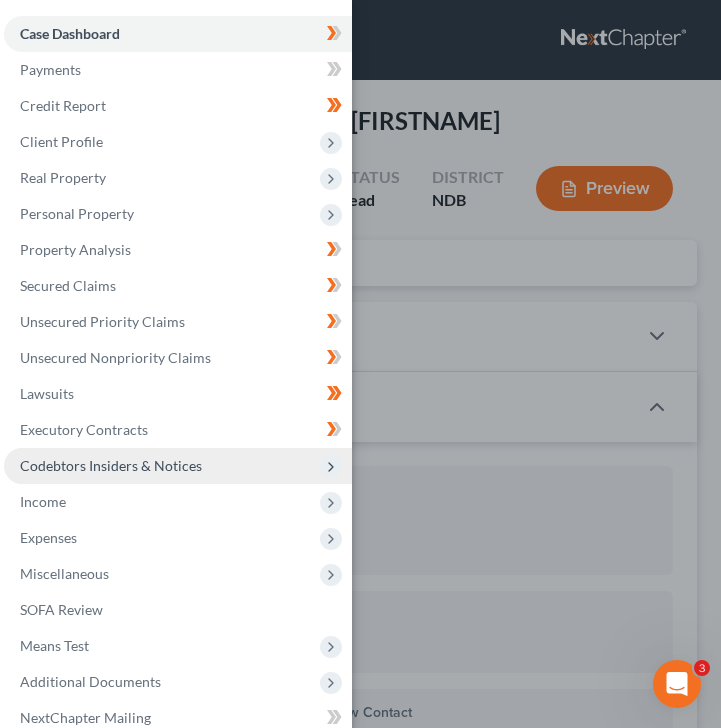 click on "Codebtors Insiders & Notices" at bounding box center (178, 466) 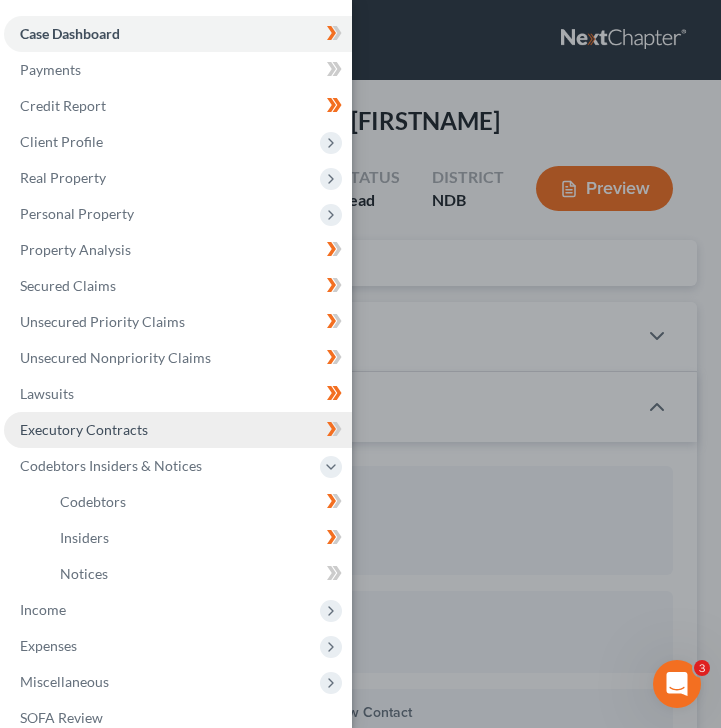 click on "Executory Contracts" at bounding box center [178, 430] 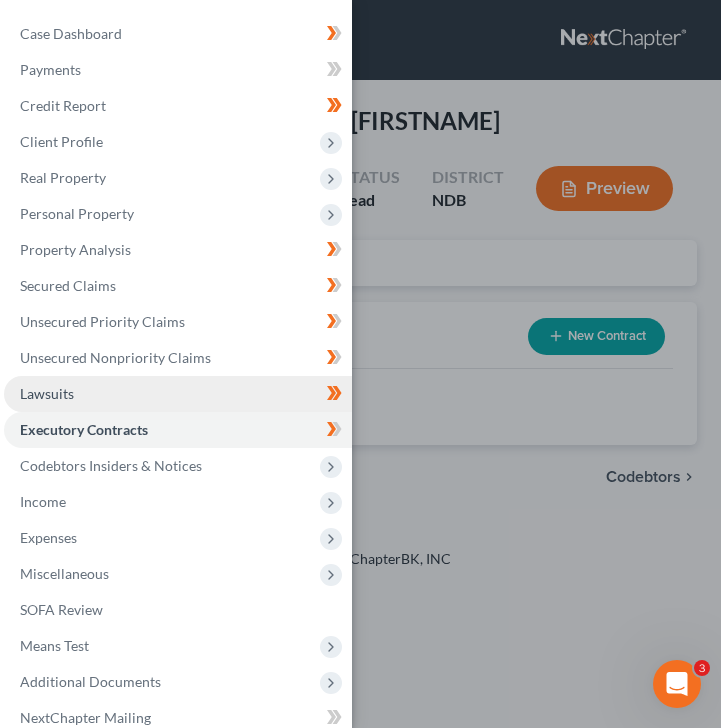 click on "Lawsuits" at bounding box center (178, 394) 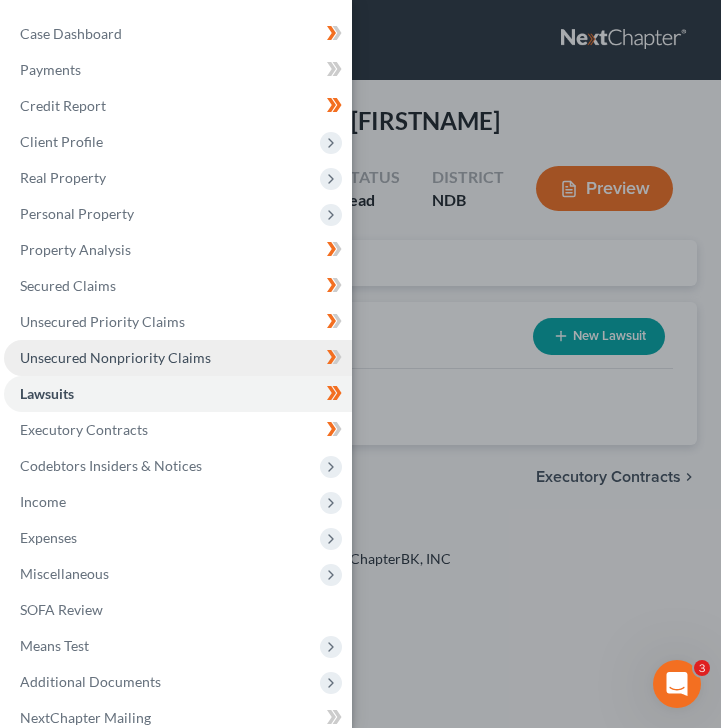 click on "Unsecured Nonpriority Claims" at bounding box center (115, 357) 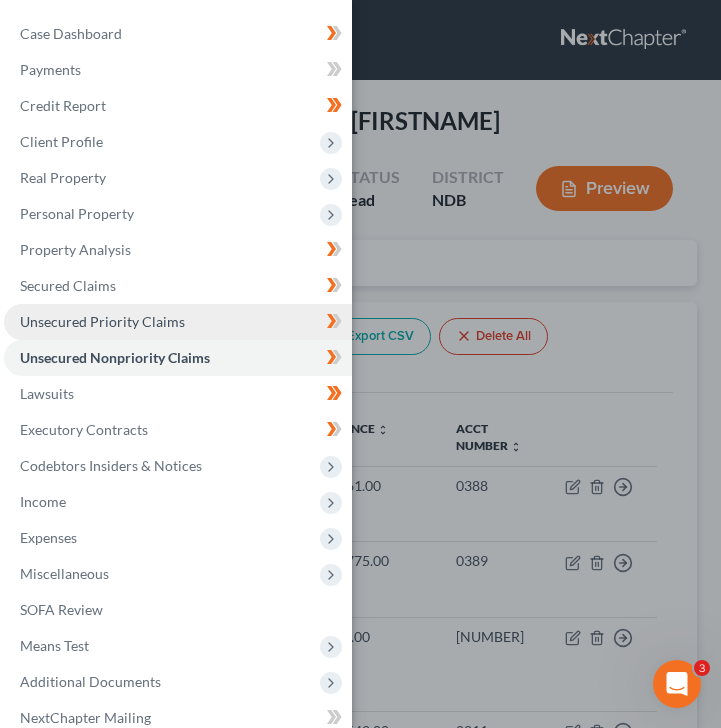 click on "Unsecured Priority Claims" at bounding box center [102, 321] 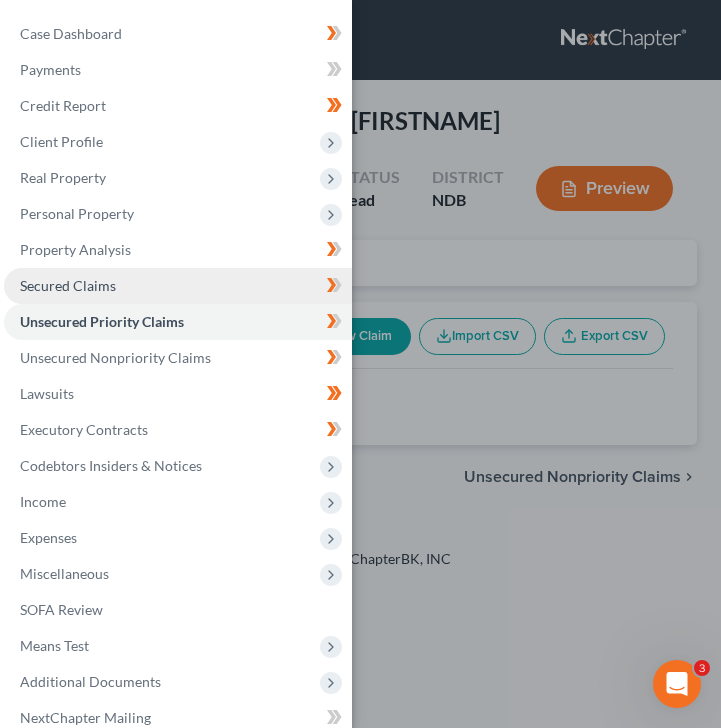 click on "Secured Claims" at bounding box center (178, 286) 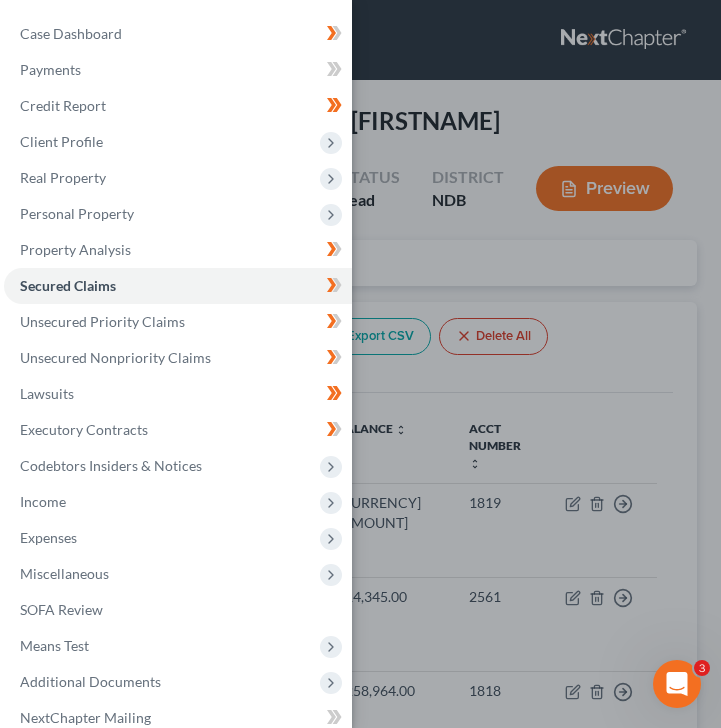 click on "Case Dashboard
Payments
Invoices
Payments
Payments
Credit Report
Client Profile" at bounding box center (360, 364) 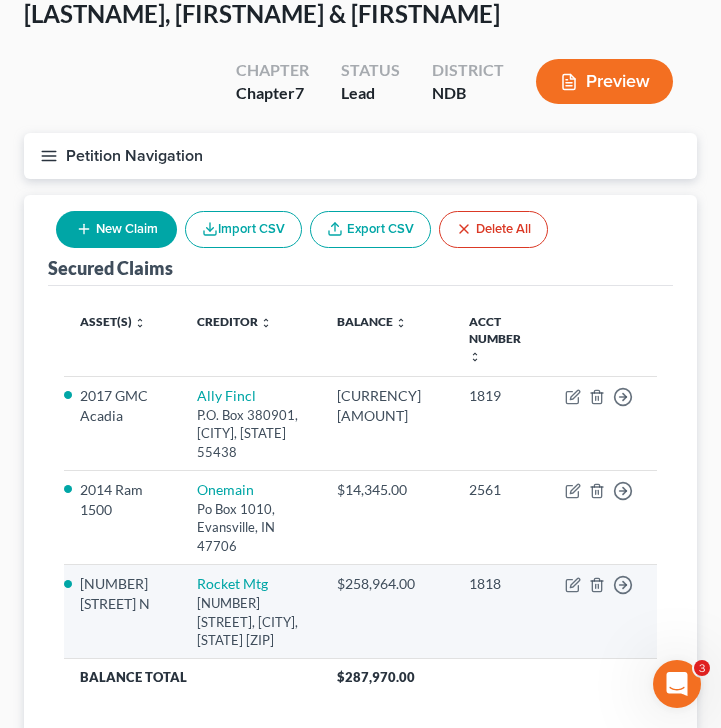 scroll, scrollTop: 0, scrollLeft: 0, axis: both 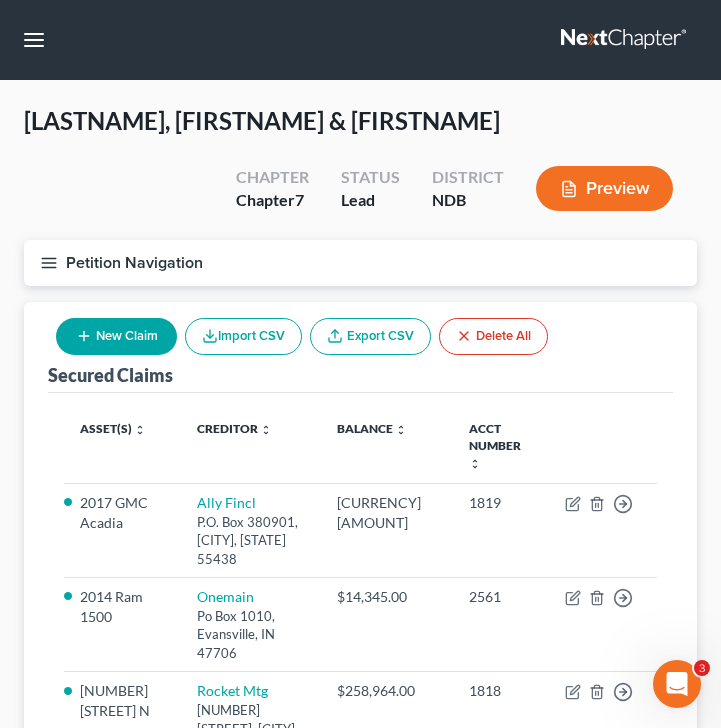 click 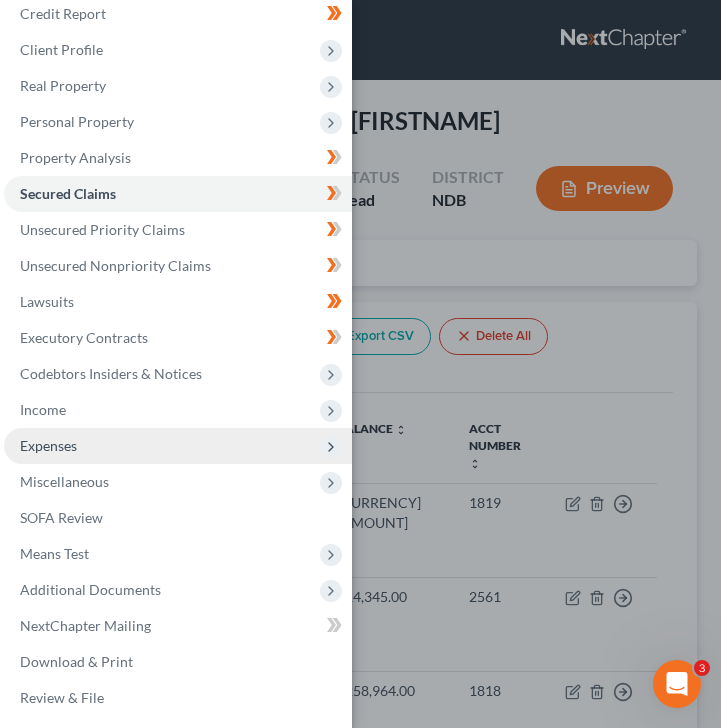 scroll, scrollTop: 96, scrollLeft: 0, axis: vertical 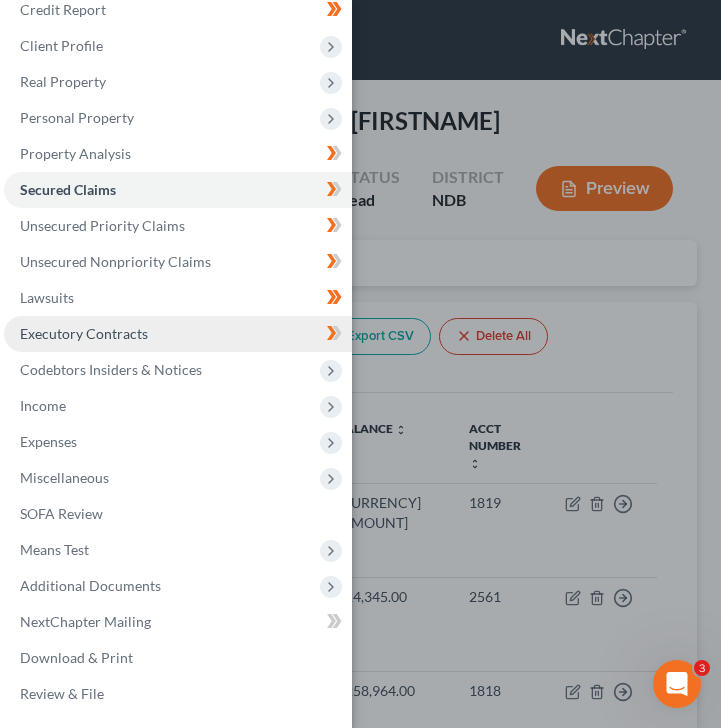 click on "Executory Contracts" at bounding box center (178, 334) 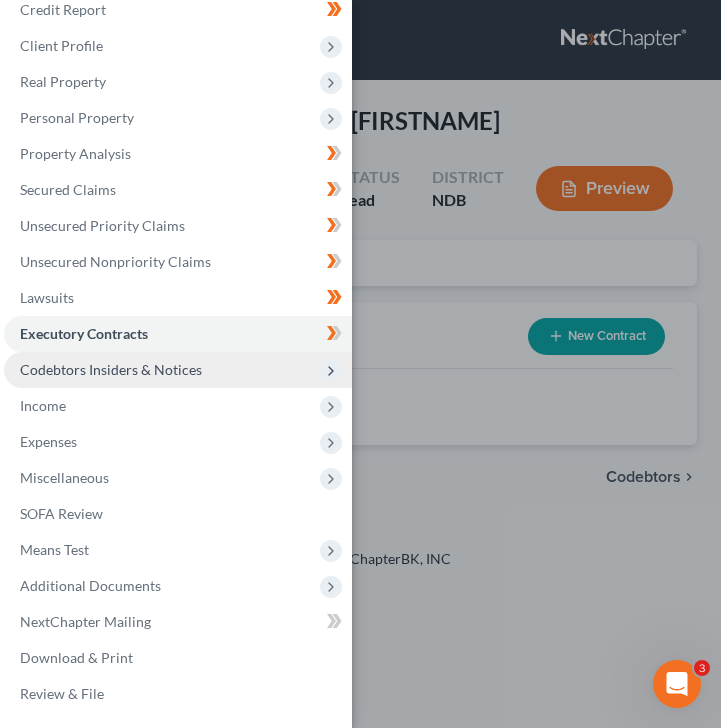 click on "Codebtors Insiders & Notices" at bounding box center [111, 369] 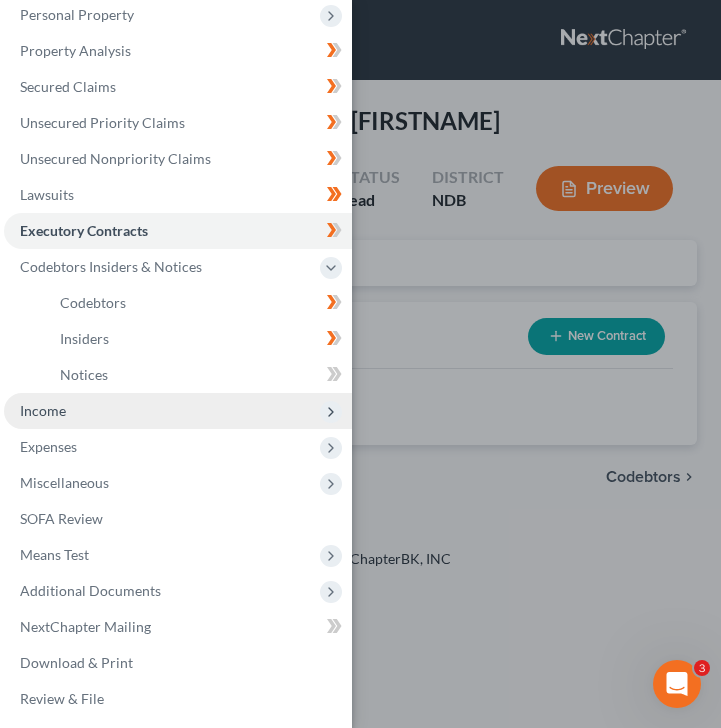 scroll, scrollTop: 204, scrollLeft: 0, axis: vertical 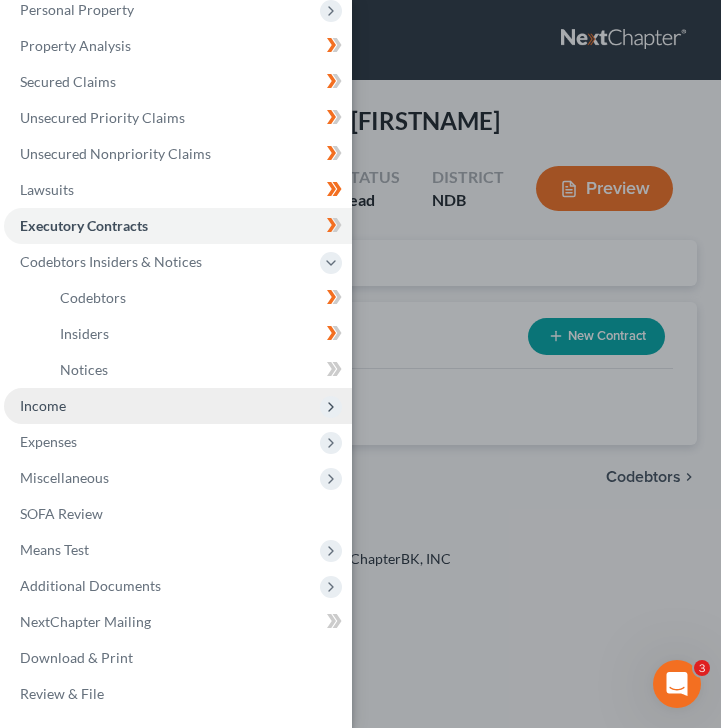 click on "Income" at bounding box center (178, 406) 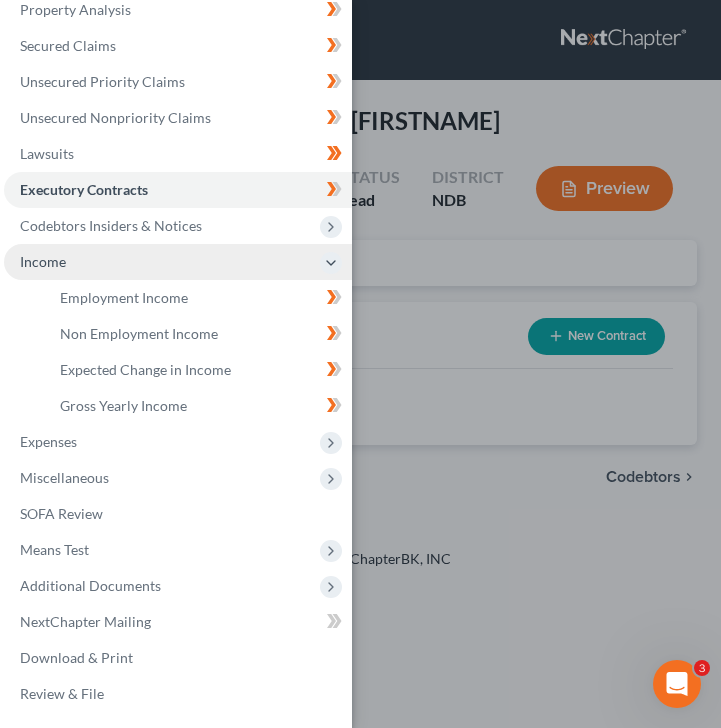 scroll, scrollTop: 239, scrollLeft: 0, axis: vertical 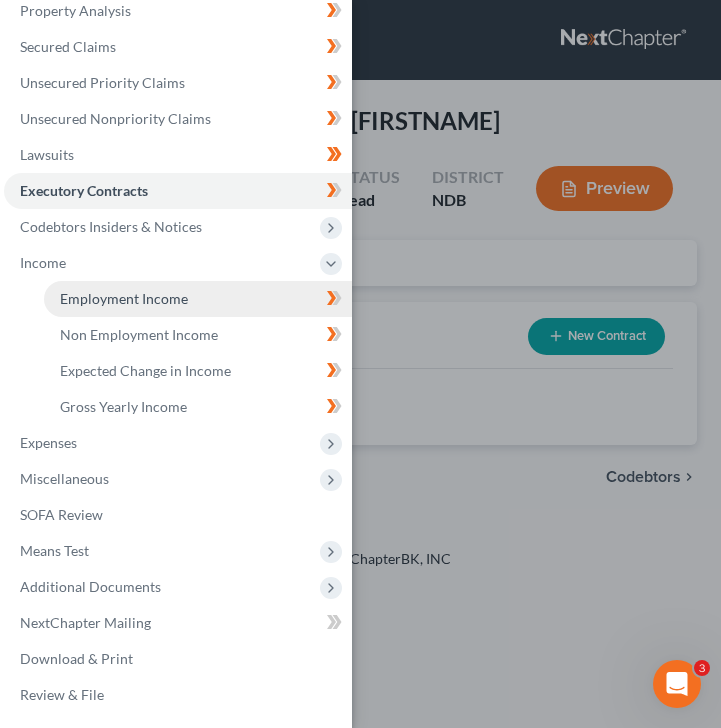 click on "Employment Income" at bounding box center [124, 298] 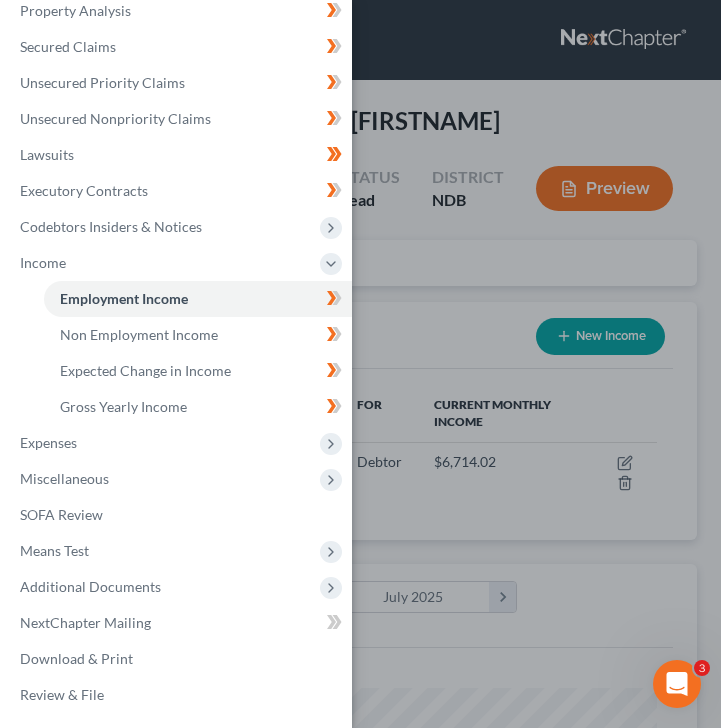 scroll, scrollTop: 999704, scrollLeft: 999367, axis: both 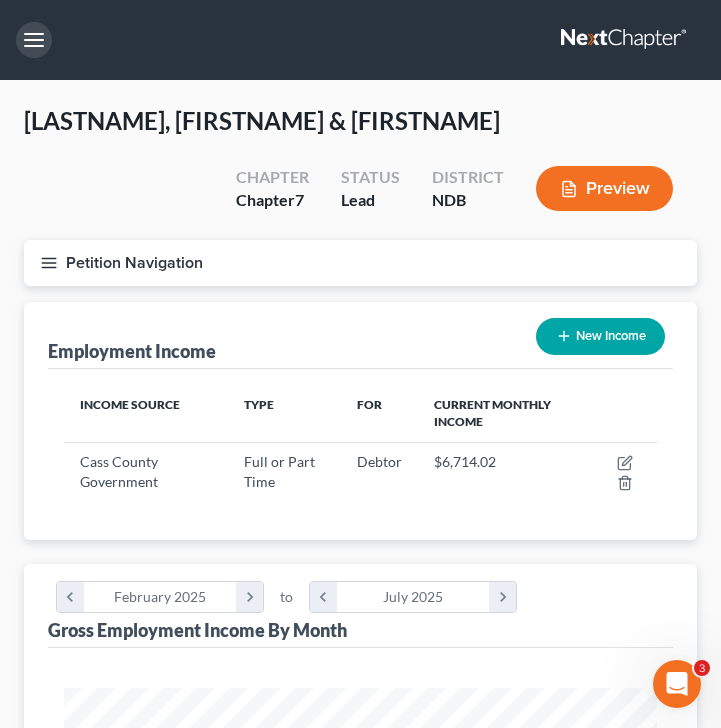 click at bounding box center (34, 40) 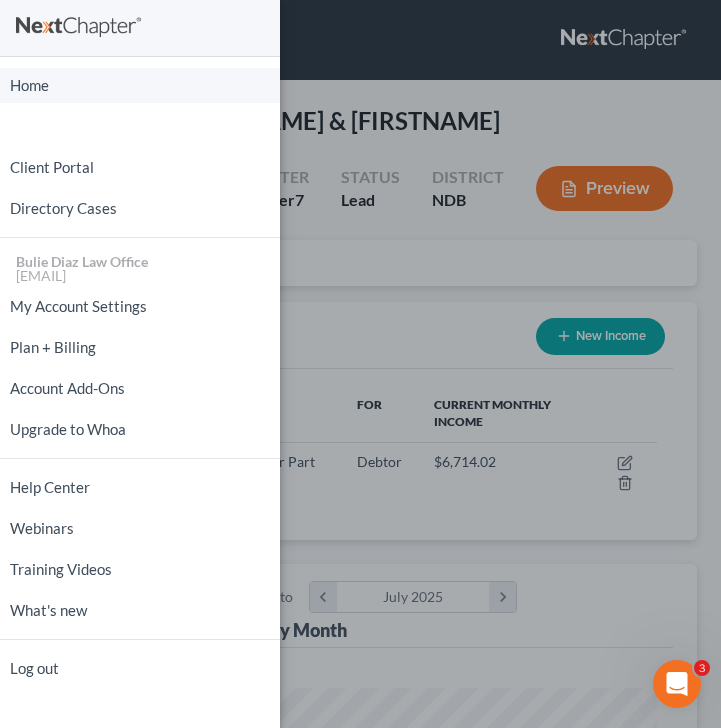 click on "Home" at bounding box center (140, 85) 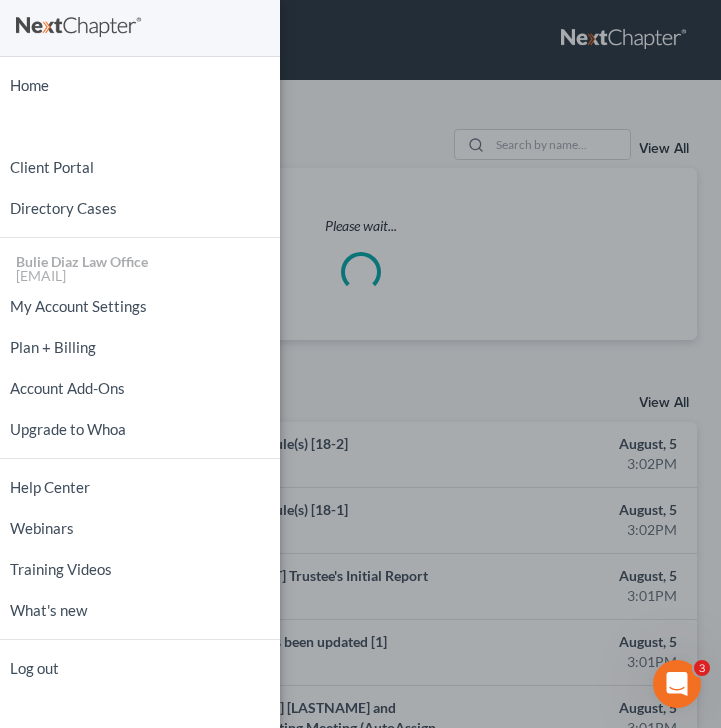 click on "Home New Case Client Portal Directory Cases Bulie Diaz Law Office [EMAIL] My Account Settings Plan + Billing Account Add-Ons Upgrade to Whoa Help Center Webinars Training Videos What's new Log out" at bounding box center (360, 364) 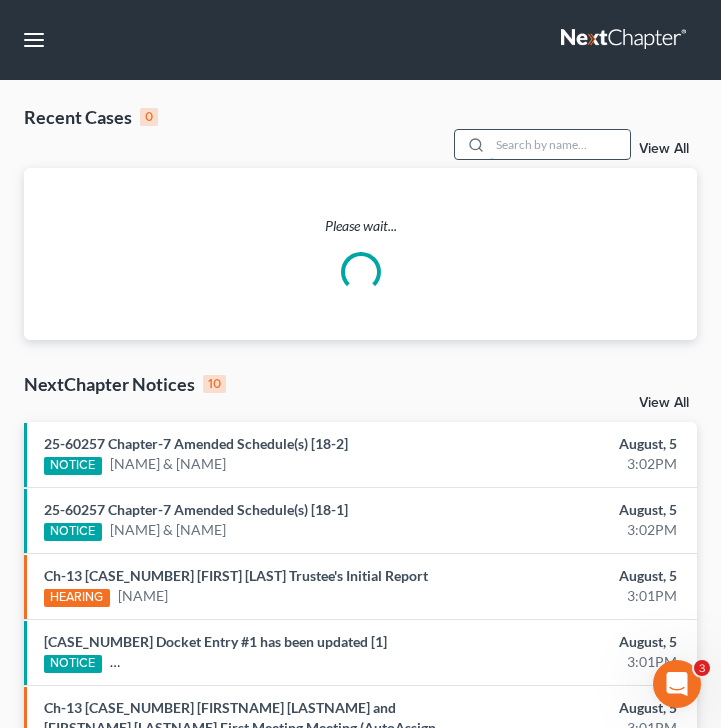 click at bounding box center [560, 144] 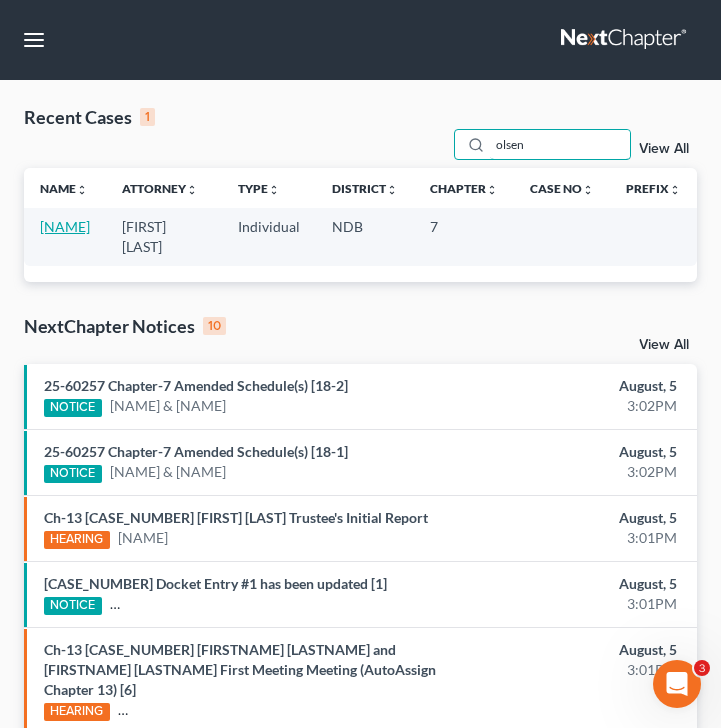 type on "olsen" 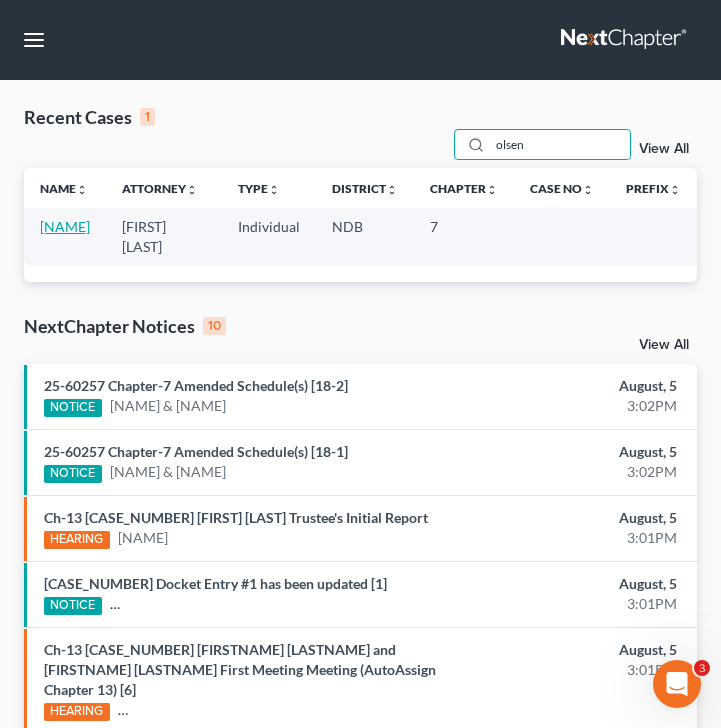 click on "[NAME]" at bounding box center (65, 226) 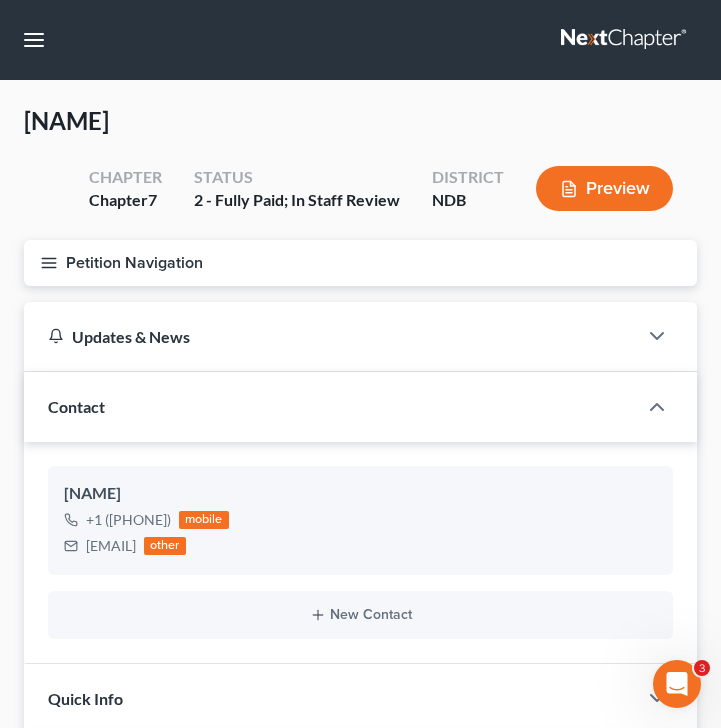 scroll, scrollTop: 91, scrollLeft: 0, axis: vertical 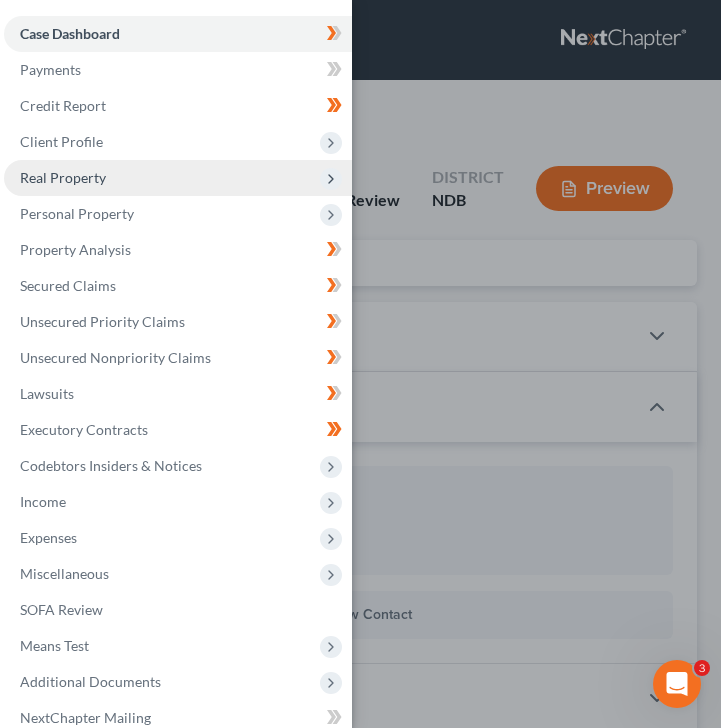click on "Real Property" at bounding box center [178, 178] 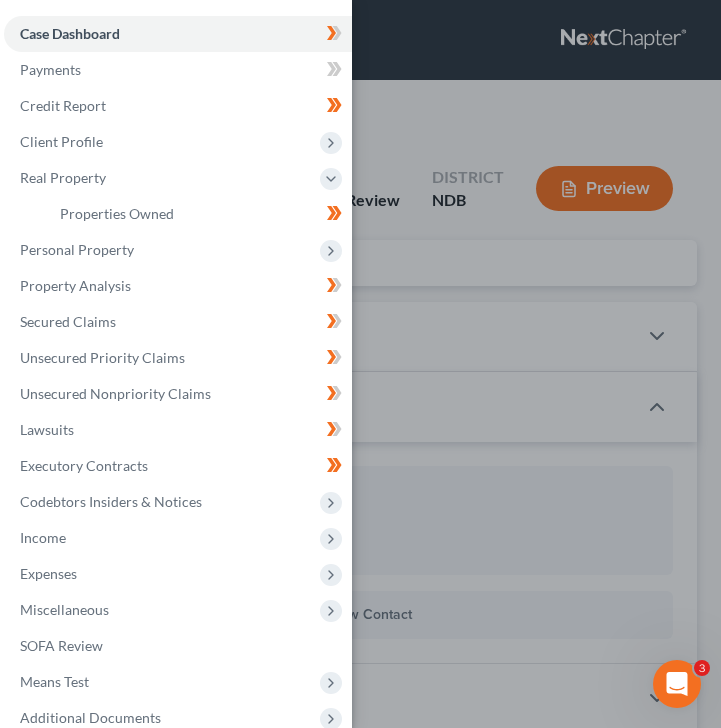 click on "Case Dashboard
Payments
Invoices
Payments
Payments
Credit Report
Client Profile" at bounding box center (360, 364) 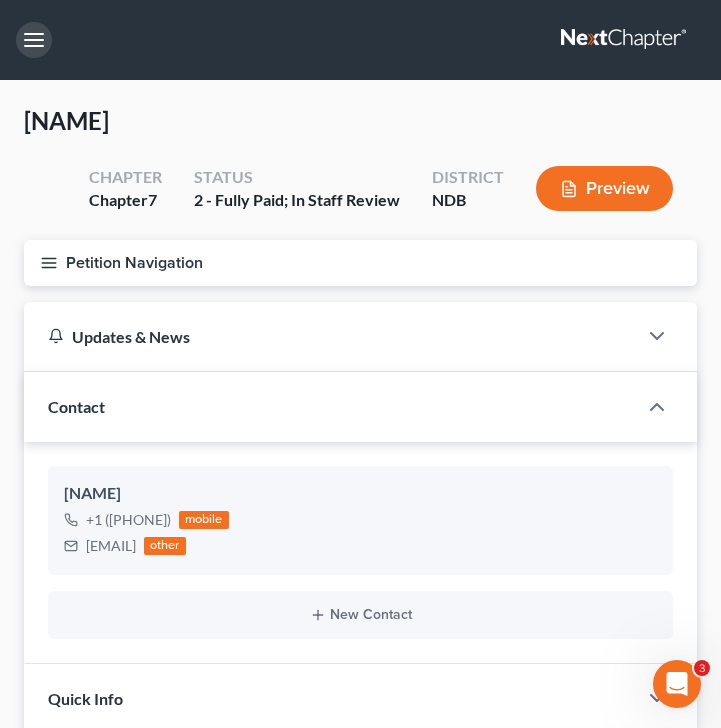 click at bounding box center (34, 40) 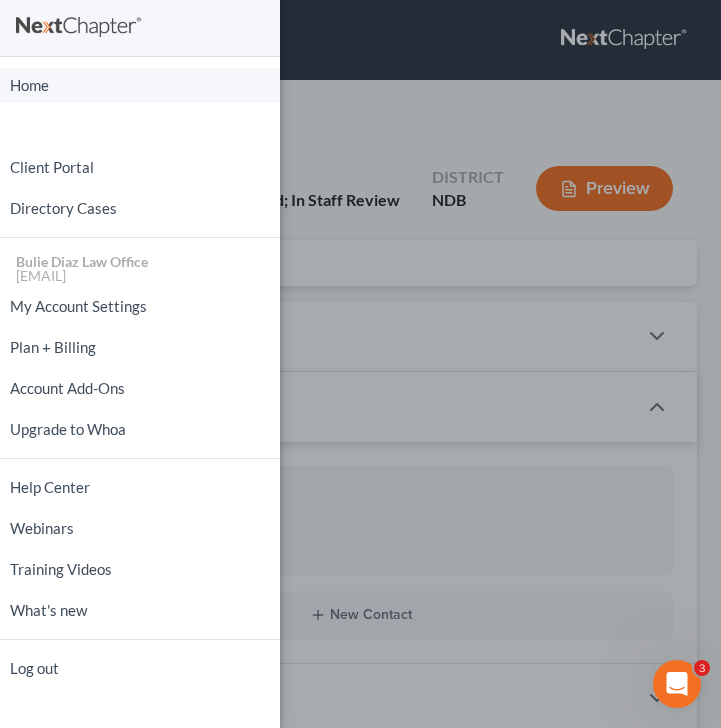 click on "Home" at bounding box center [140, 85] 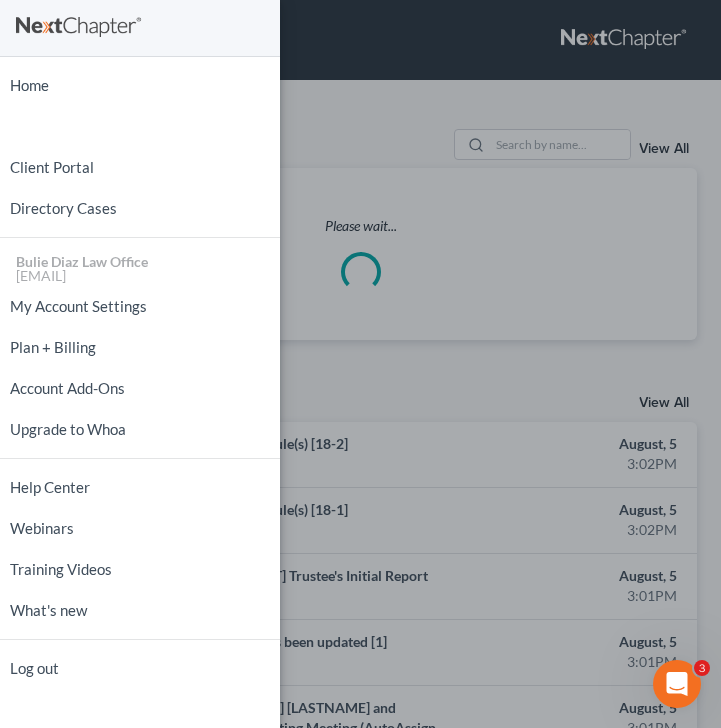 click on "Home New Case Client Portal Directory Cases Bulie Diaz Law Office [EMAIL] My Account Settings Plan + Billing Account Add-Ons Upgrade to Whoa Help Center Webinars Training Videos What's new Log out" at bounding box center (360, 364) 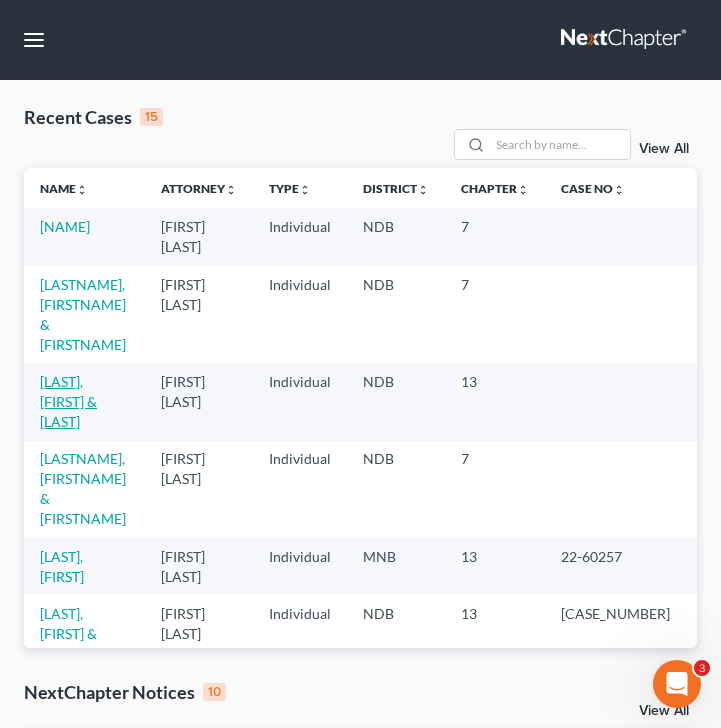 click on "[LAST], [FIRST] & [LAST]" at bounding box center [68, 401] 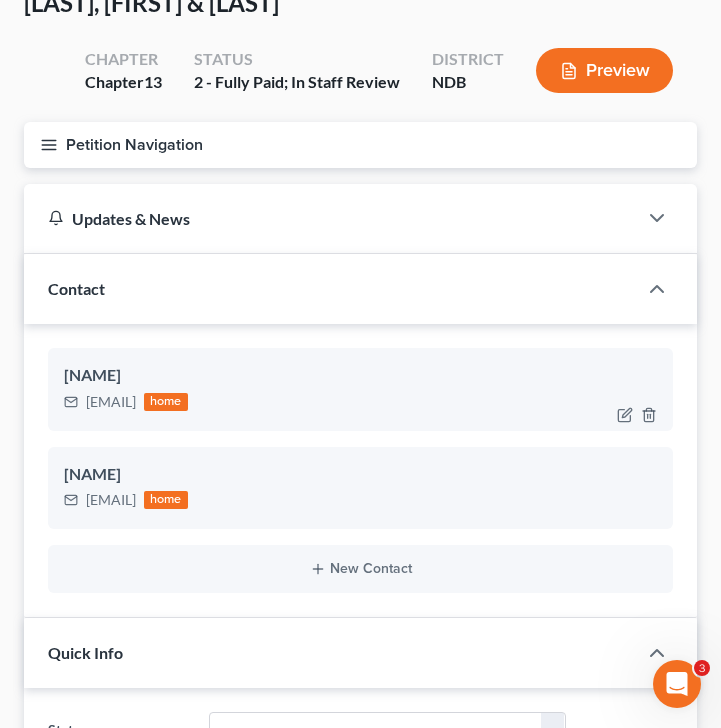 scroll, scrollTop: 35, scrollLeft: 0, axis: vertical 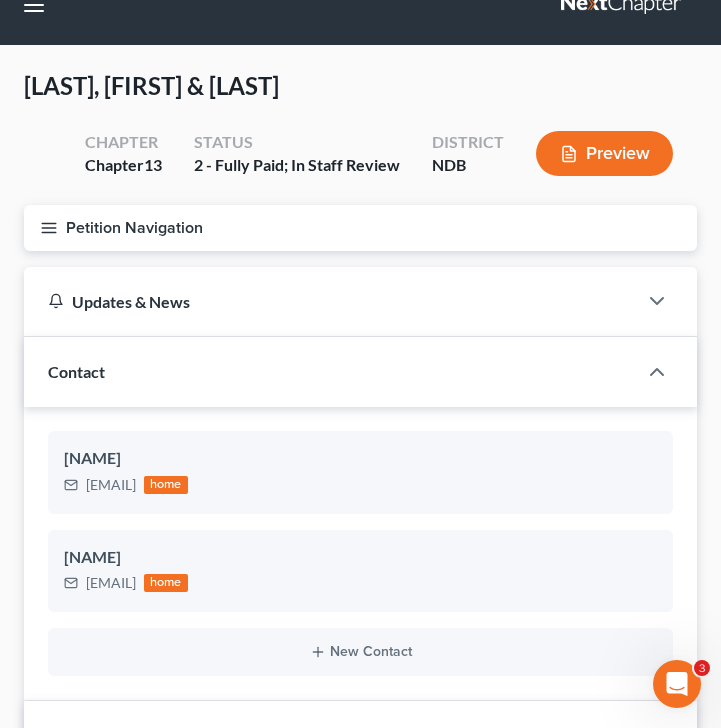 click 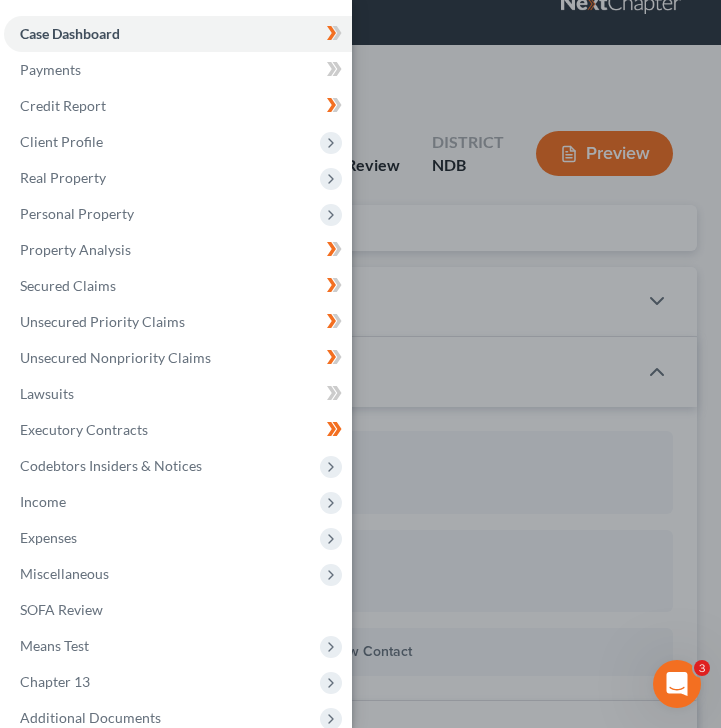 click on "Case Dashboard
Payments
Invoices
Payments
Payments
Credit Report
Client Profile" at bounding box center [360, 364] 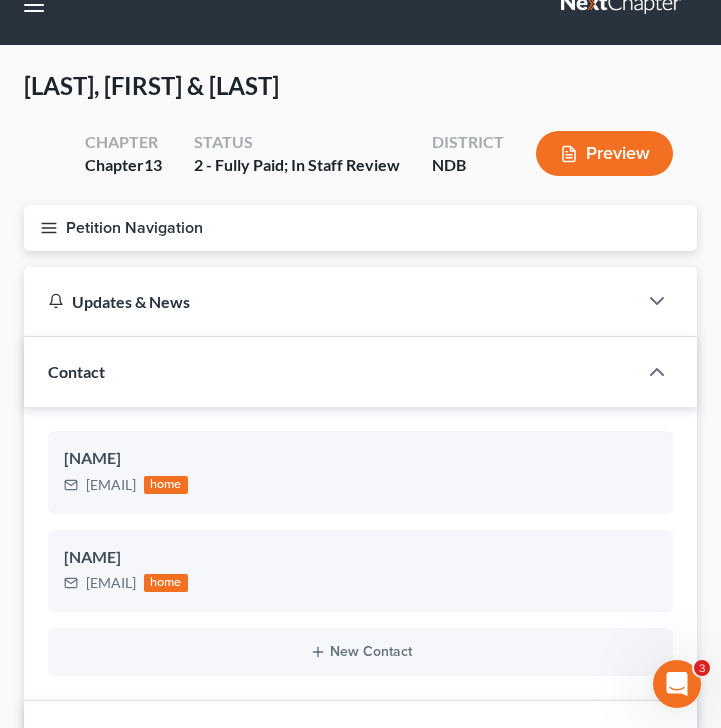 scroll, scrollTop: 0, scrollLeft: 0, axis: both 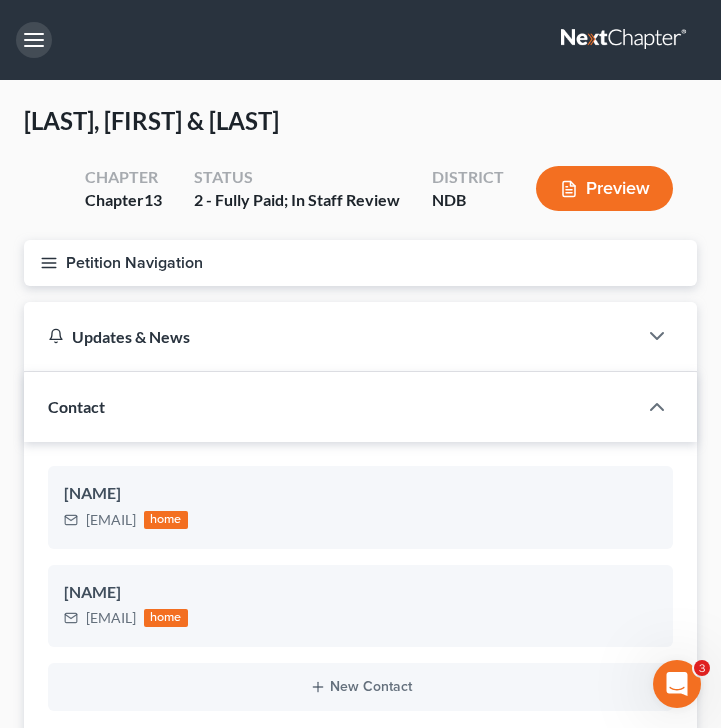 click at bounding box center [34, 40] 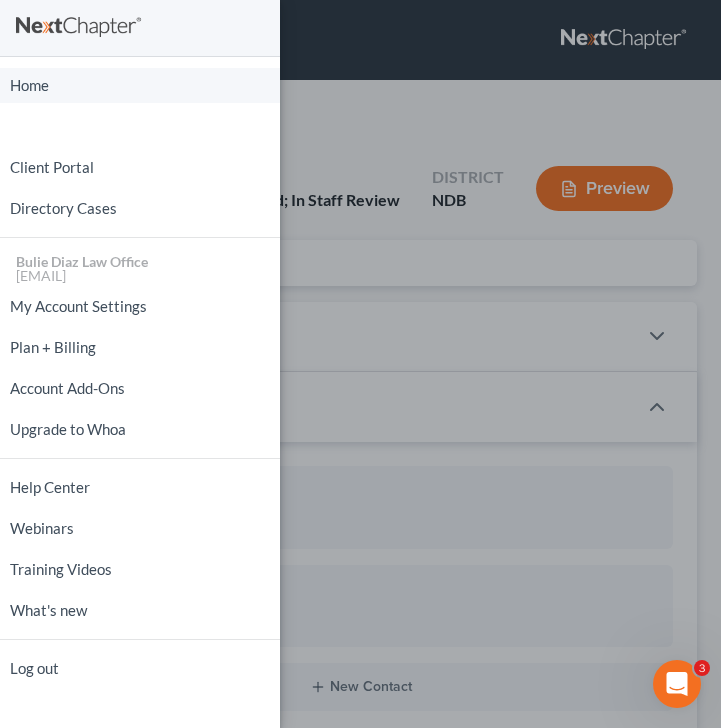 click on "Home" at bounding box center [140, 85] 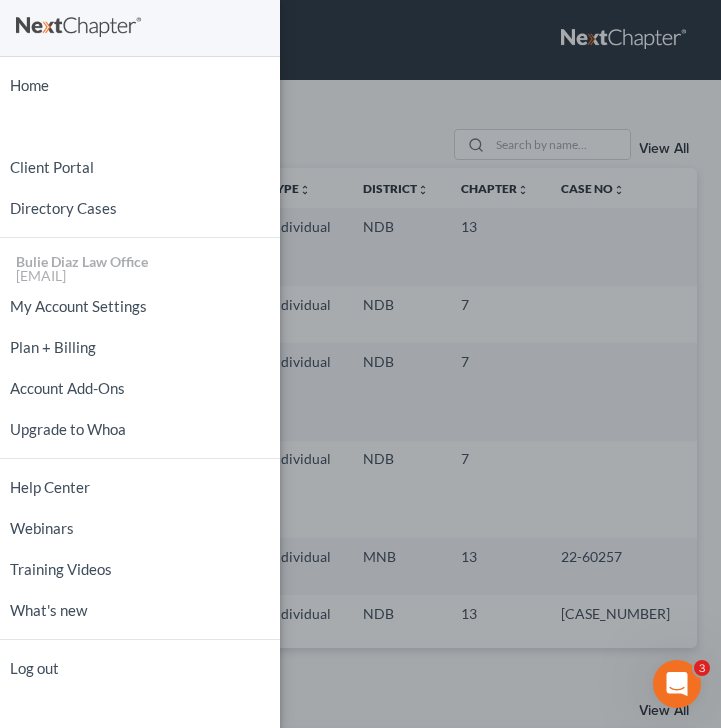 click on "Home New Case Client Portal Directory Cases Bulie Diaz Law Office [EMAIL] My Account Settings Plan + Billing Account Add-Ons Upgrade to Whoa Help Center Webinars Training Videos What's new Log out" at bounding box center (360, 364) 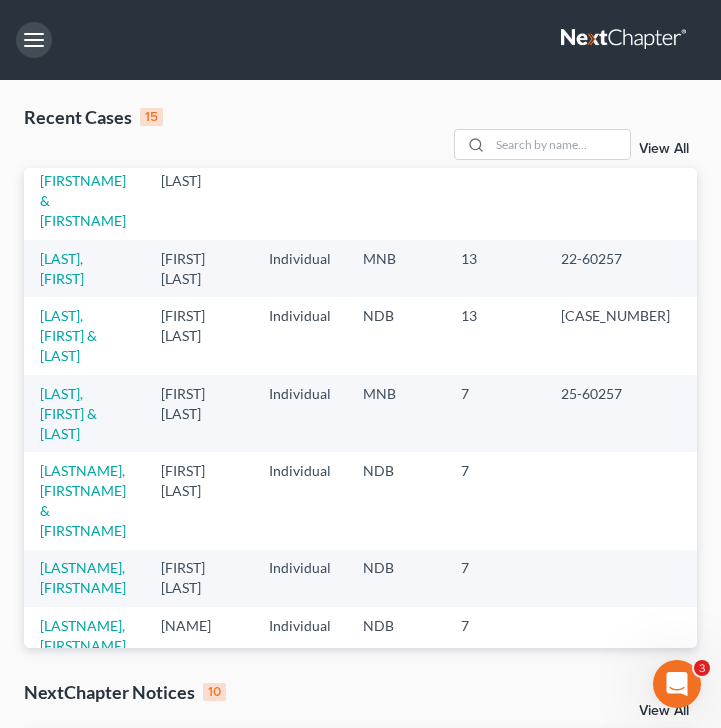scroll, scrollTop: 0, scrollLeft: 0, axis: both 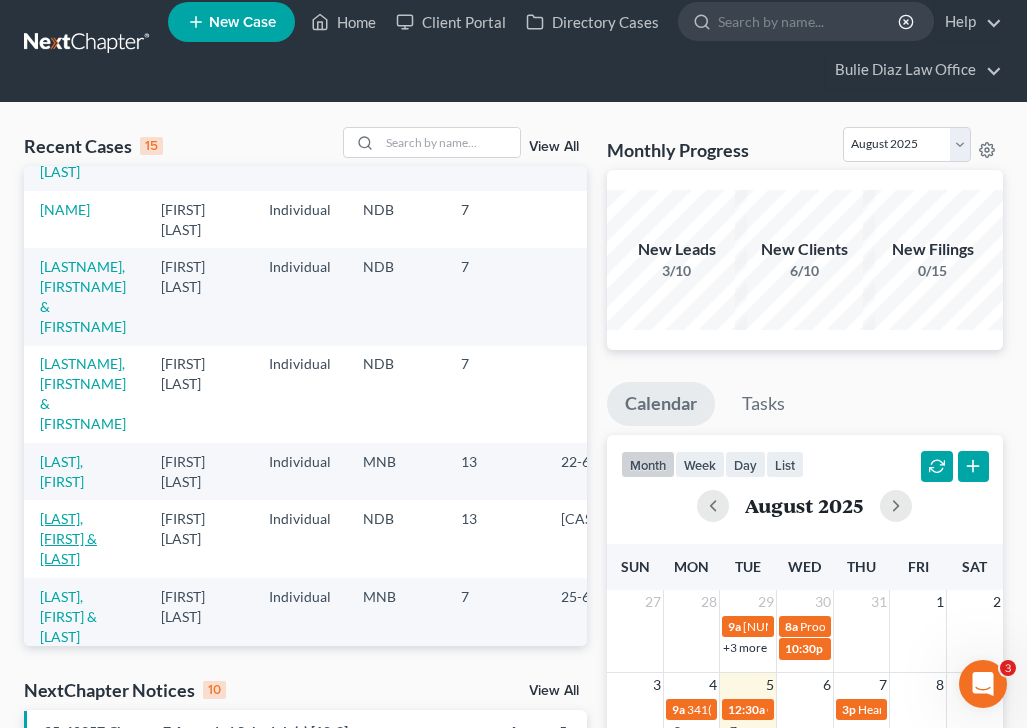 click on "[LAST], [FIRST] & [LAST]" at bounding box center (68, 538) 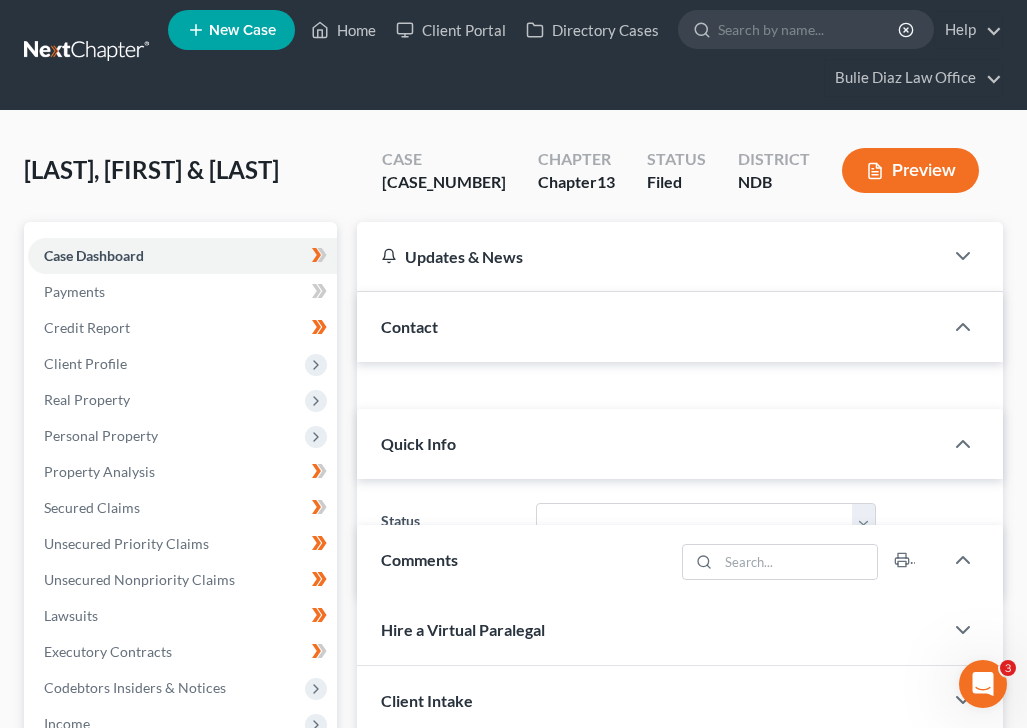 scroll, scrollTop: 0, scrollLeft: 0, axis: both 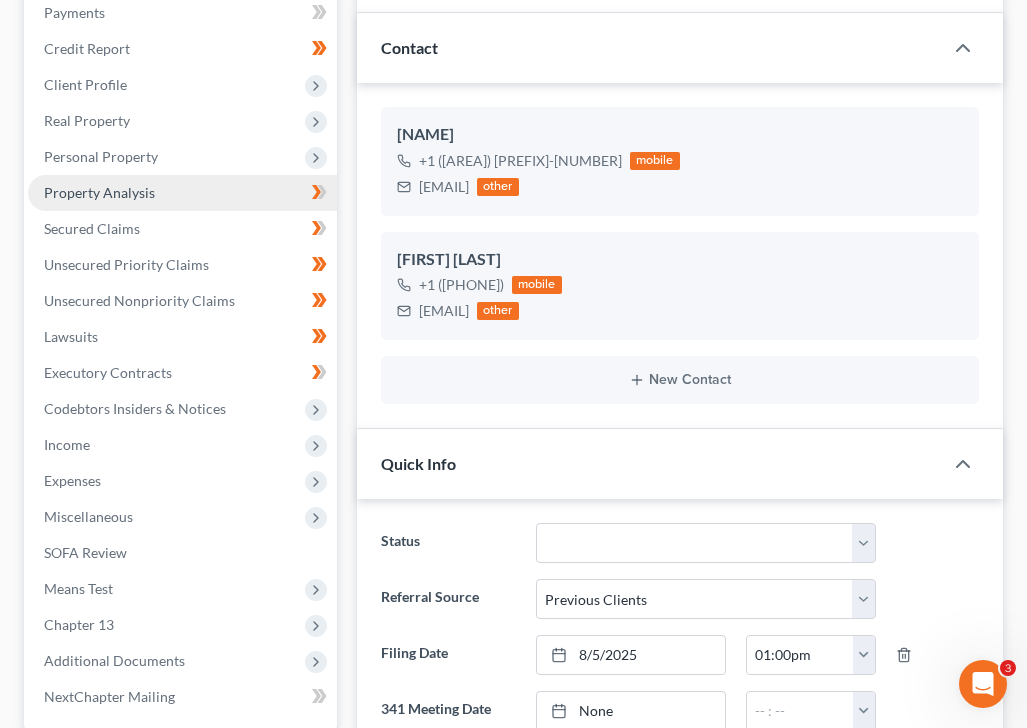 click on "Property Analysis" at bounding box center [182, 193] 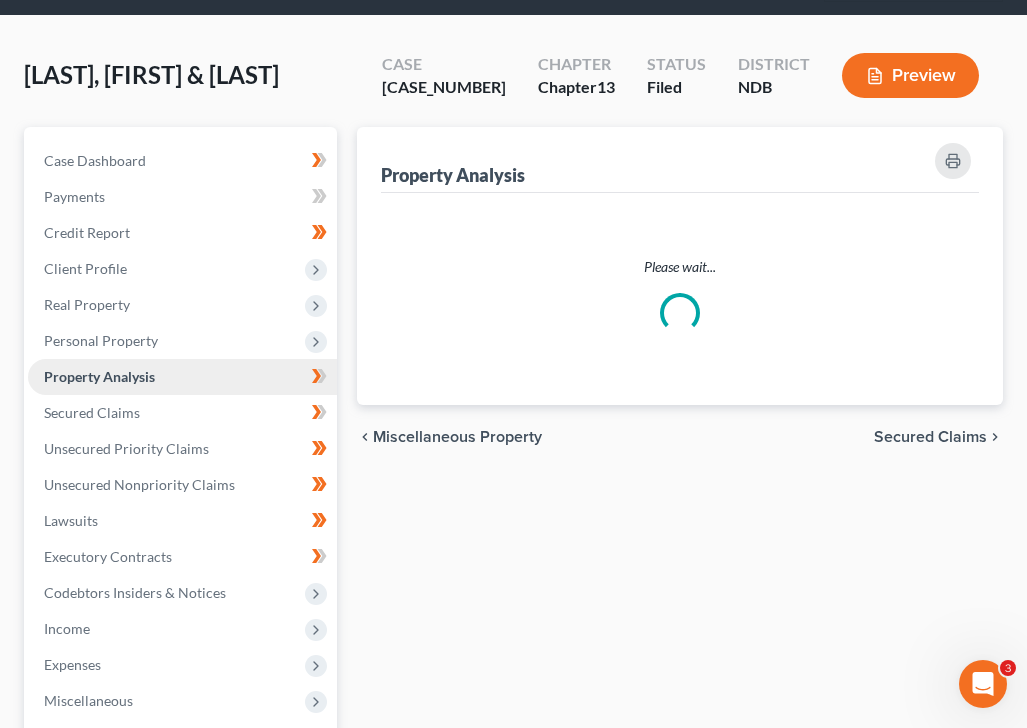 scroll, scrollTop: 0, scrollLeft: 0, axis: both 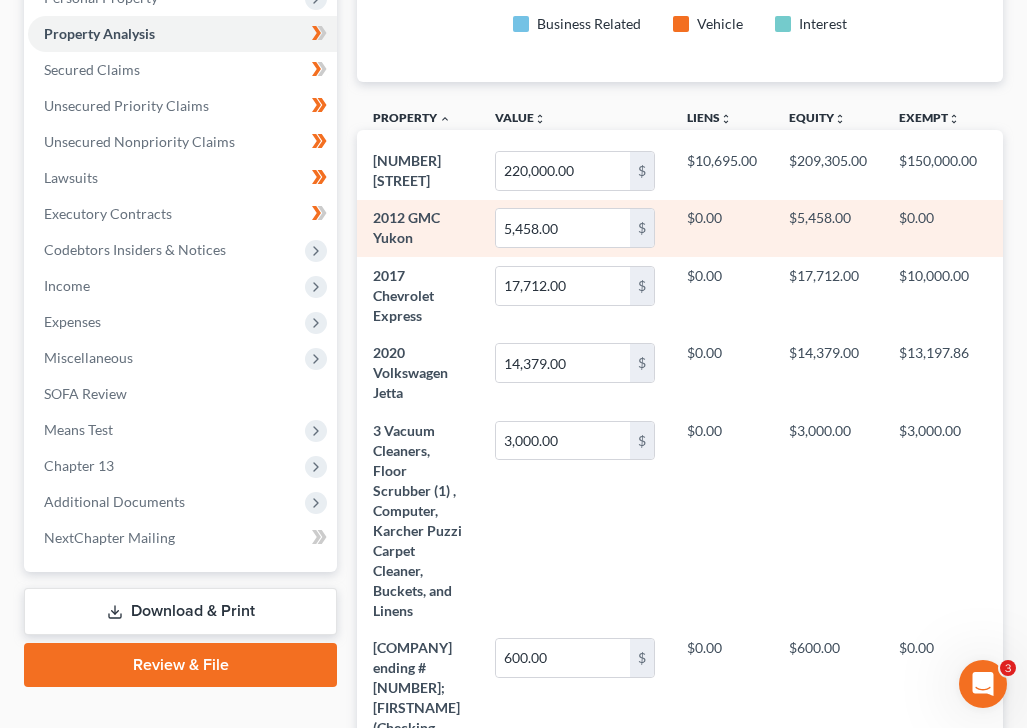 click on "$0.00" at bounding box center (722, 228) 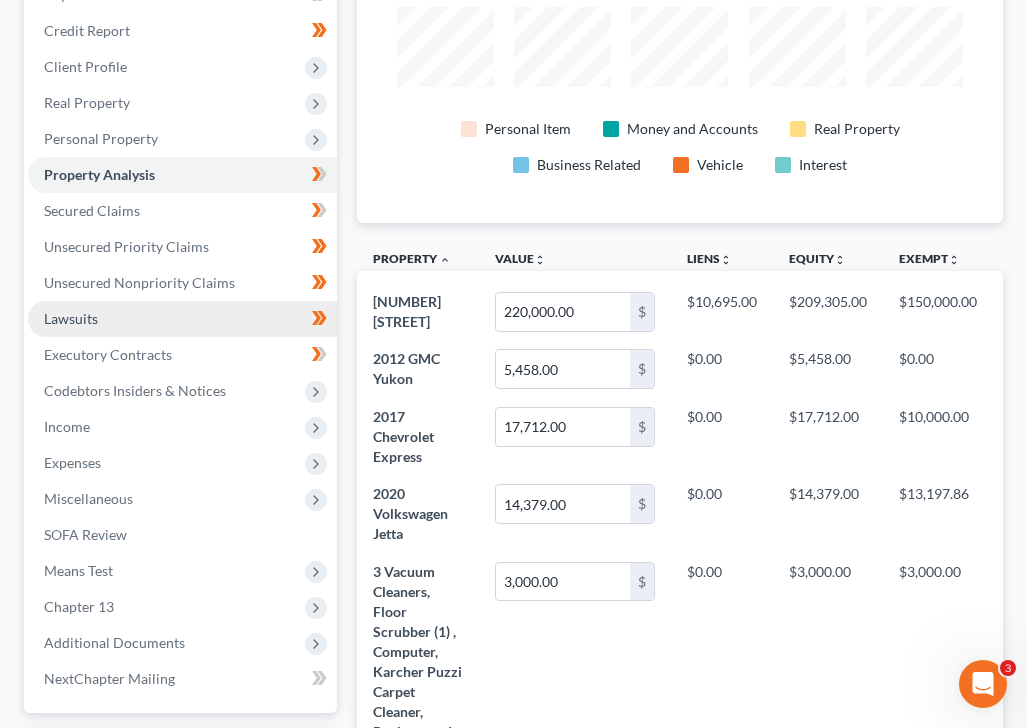 scroll, scrollTop: 307, scrollLeft: 0, axis: vertical 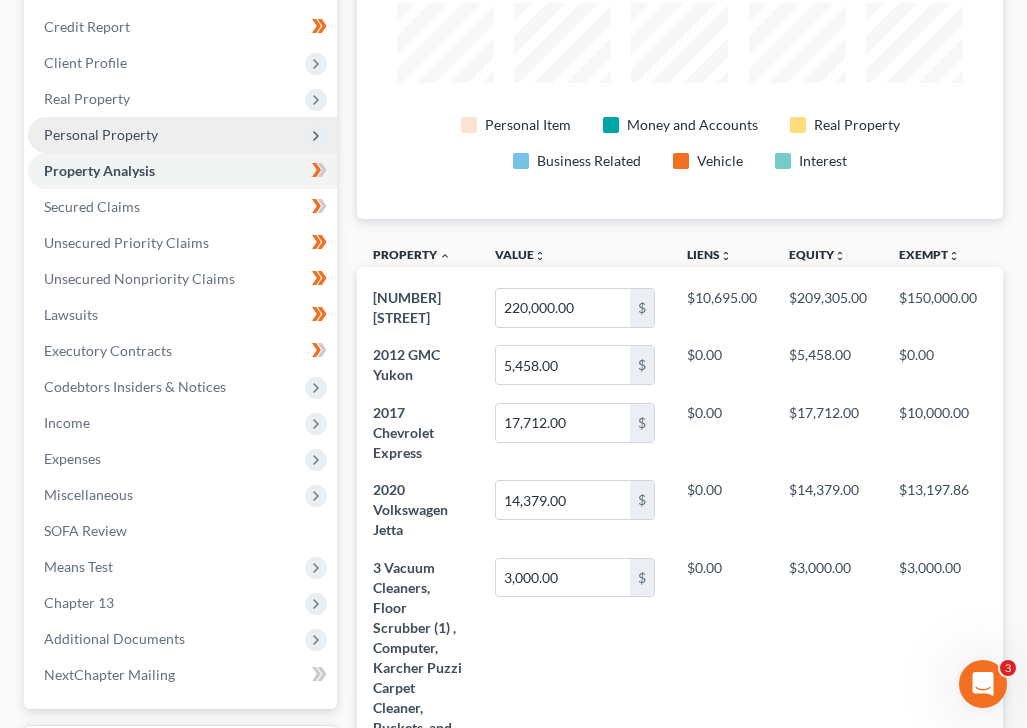 click on "Personal Property" at bounding box center (182, 135) 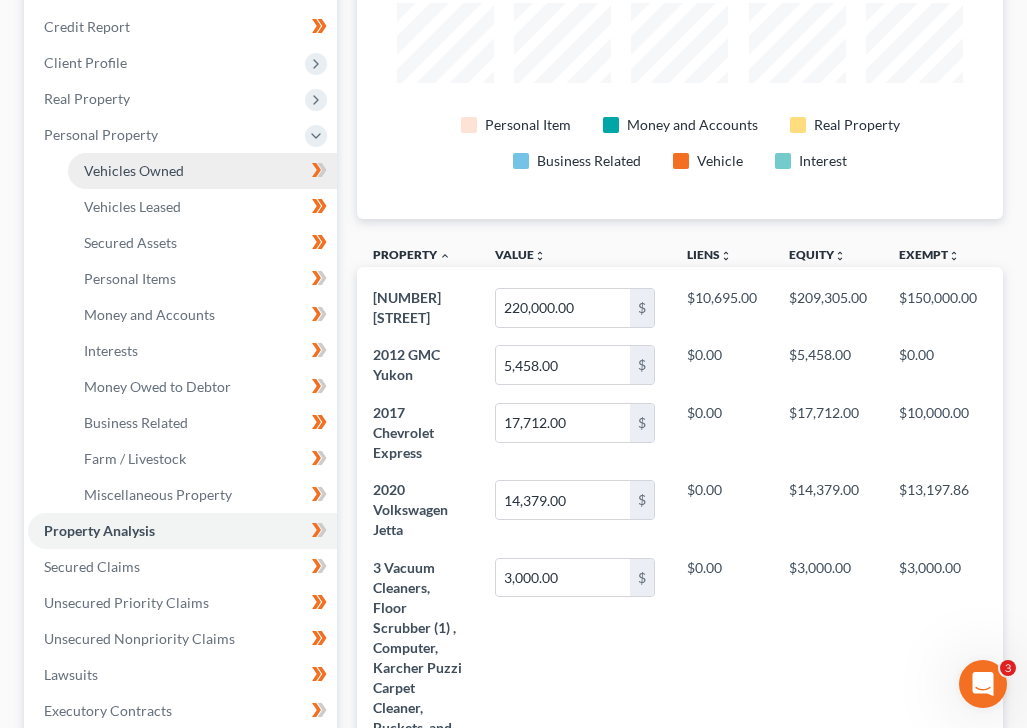 click on "Vehicles Owned" at bounding box center [134, 170] 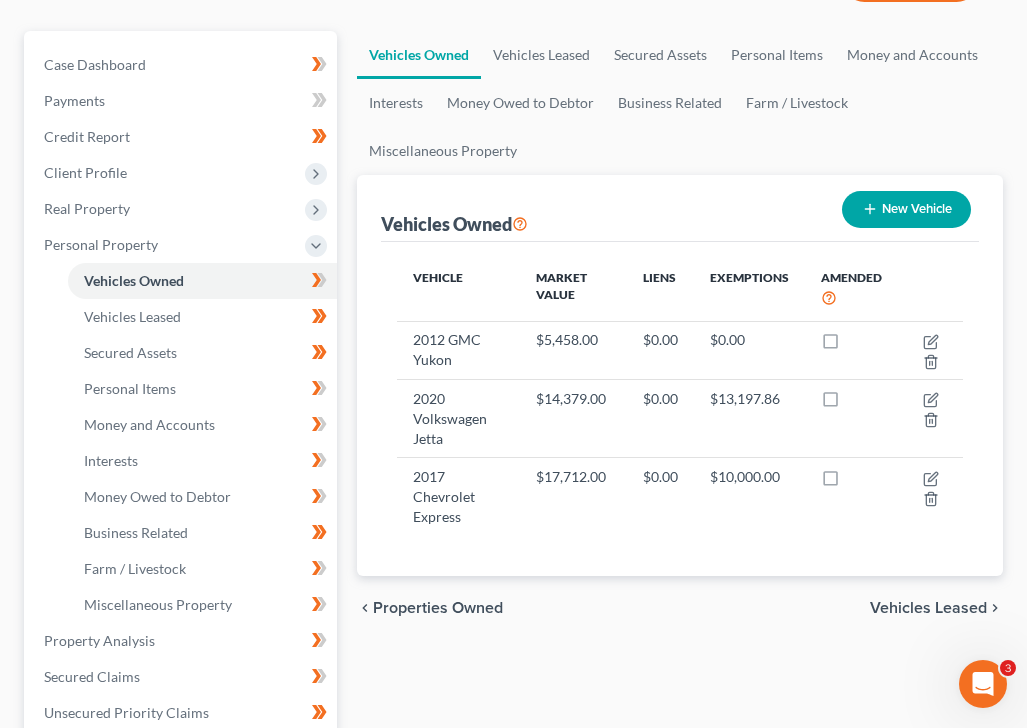 scroll, scrollTop: 199, scrollLeft: 0, axis: vertical 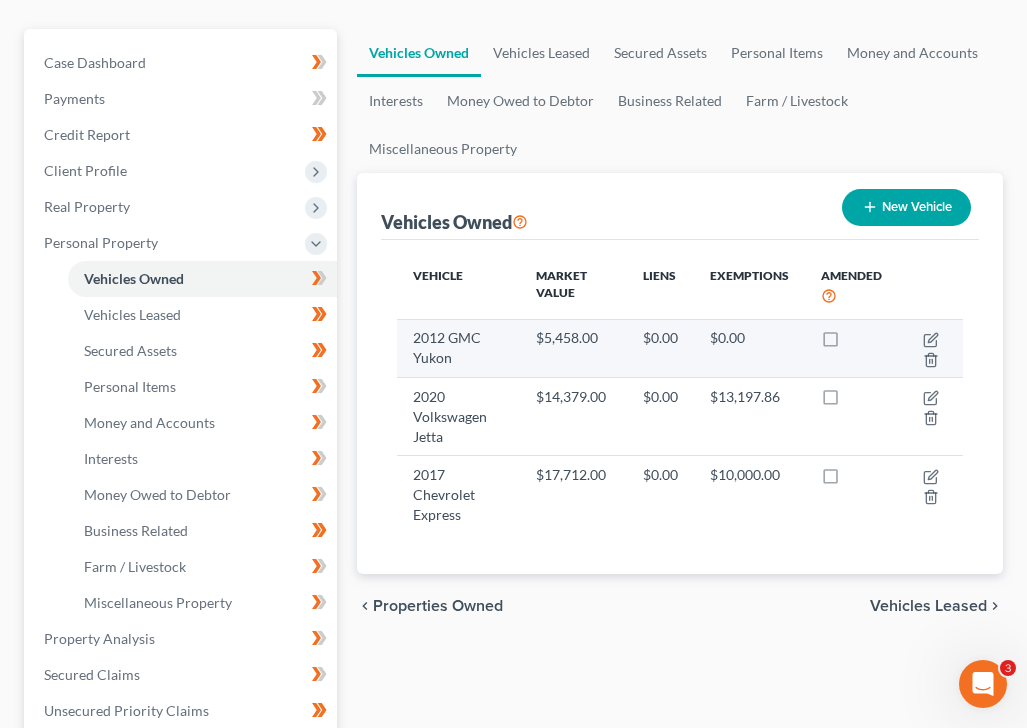 click on "2012 GMC Yukon" at bounding box center (458, 348) 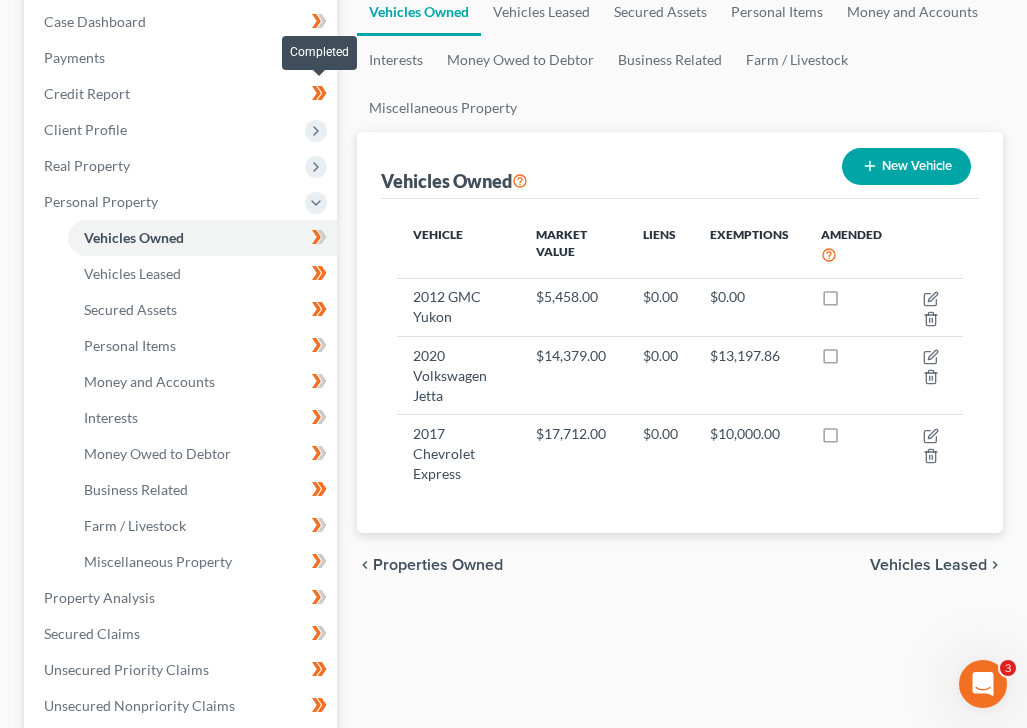 scroll, scrollTop: 0, scrollLeft: 0, axis: both 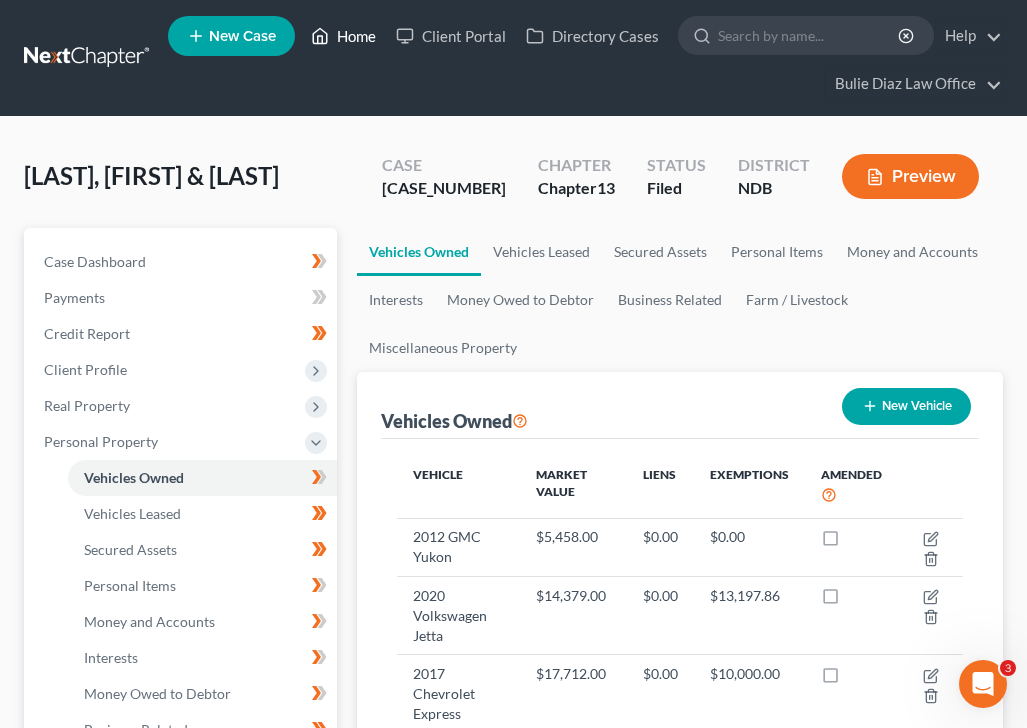 click on "Home" at bounding box center [343, 36] 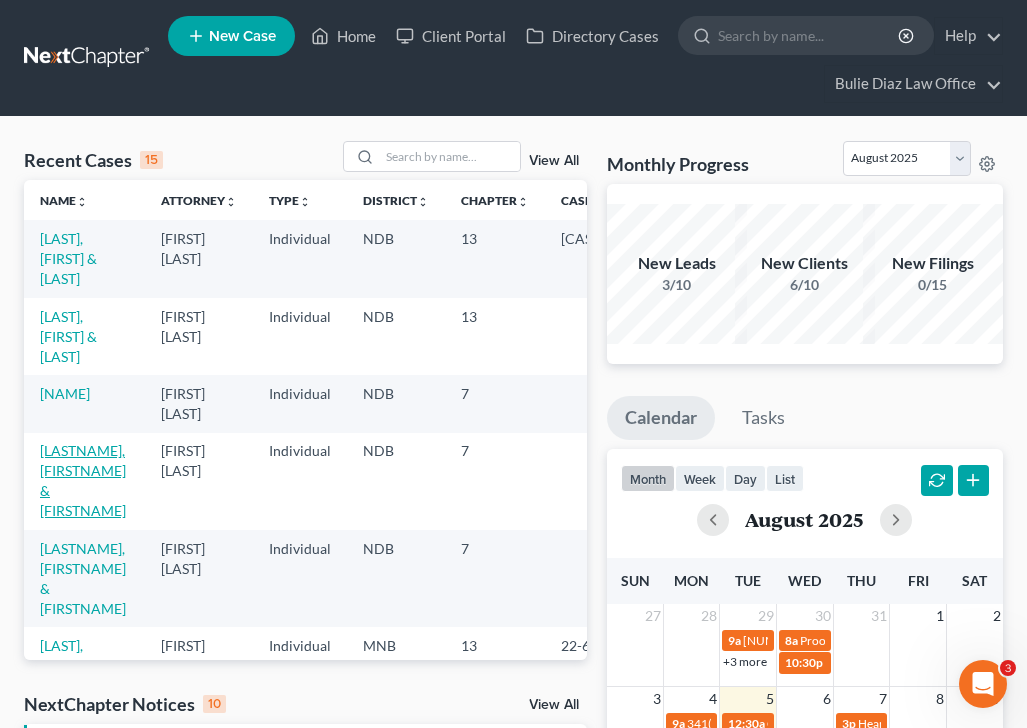 click on "[LASTNAME], [FIRSTNAME] & [FIRSTNAME]" at bounding box center [83, 480] 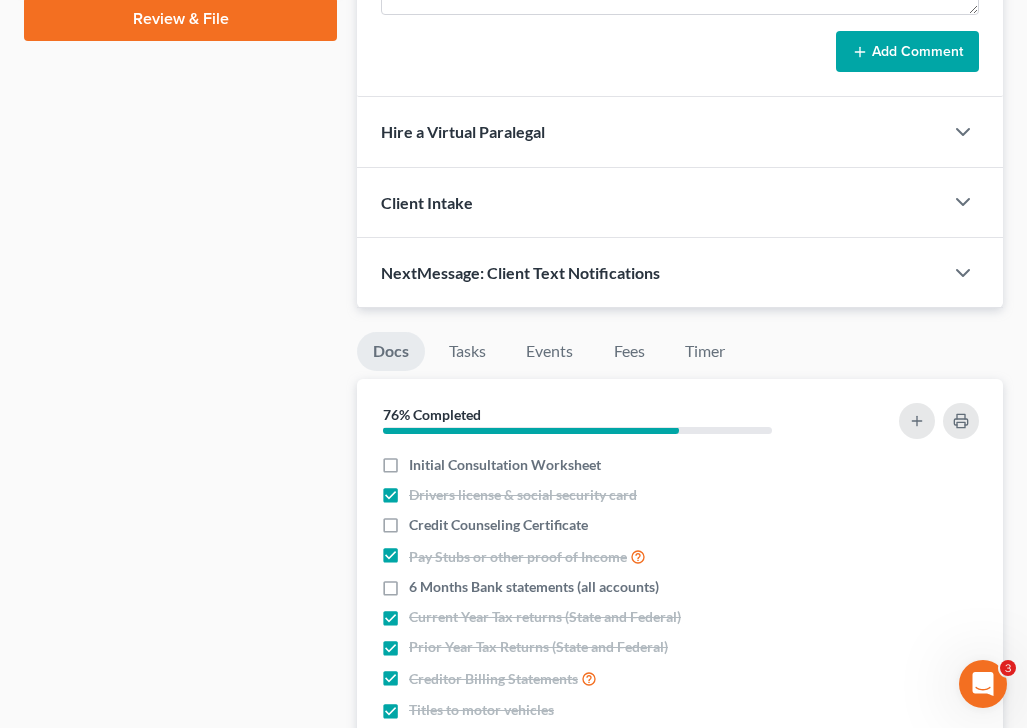 scroll, scrollTop: 1095, scrollLeft: 0, axis: vertical 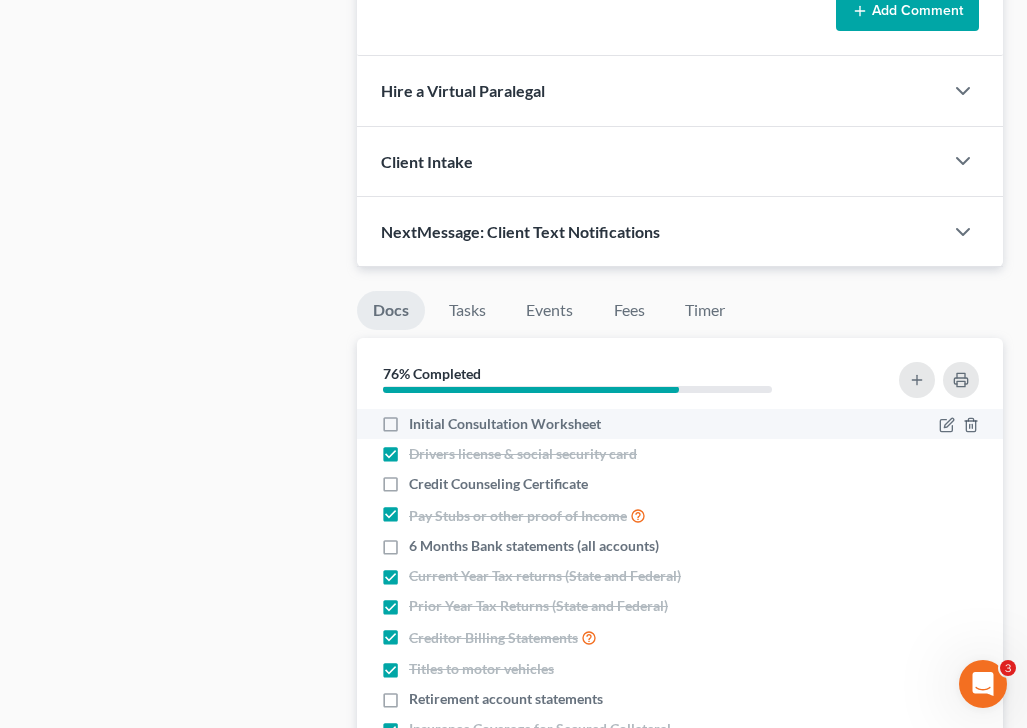 click on "Initial Consultation Worksheet" at bounding box center [505, 424] 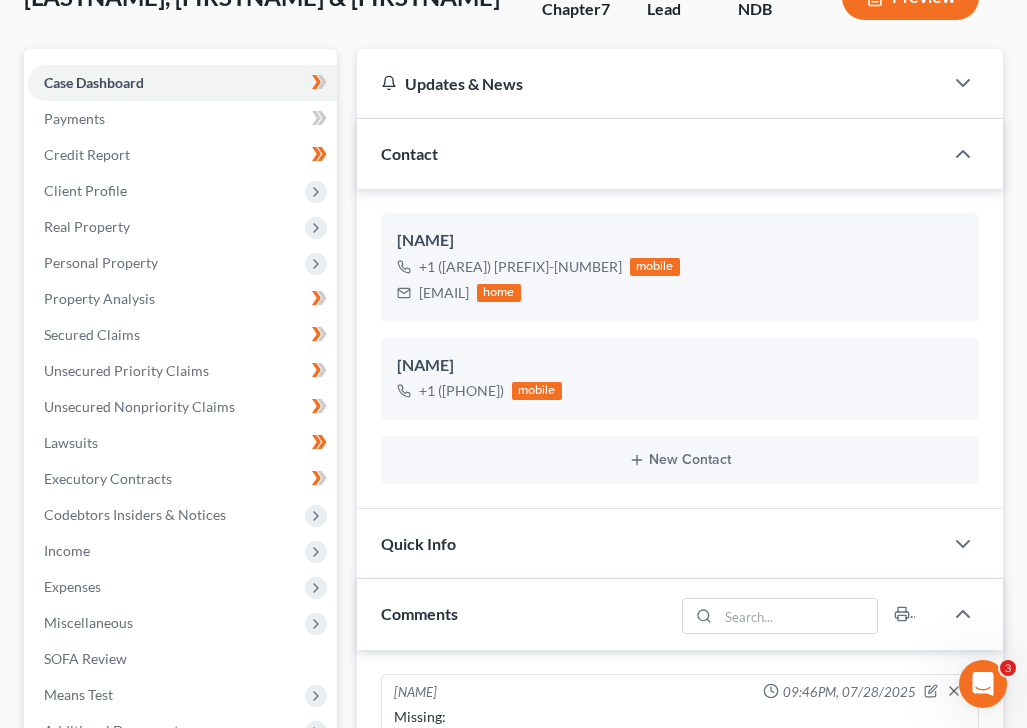 scroll, scrollTop: 180, scrollLeft: 0, axis: vertical 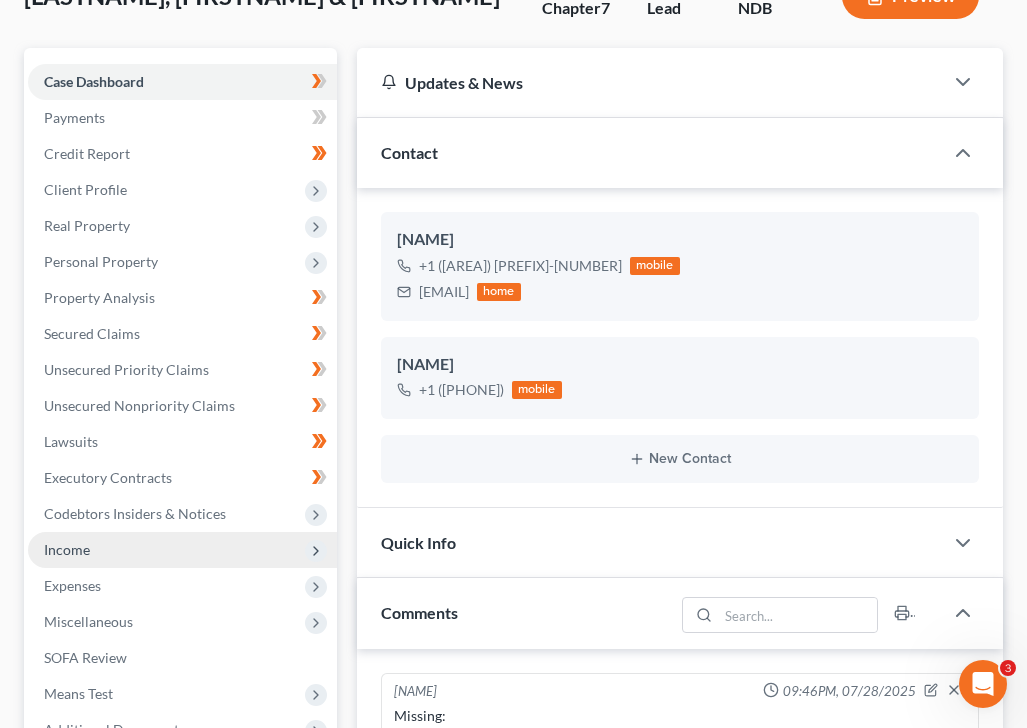 click on "Income" at bounding box center [182, 550] 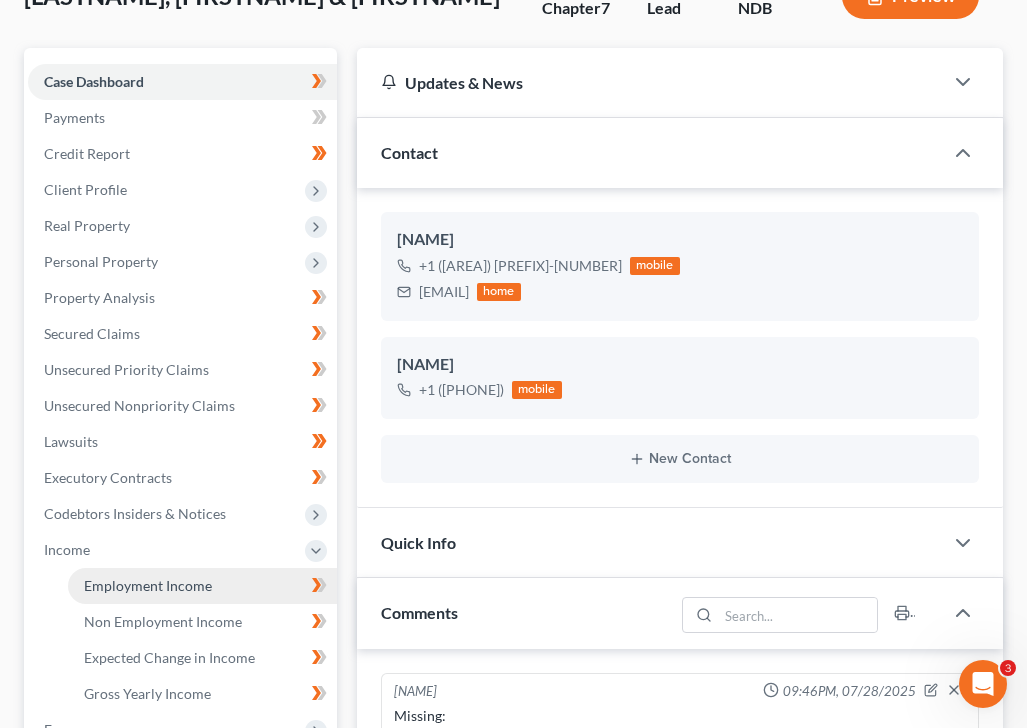 click on "Employment Income" at bounding box center (202, 586) 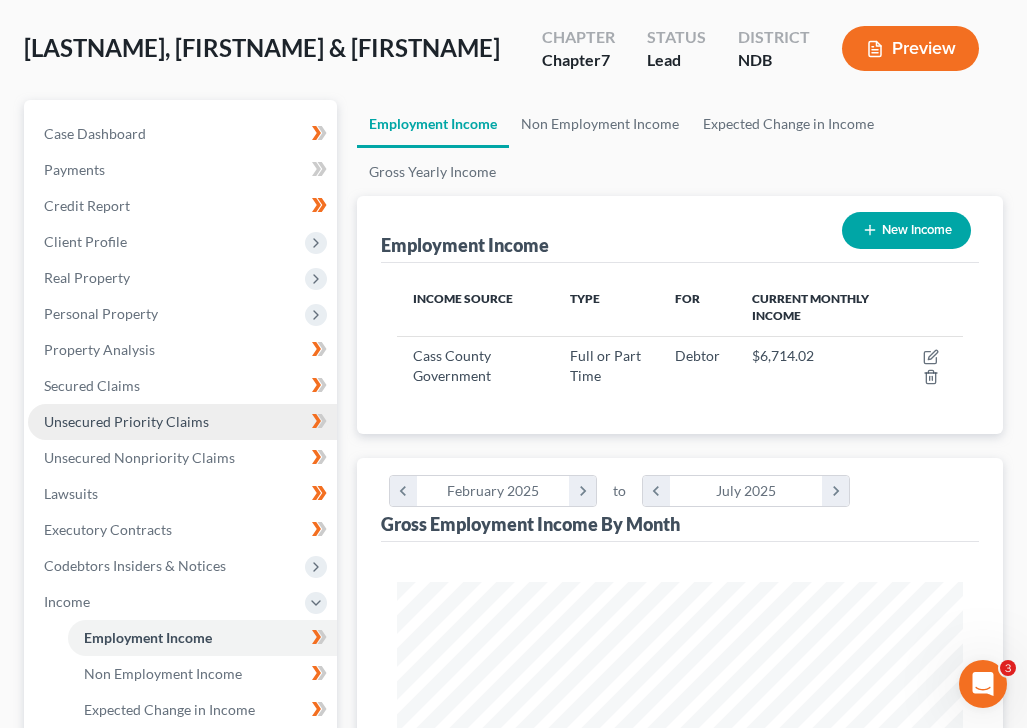 scroll, scrollTop: 26, scrollLeft: 0, axis: vertical 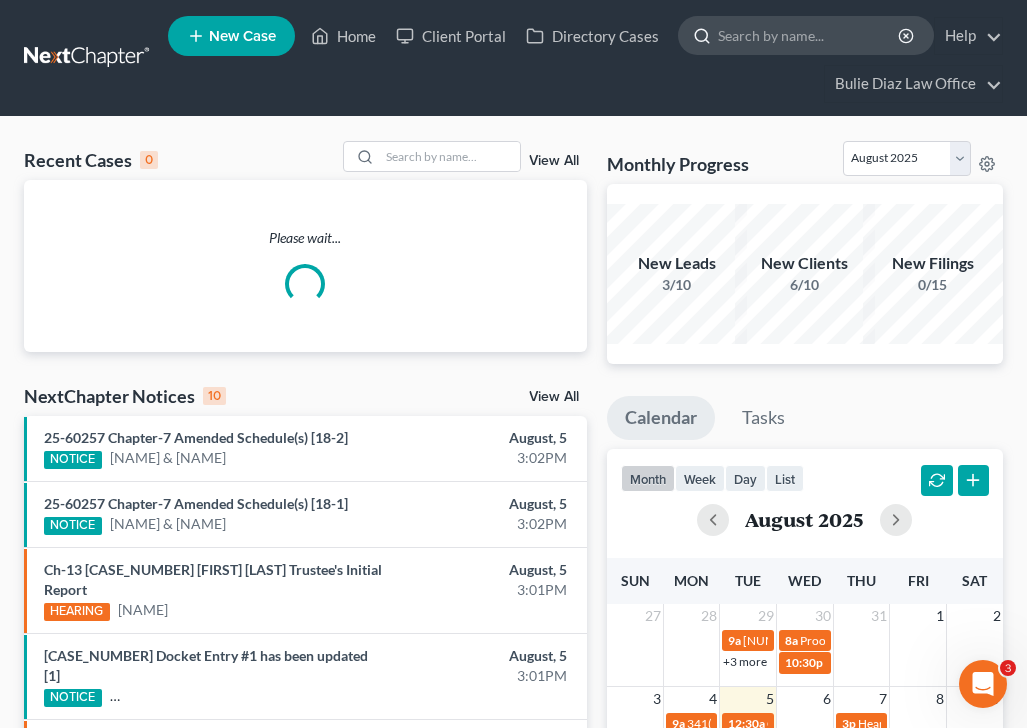 click at bounding box center (809, 35) 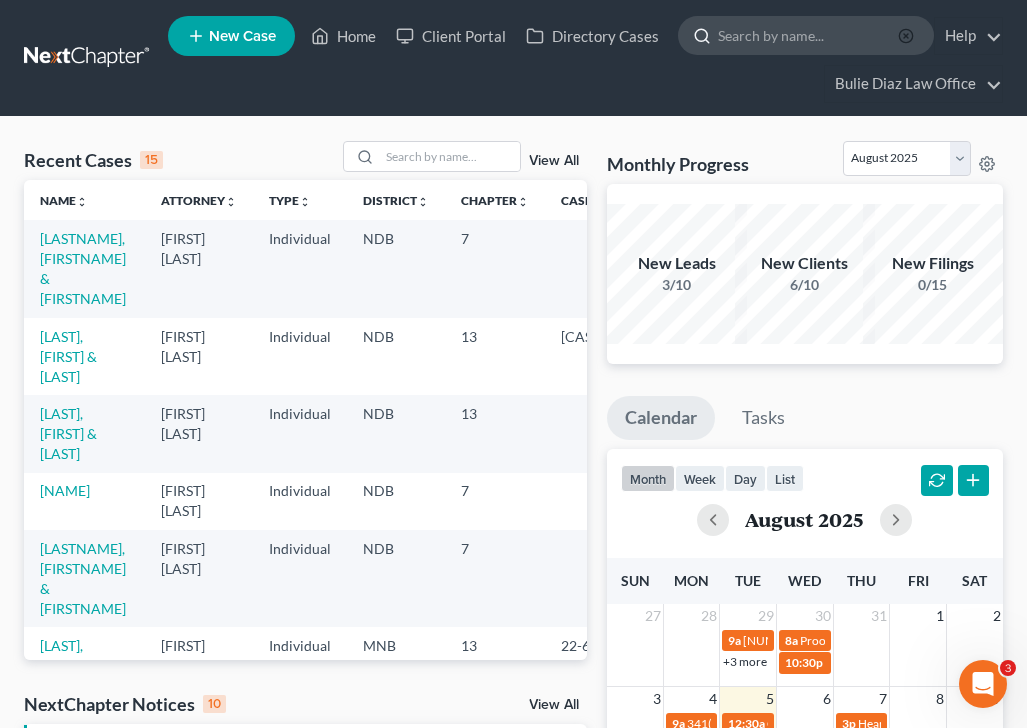 type 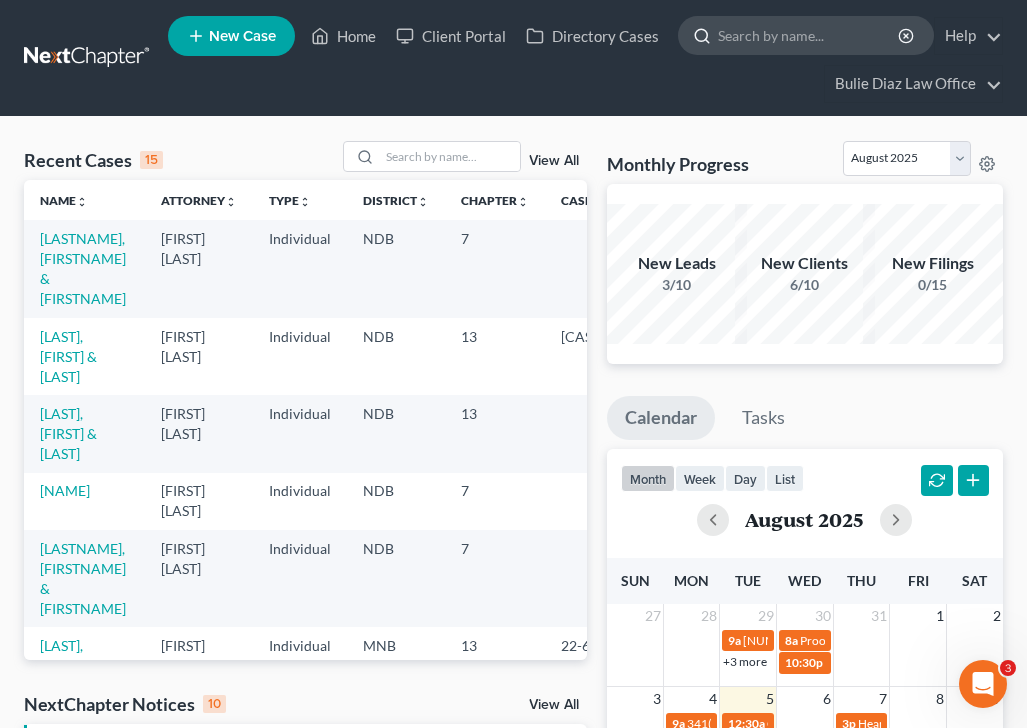 click at bounding box center [809, 35] 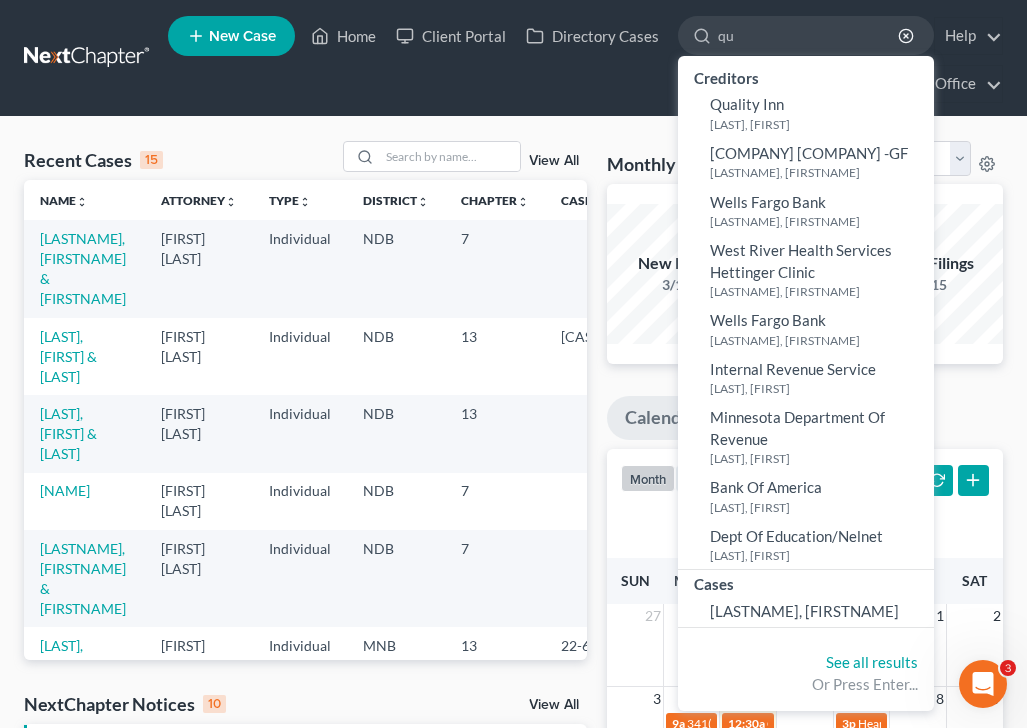type on "q" 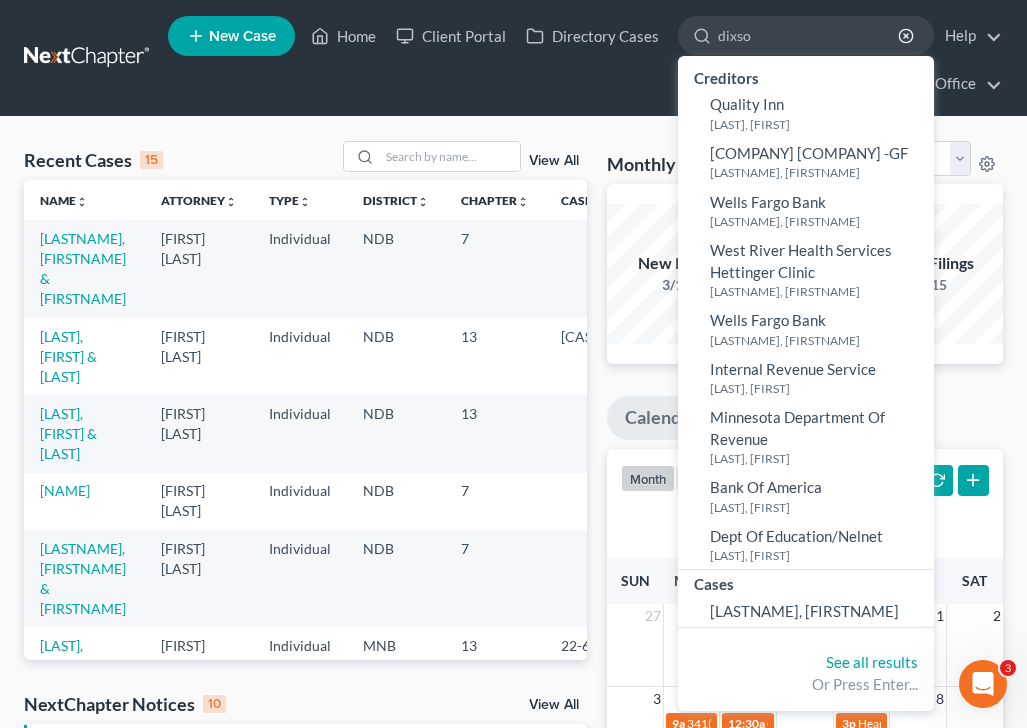 type on "[NAME]" 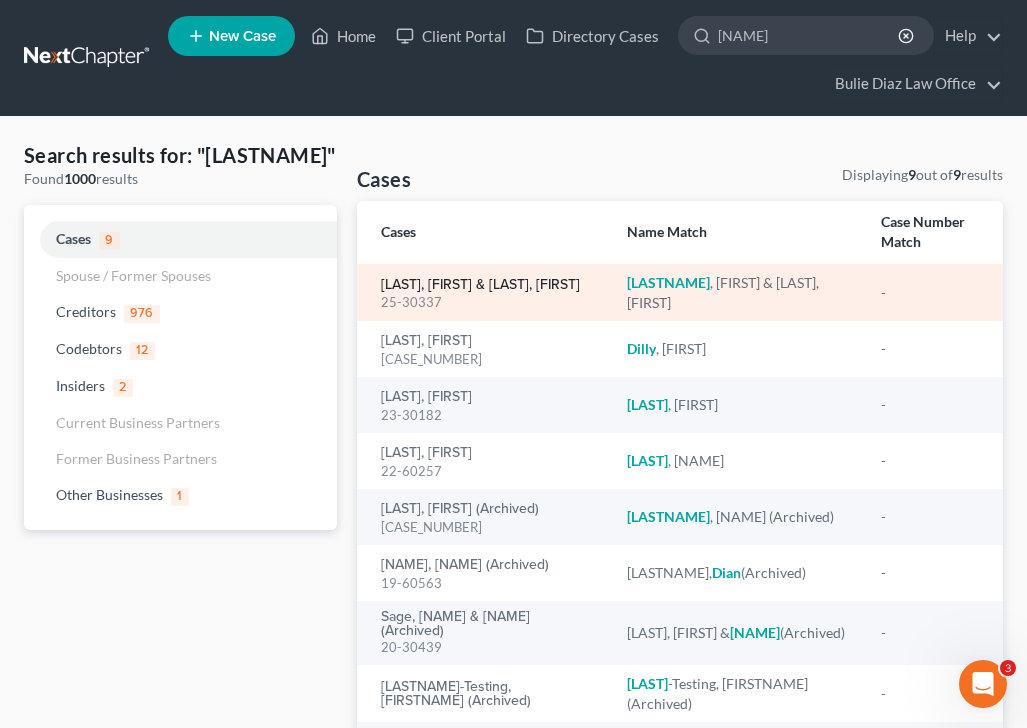 click on "[LAST], [FIRST] & [LAST], [FIRST]" at bounding box center (480, 285) 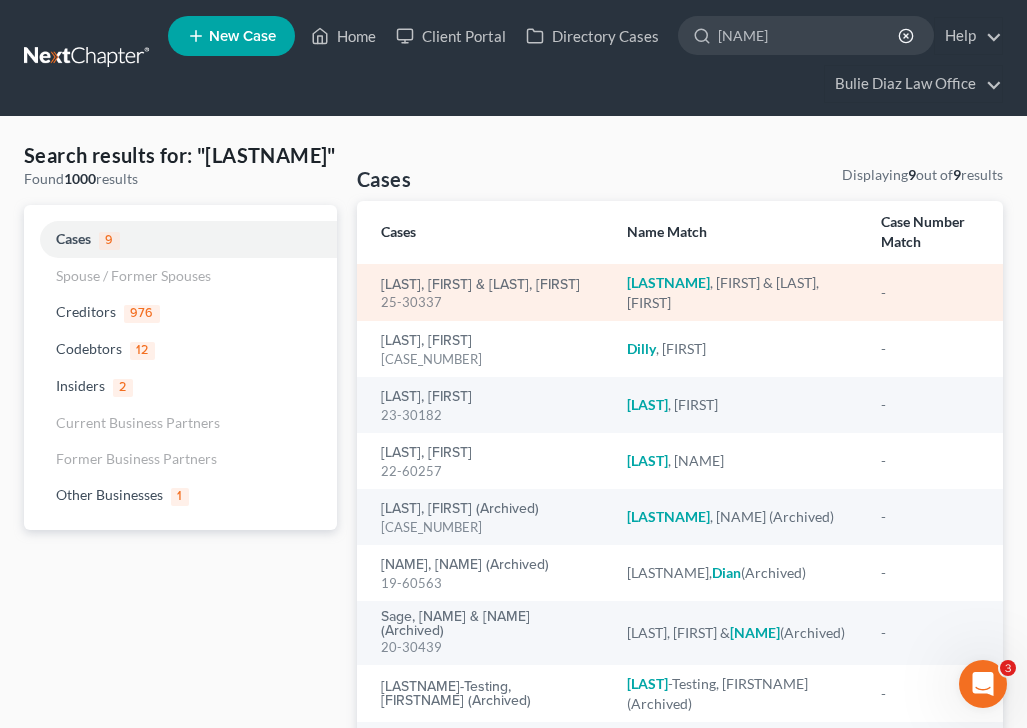type 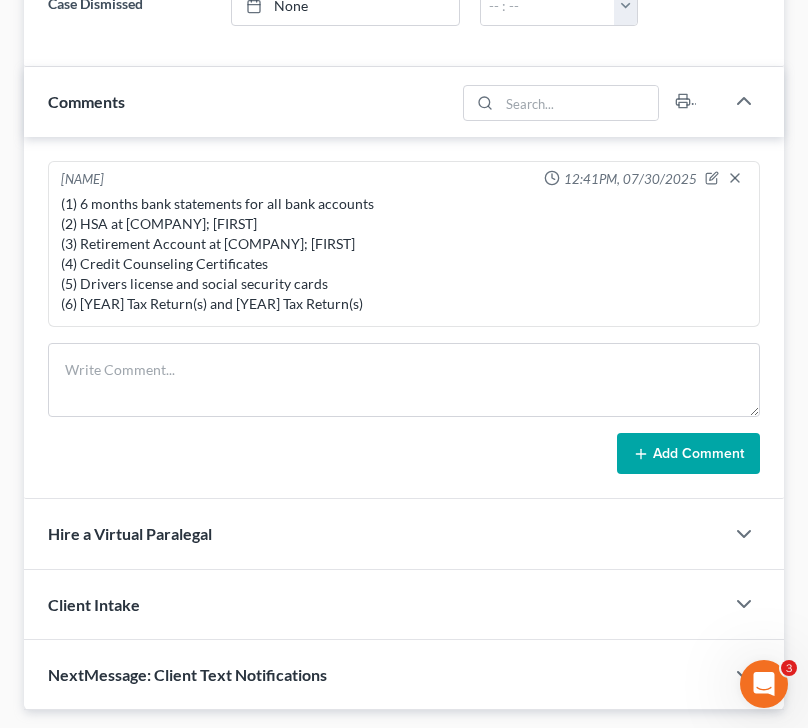 scroll, scrollTop: 2129, scrollLeft: 0, axis: vertical 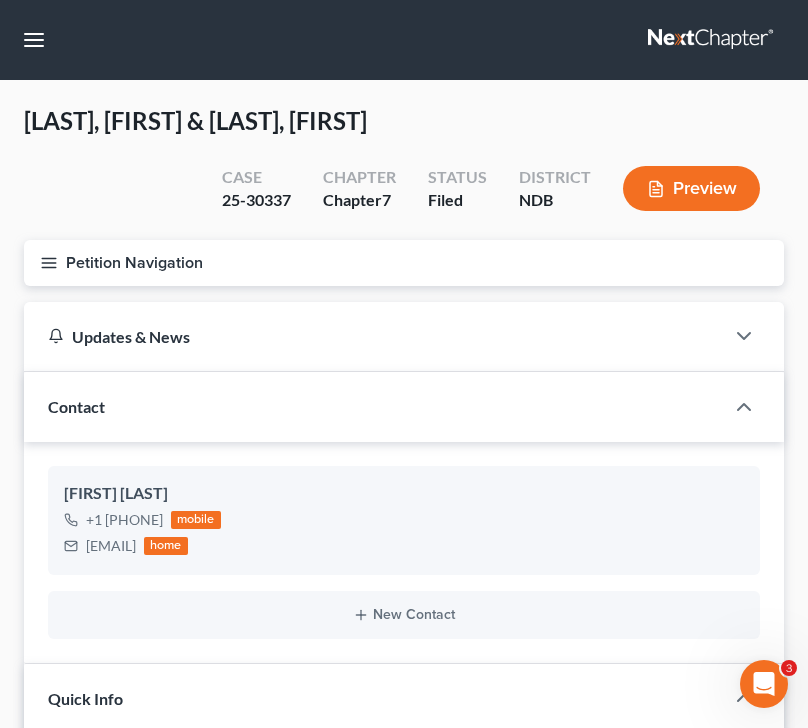 click 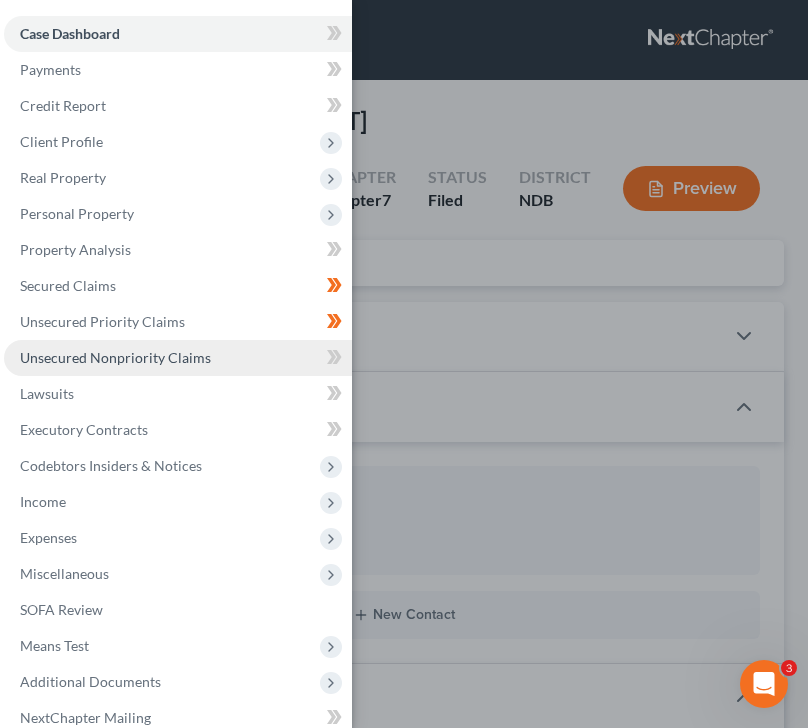 click on "Unsecured Nonpriority Claims" at bounding box center [178, 358] 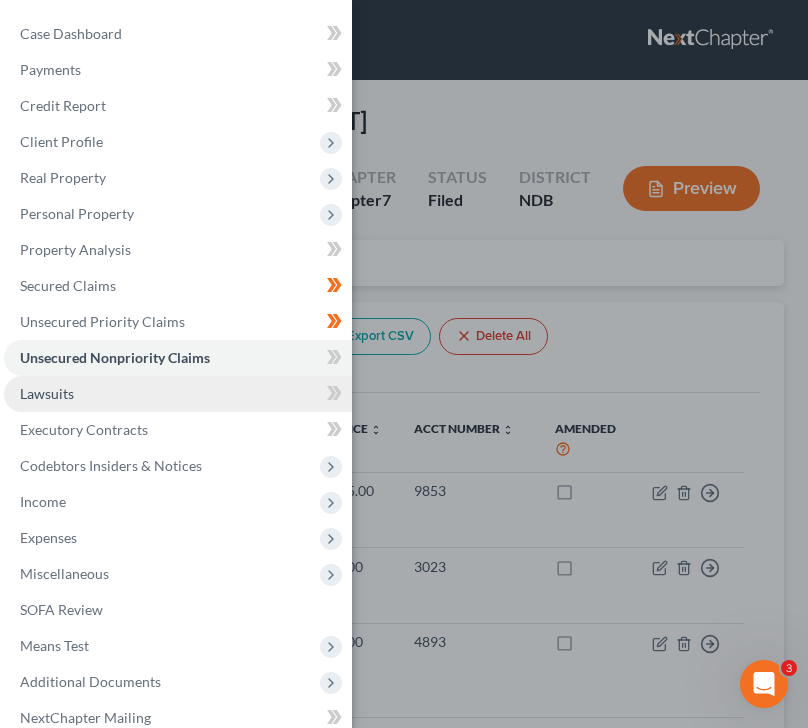 click on "Lawsuits" at bounding box center [178, 394] 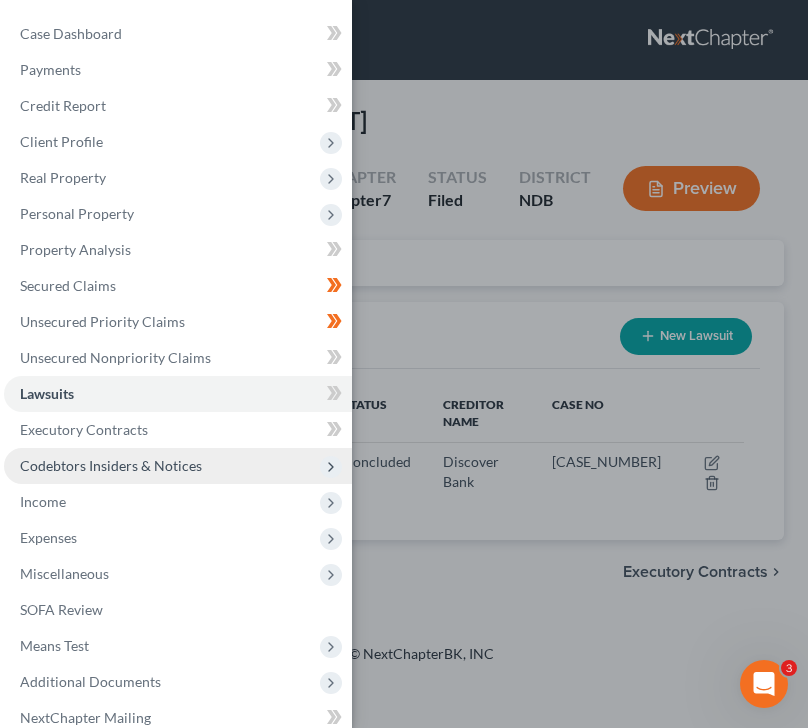 click on "Codebtors Insiders & Notices" at bounding box center [111, 465] 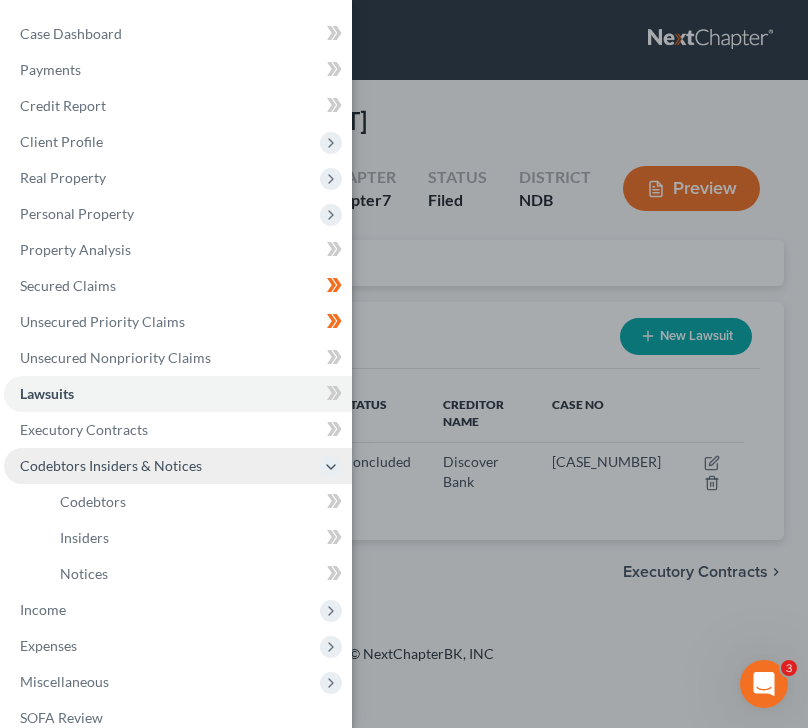 scroll, scrollTop: 204, scrollLeft: 0, axis: vertical 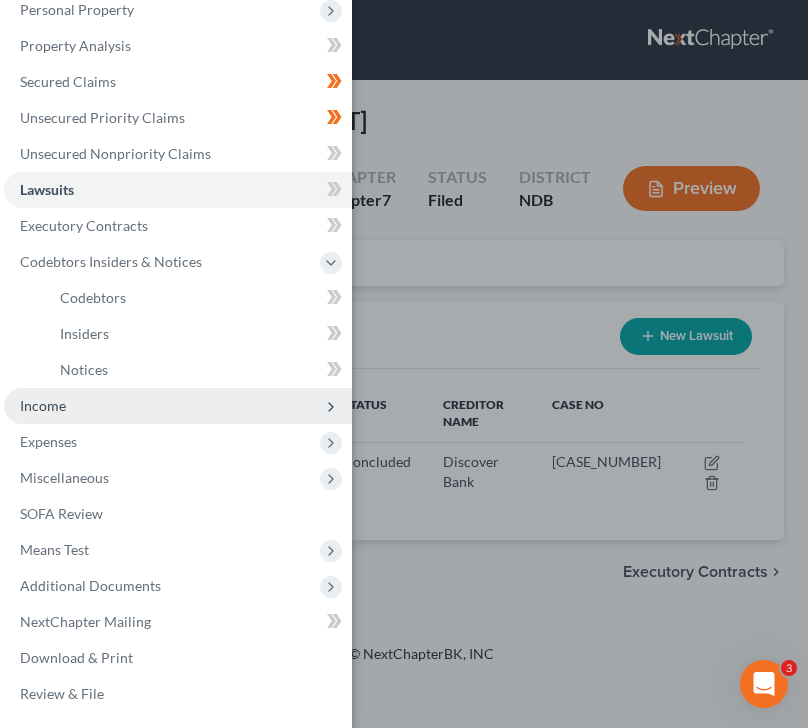 click on "Income" at bounding box center [178, 406] 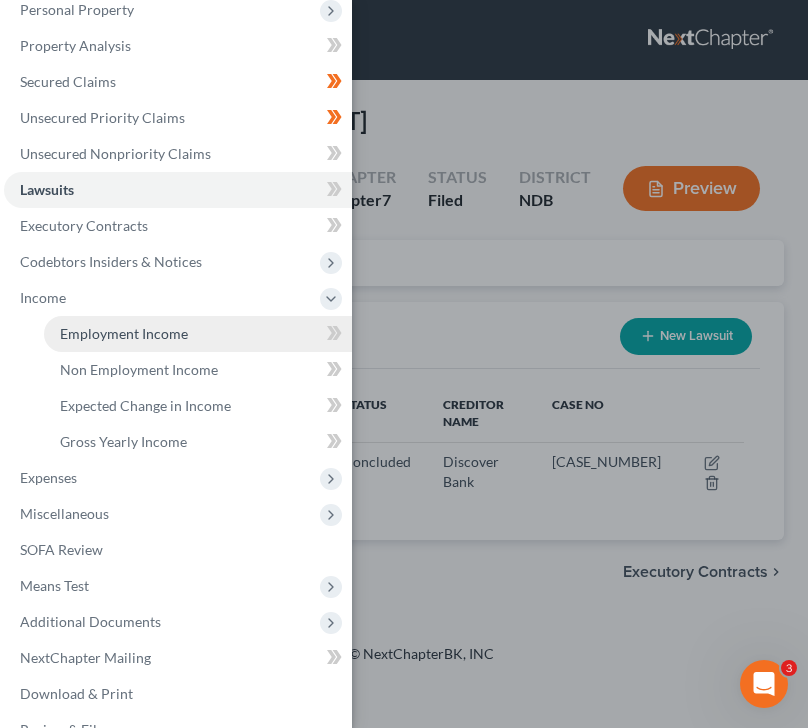 click on "Employment Income" at bounding box center (198, 334) 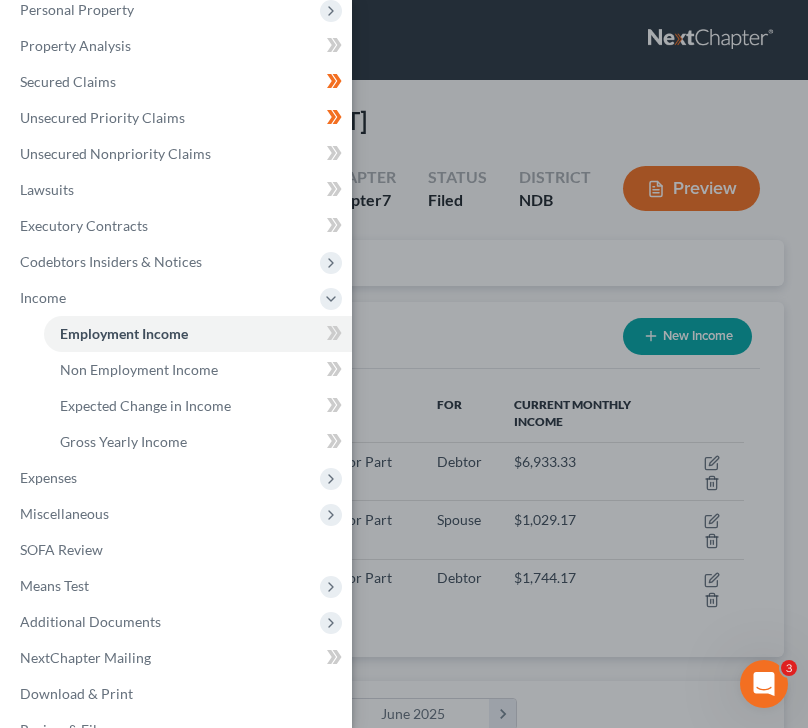 scroll, scrollTop: 999660, scrollLeft: 999280, axis: both 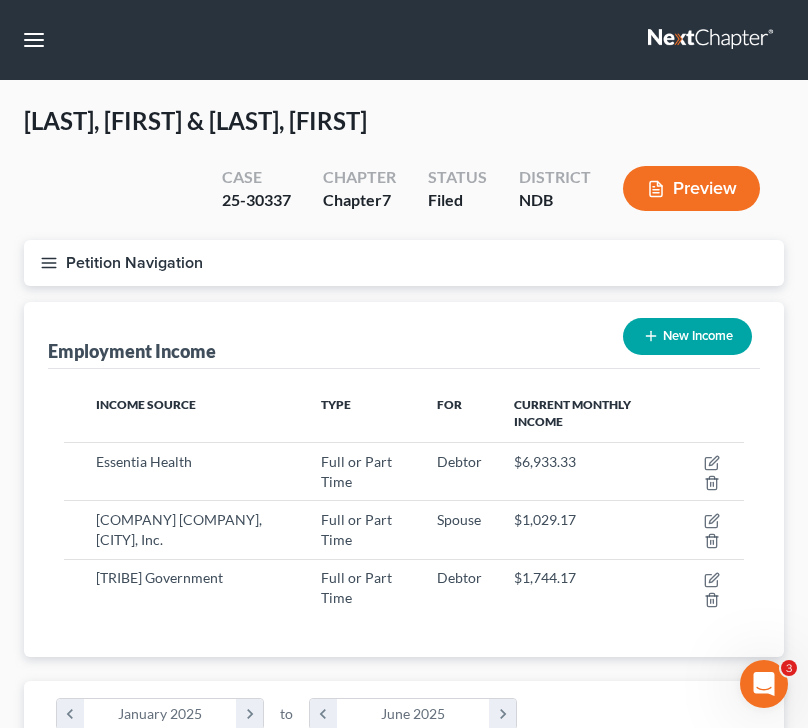 click on "Petition Navigation" at bounding box center (404, 263) 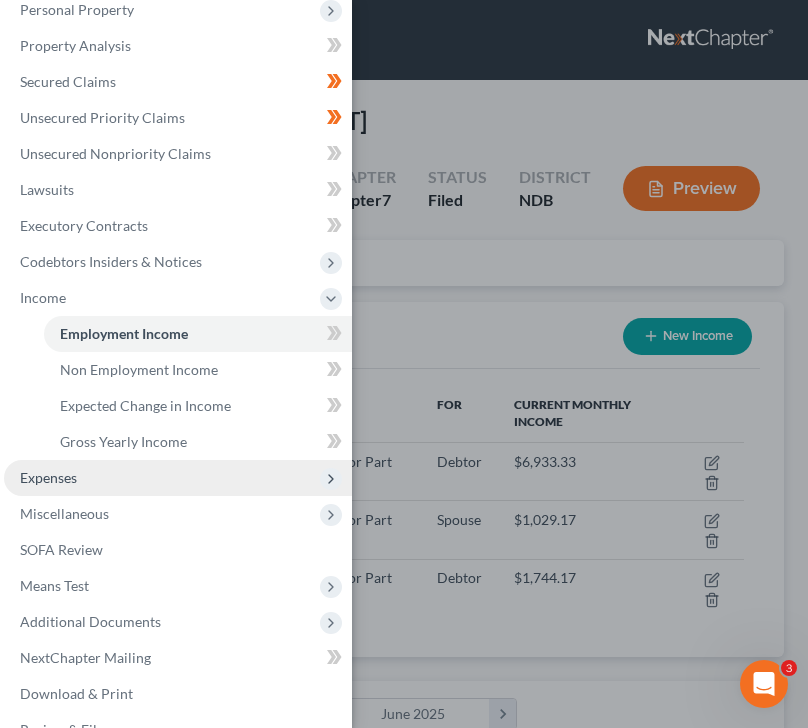 scroll, scrollTop: 240, scrollLeft: 0, axis: vertical 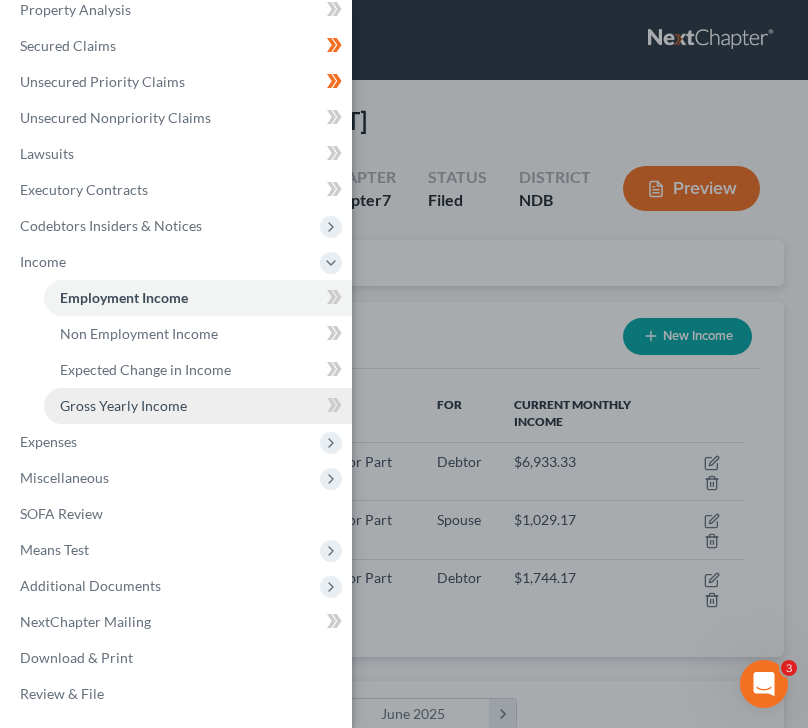 click on "Gross Yearly Income" at bounding box center [123, 405] 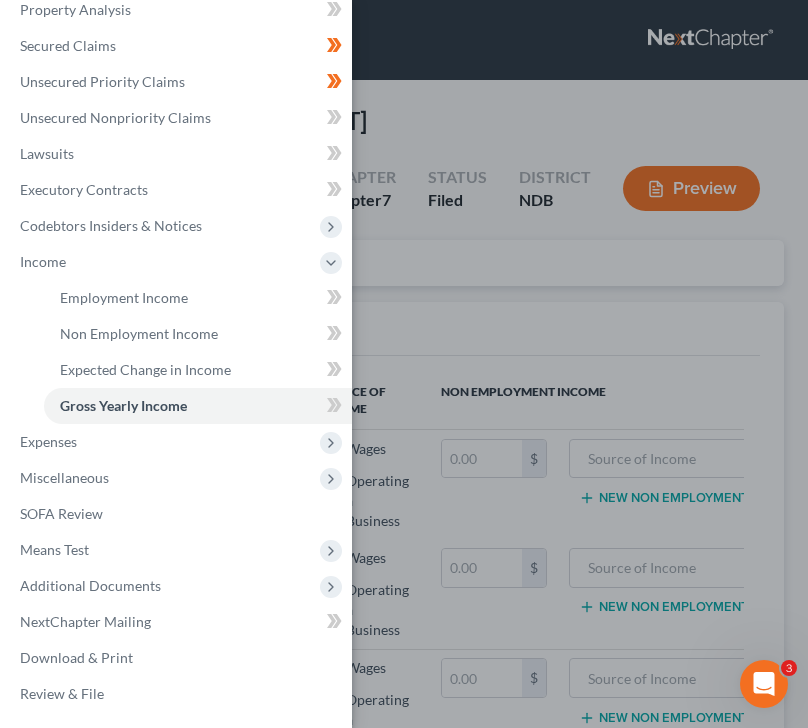 click on "Case Dashboard
Payments
Invoices
Payments
Payments
Credit Report
Client Profile" at bounding box center [404, 364] 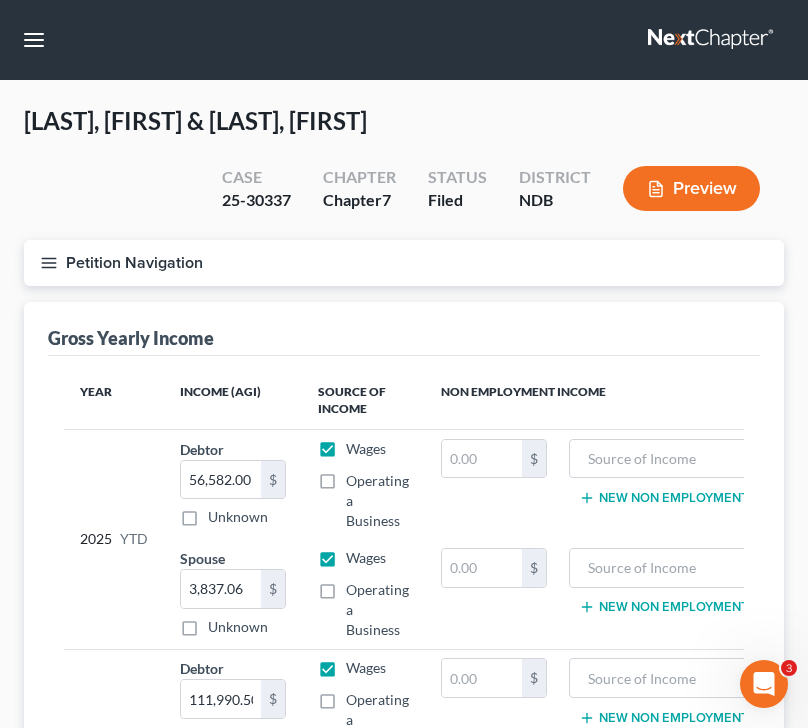 click on "Petition Navigation" at bounding box center (404, 263) 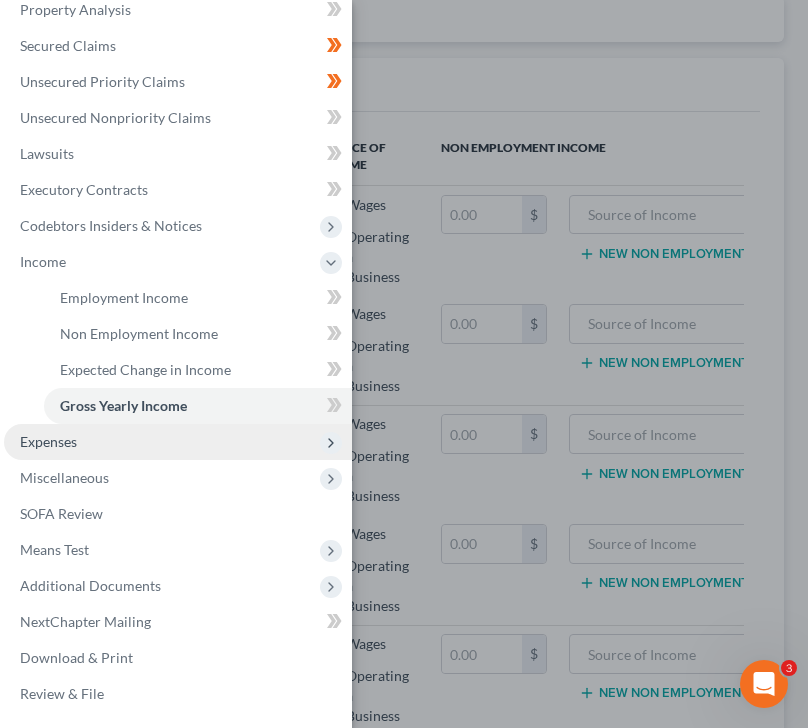 scroll, scrollTop: 260, scrollLeft: 0, axis: vertical 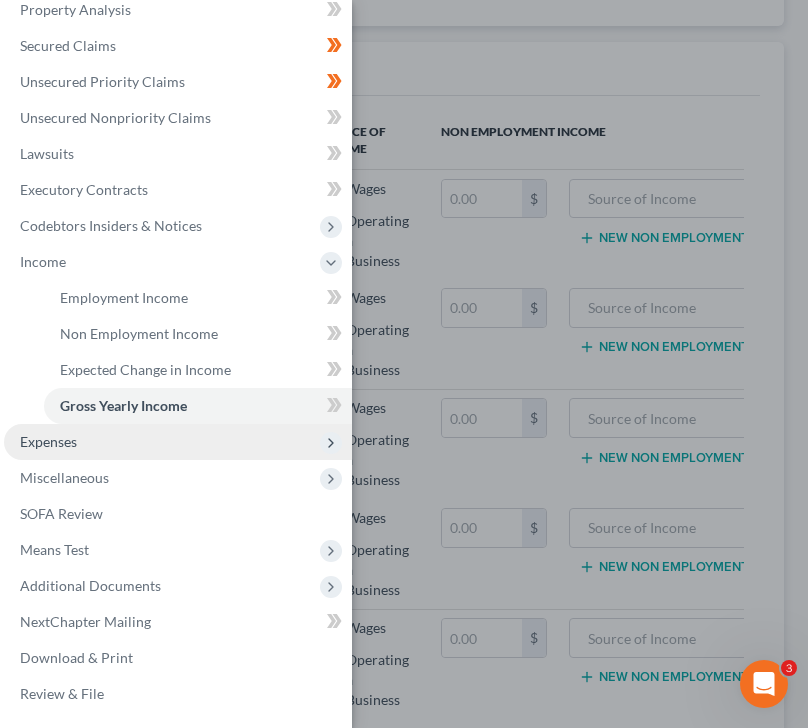 click on "Expenses" at bounding box center (178, 442) 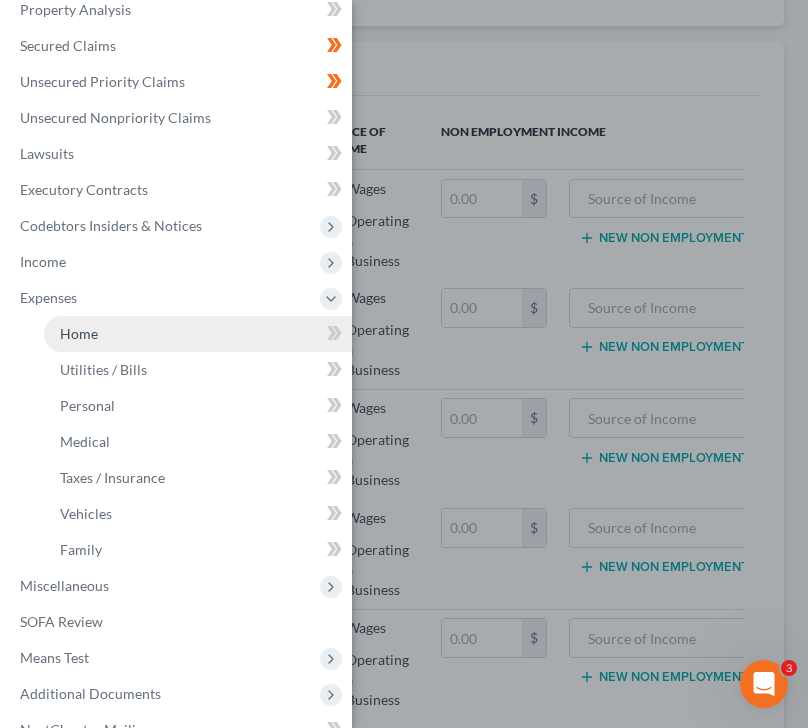 click on "Home" at bounding box center [198, 334] 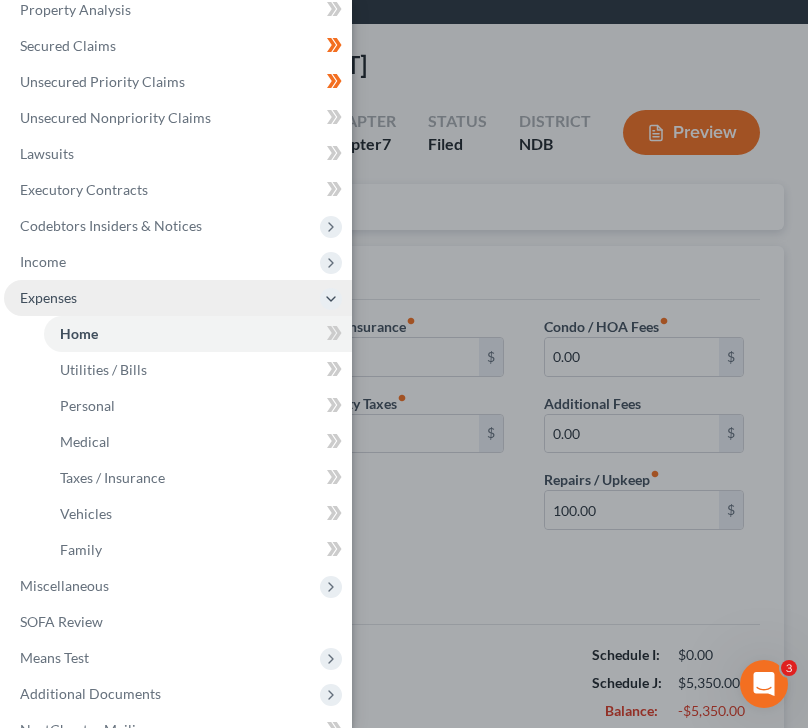 scroll, scrollTop: 0, scrollLeft: 0, axis: both 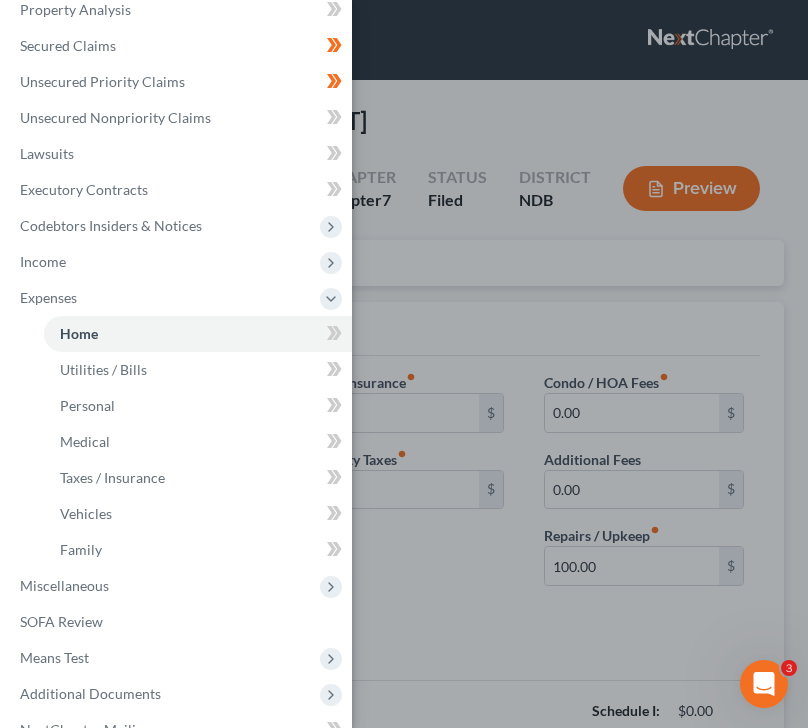 click on "Case Dashboard
Payments
Invoices
Payments
Payments
Credit Report
Client Profile" at bounding box center [404, 364] 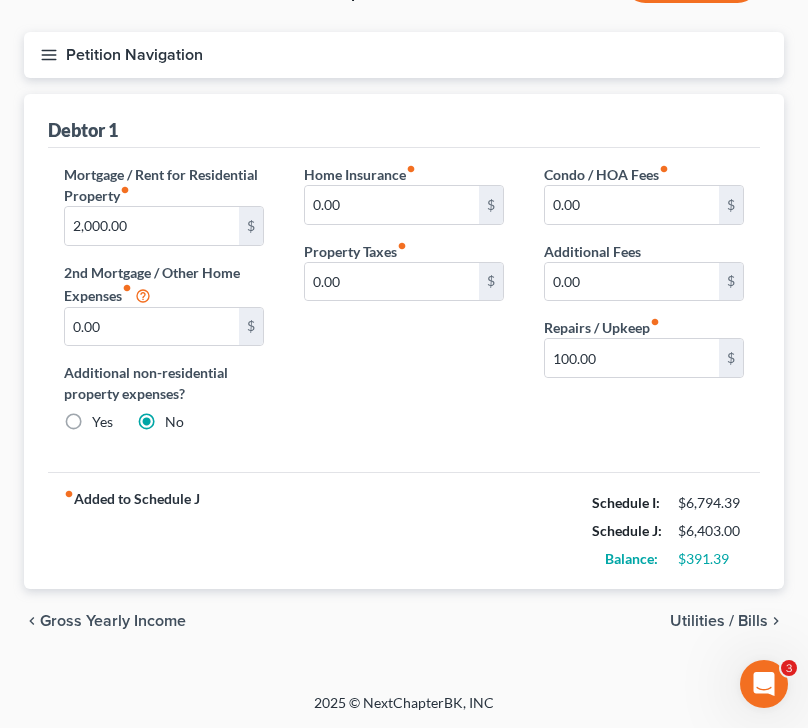 scroll, scrollTop: 0, scrollLeft: 0, axis: both 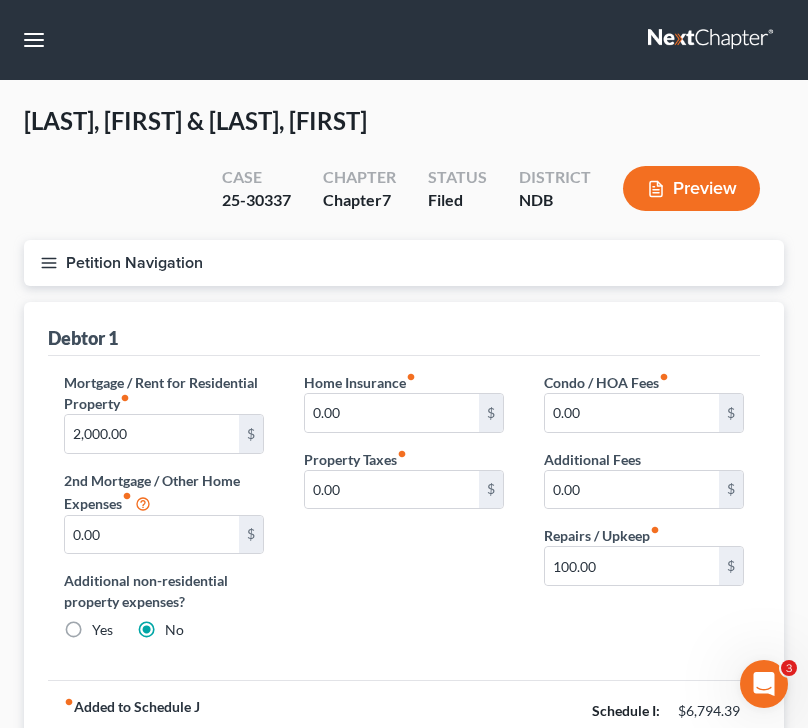 click on "Petition Navigation" at bounding box center [404, 263] 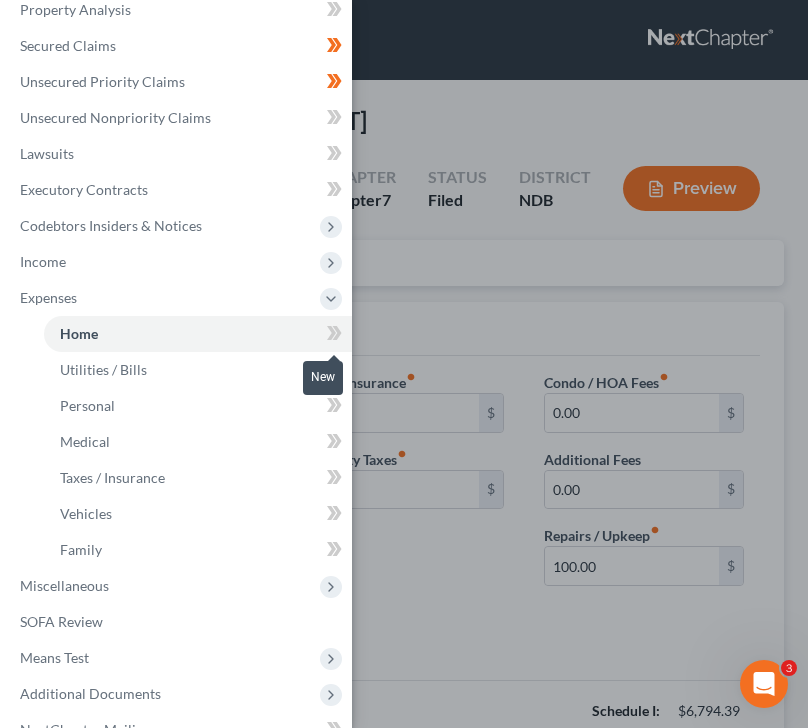 click 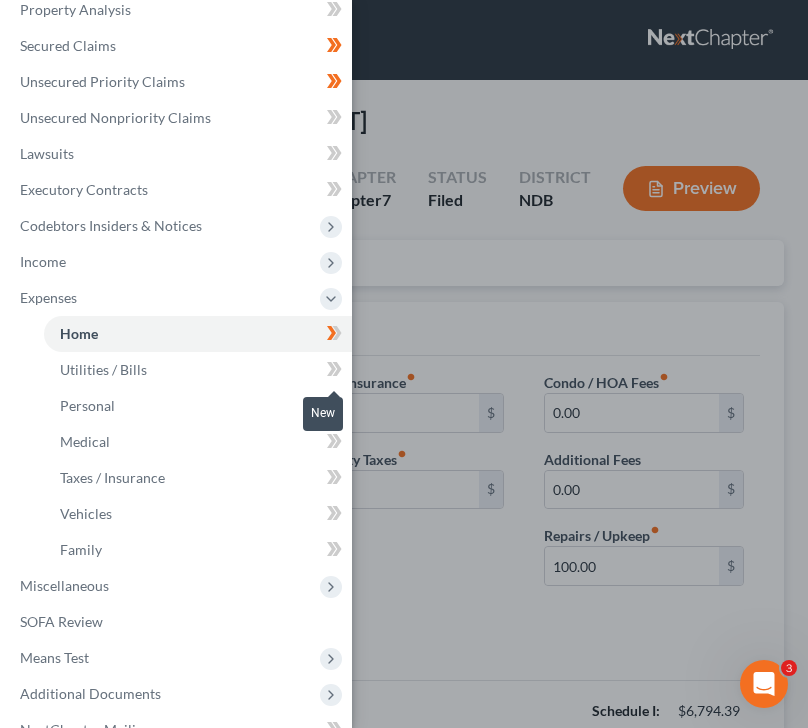 click 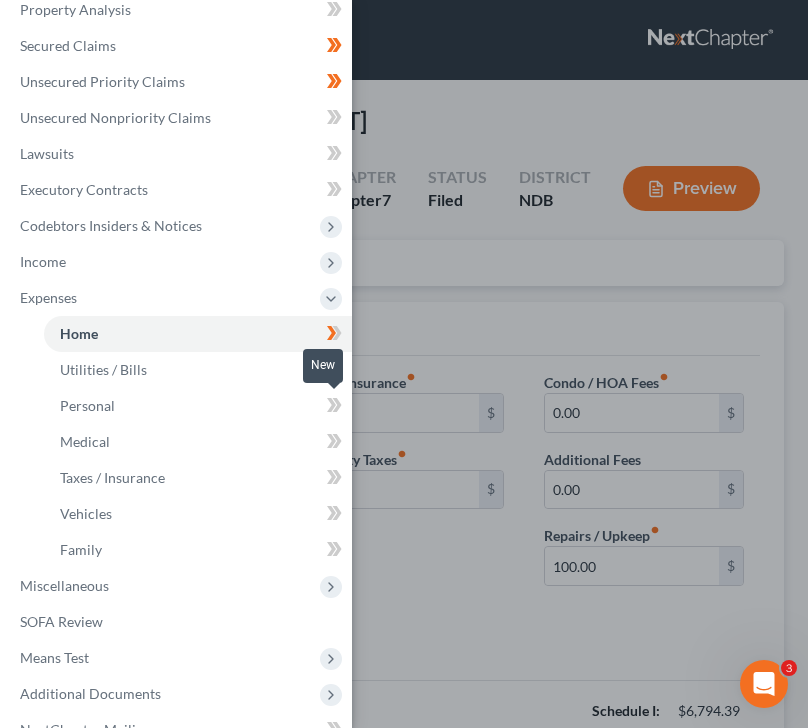 click 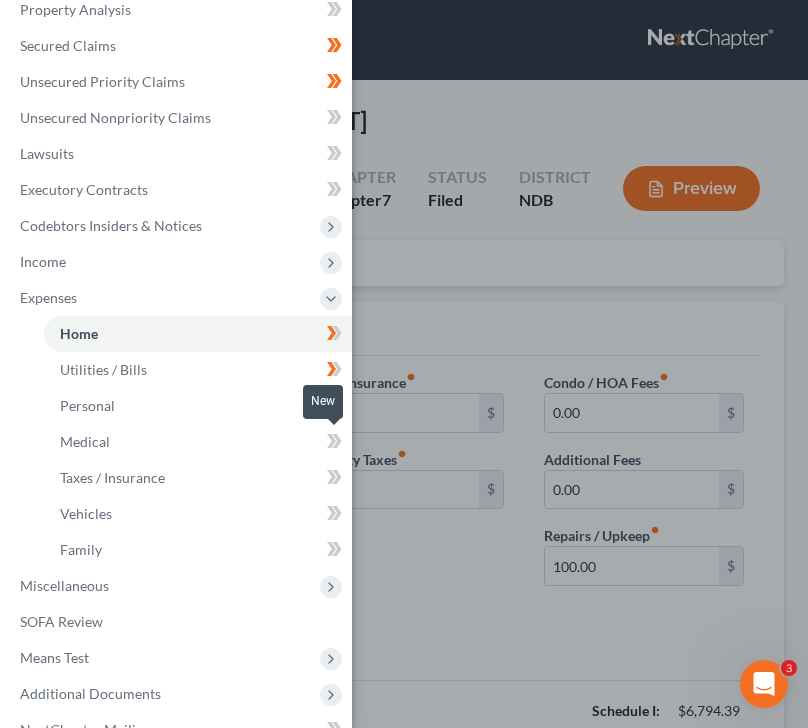 click 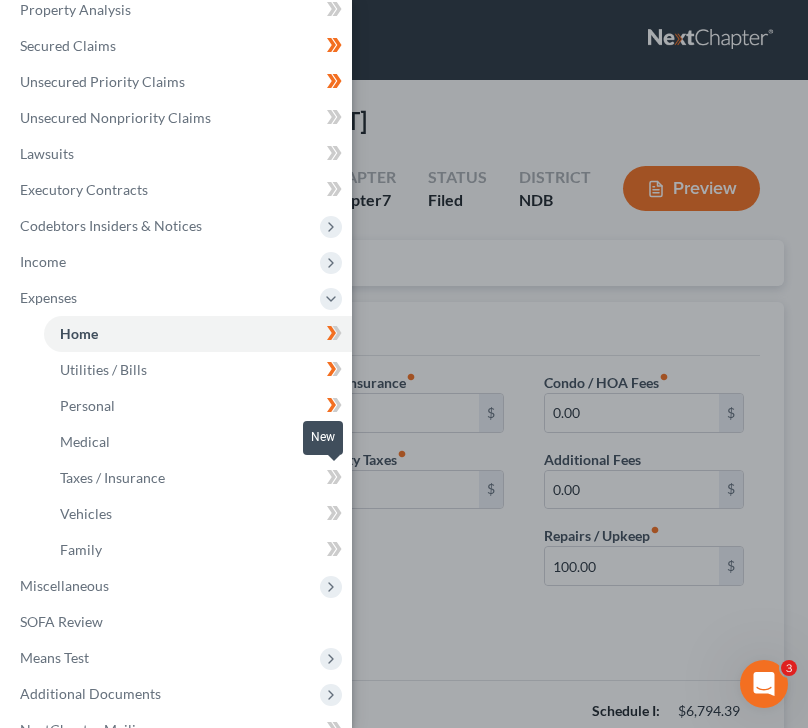 click 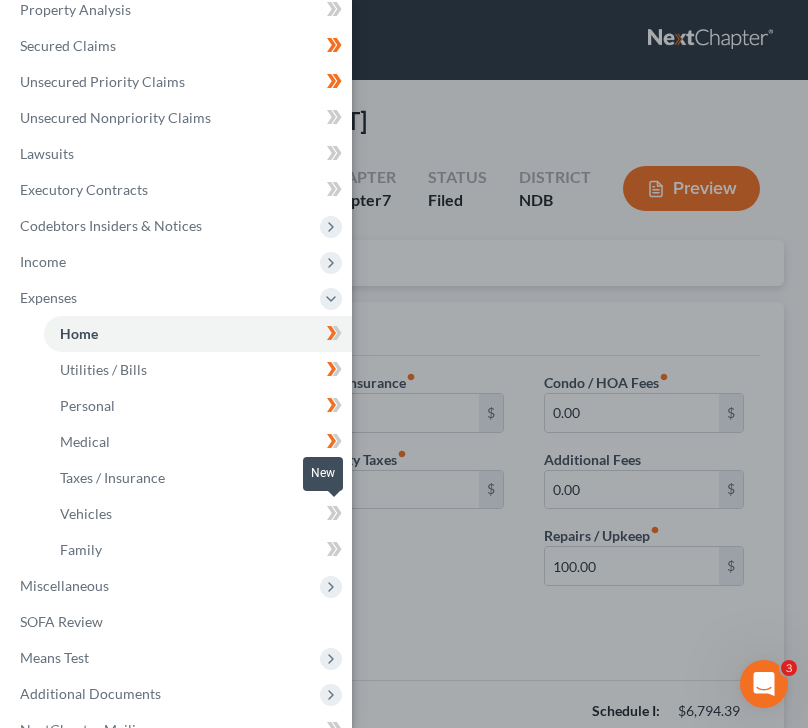 click 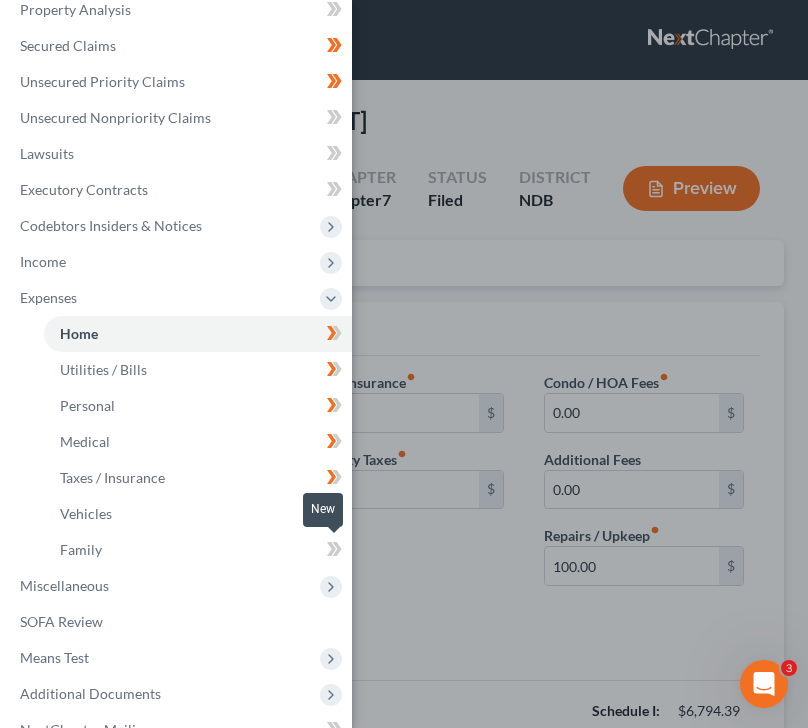 click 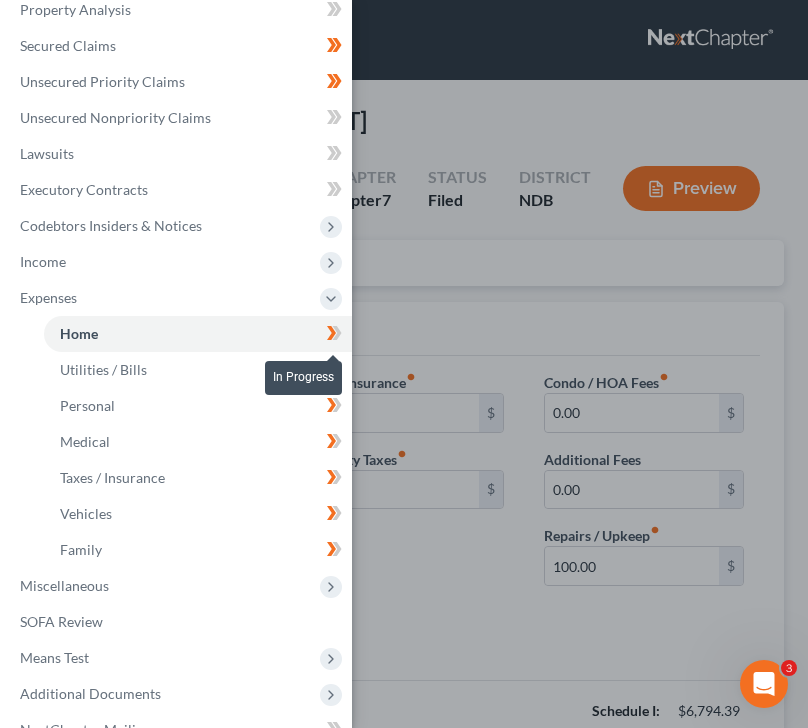 click 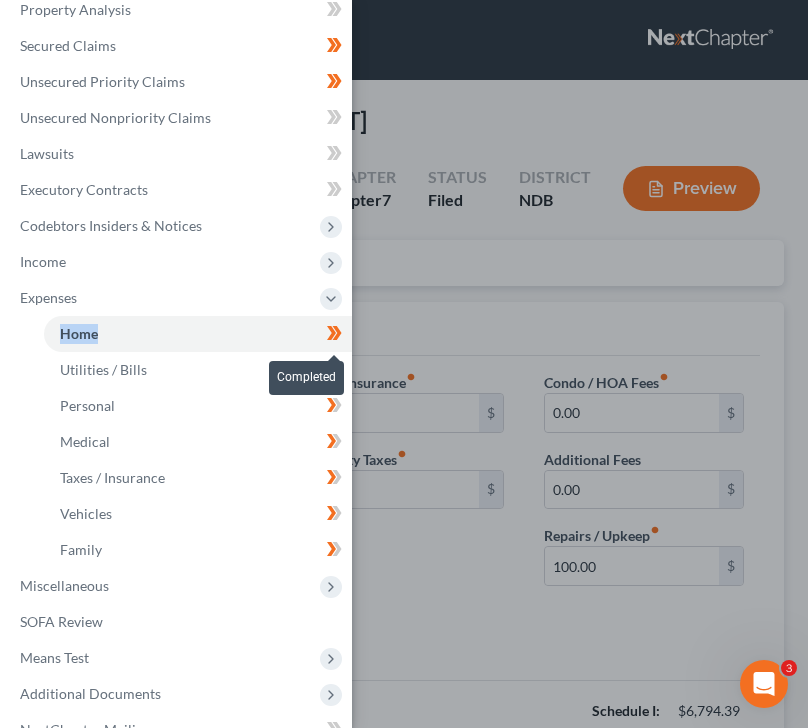 click 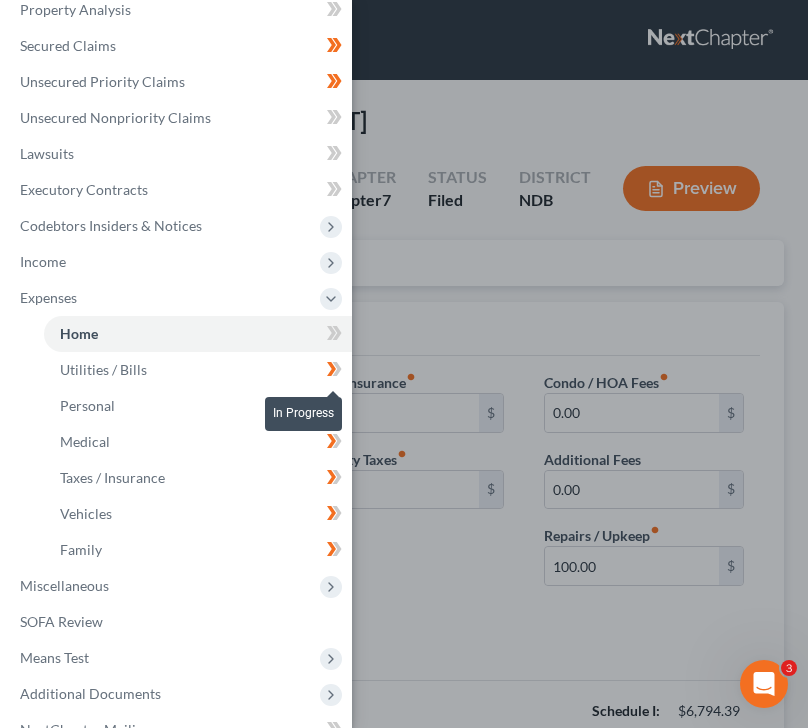 click 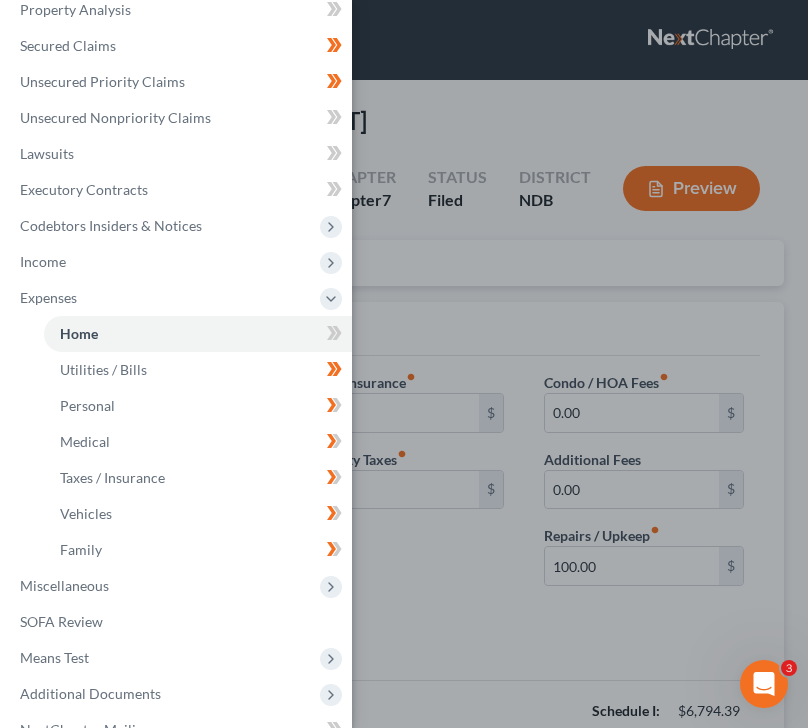 click on "In Progress" at bounding box center [303, 365] 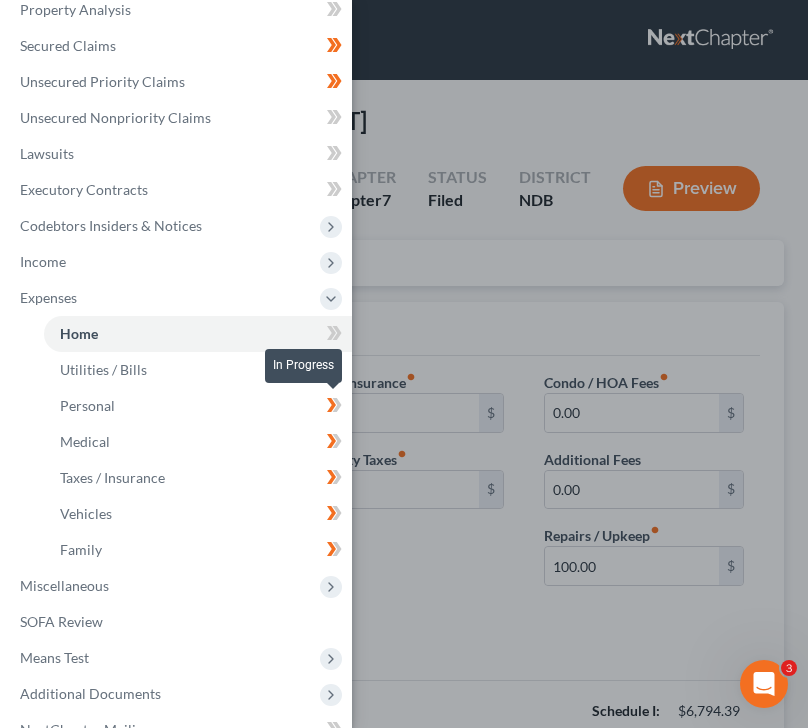 click 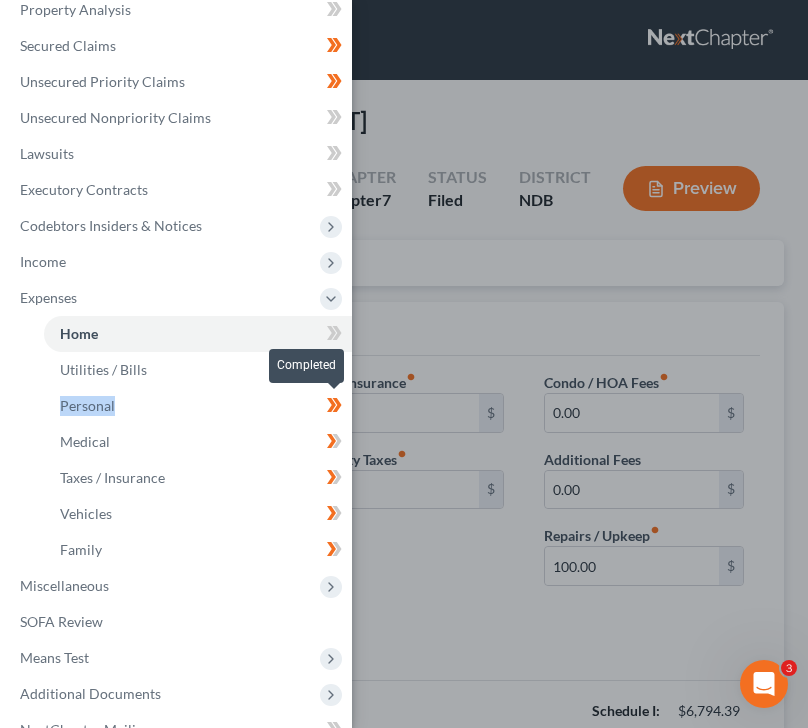 click 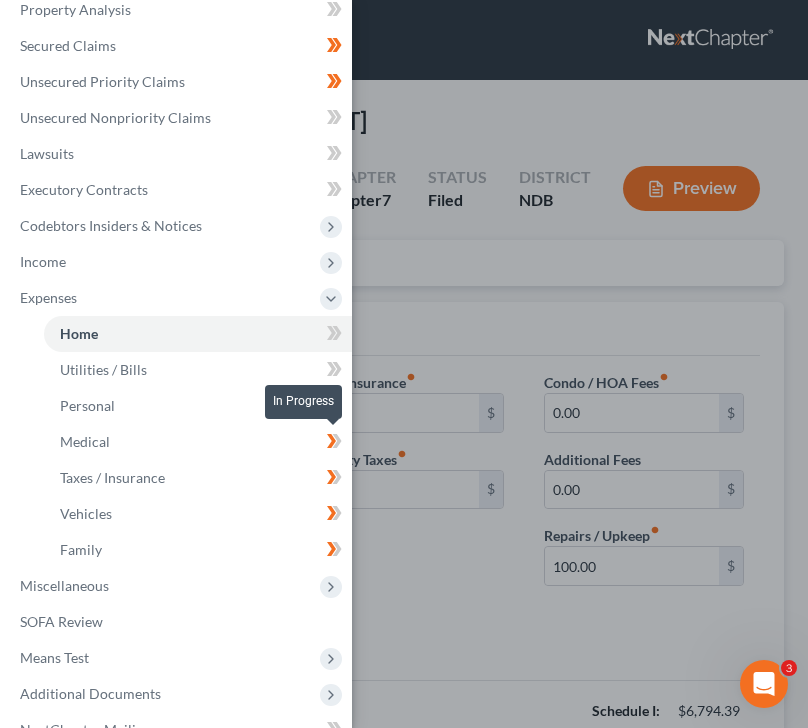 click 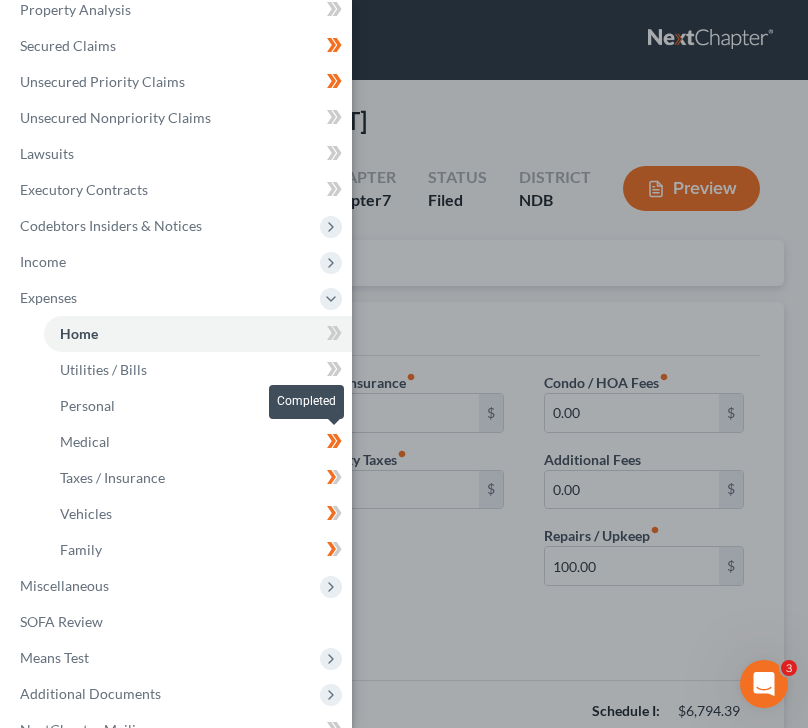 click 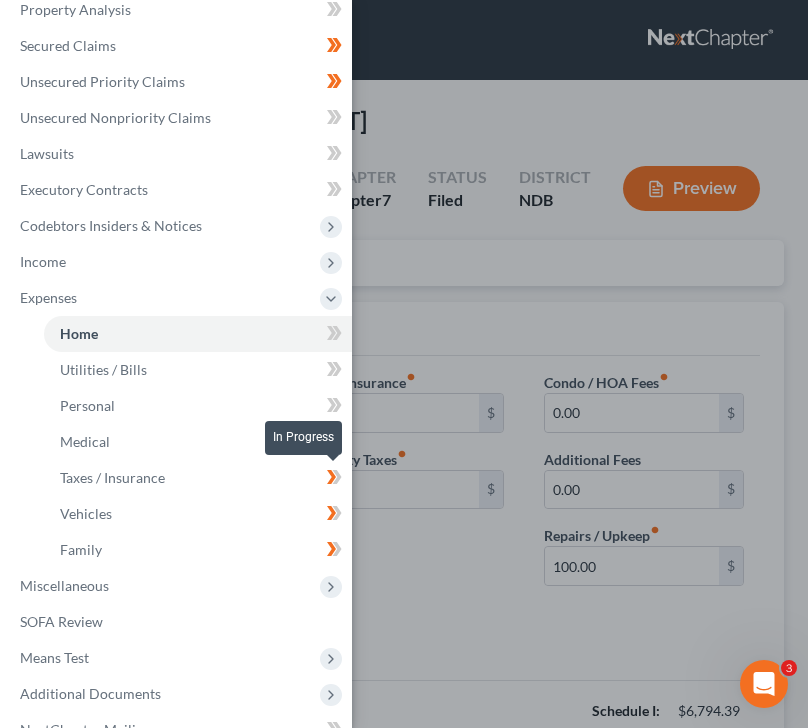 click 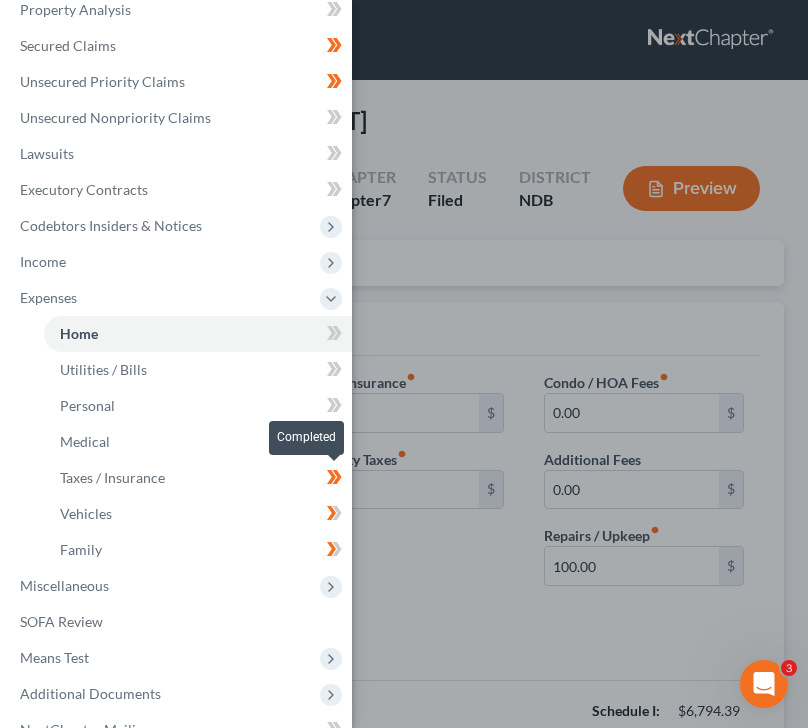 click 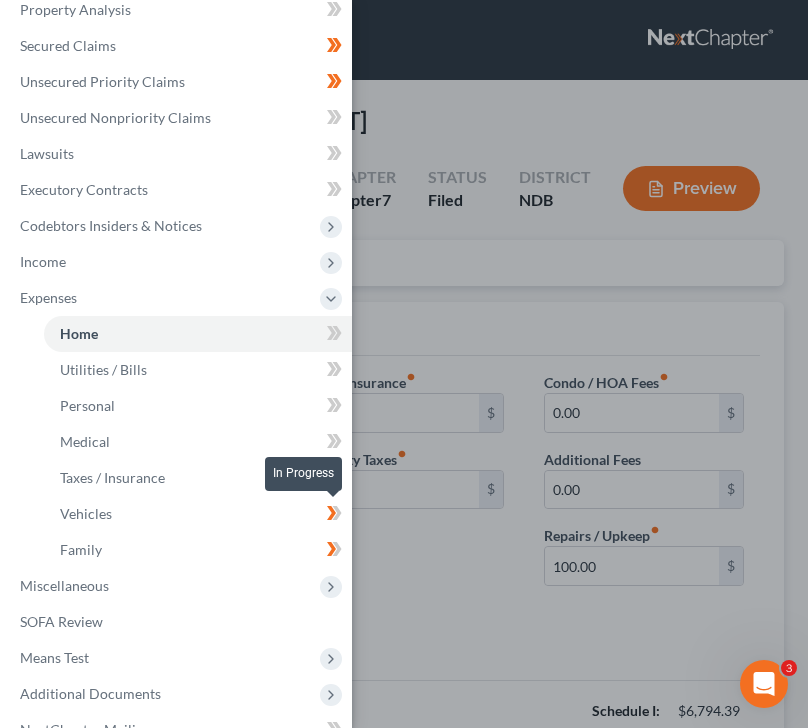 click 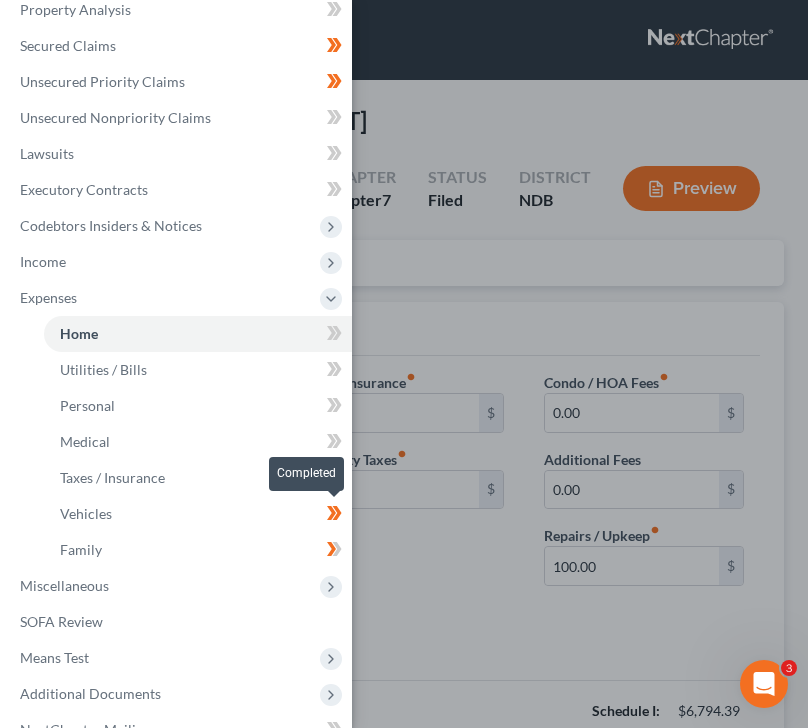 click 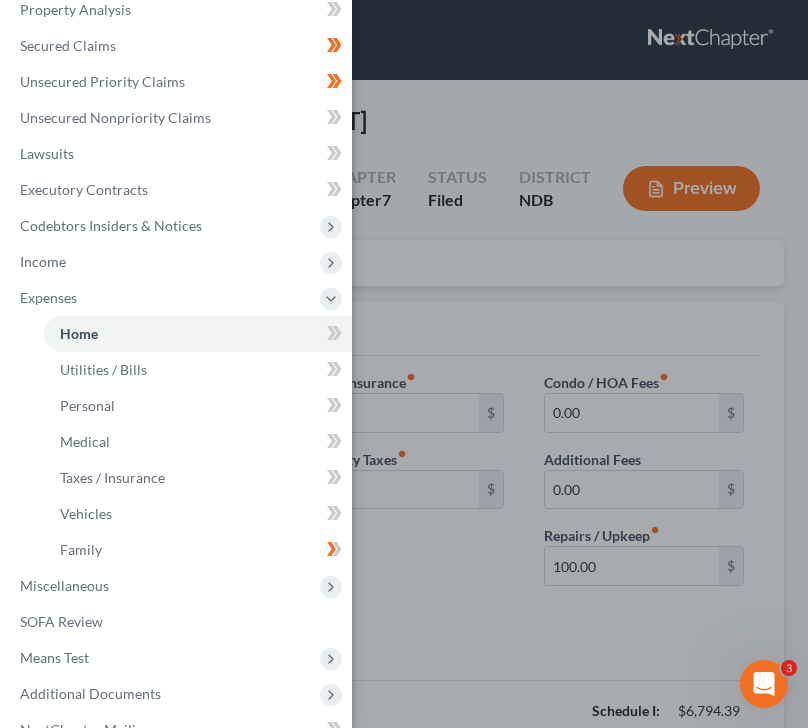 click 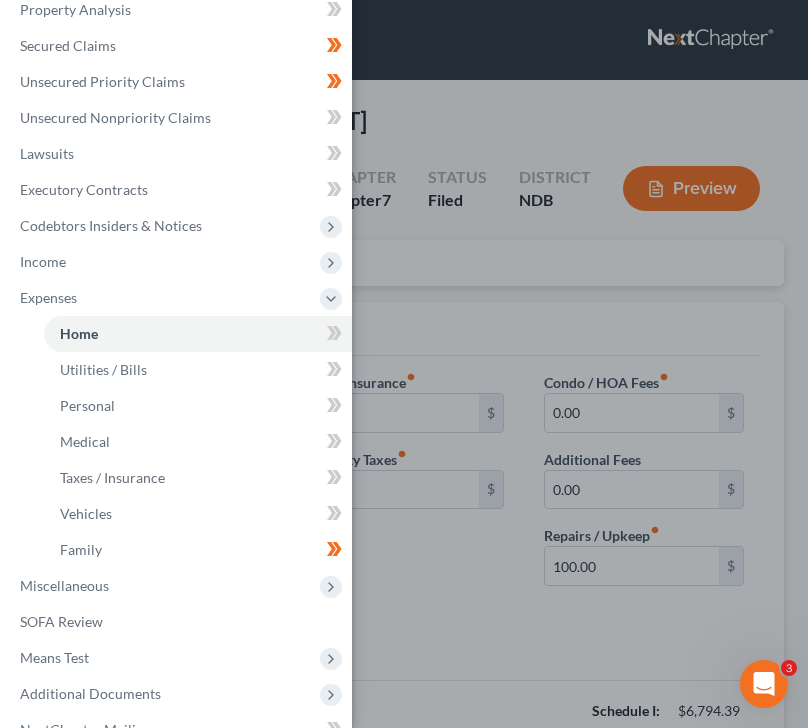click 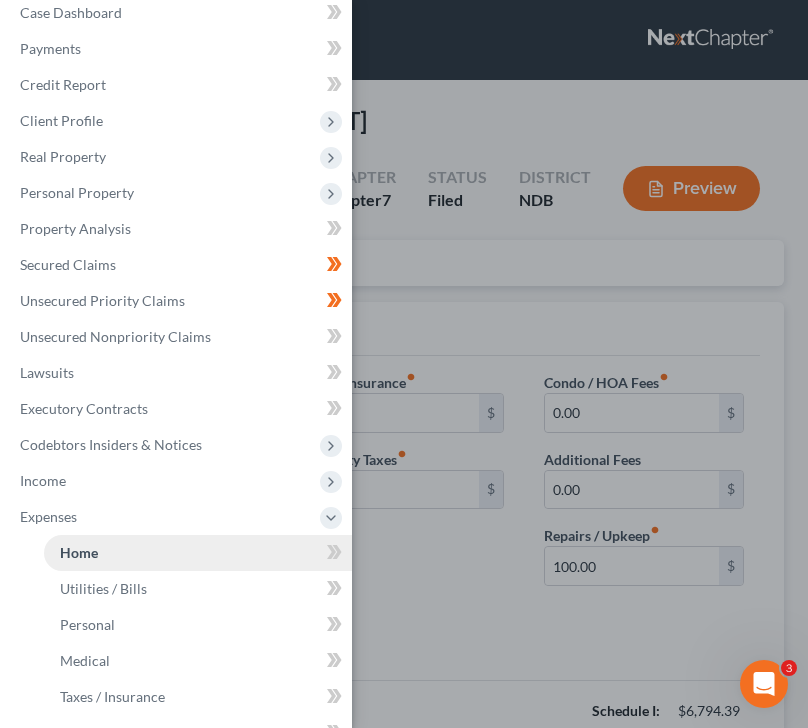 scroll, scrollTop: 0, scrollLeft: 0, axis: both 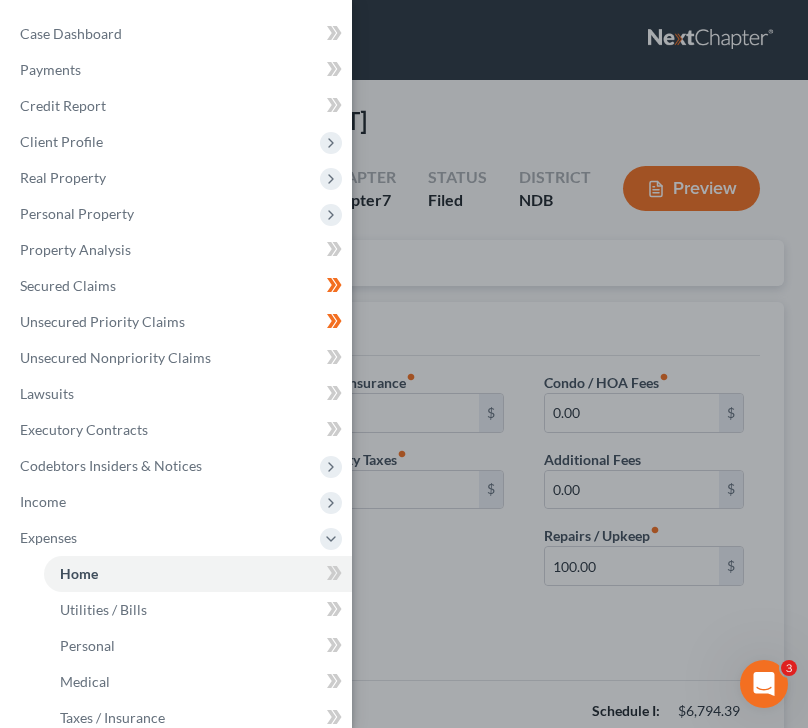 click on "Case Dashboard
Payments
Invoices
Payments
Payments
Credit Report
Client Profile" at bounding box center [404, 364] 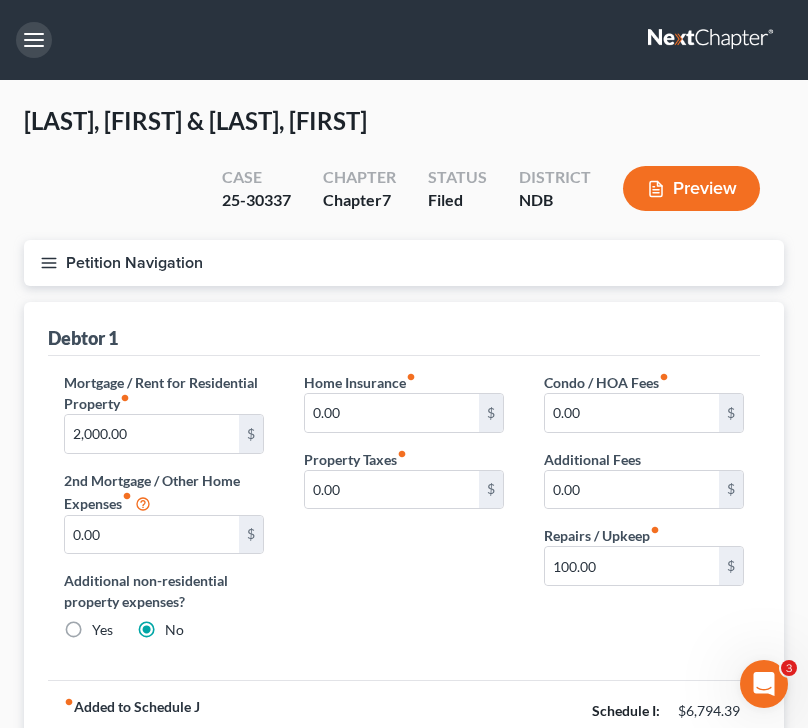 click at bounding box center (34, 40) 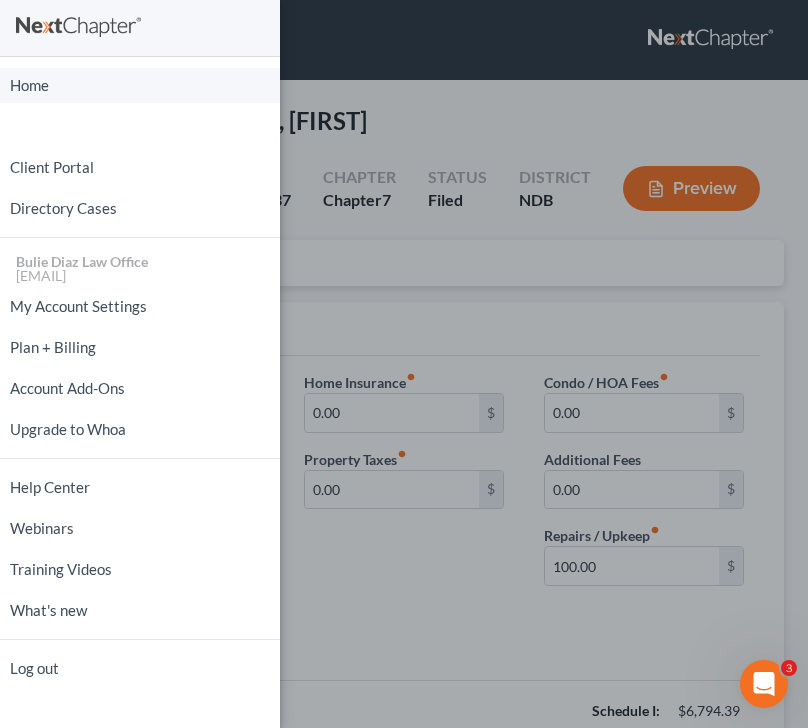 click on "Home" at bounding box center [140, 85] 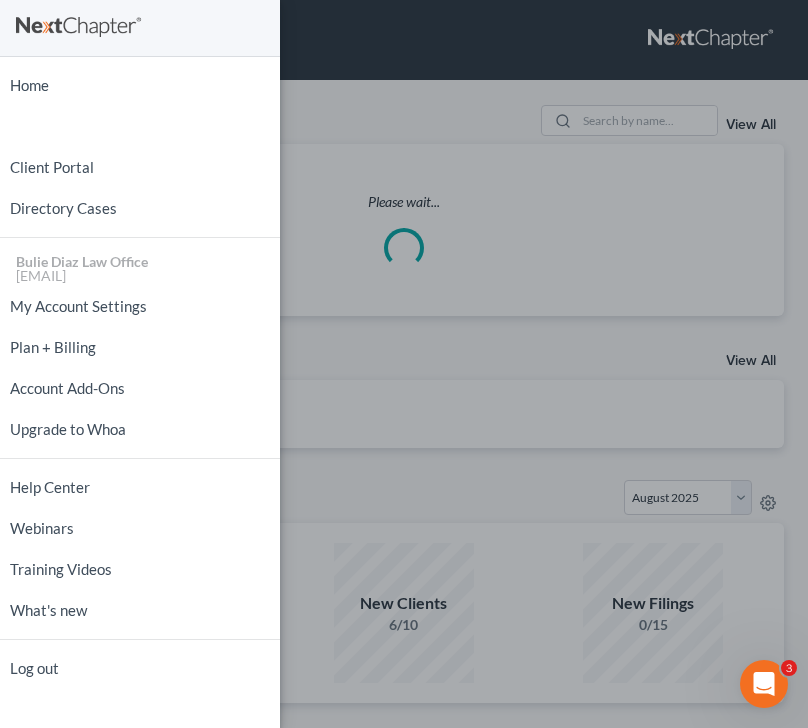 click on "Home New Case Client Portal Directory Cases Bulie Diaz Law Office [EMAIL] My Account Settings Plan + Billing Account Add-Ons Upgrade to Whoa Help Center Webinars Training Videos What's new Log out" at bounding box center [404, 364] 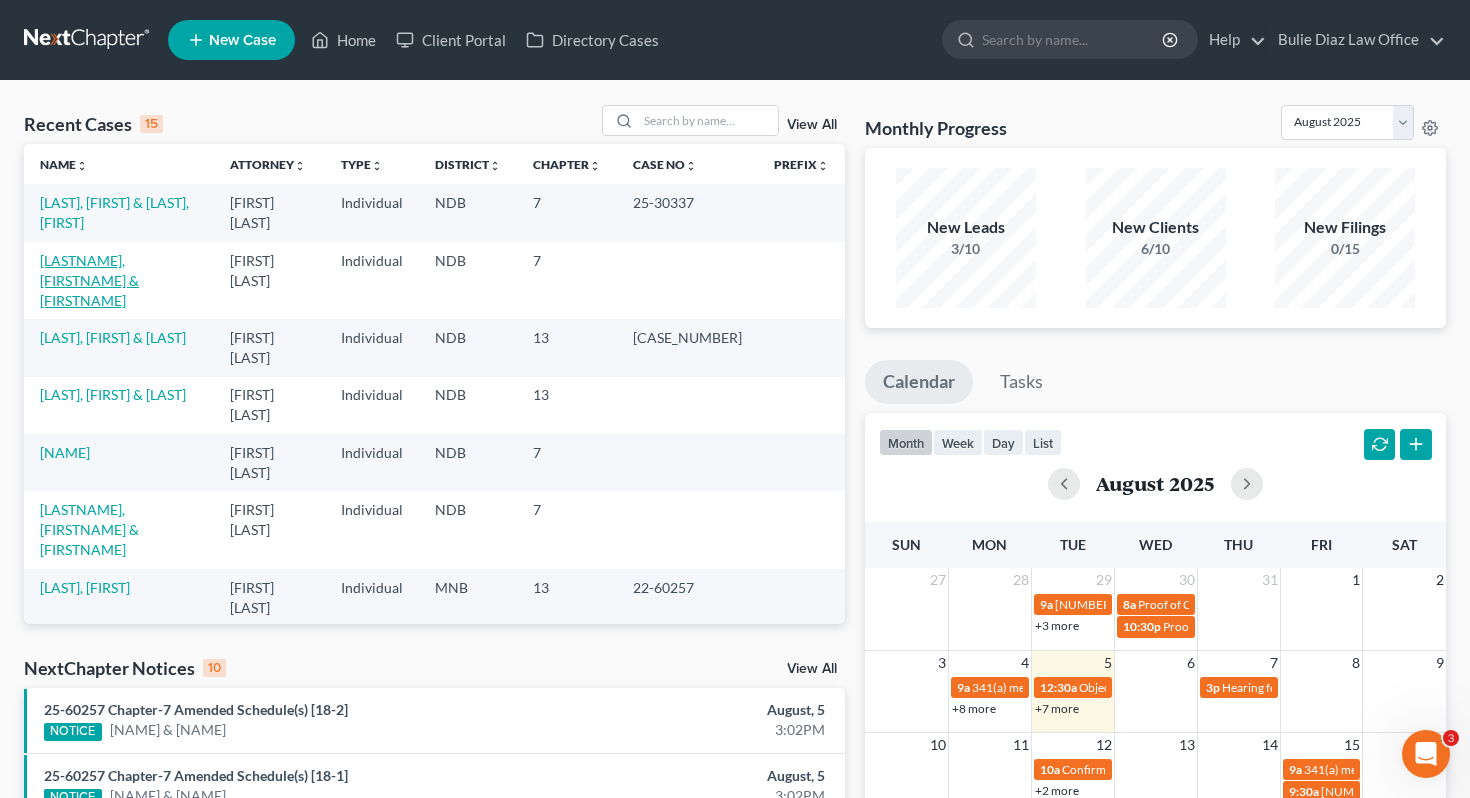 click on "[LASTNAME], [FIRSTNAME] & [FIRSTNAME]" at bounding box center [89, 280] 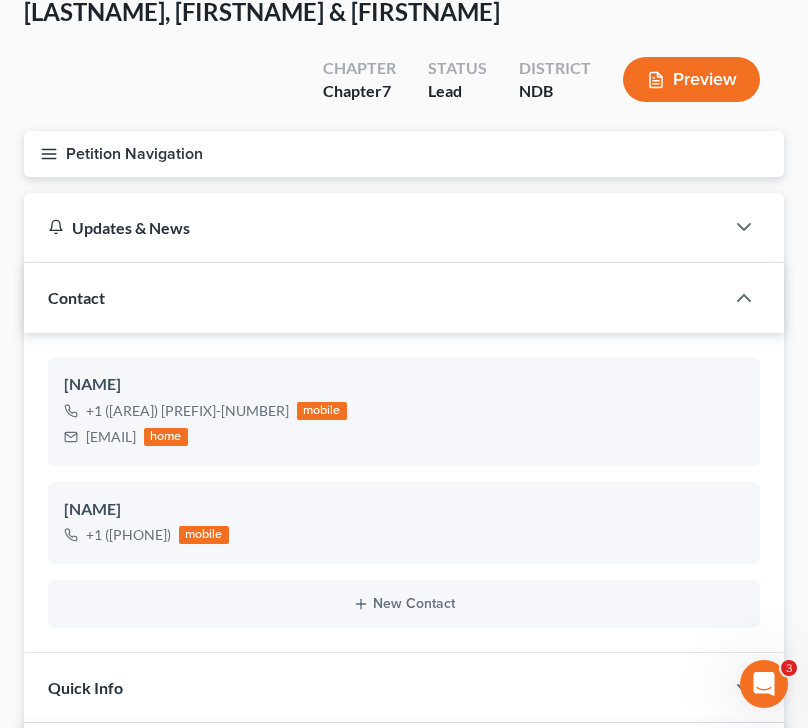 scroll, scrollTop: 0, scrollLeft: 0, axis: both 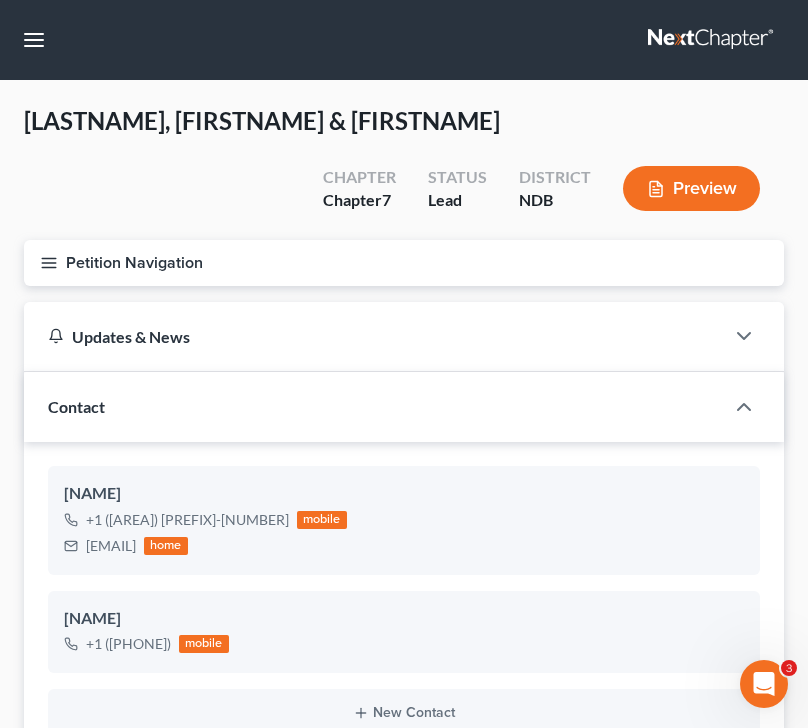 click 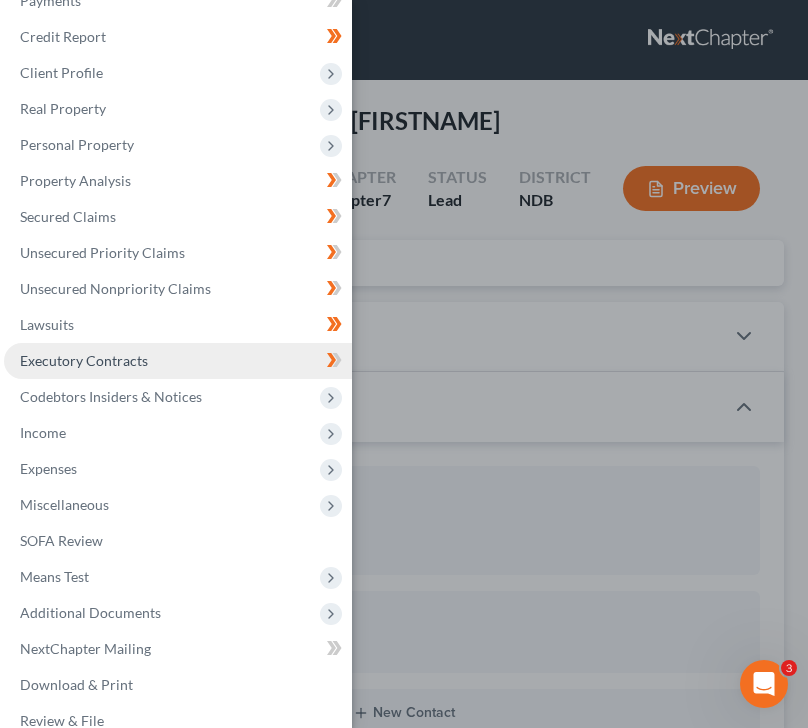 scroll, scrollTop: 84, scrollLeft: 0, axis: vertical 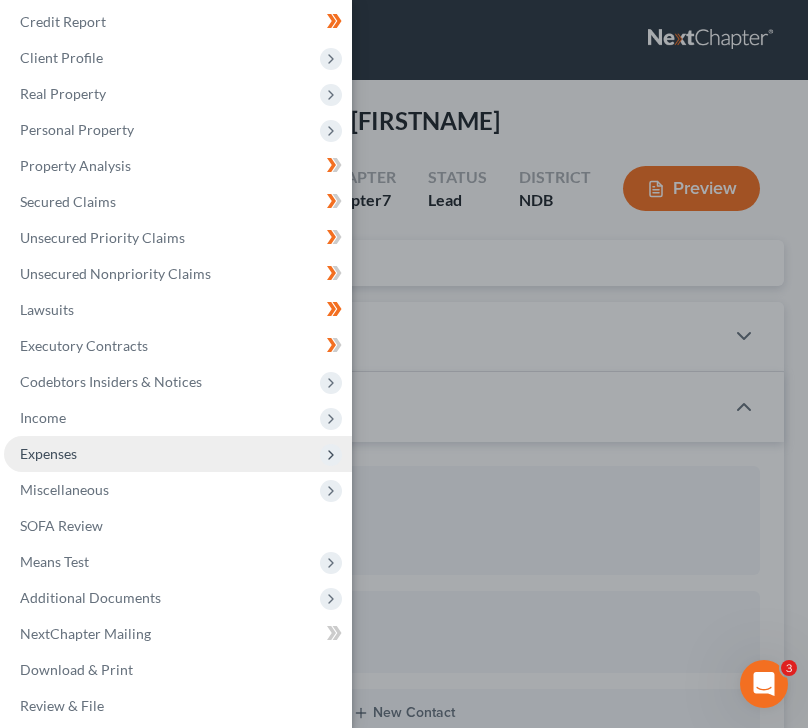 click on "Expenses" at bounding box center (178, 454) 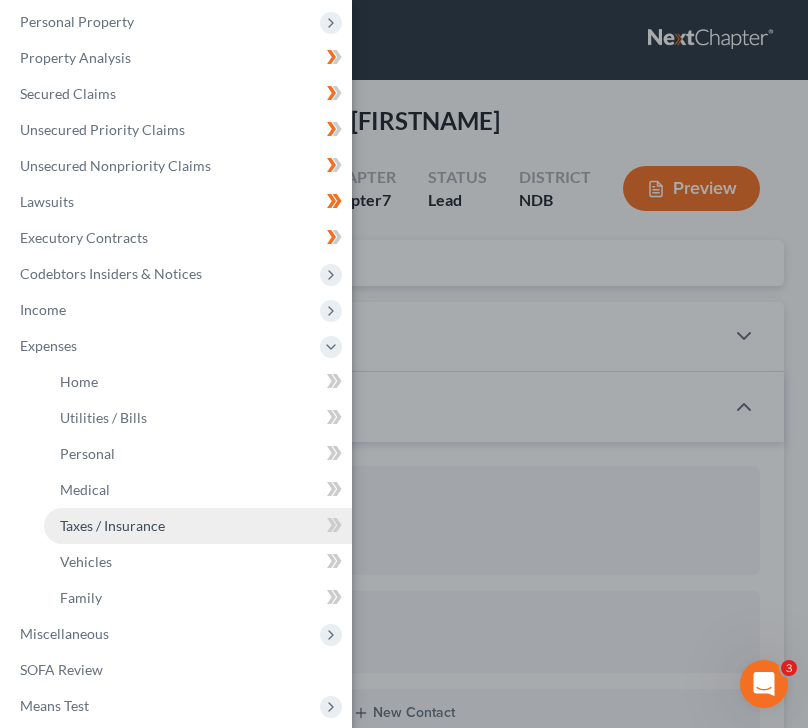 scroll, scrollTop: 196, scrollLeft: 0, axis: vertical 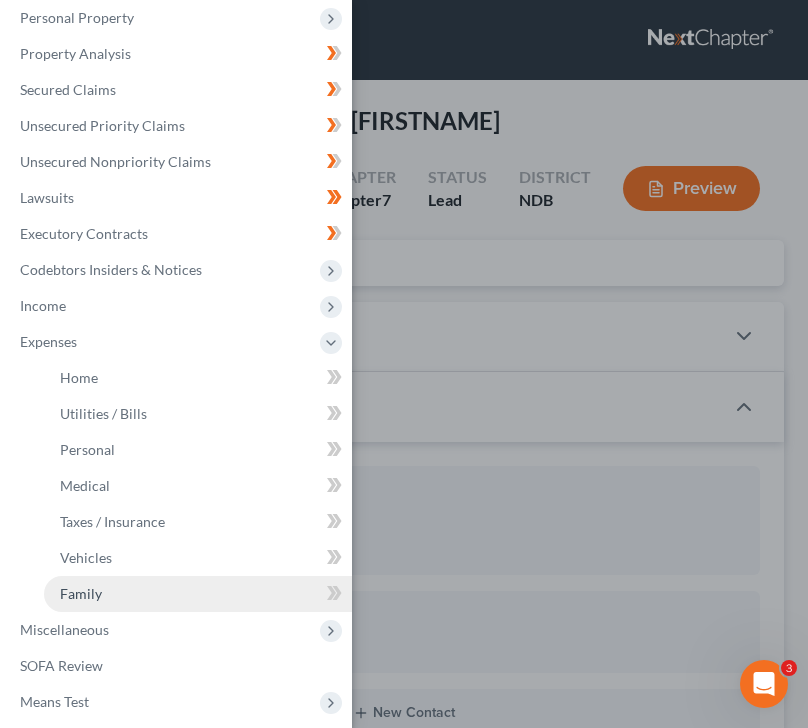 click on "Family" at bounding box center [198, 594] 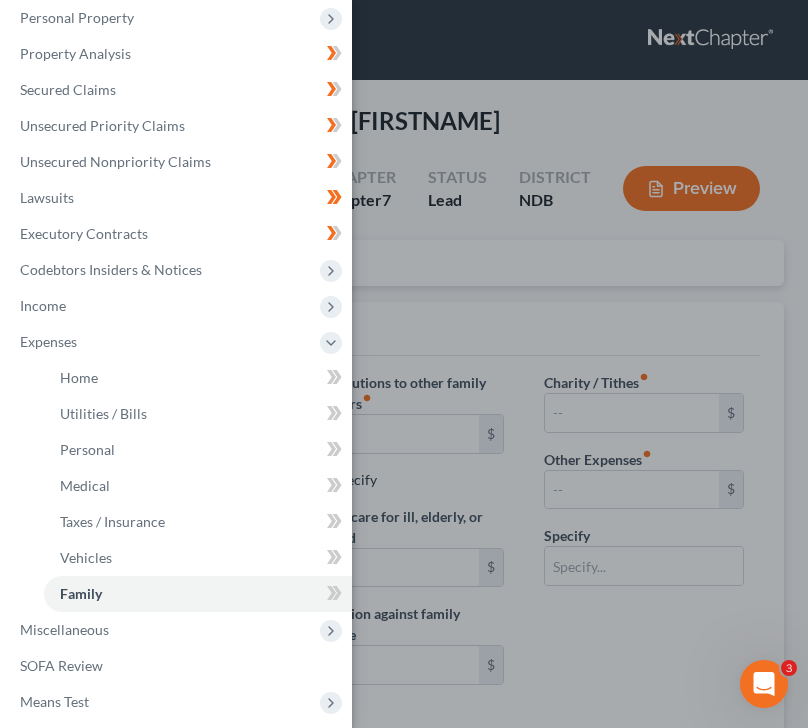 type on "0.00" 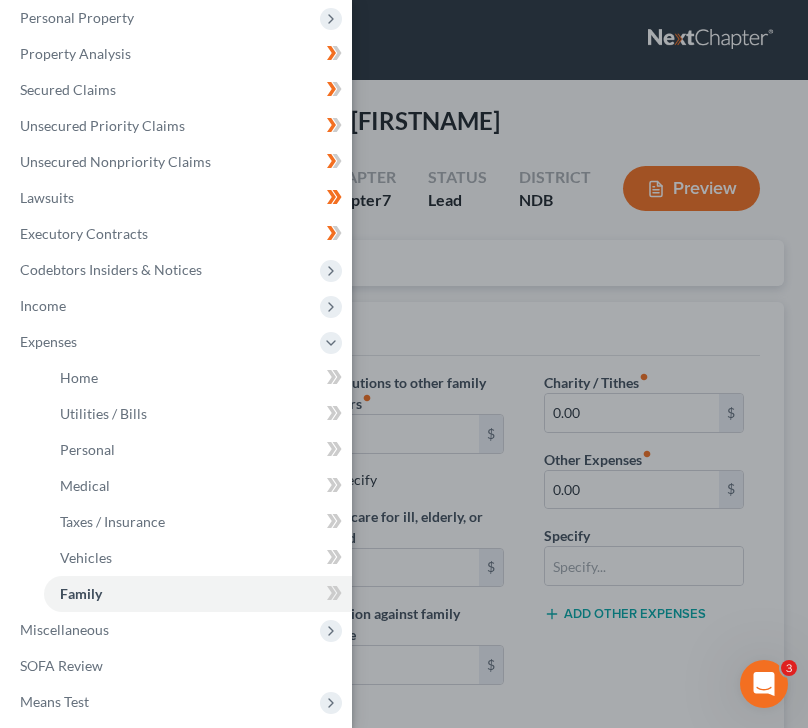 click on "Case Dashboard
Payments
Invoices
Payments
Payments
Credit Report
Client Profile" at bounding box center (404, 364) 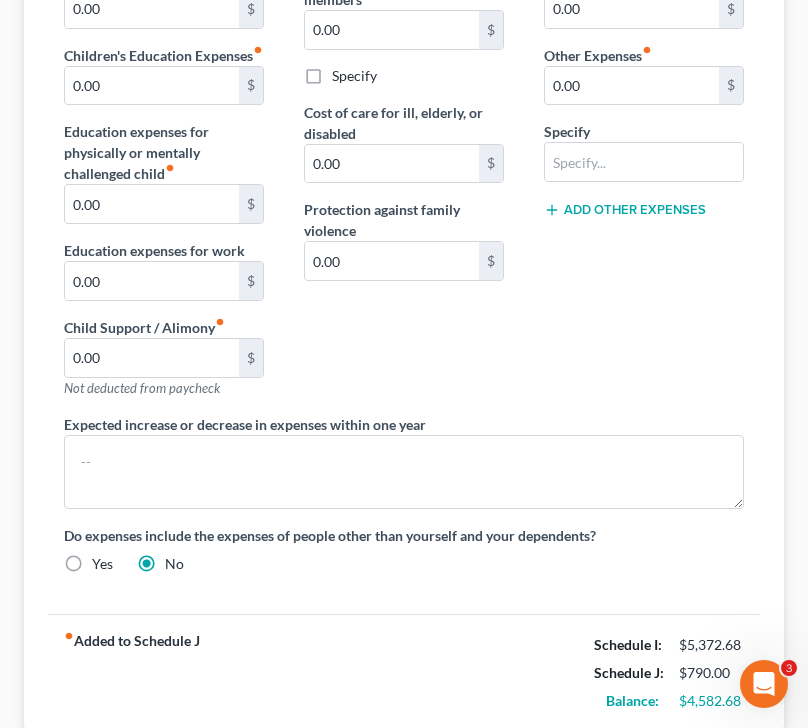 scroll, scrollTop: 519, scrollLeft: 0, axis: vertical 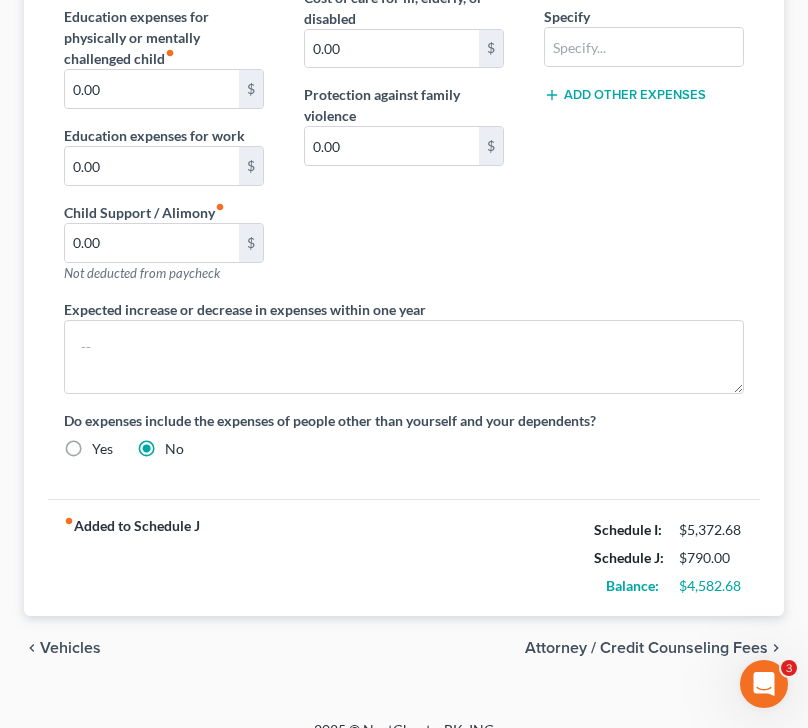 click on "Vehicles" at bounding box center [70, 648] 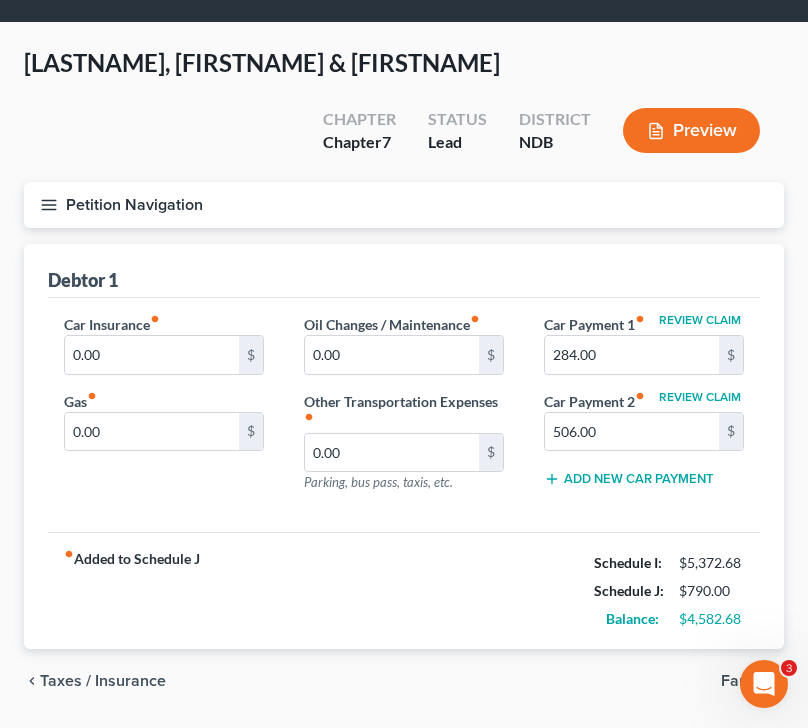 scroll, scrollTop: 59, scrollLeft: 0, axis: vertical 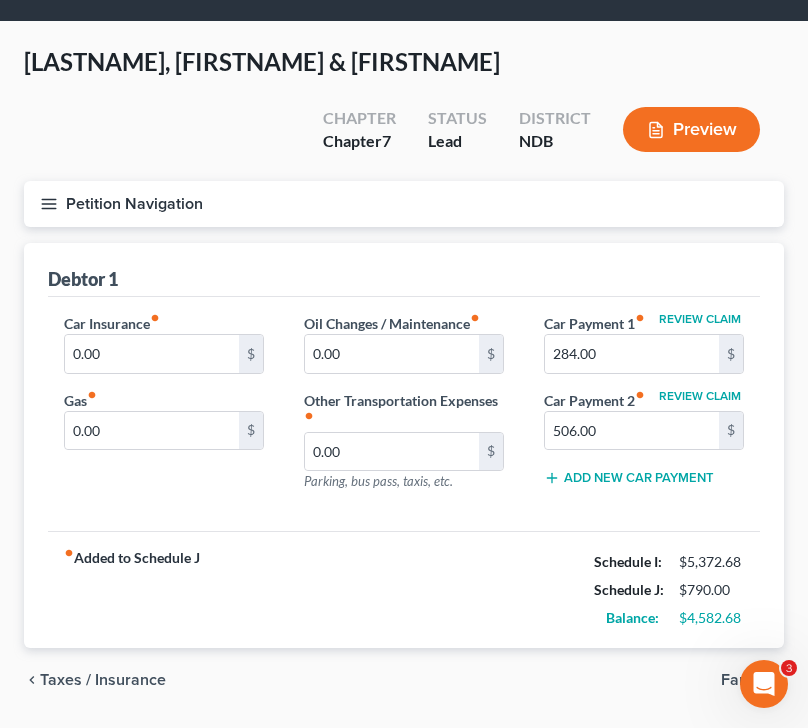 click on "Taxes / Insurance" at bounding box center (103, 680) 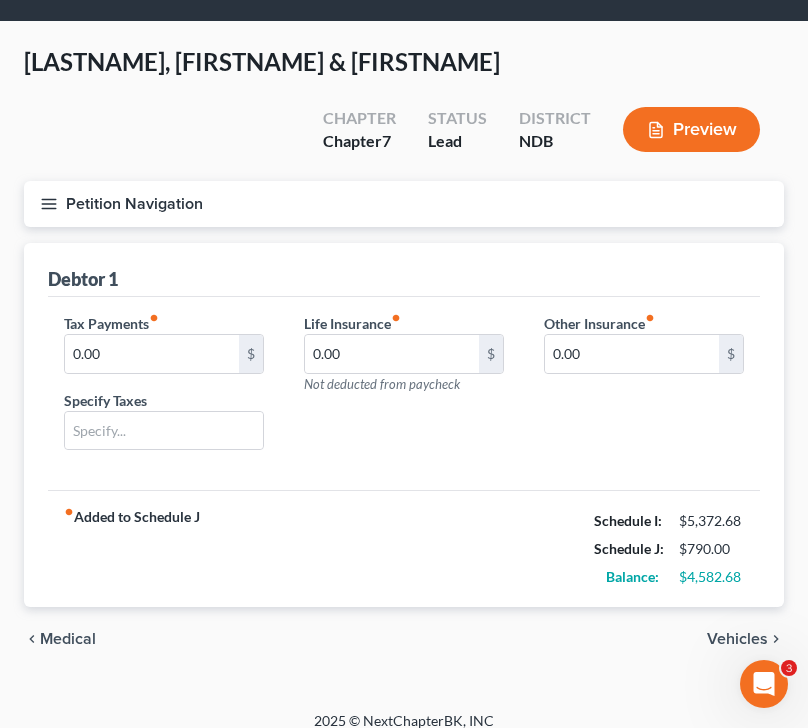 scroll, scrollTop: 0, scrollLeft: 0, axis: both 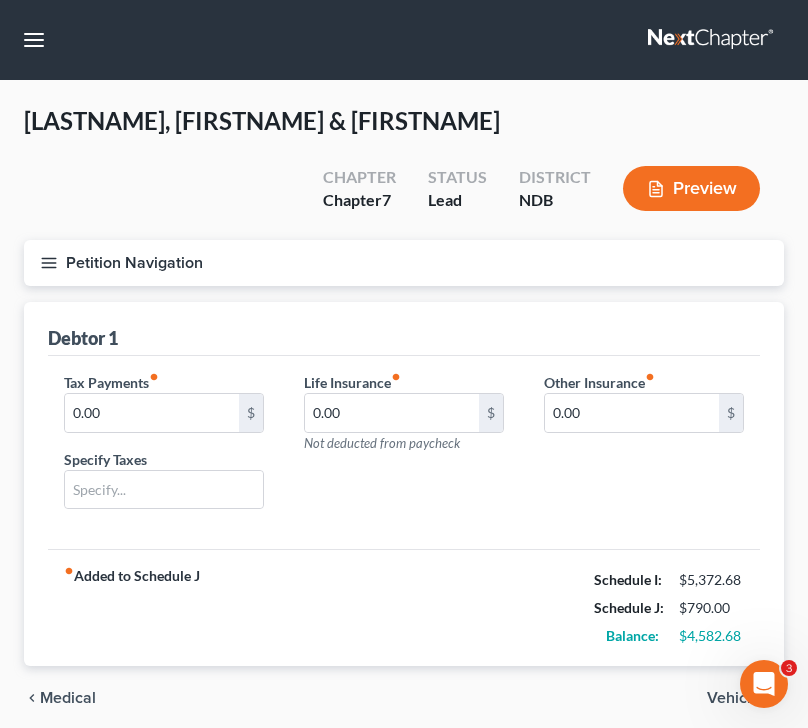 click on "chevron_left
Medical
Vehicles
chevron_right" at bounding box center (404, 698) 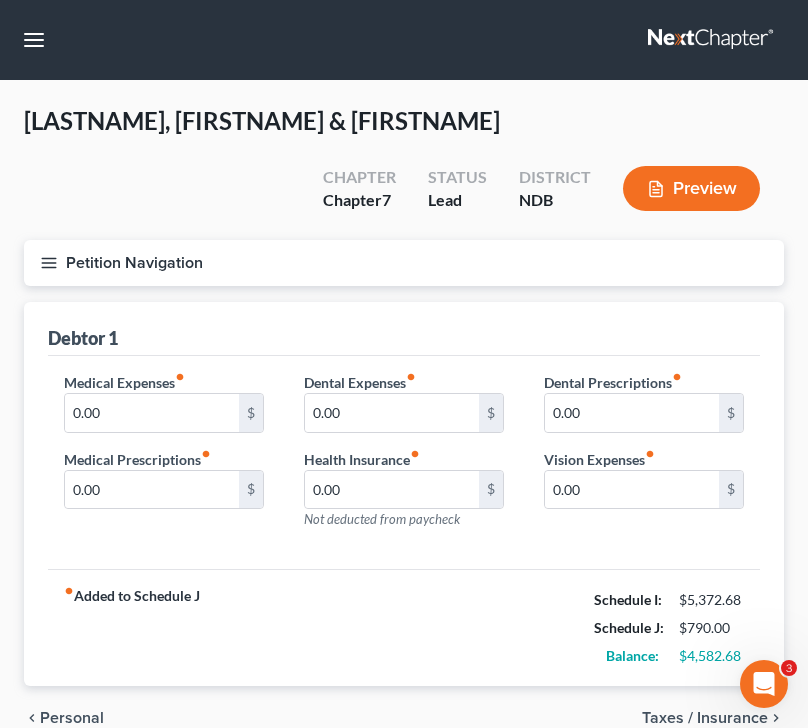 click on "chevron_left
Personal
Taxes / Insurance
chevron_right" at bounding box center [404, 718] 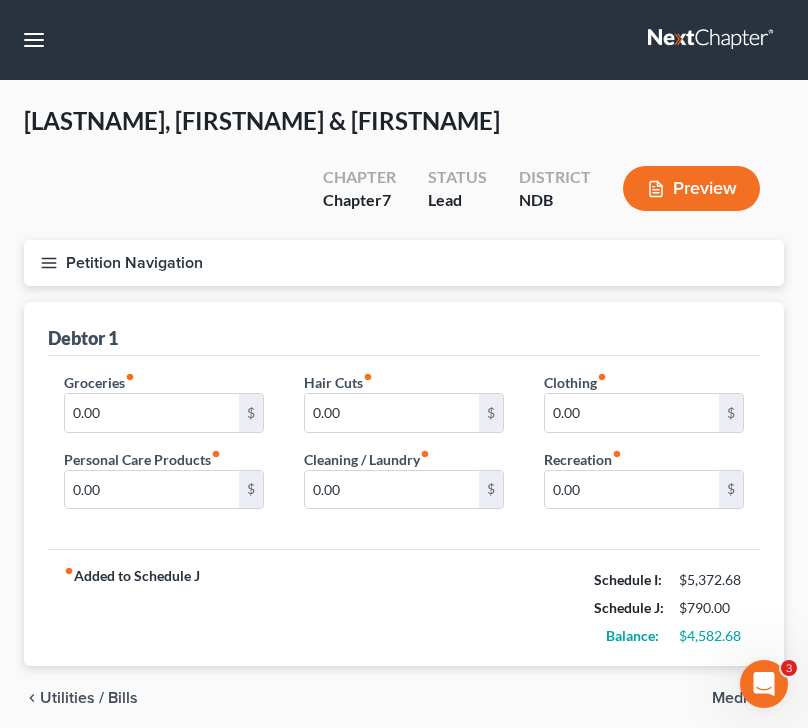 click on "chevron_left
Utilities / Bills
Medical
chevron_right" at bounding box center (404, 698) 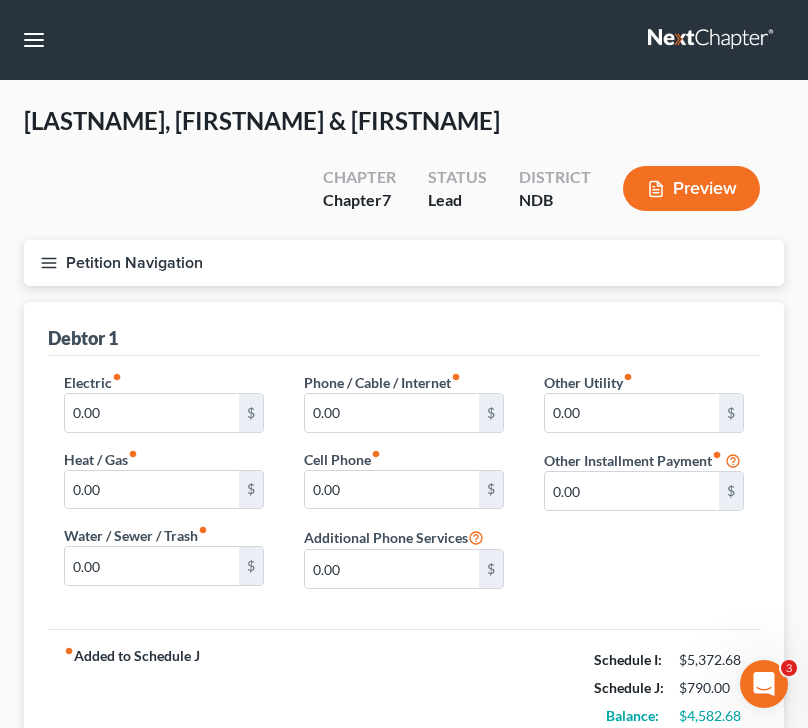 click on "Debtor 1 Electric fiber_manual_record 0.00 $ Heat / Gas fiber_manual_record 0.00 $ Water / Sewer / Trash fiber_manual_record 0.00 $ Phone / Cable / Internet fiber_manual_record 0.00 $ Cell Phone fiber_manual_record 0.00 $ Additional Phone Services 0.00 $ Other Utility fiber_manual_record 0.00 $ Other Installment Payment fiber_manual_record 0.00 $ fiber_manual_record Added to Schedule J Schedule I: $5,372.68 Schedule J: $790.00 Balance: $4,582.68" at bounding box center [404, 524] 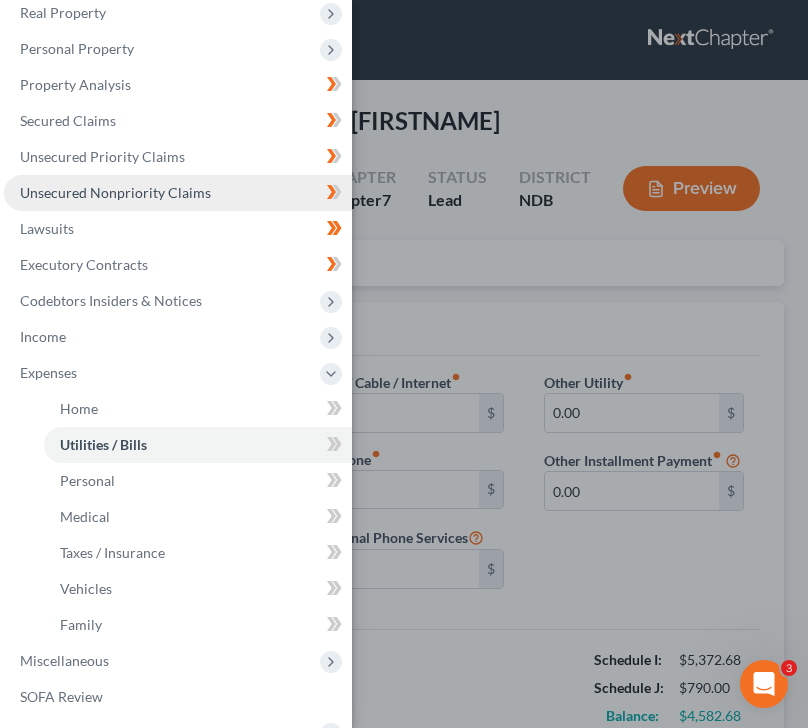 scroll, scrollTop: 158, scrollLeft: 0, axis: vertical 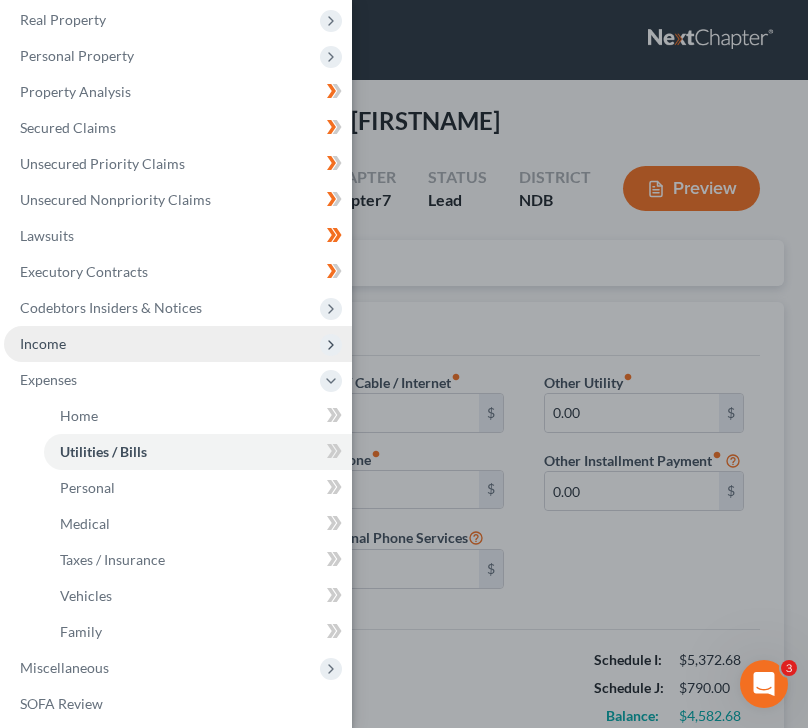 click on "Income" at bounding box center (178, 344) 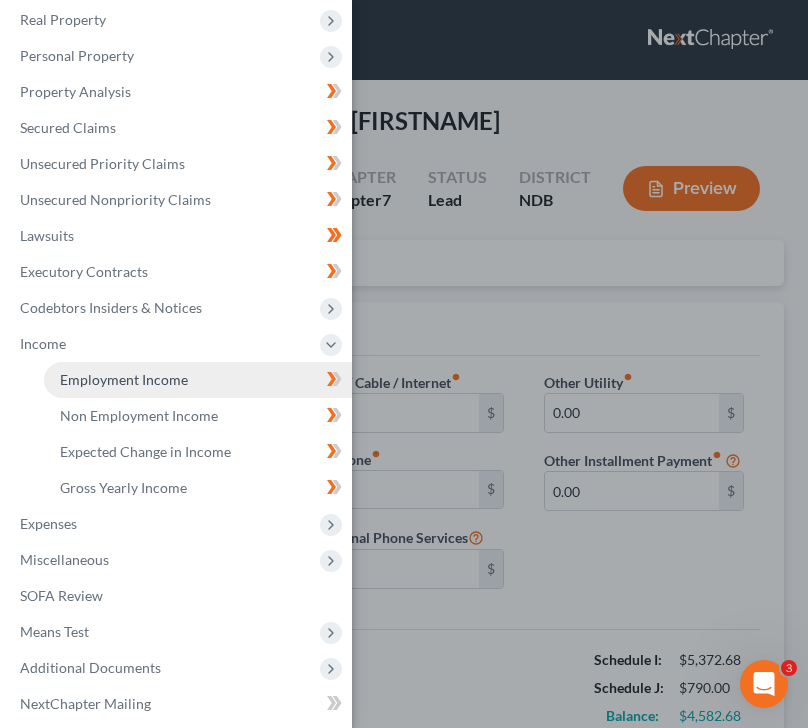 click on "Employment Income" at bounding box center (124, 379) 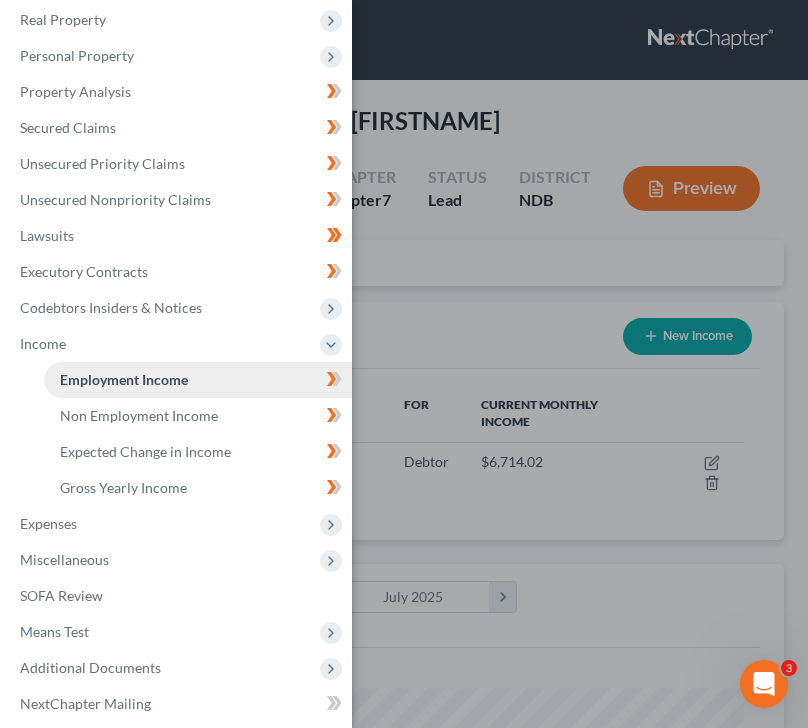 scroll, scrollTop: 999660, scrollLeft: 999280, axis: both 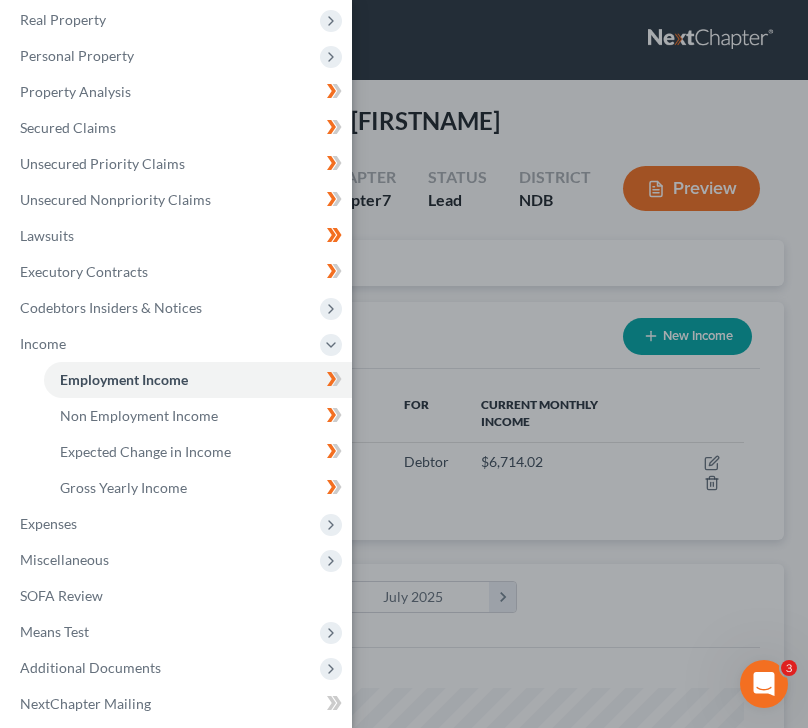 click on "Case Dashboard
Payments
Invoices
Payments
Payments
Credit Report
Client Profile" at bounding box center (404, 364) 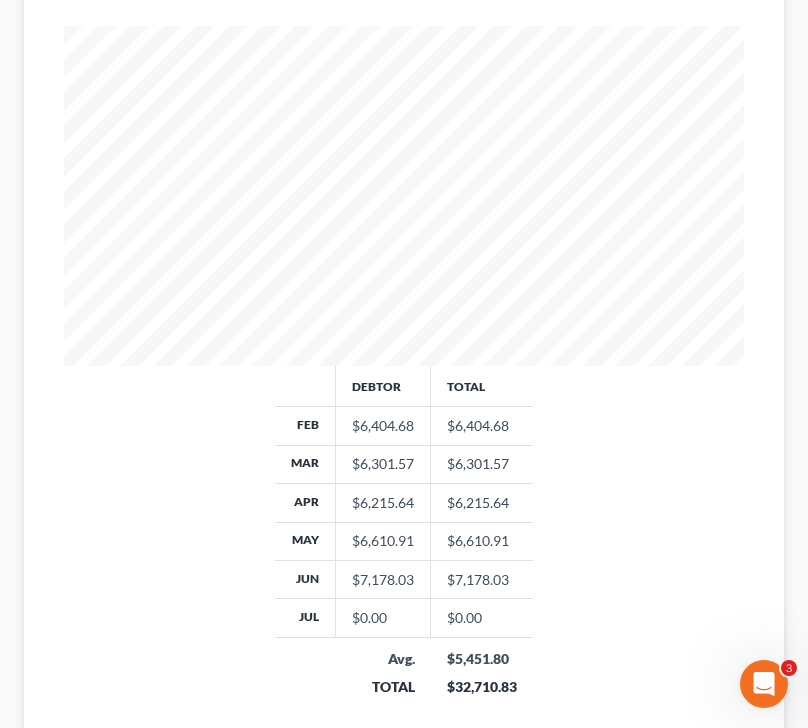 scroll, scrollTop: 663, scrollLeft: 0, axis: vertical 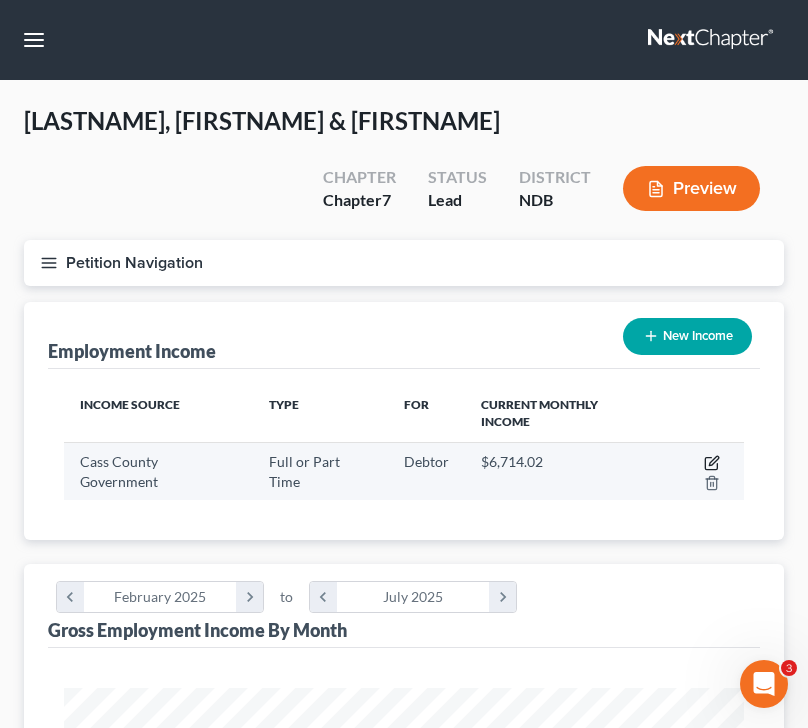 click 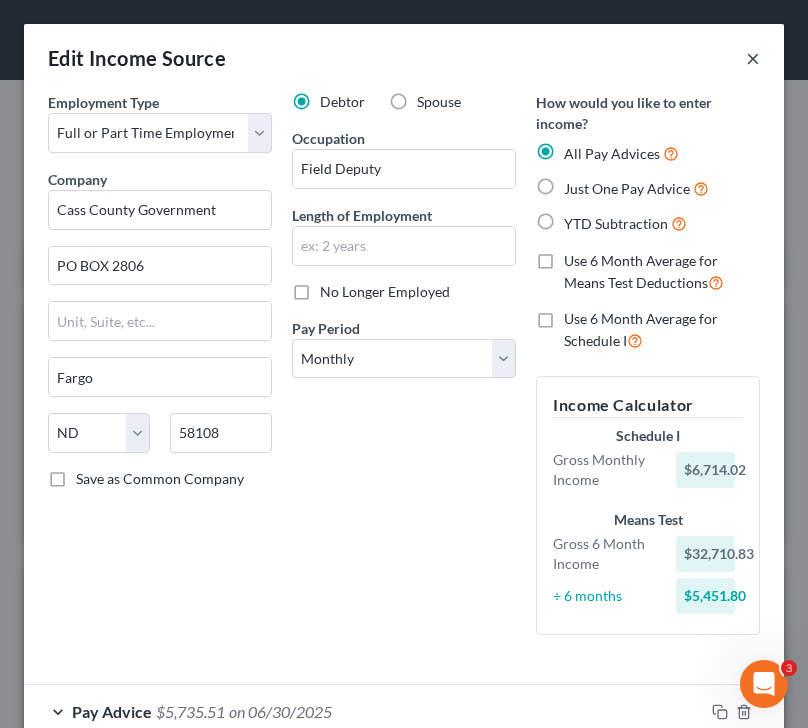click on "×" at bounding box center (753, 58) 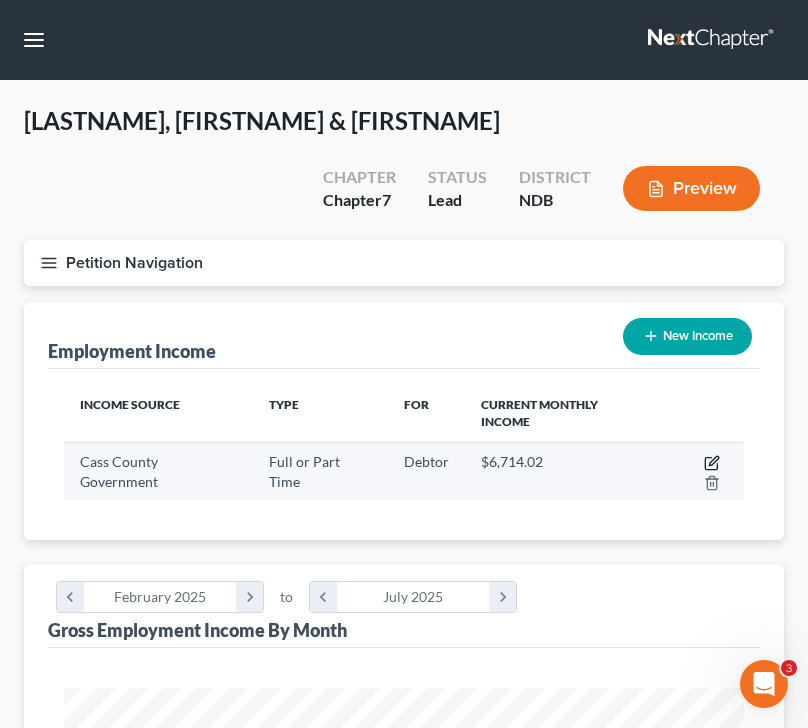 click 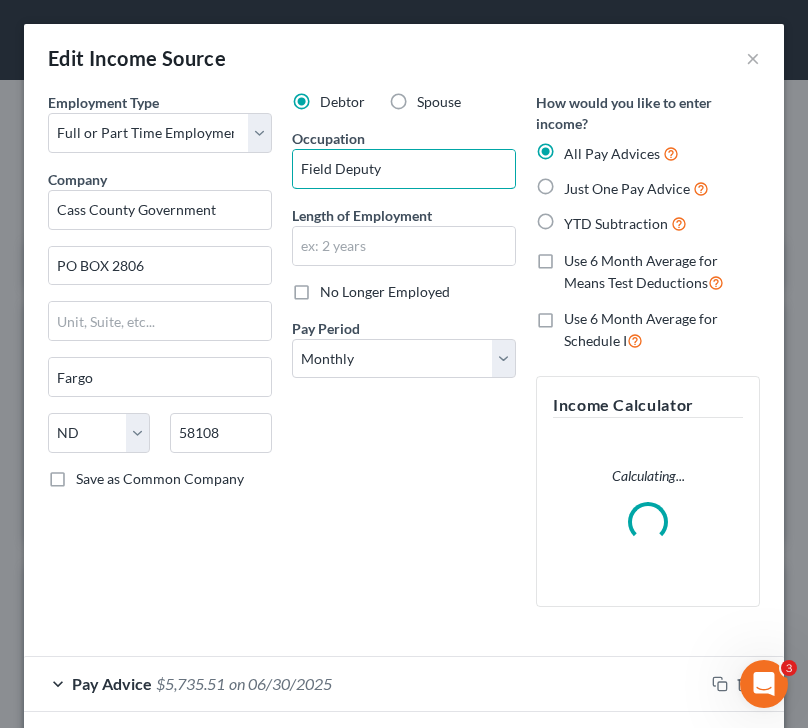 drag, startPoint x: 408, startPoint y: 170, endPoint x: 279, endPoint y: 167, distance: 129.03488 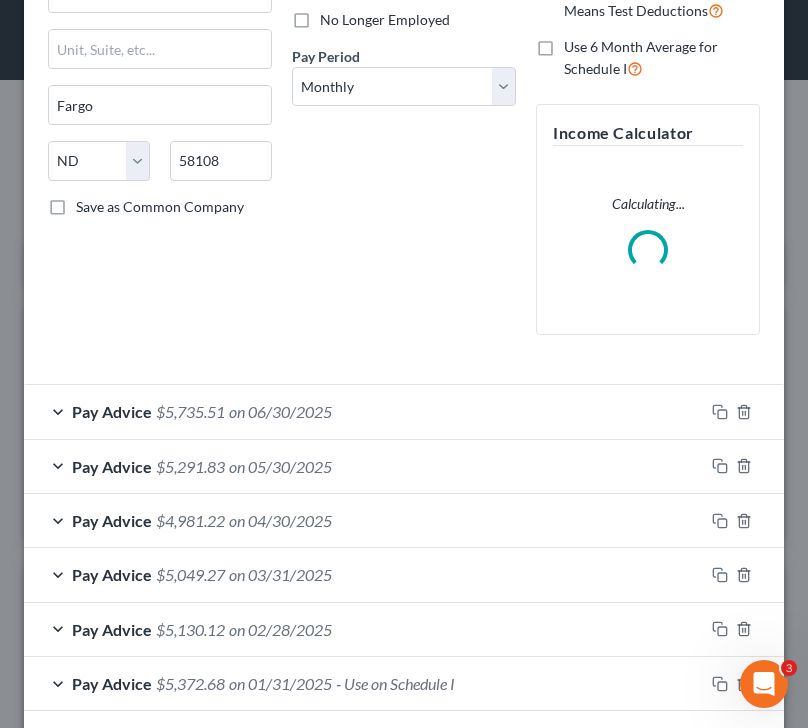 scroll, scrollTop: 365, scrollLeft: 0, axis: vertical 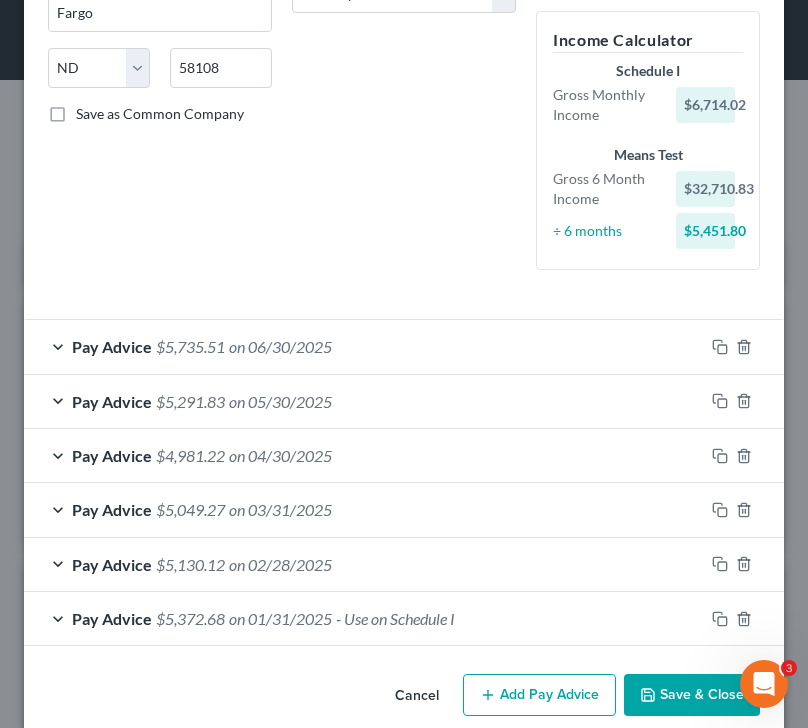 type on "Police Officer" 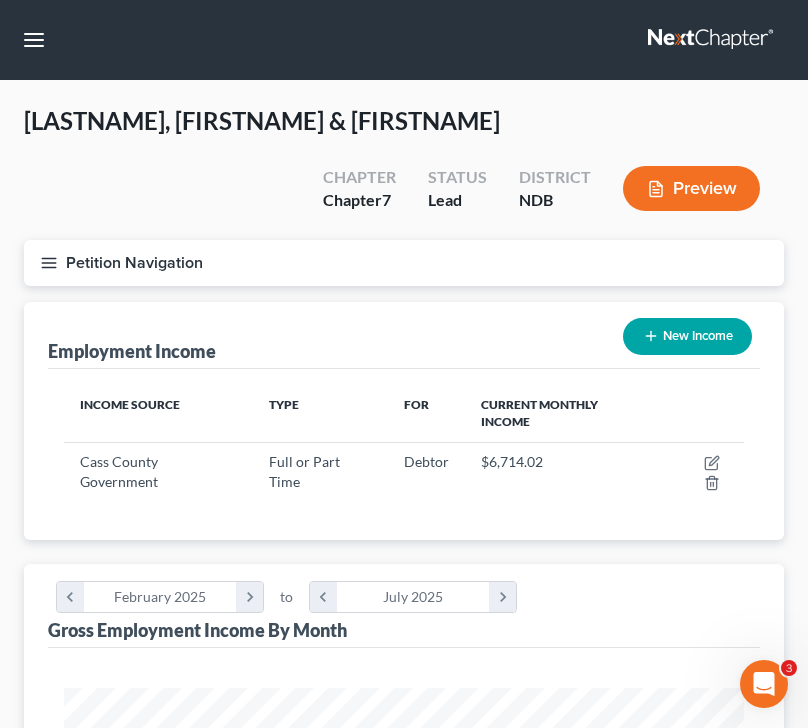 click on "New Income" at bounding box center (687, 336) 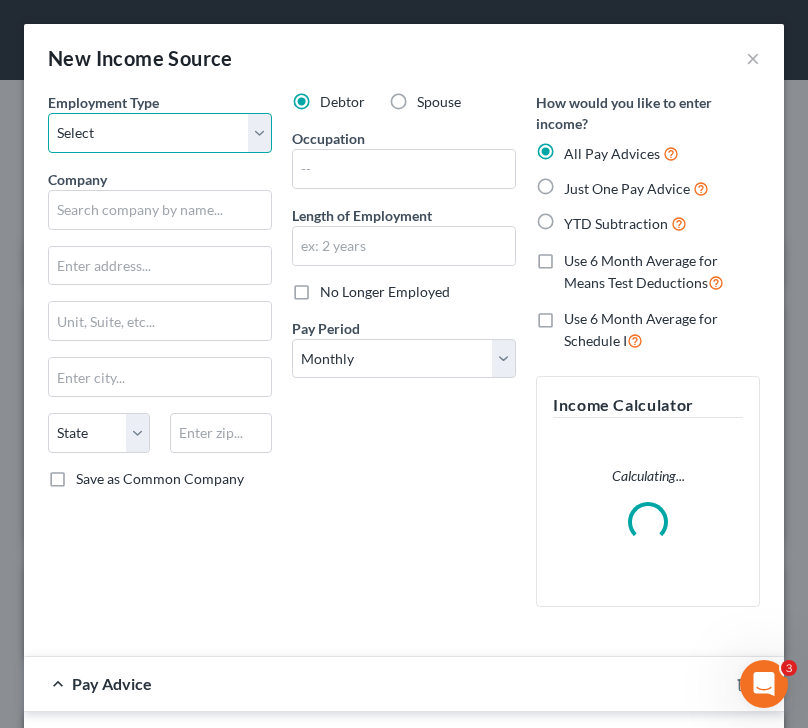 click on "Select Full or Part Time Employment Self Employment" at bounding box center [160, 133] 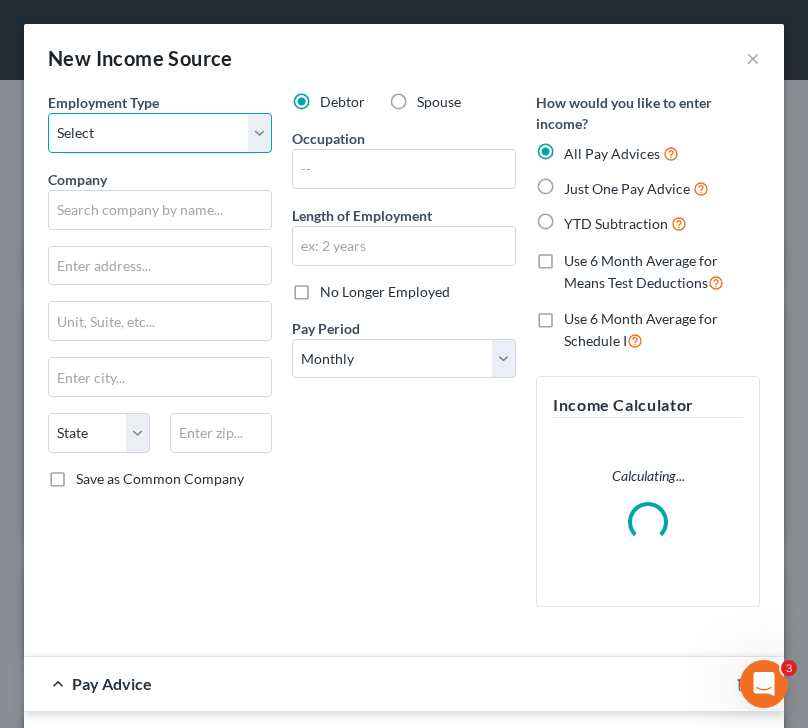 select on "0" 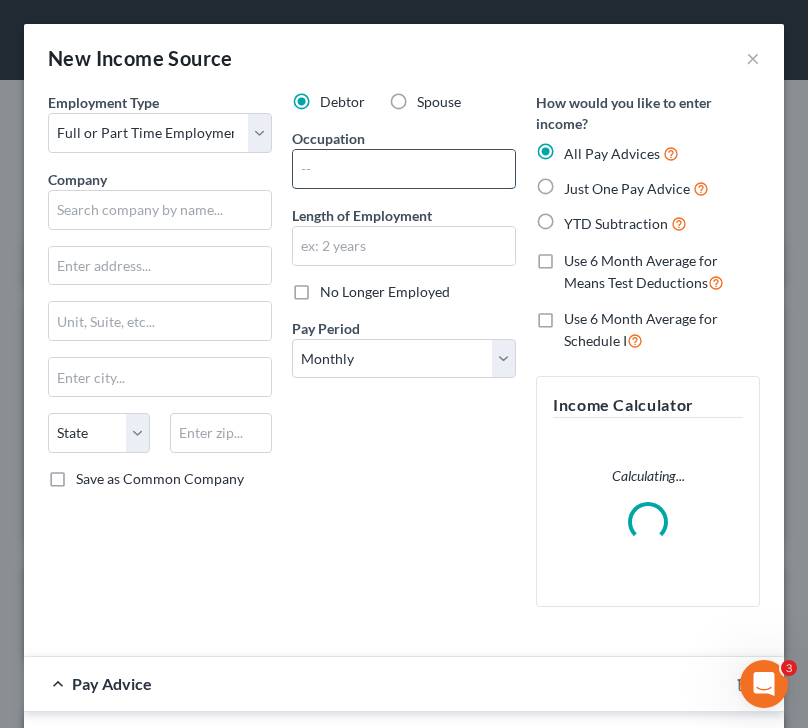 click at bounding box center [404, 169] 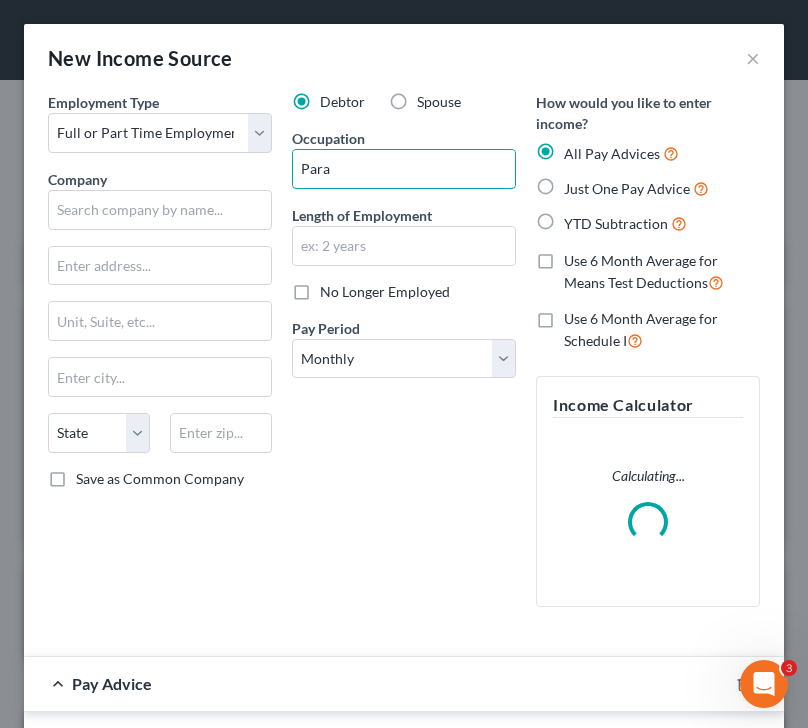 type on "Paramedic" 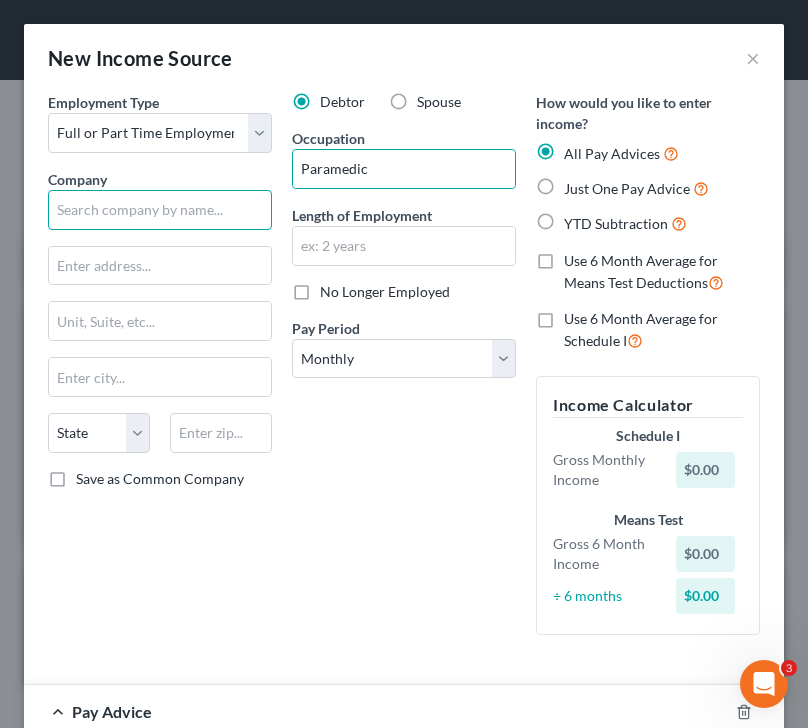click at bounding box center (160, 210) 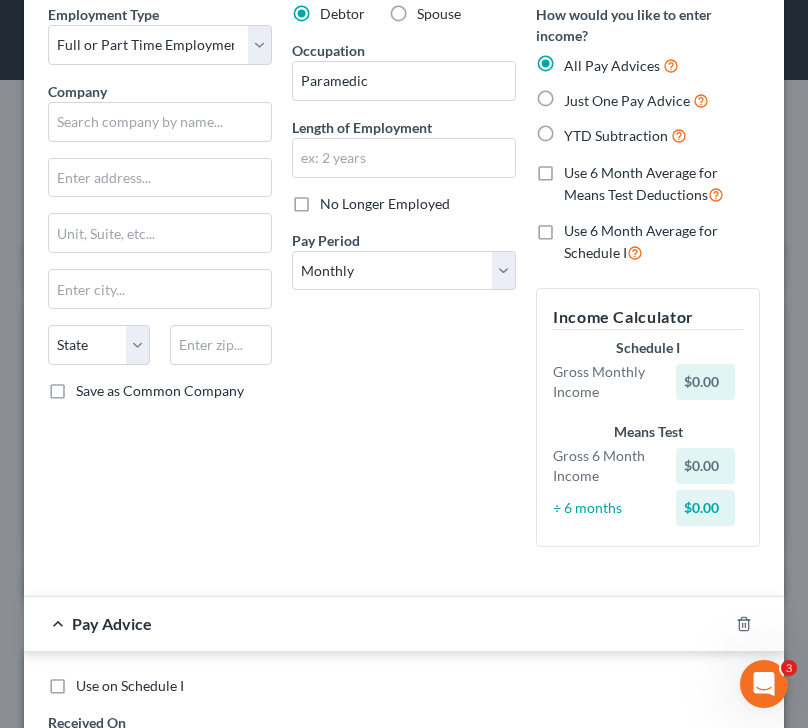 scroll, scrollTop: 87, scrollLeft: 0, axis: vertical 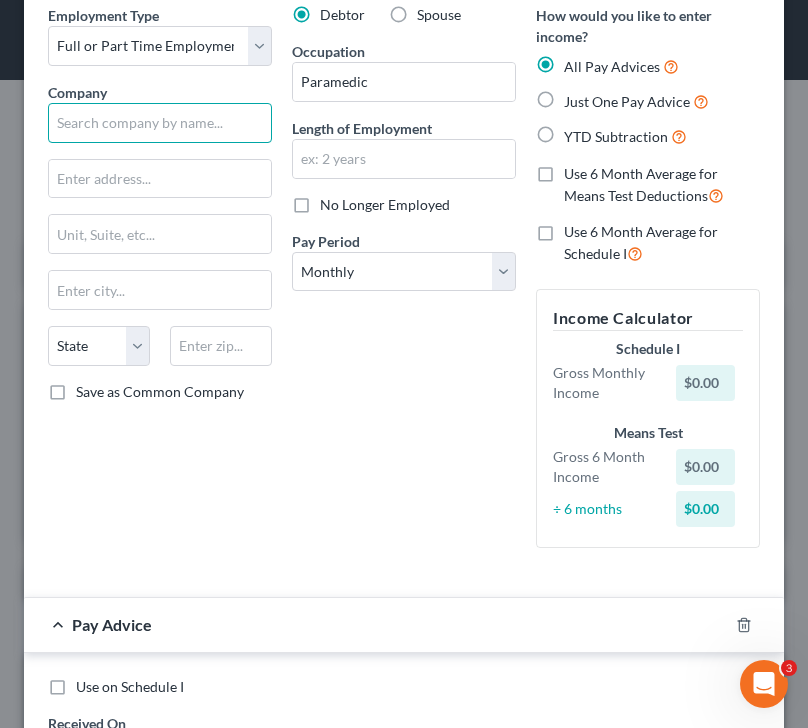 click at bounding box center [160, 123] 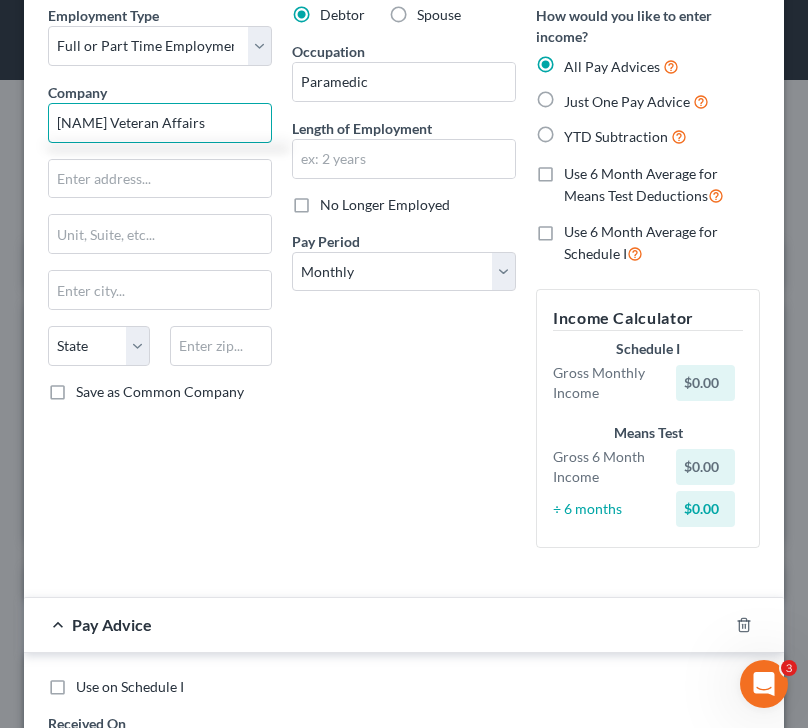 drag, startPoint x: 192, startPoint y: 126, endPoint x: -32, endPoint y: 95, distance: 226.13492 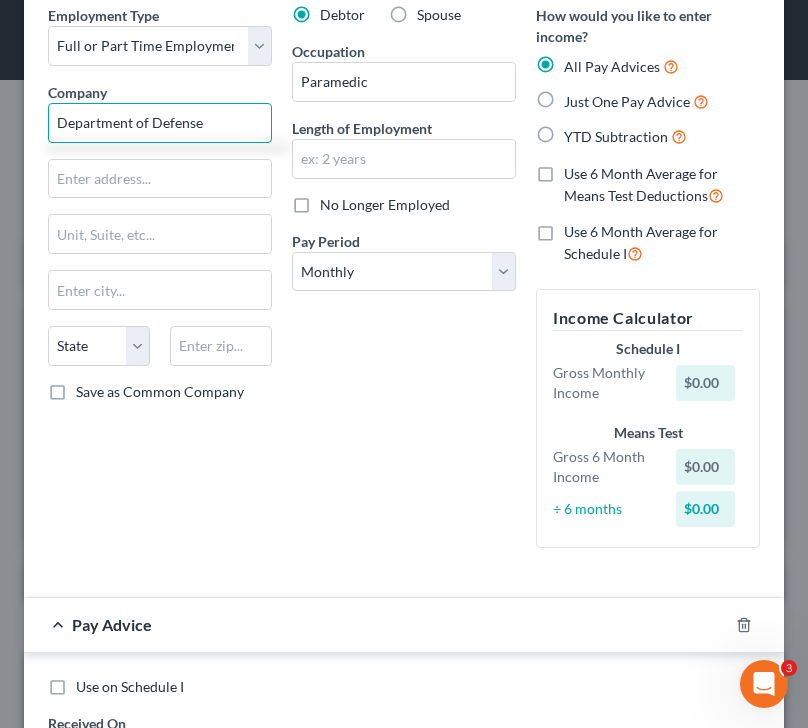 drag, startPoint x: 229, startPoint y: 125, endPoint x: 26, endPoint y: 111, distance: 203.4822 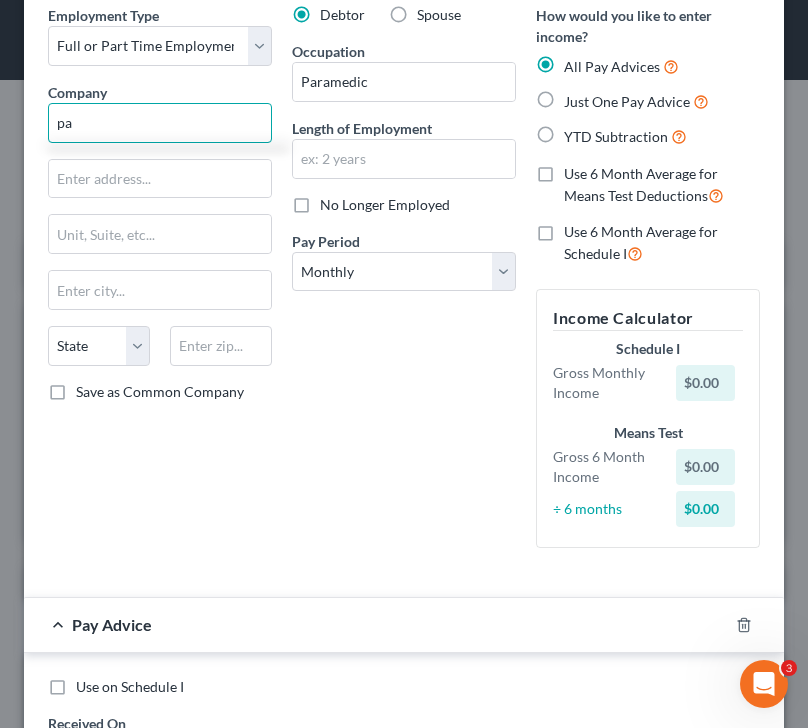 type on "p" 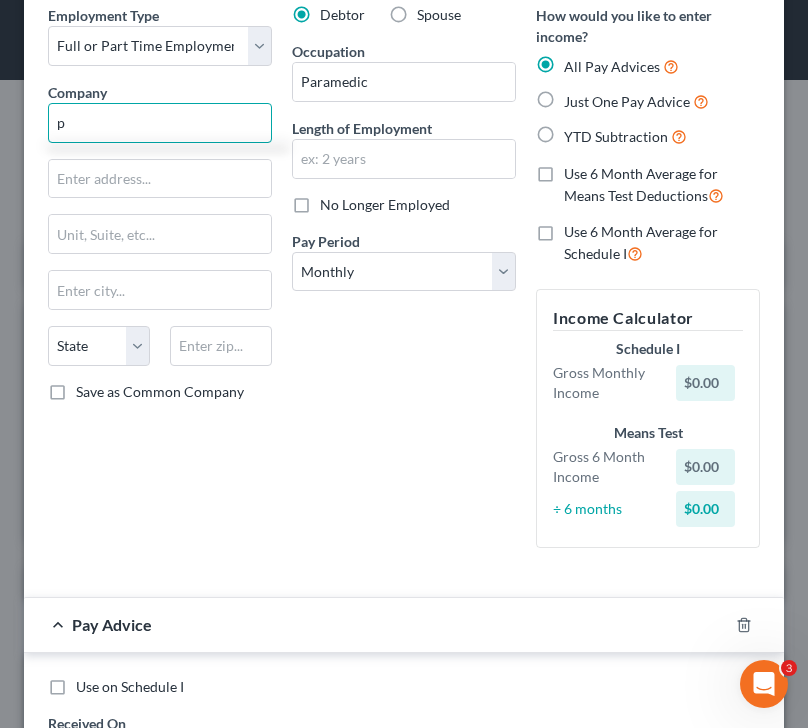 type 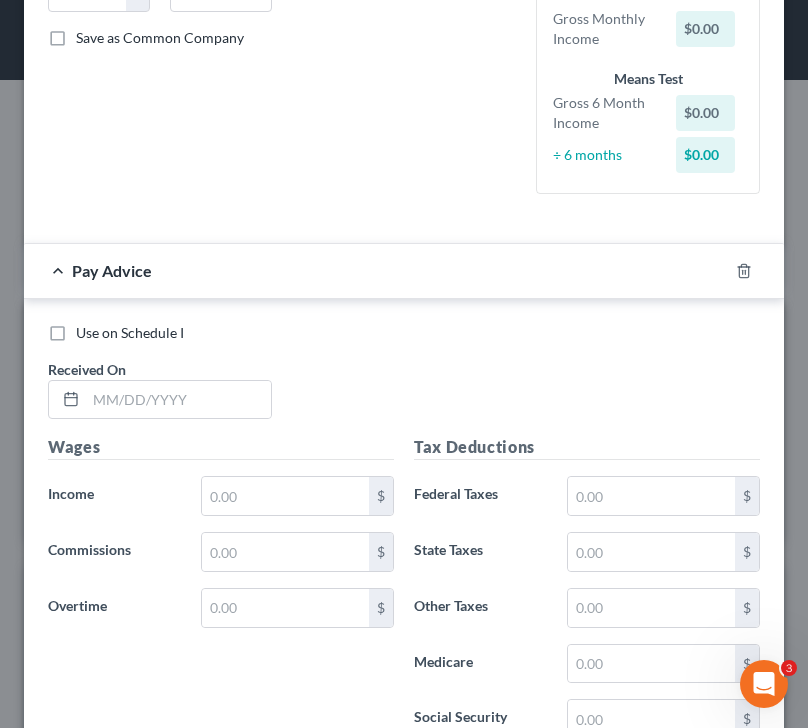 scroll, scrollTop: 438, scrollLeft: 0, axis: vertical 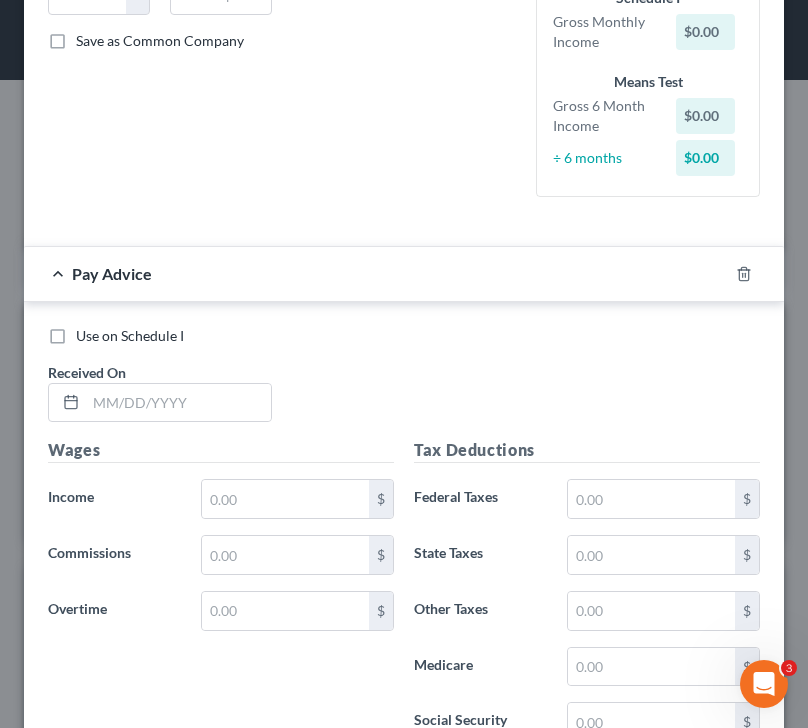click on "Received On
*" at bounding box center (160, 392) 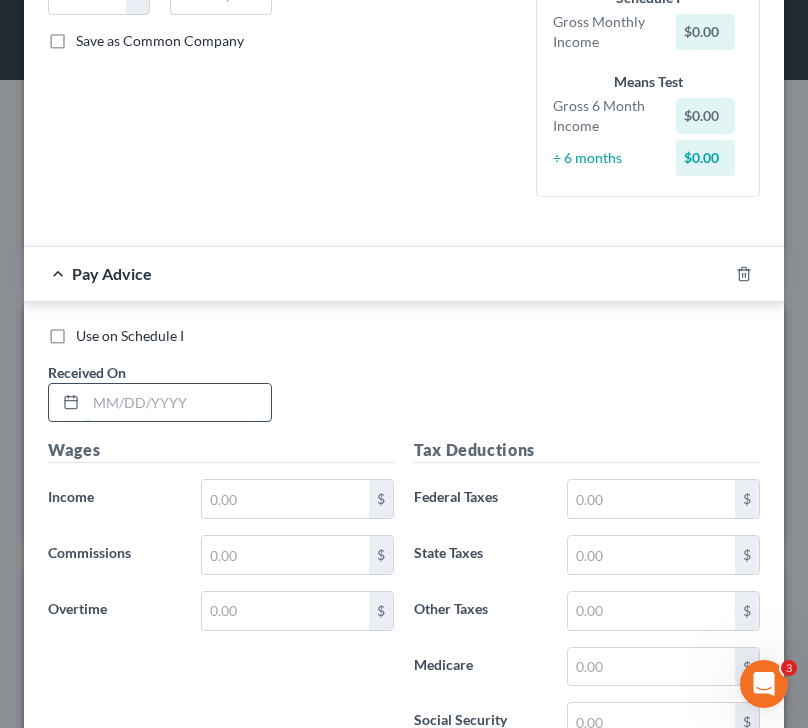 click at bounding box center (178, 403) 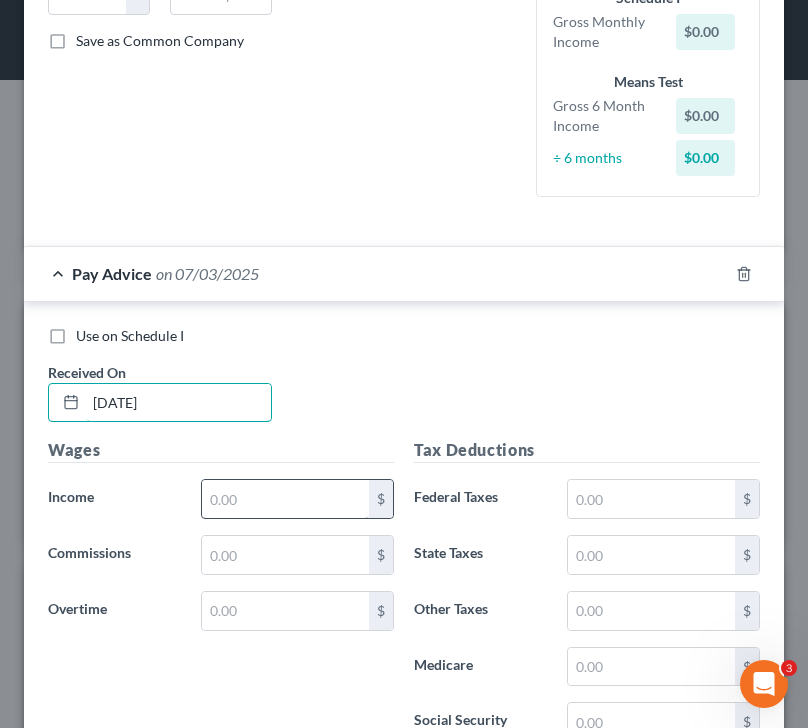 type on "[DATE]" 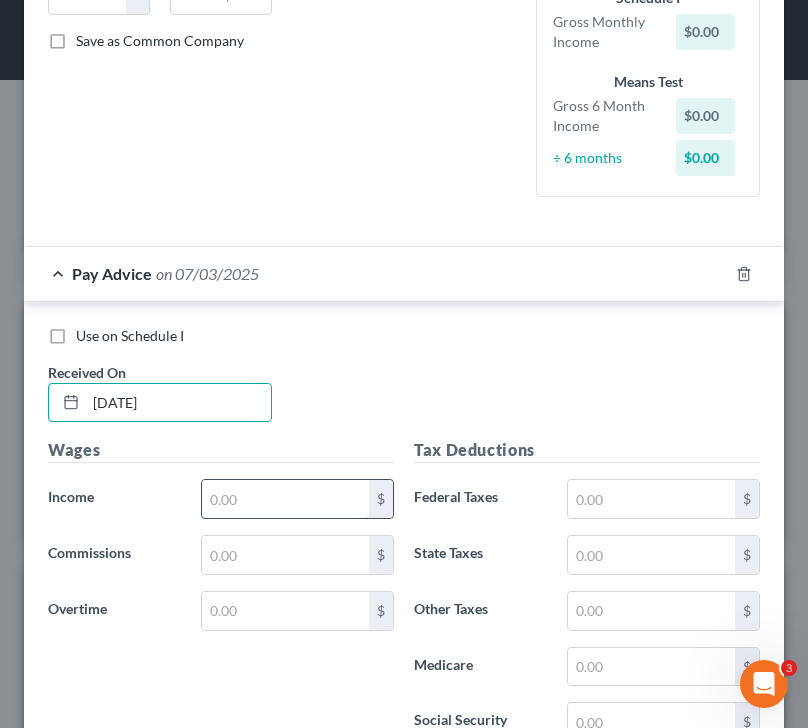 click at bounding box center [286, 499] 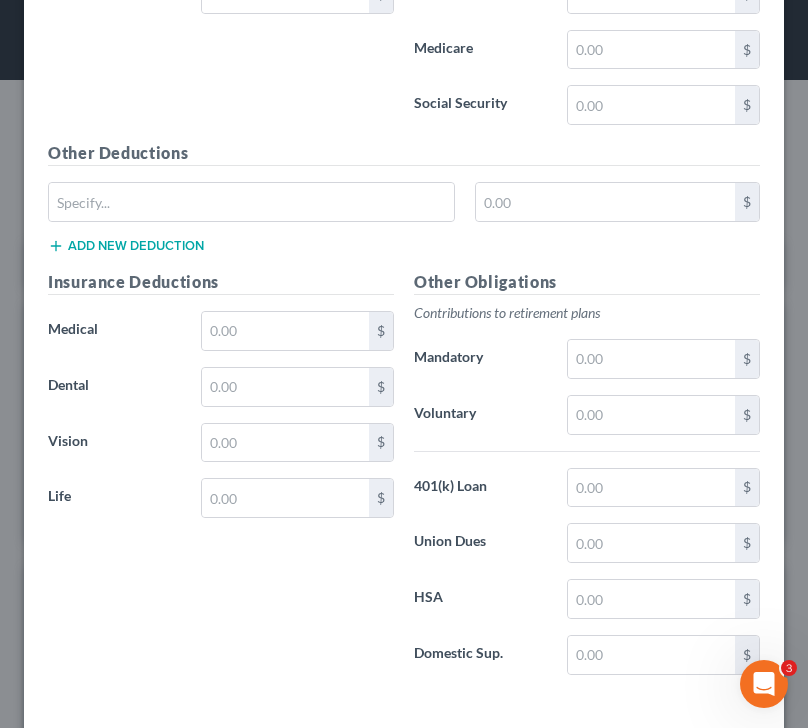 scroll, scrollTop: 1057, scrollLeft: 0, axis: vertical 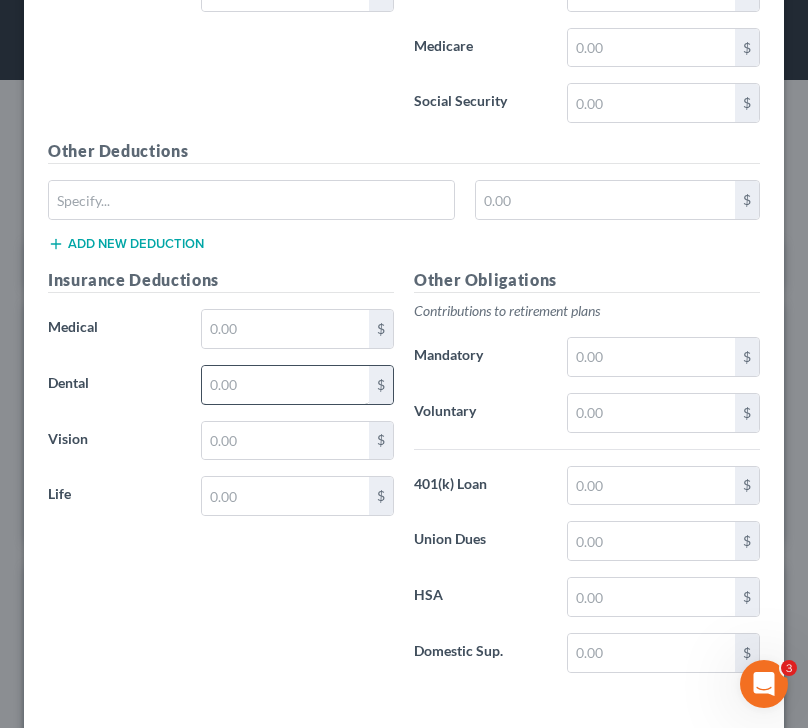 type on "2,609.05" 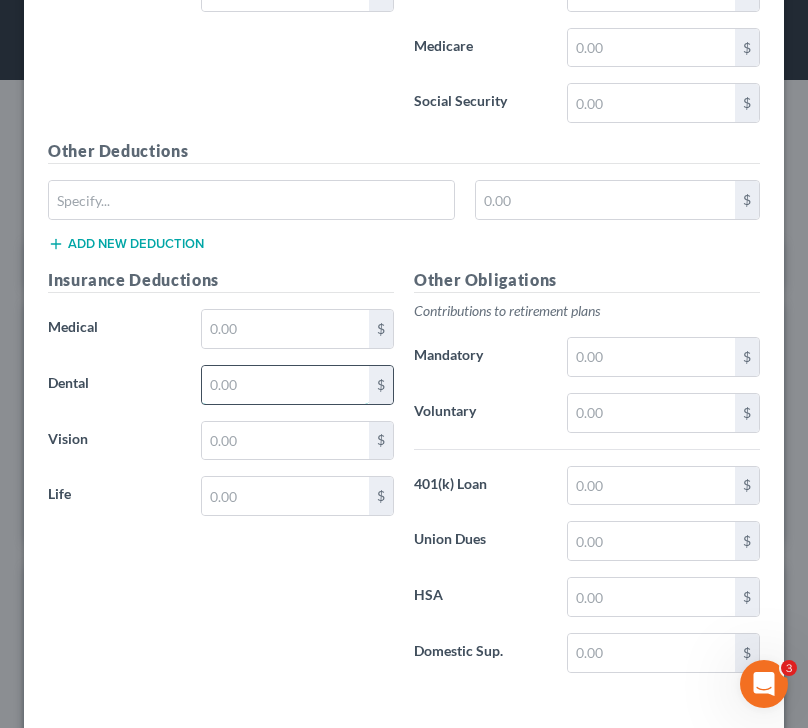 click at bounding box center (286, 385) 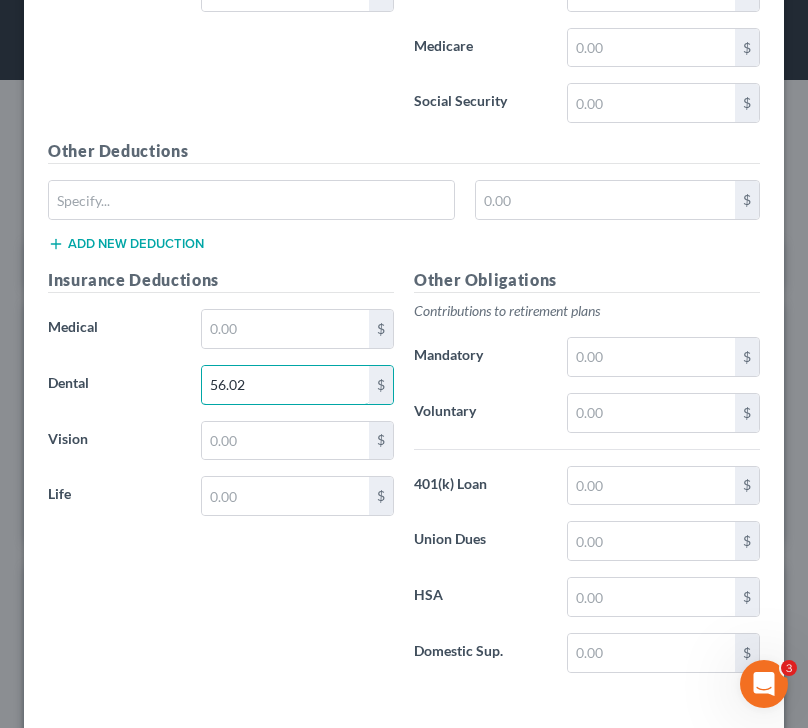 type on "56.02" 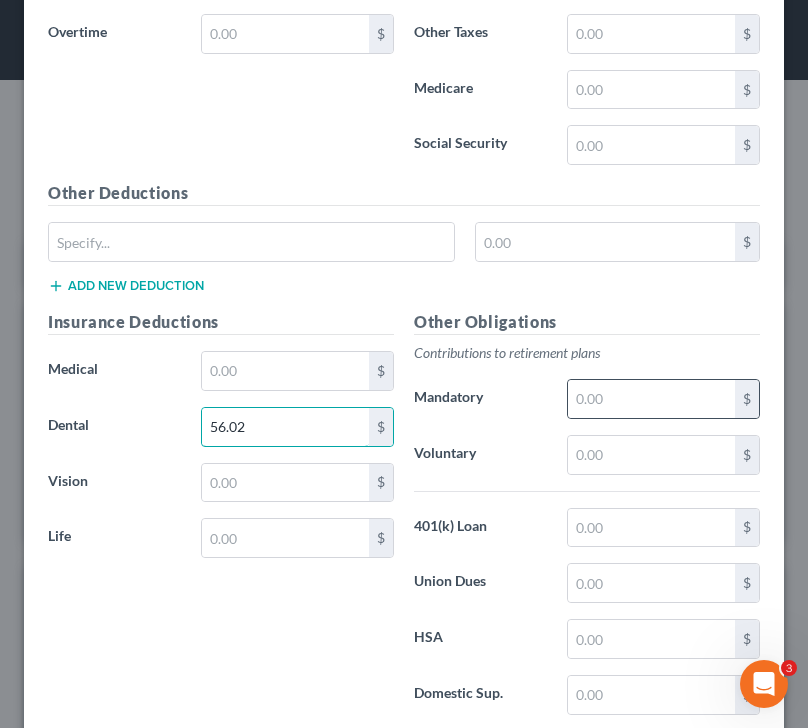 scroll, scrollTop: 1016, scrollLeft: 0, axis: vertical 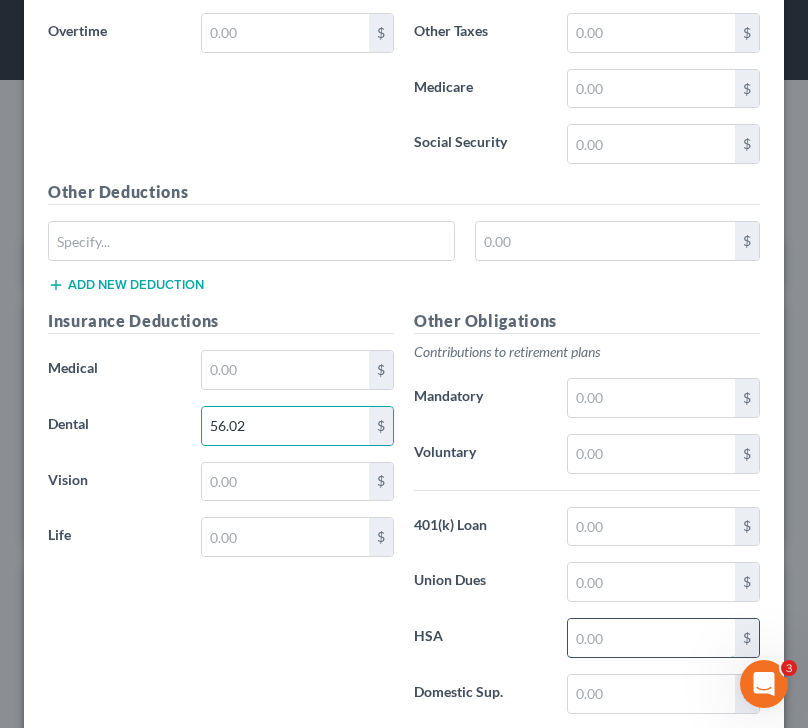 click at bounding box center (652, 638) 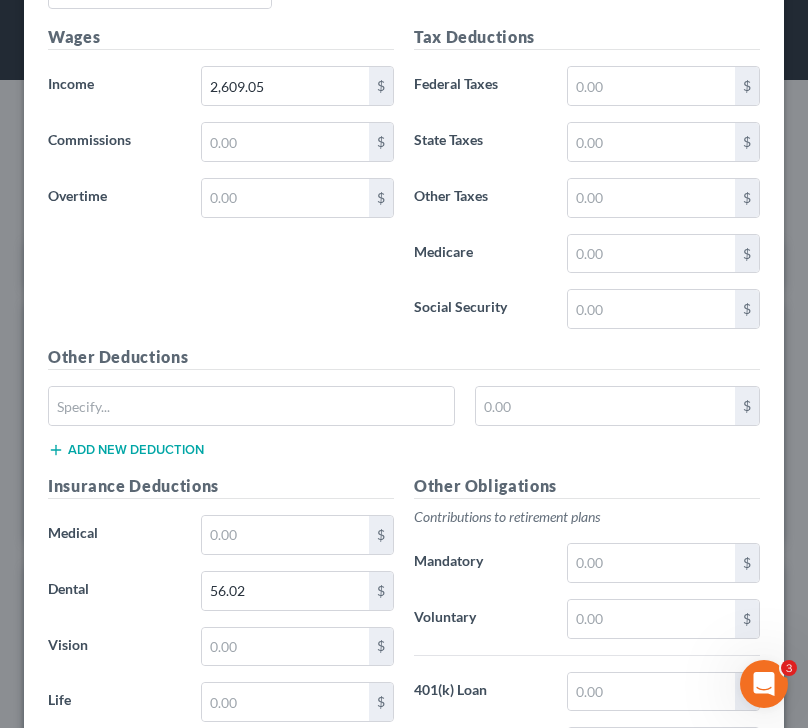scroll, scrollTop: 853, scrollLeft: 0, axis: vertical 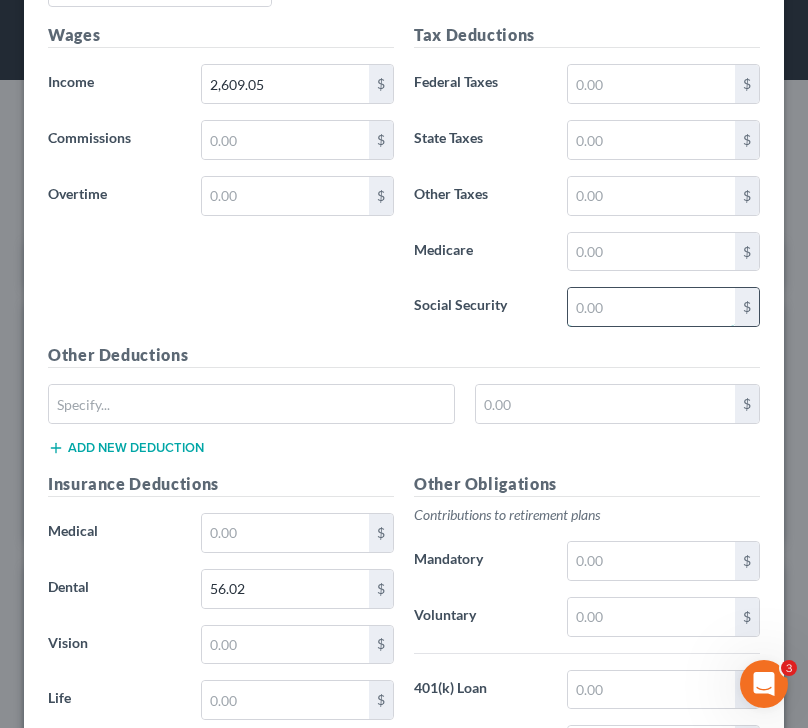 click at bounding box center [652, 307] 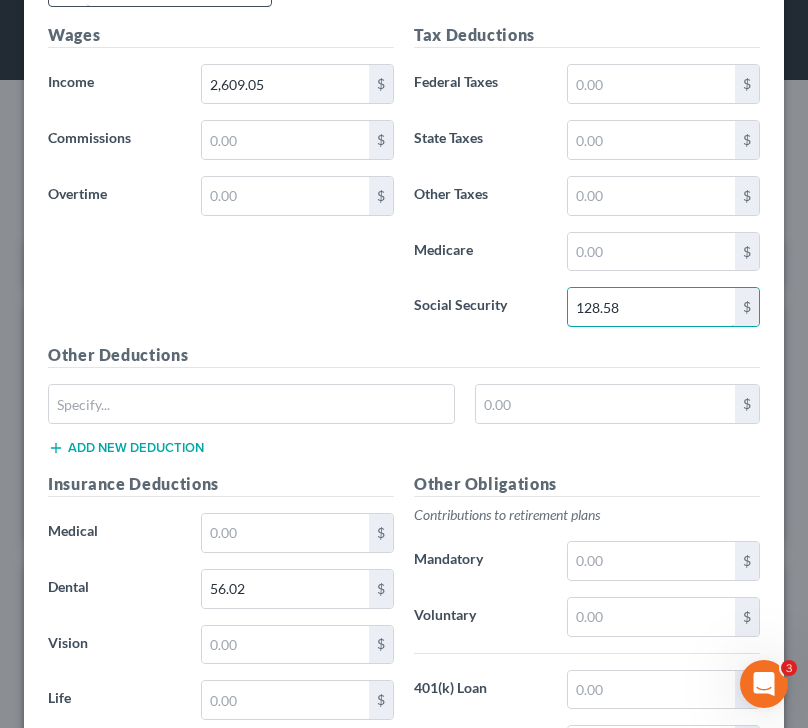 type on "128.58" 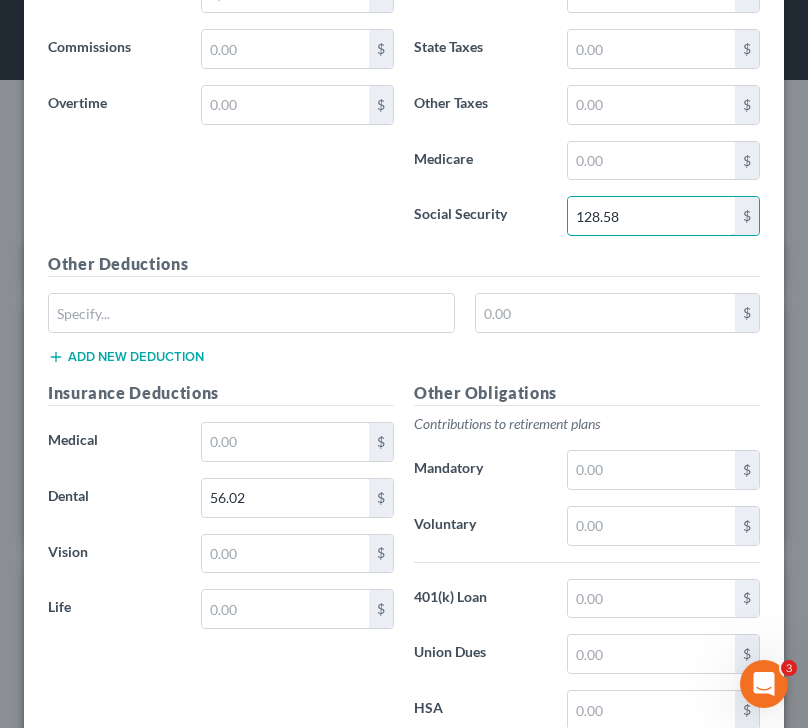 scroll, scrollTop: 945, scrollLeft: 0, axis: vertical 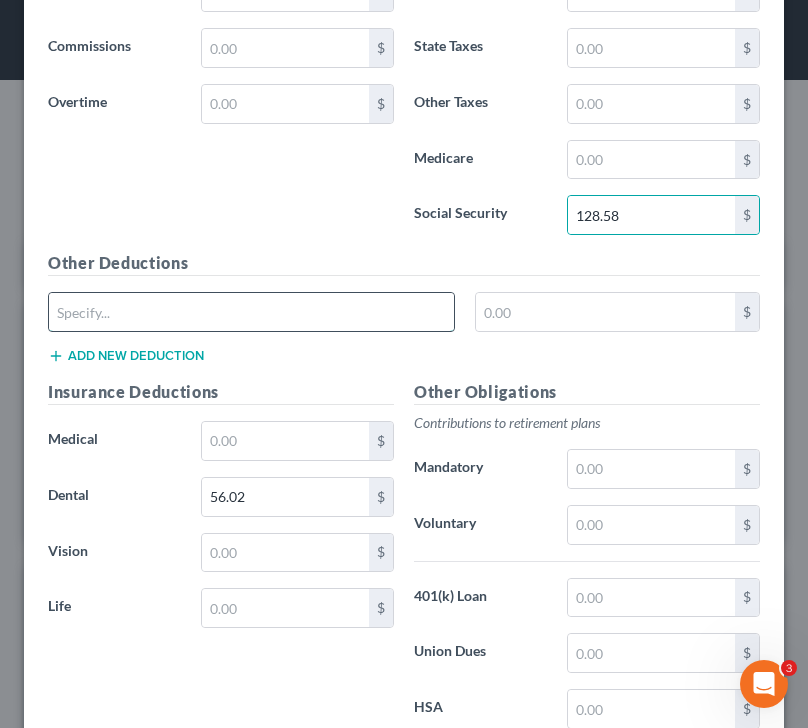 click at bounding box center (251, 312) 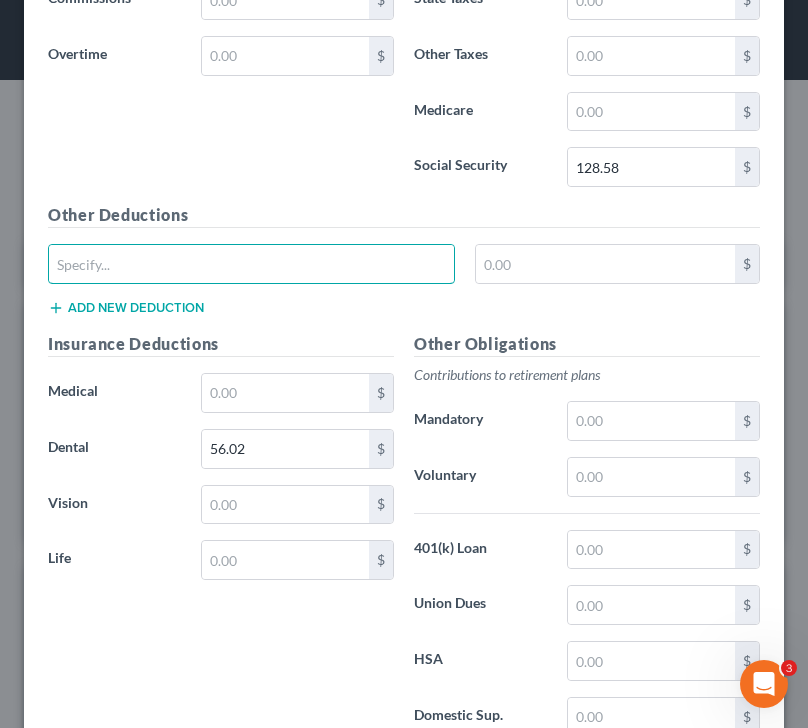 scroll, scrollTop: 1001, scrollLeft: 0, axis: vertical 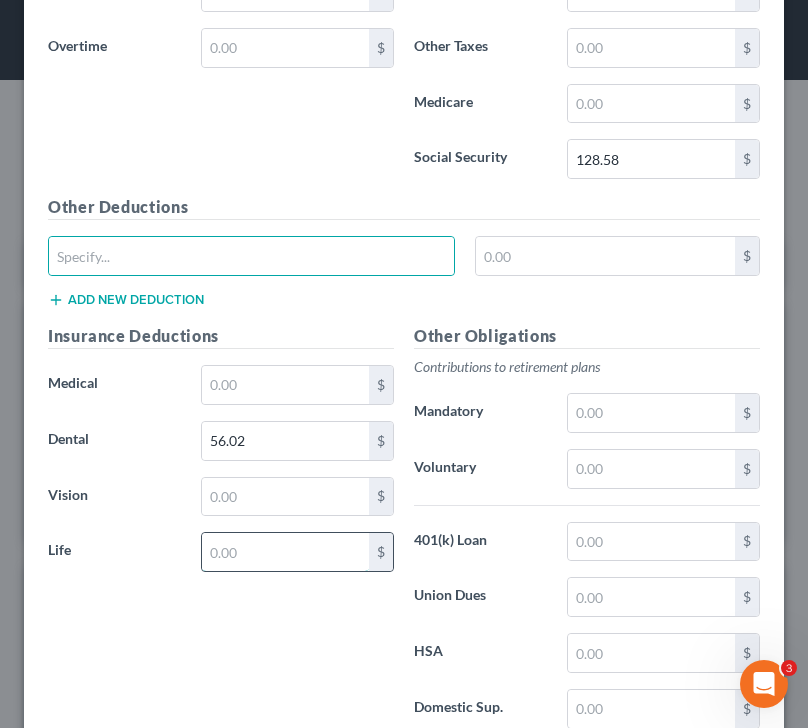 click at bounding box center [286, 552] 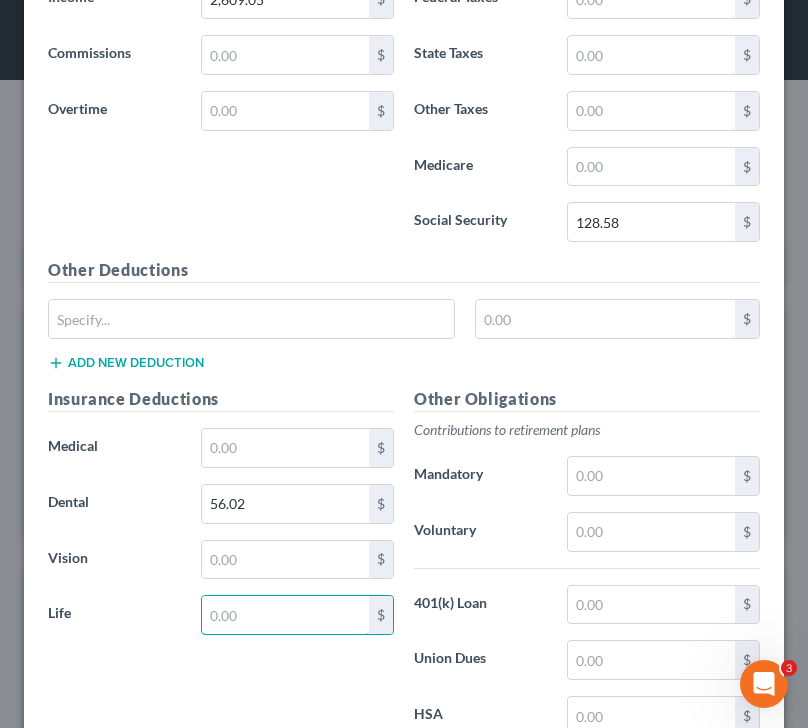 scroll, scrollTop: 913, scrollLeft: 0, axis: vertical 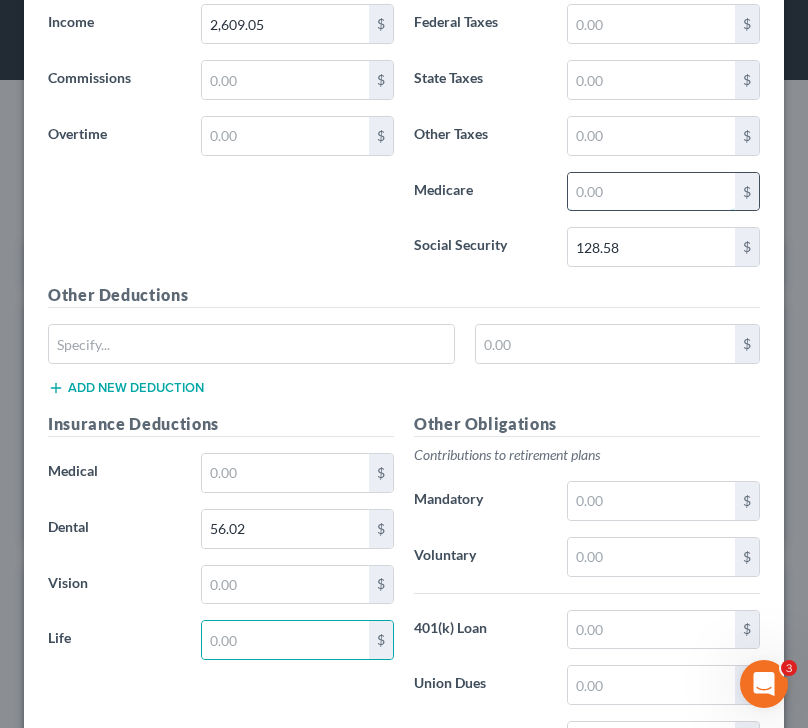 click at bounding box center [652, 192] 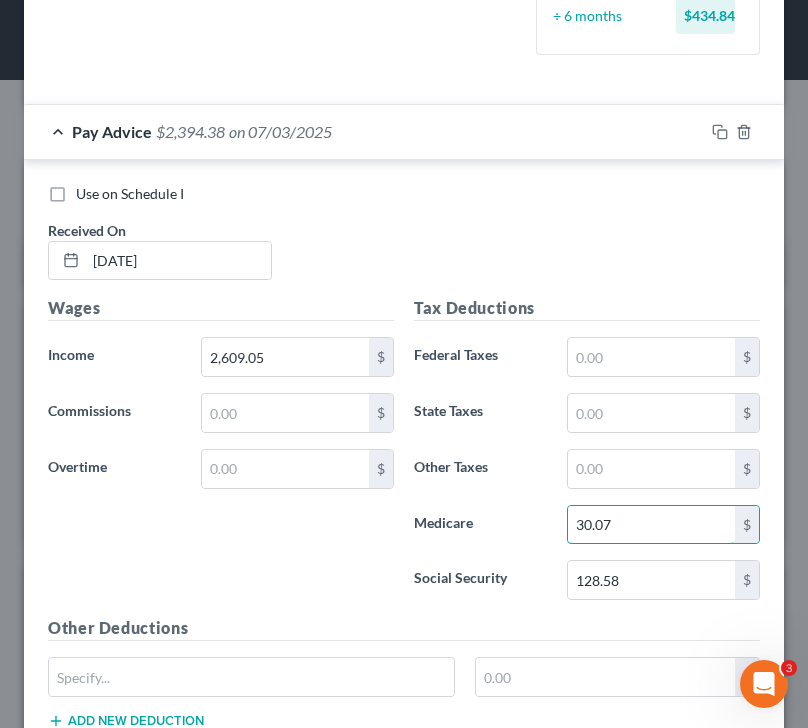 scroll, scrollTop: 582, scrollLeft: 0, axis: vertical 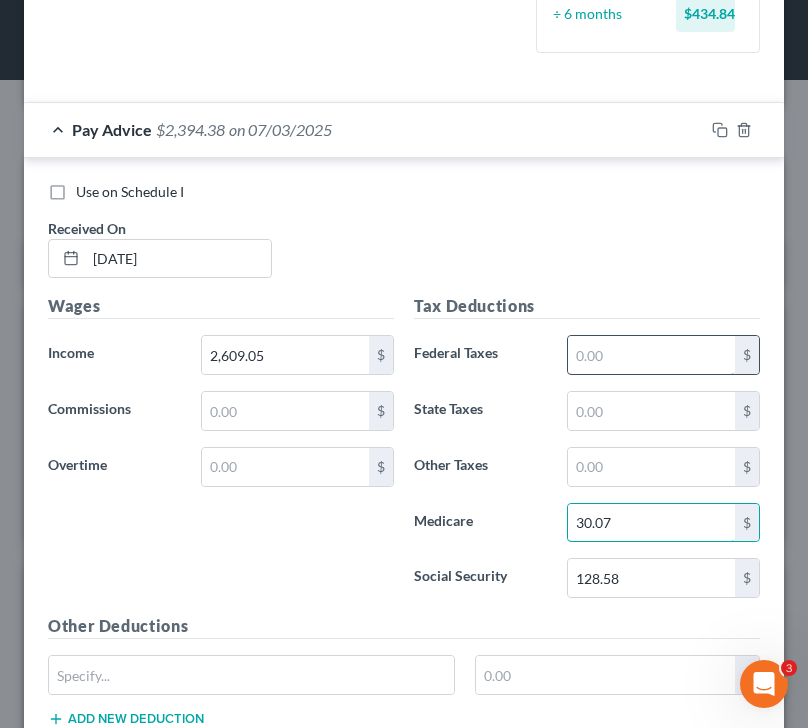 type on "30.07" 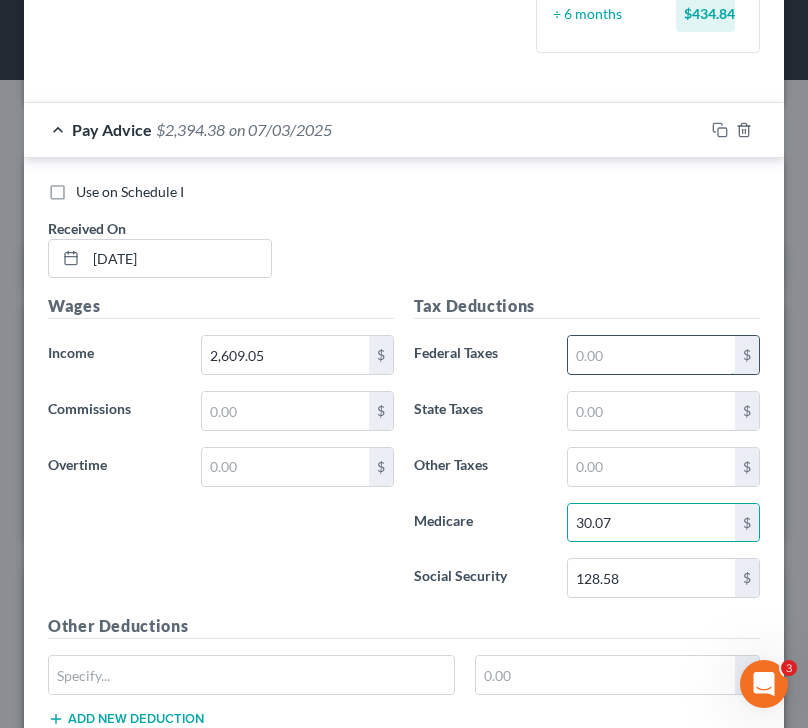 click at bounding box center [652, 355] 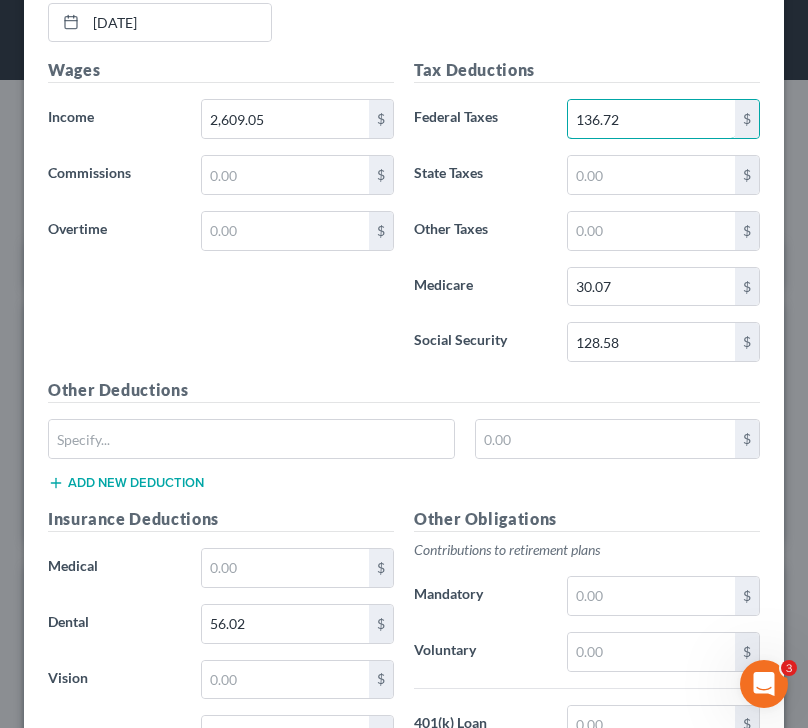 scroll, scrollTop: 819, scrollLeft: 0, axis: vertical 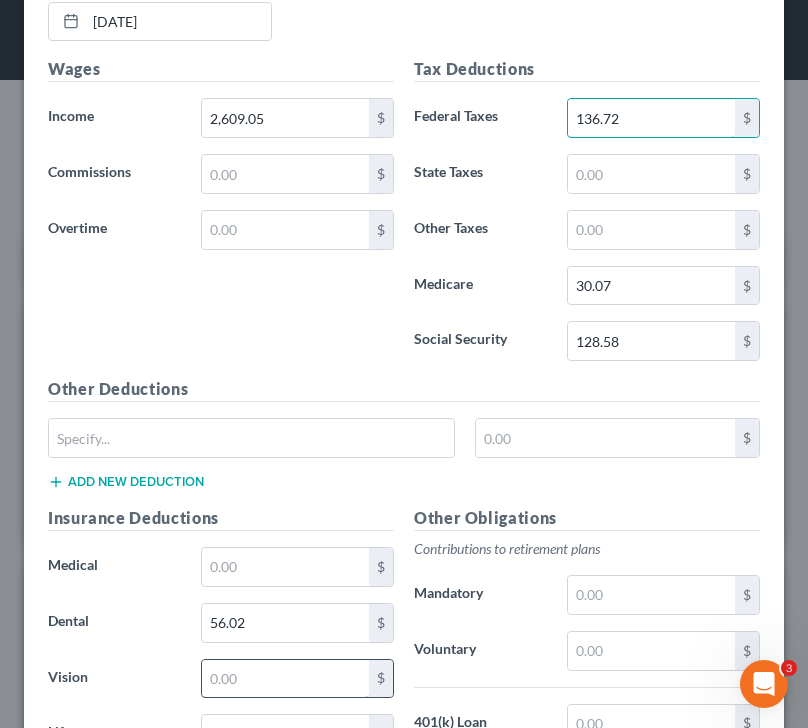 type on "136.72" 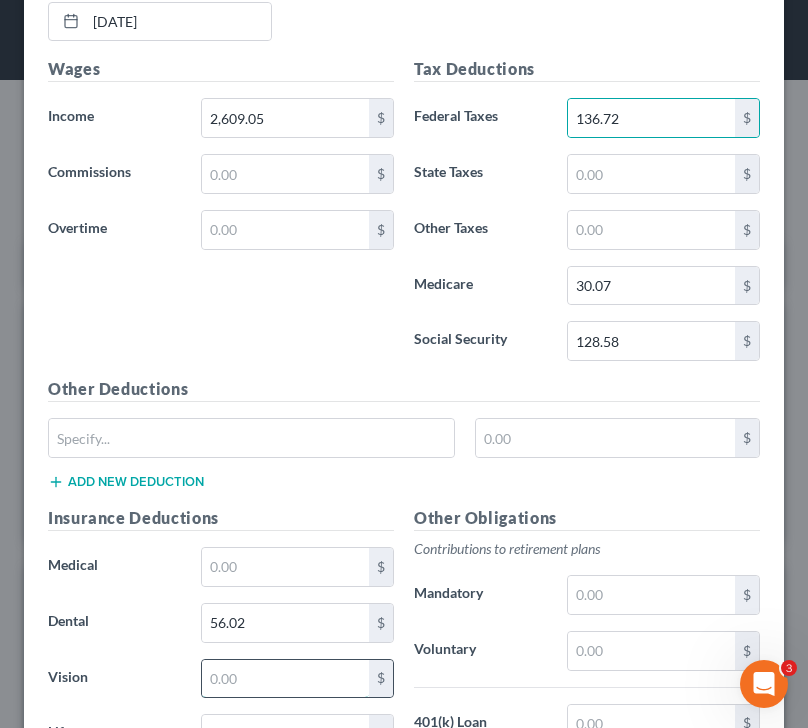 click at bounding box center (286, 679) 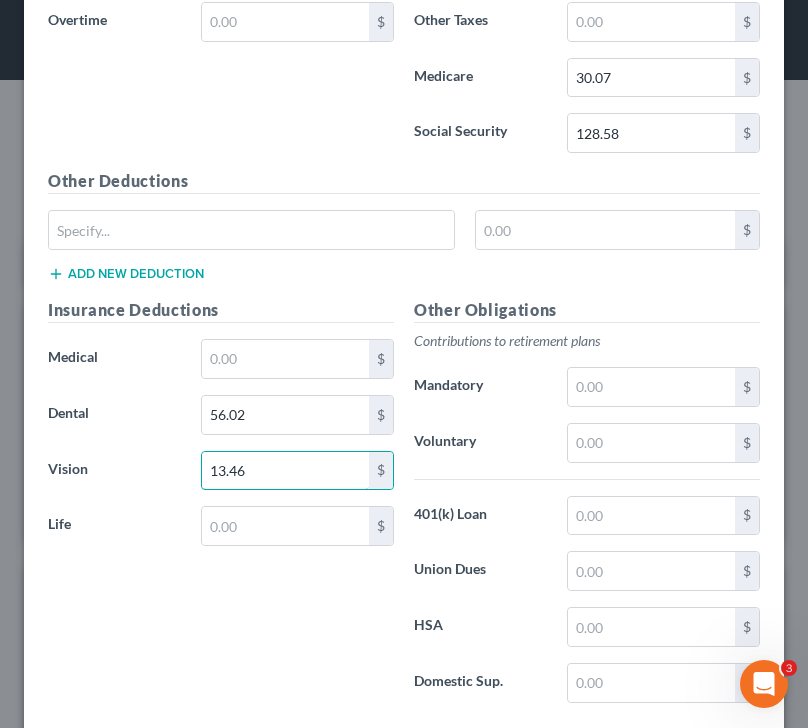 scroll, scrollTop: 1143, scrollLeft: 0, axis: vertical 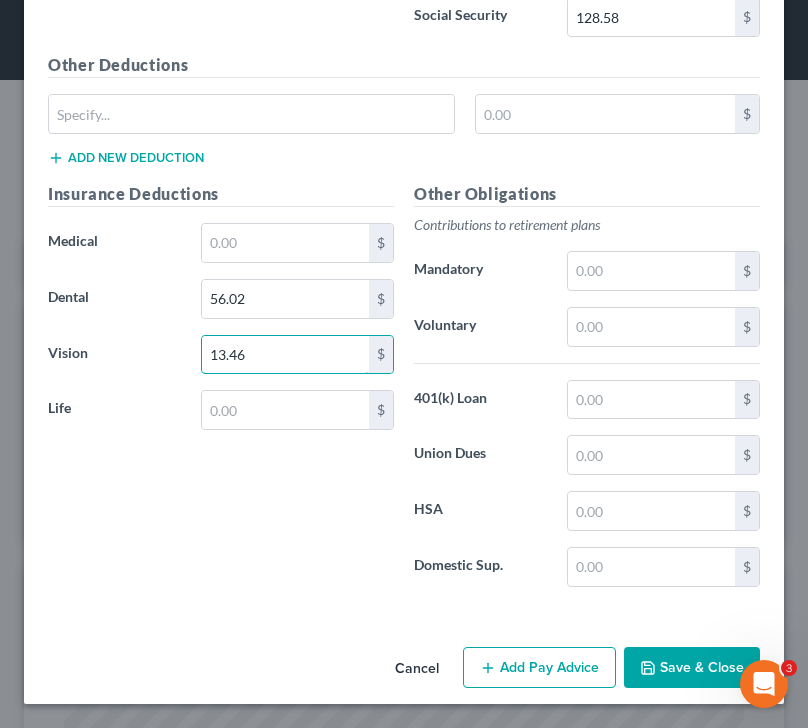 type on "13.46" 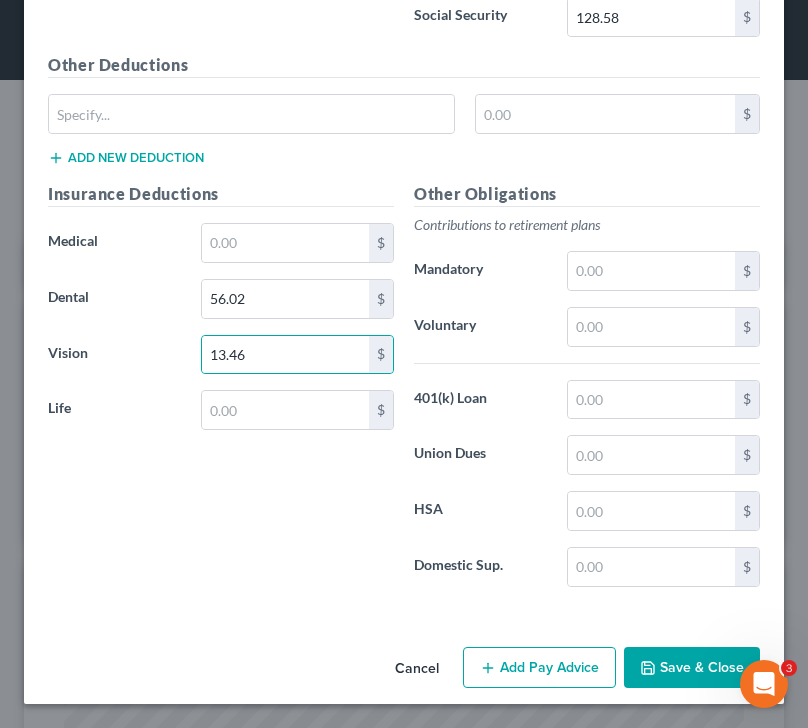 click on "Add new deduction" at bounding box center [126, 158] 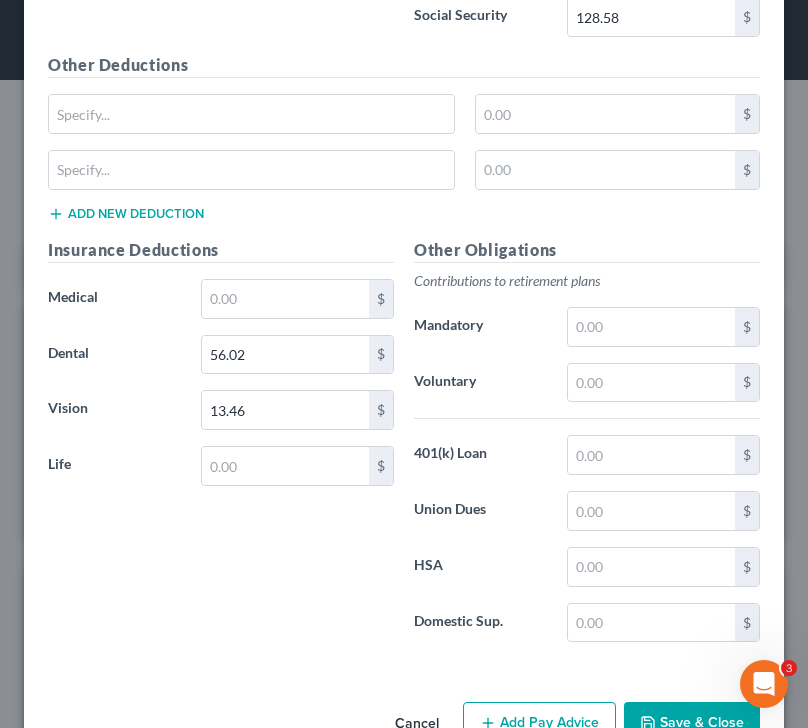click on "Add new deduction" at bounding box center [126, 214] 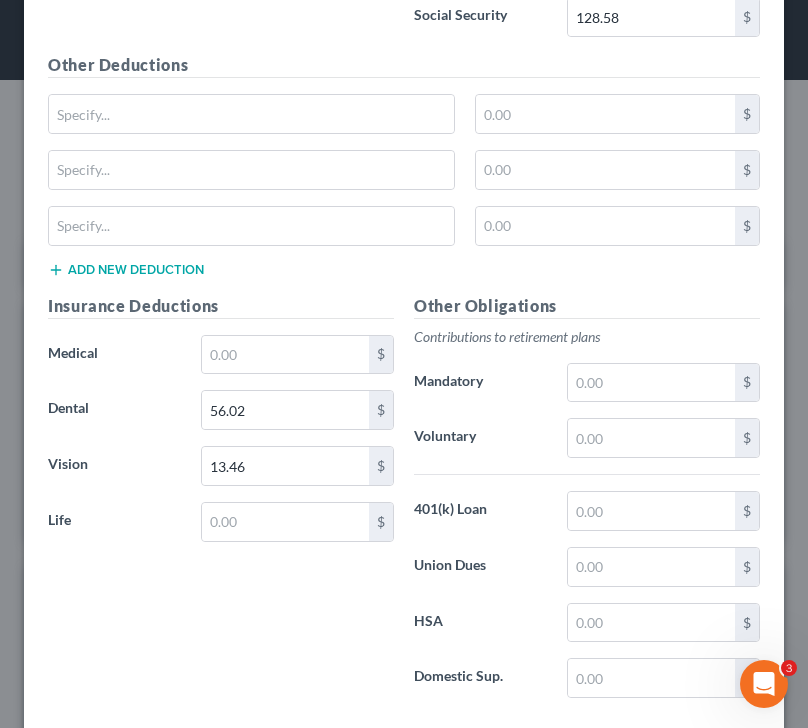 click on "Add new deduction" at bounding box center (126, 270) 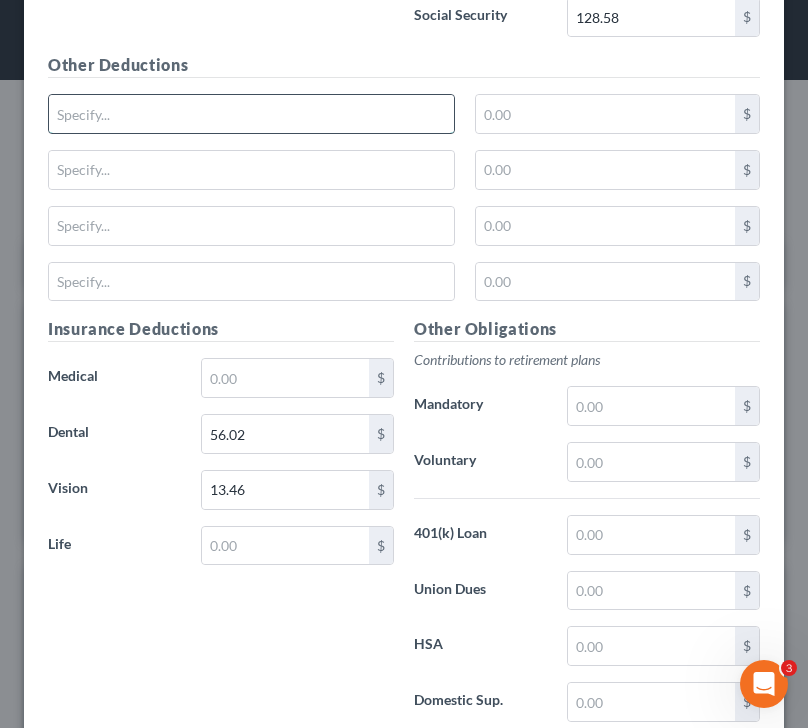 click at bounding box center [251, 114] 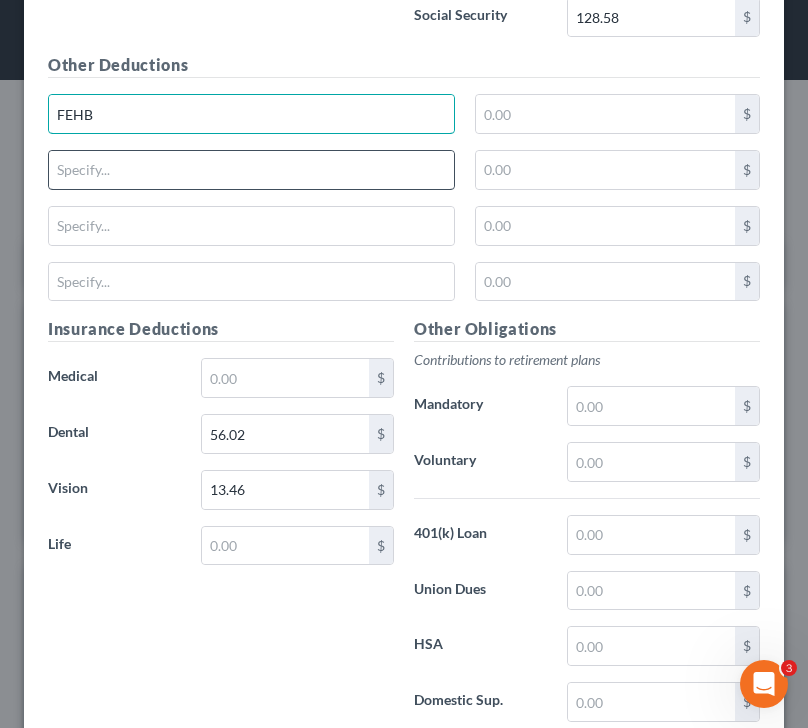 type on "FEHB" 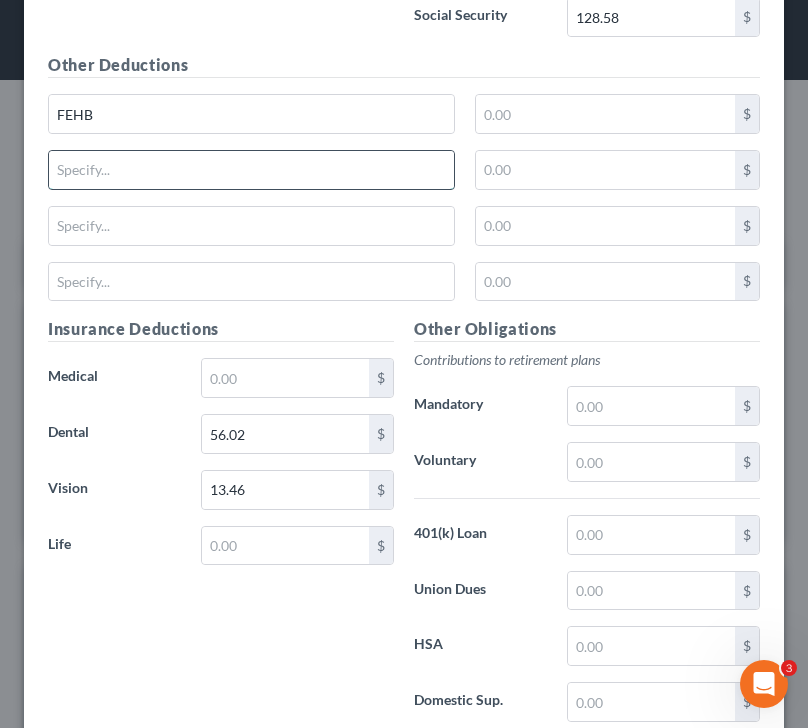 click at bounding box center (251, 170) 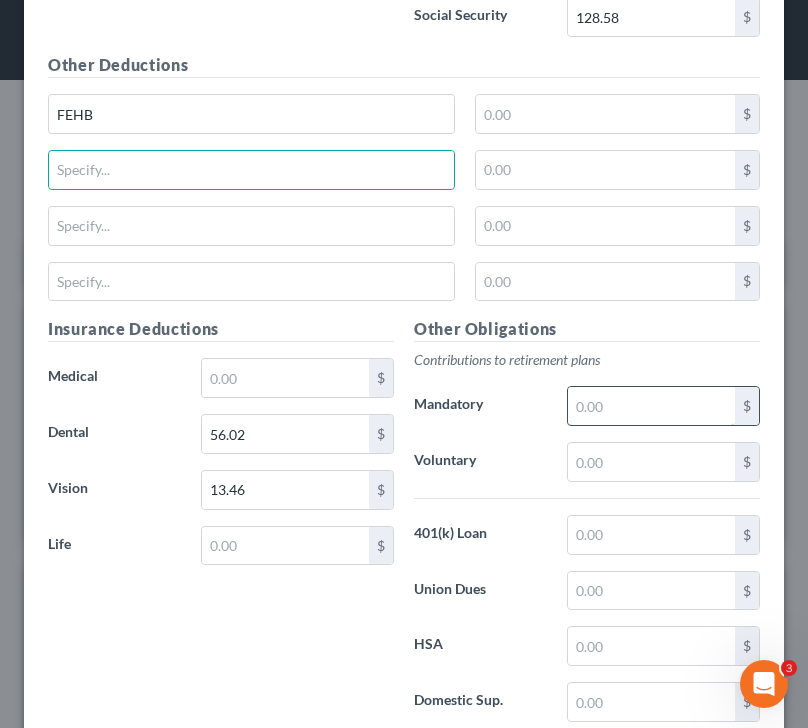 click at bounding box center (652, 406) 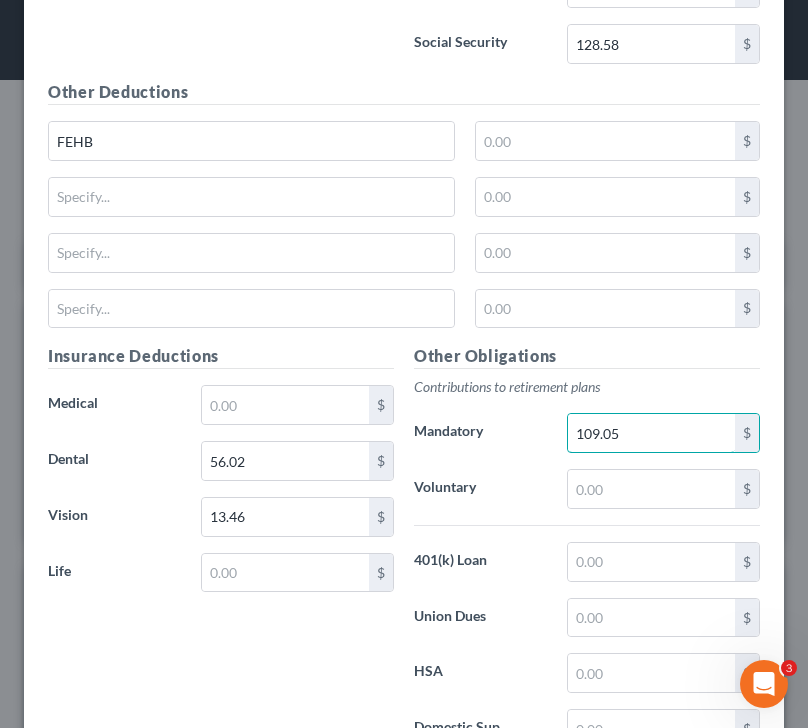 scroll, scrollTop: 1123, scrollLeft: 0, axis: vertical 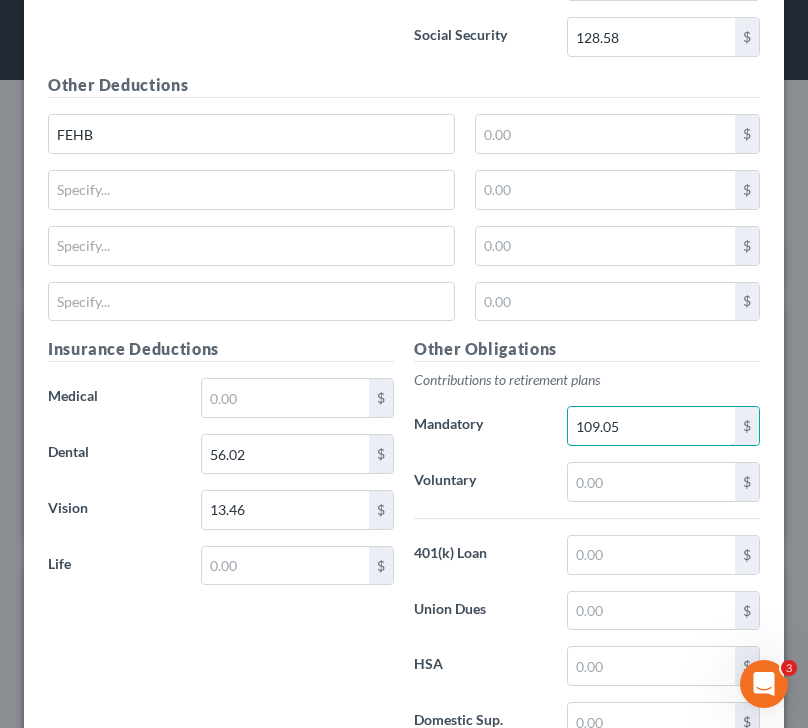 type on "109.05" 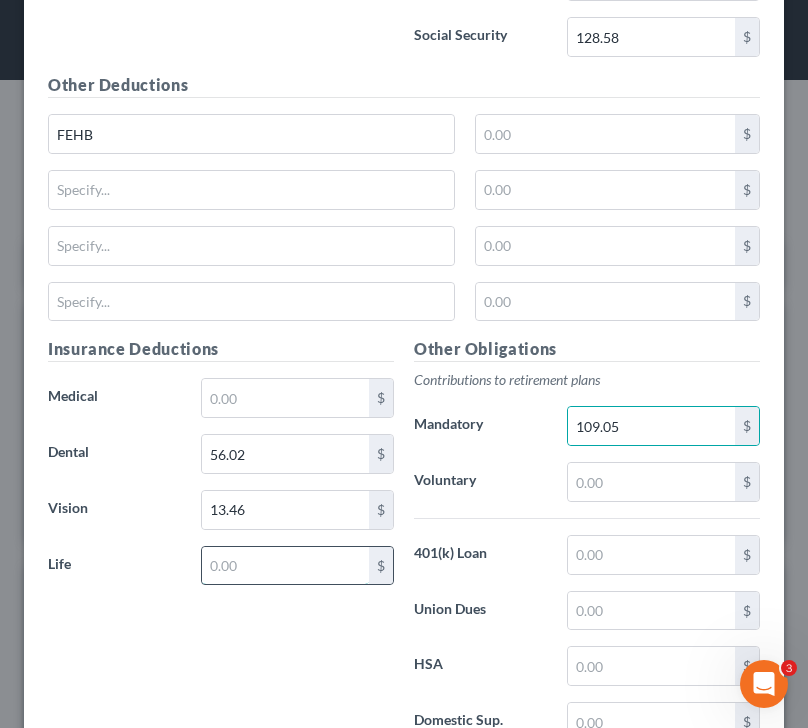 click at bounding box center [286, 566] 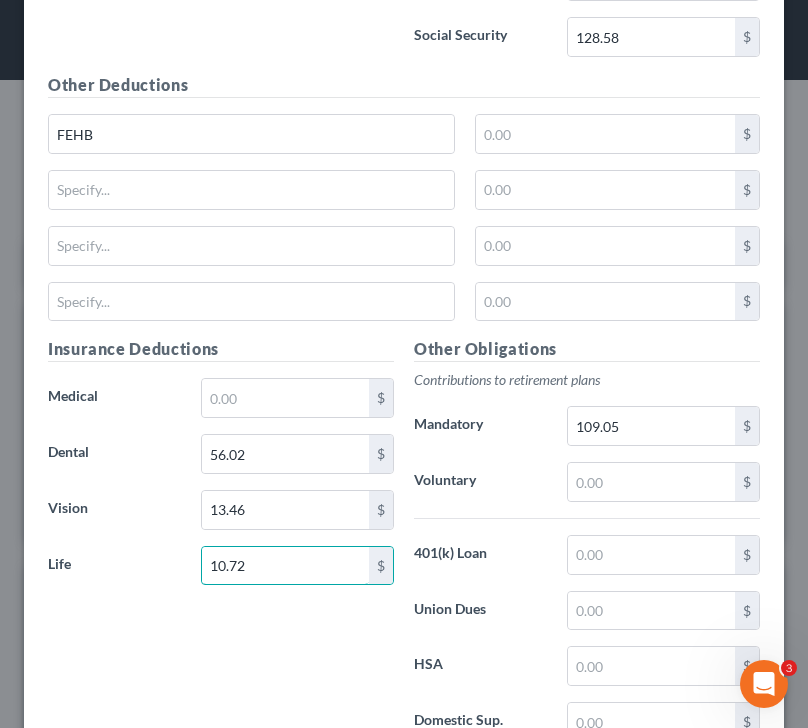 type on "10.72" 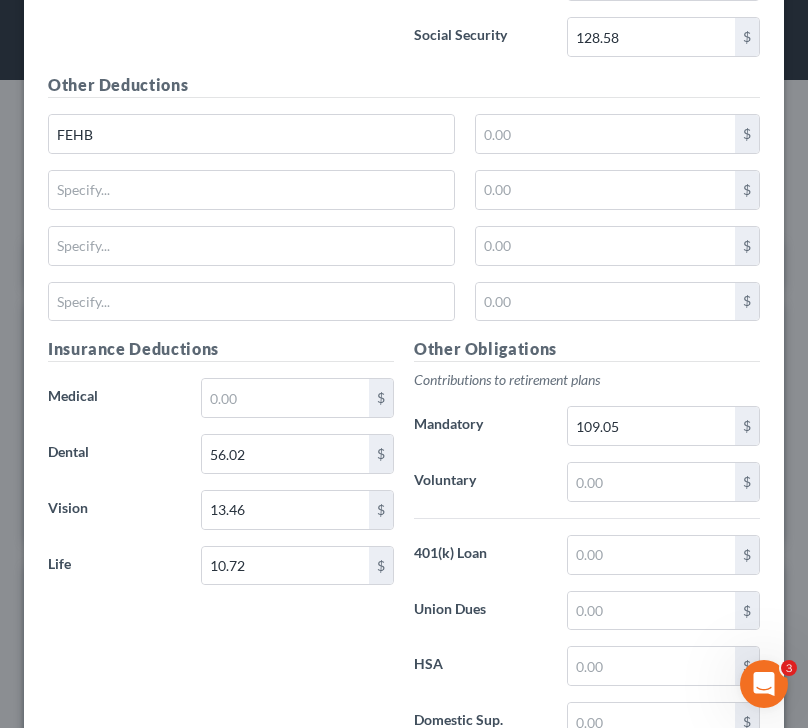 click on "Other Deductions" at bounding box center (404, 85) 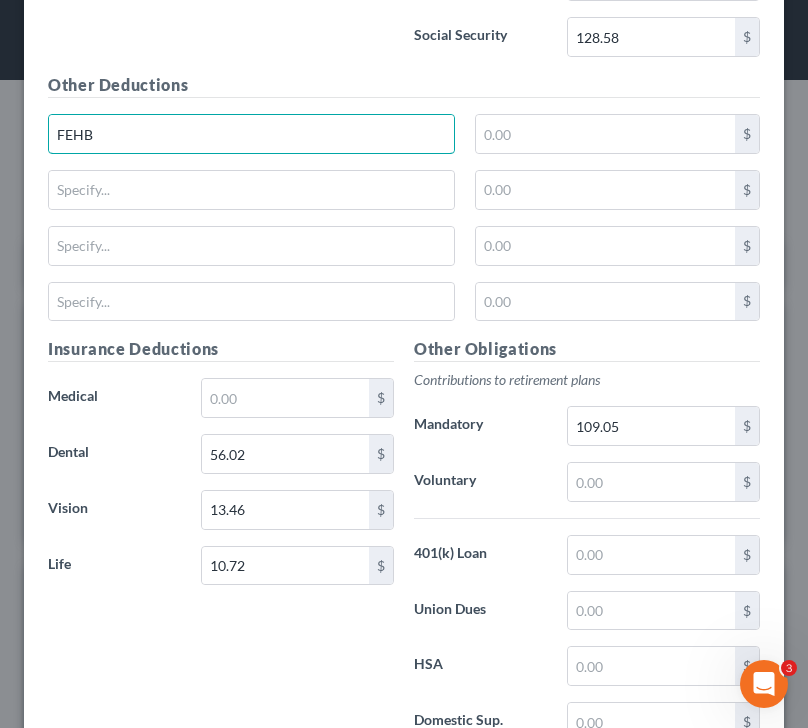 drag, startPoint x: 115, startPoint y: 132, endPoint x: 7, endPoint y: 130, distance: 108.01852 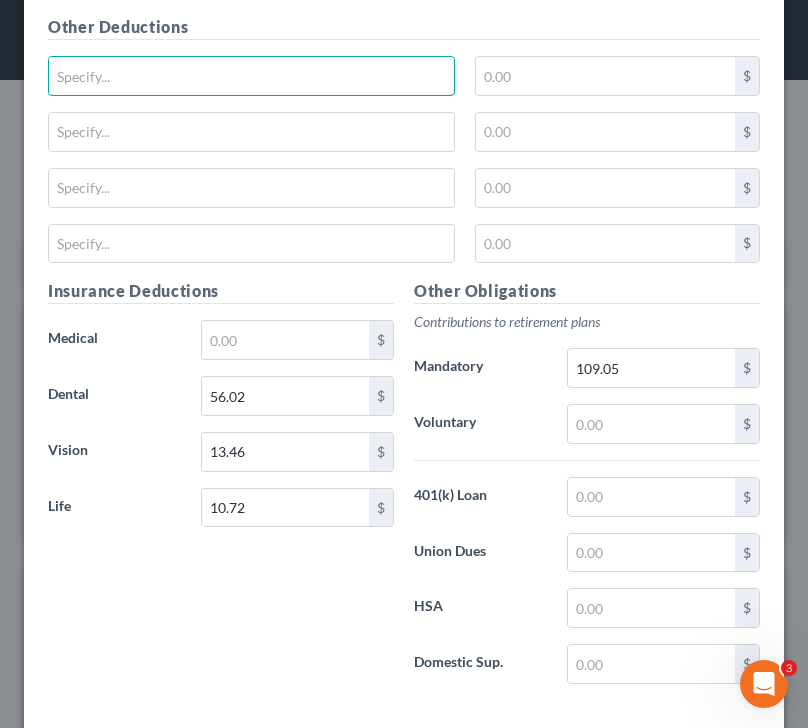 scroll, scrollTop: 1185, scrollLeft: 0, axis: vertical 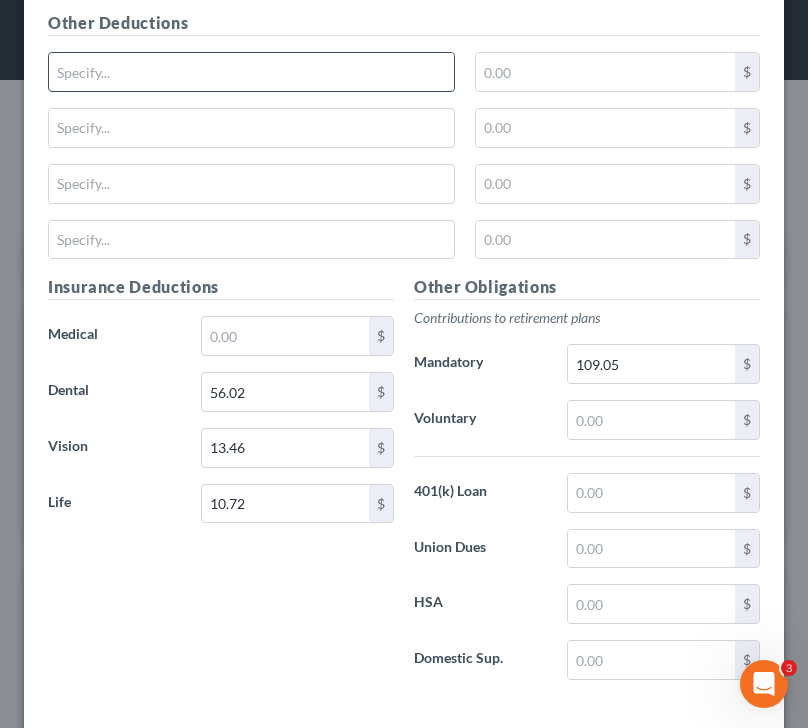 click at bounding box center (251, 72) 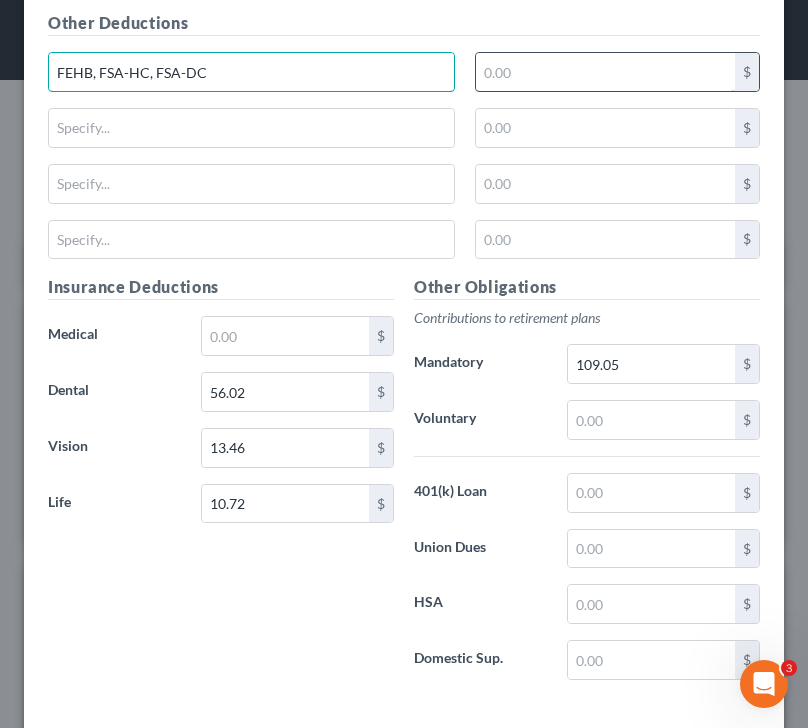 type on "FEHB, FSA-HC, FSA-DC" 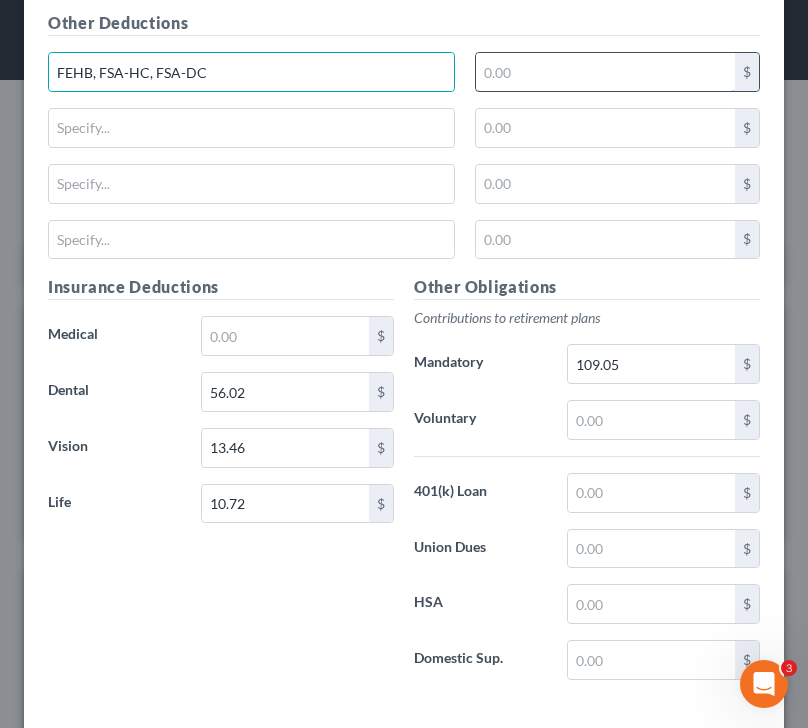click at bounding box center [605, 72] 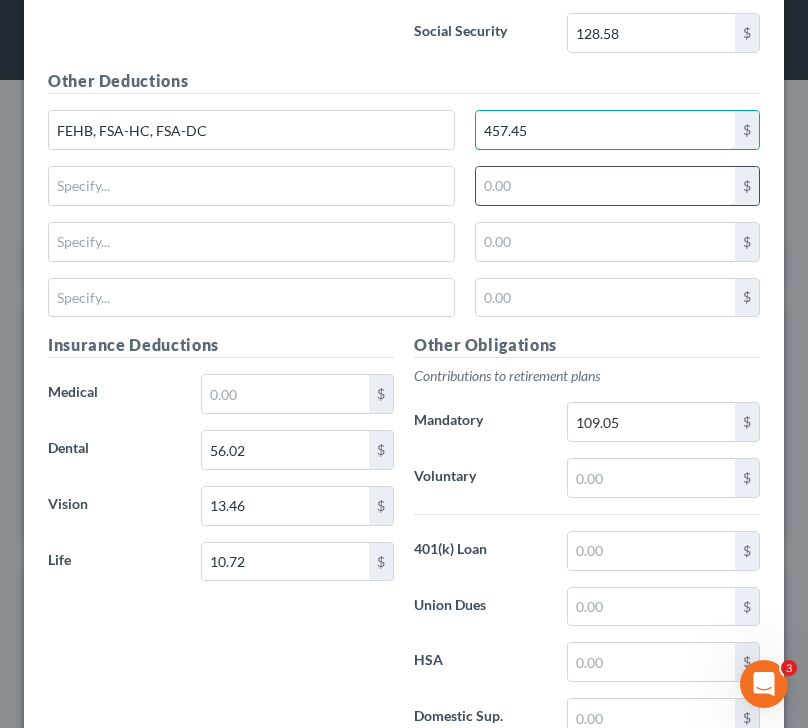 scroll, scrollTop: 1126, scrollLeft: 0, axis: vertical 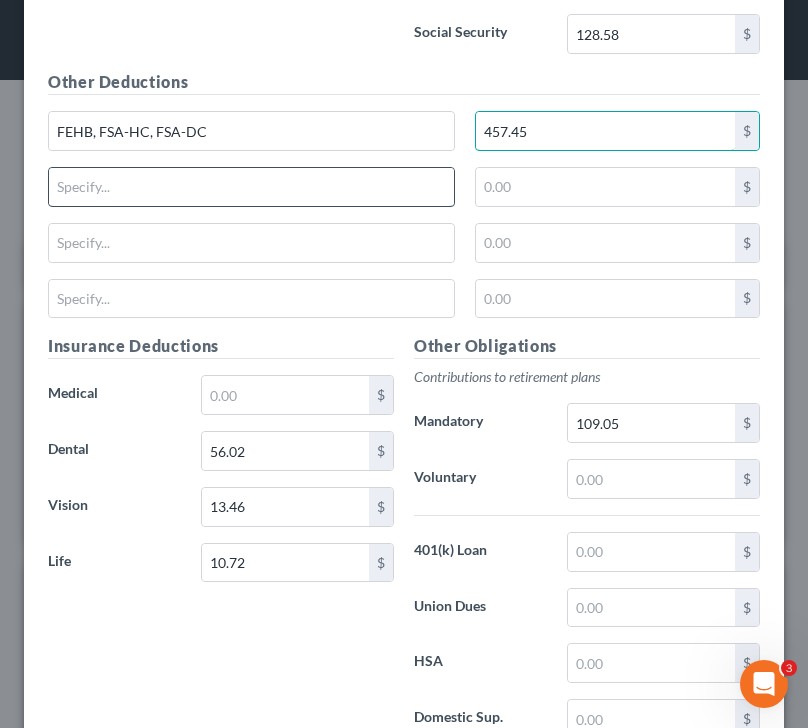 type on "457.45" 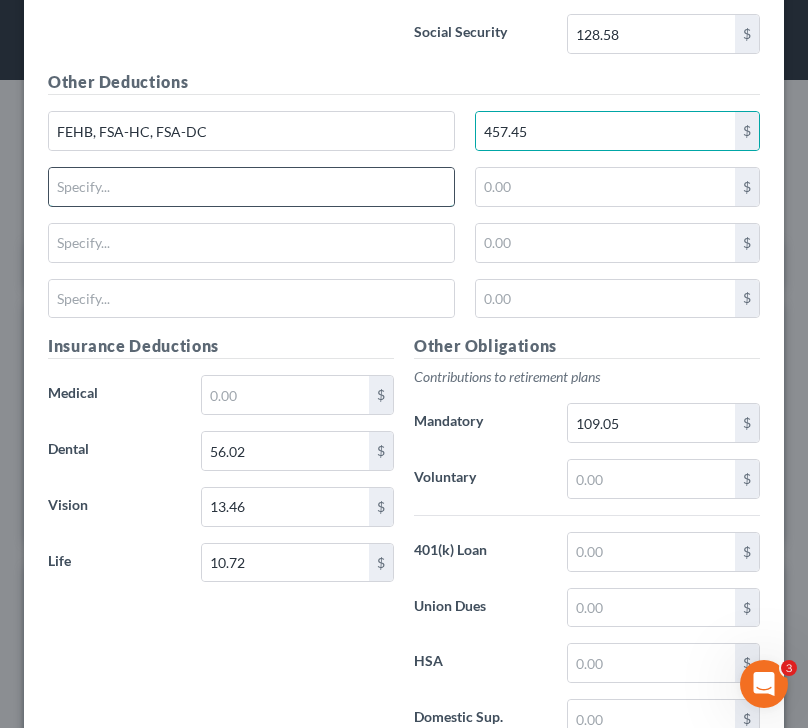 click at bounding box center [251, 187] 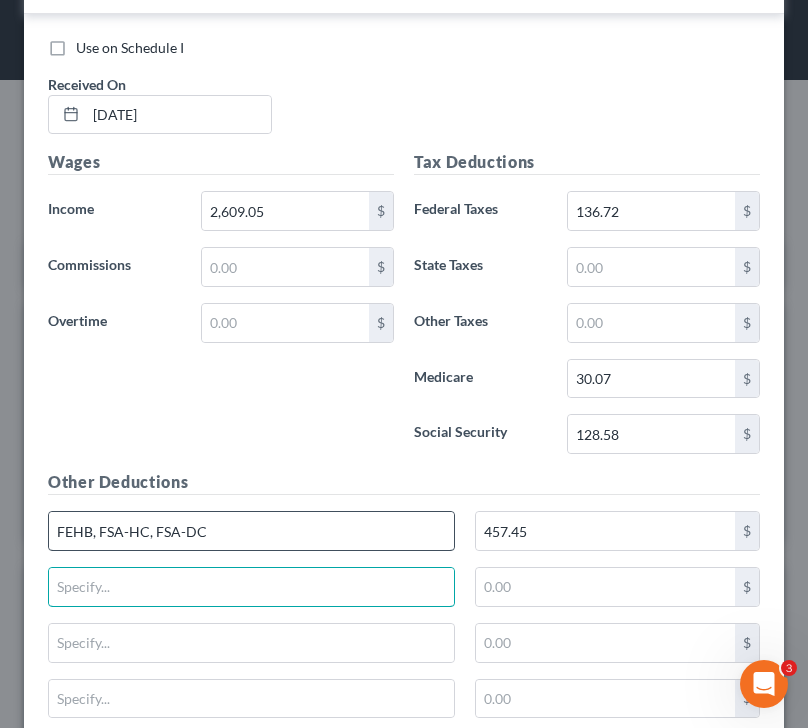 scroll, scrollTop: 723, scrollLeft: 0, axis: vertical 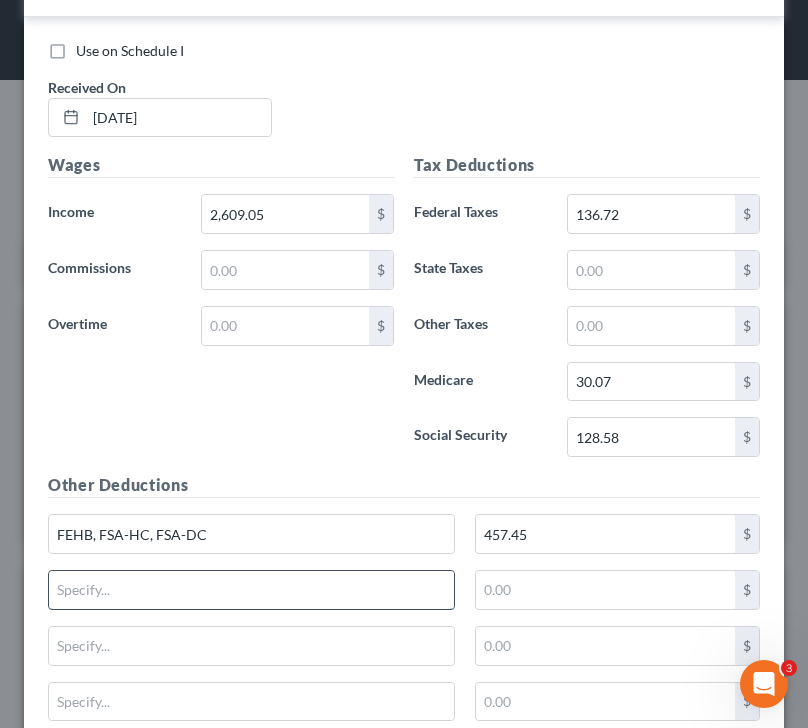 click at bounding box center (251, 590) 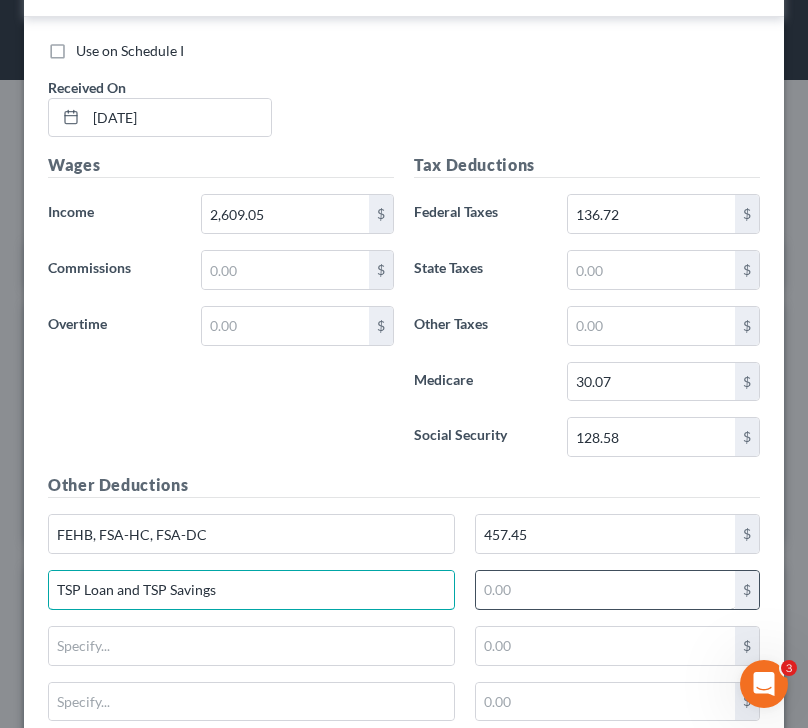 type on "TSP Loan and TSP Savings" 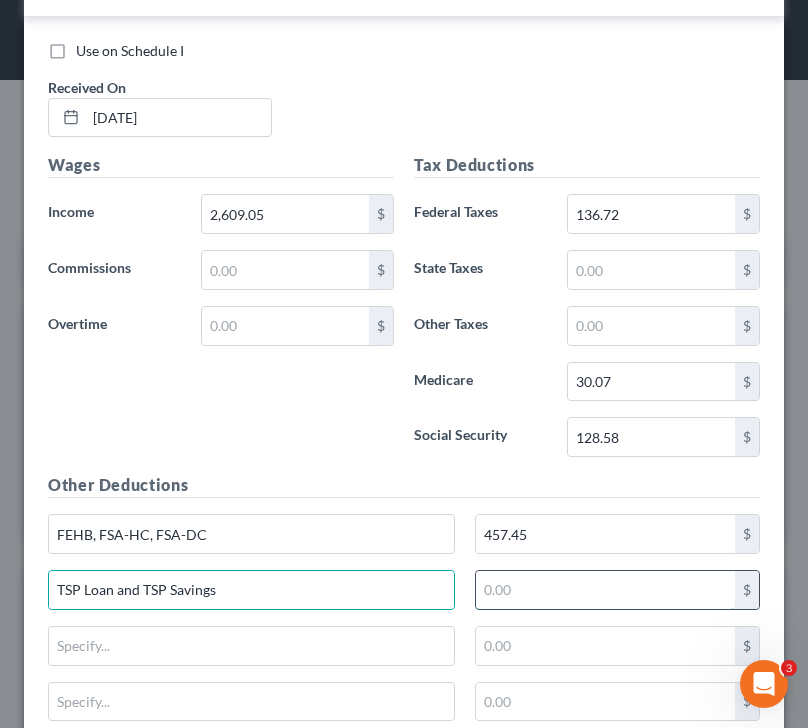 click at bounding box center (605, 590) 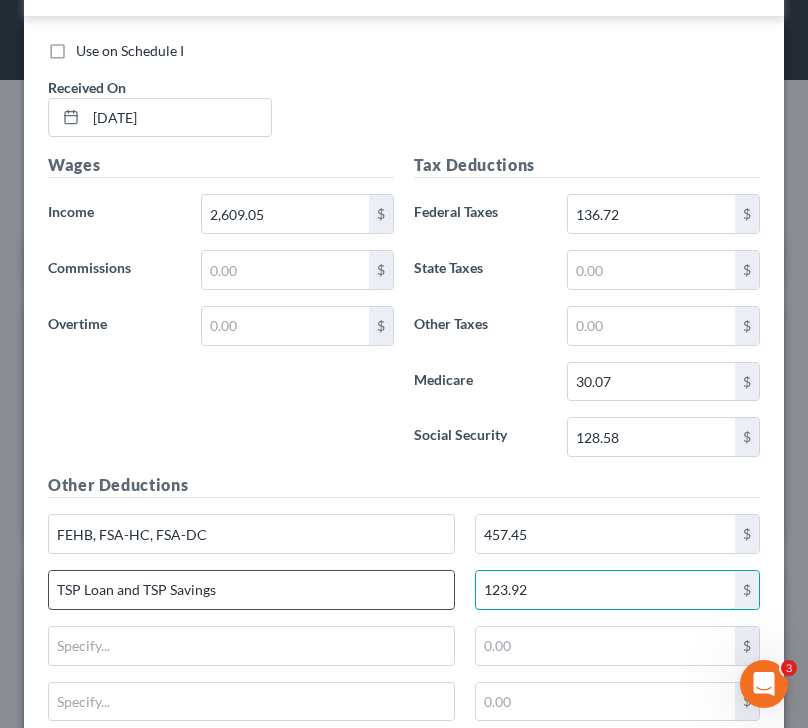 type on "123.92" 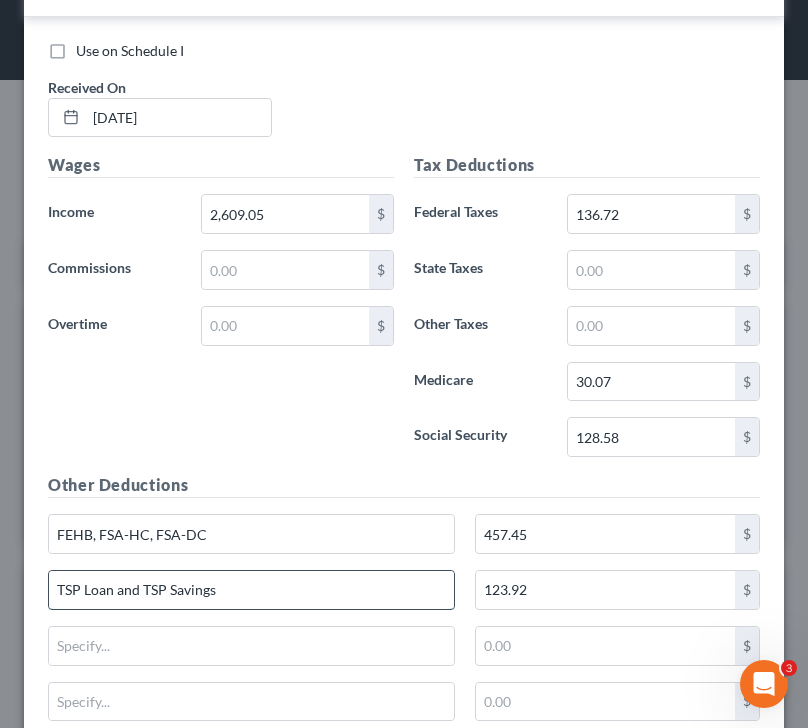 click on "TSP Loan and TSP Savings" at bounding box center [251, 590] 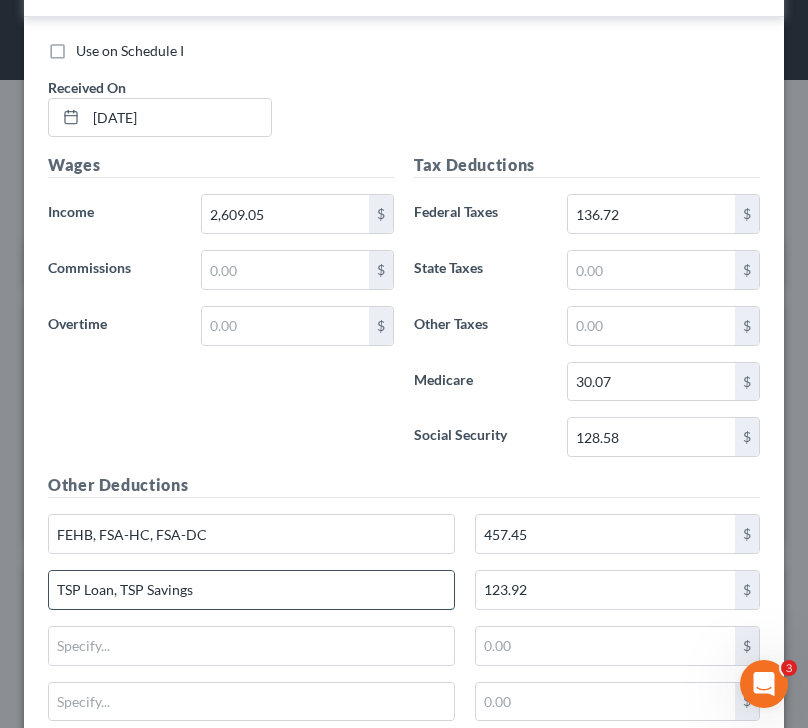 click on "TSP Loan, TSP Savings" at bounding box center [251, 590] 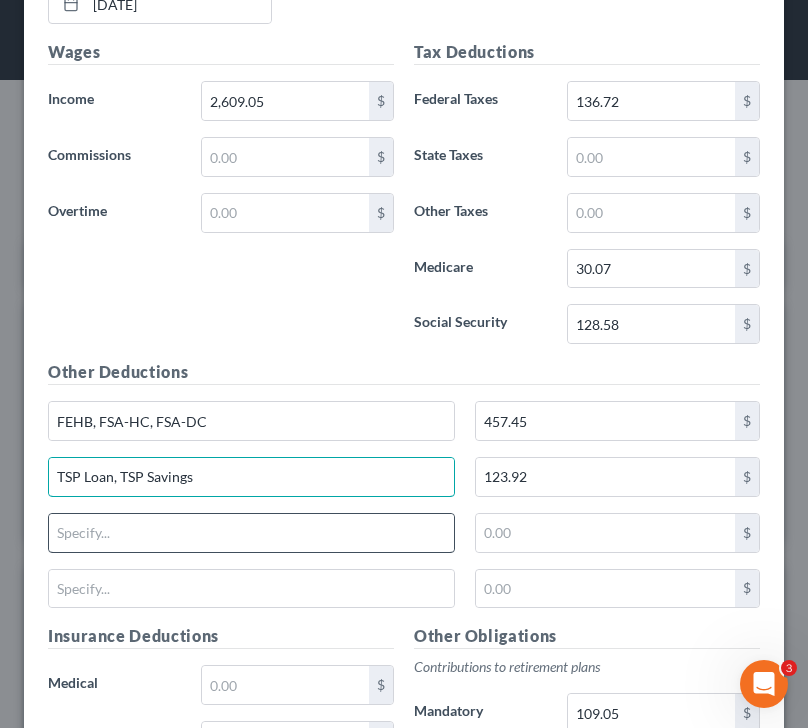 type on "TSP Loan, TSP Savings" 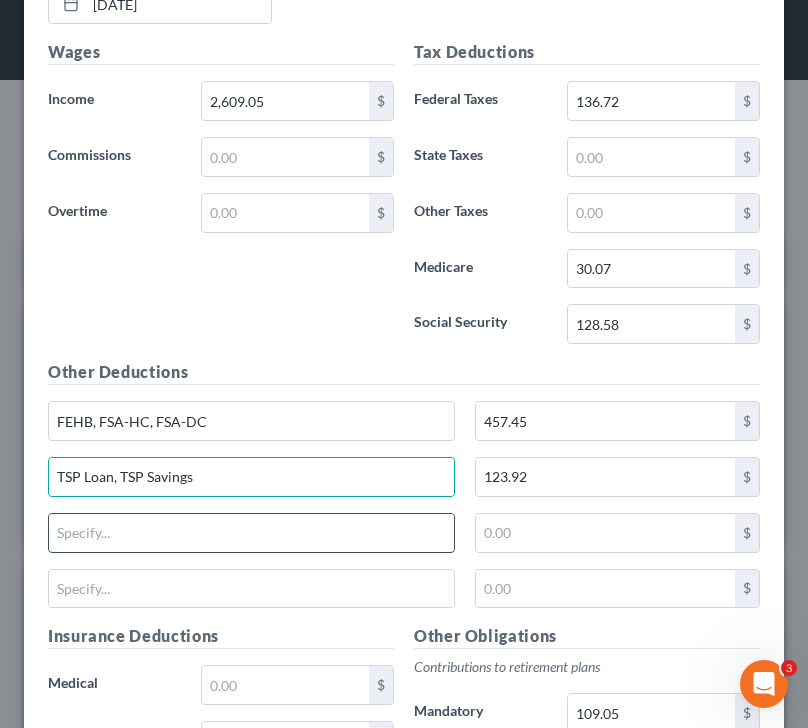 click at bounding box center [251, 533] 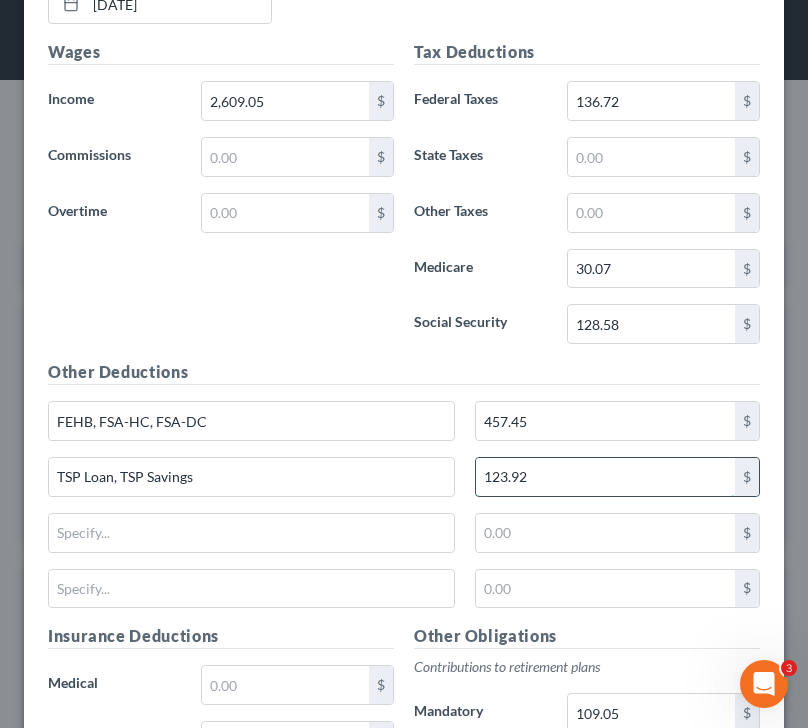 drag, startPoint x: 539, startPoint y: 477, endPoint x: 563, endPoint y: 480, distance: 24.186773 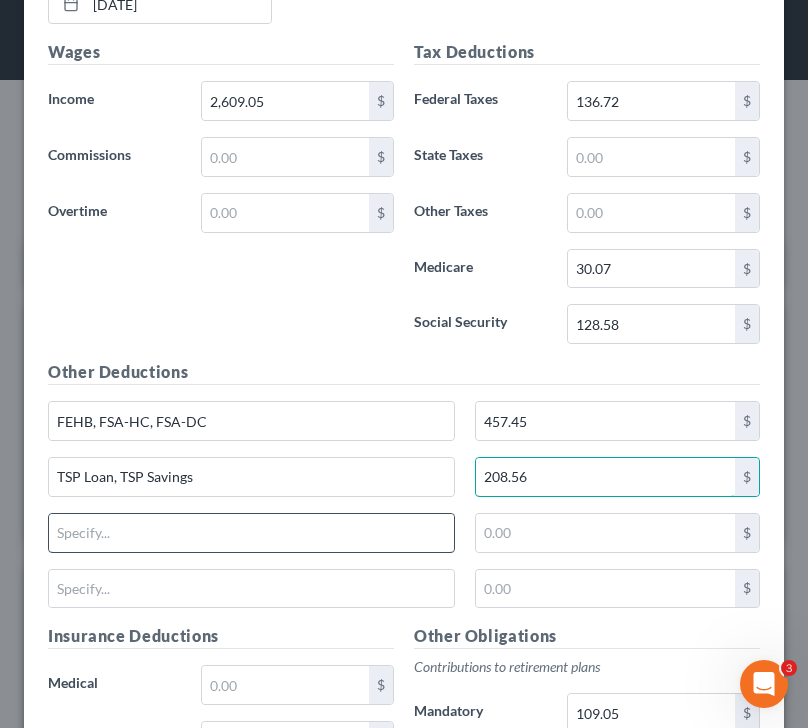 type on "208.56" 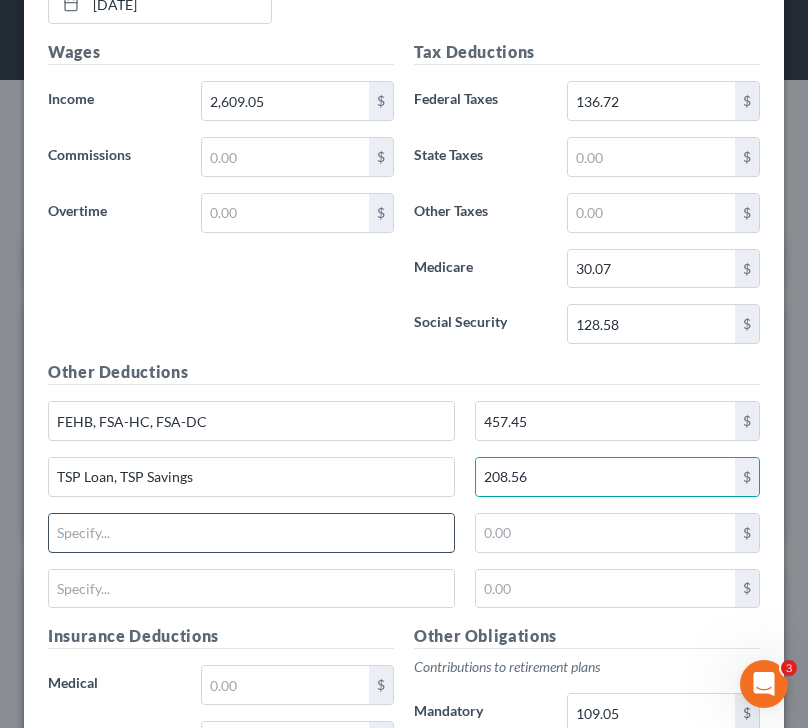 click at bounding box center (251, 533) 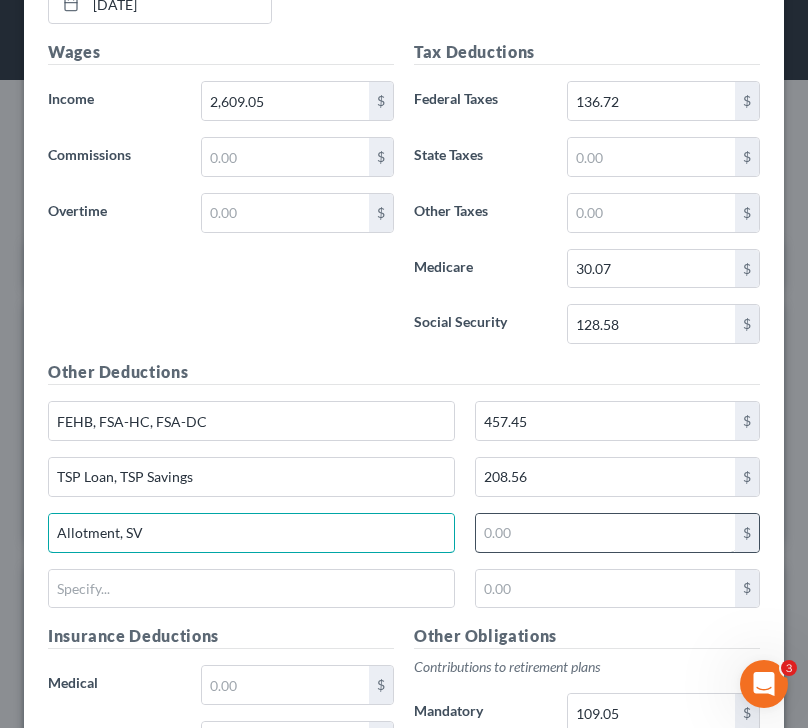 type on "Allotment, SV" 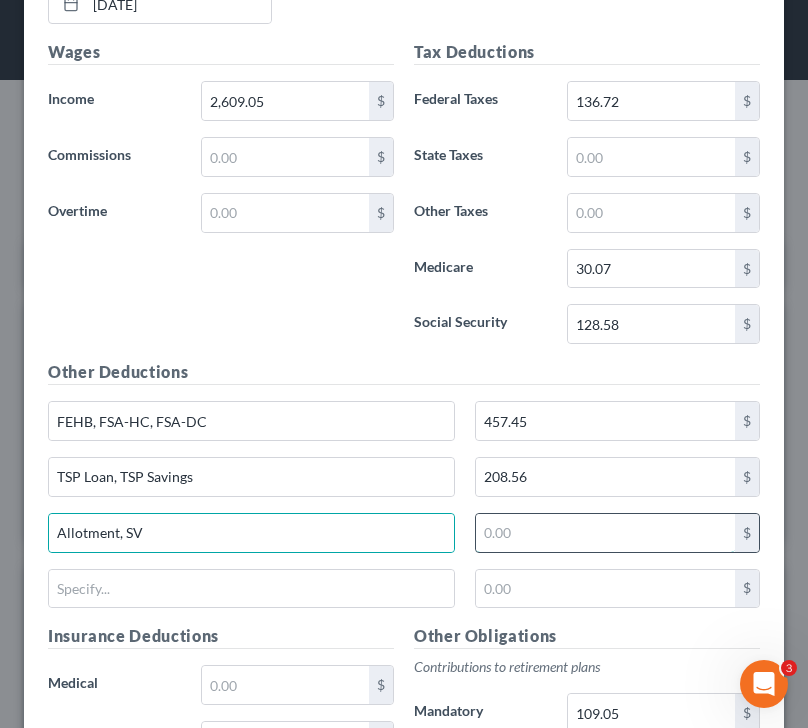 click at bounding box center [605, 533] 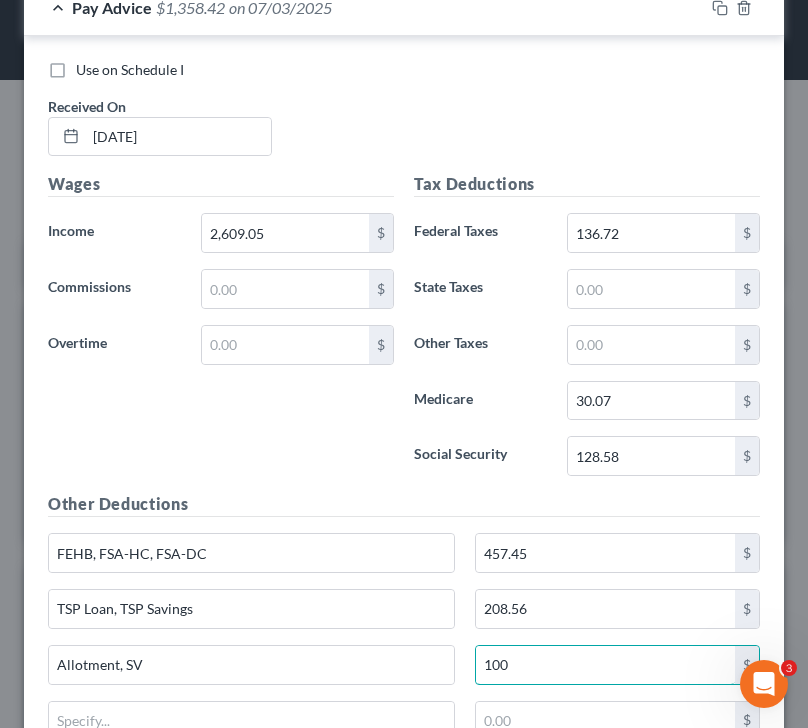 scroll, scrollTop: 886, scrollLeft: 0, axis: vertical 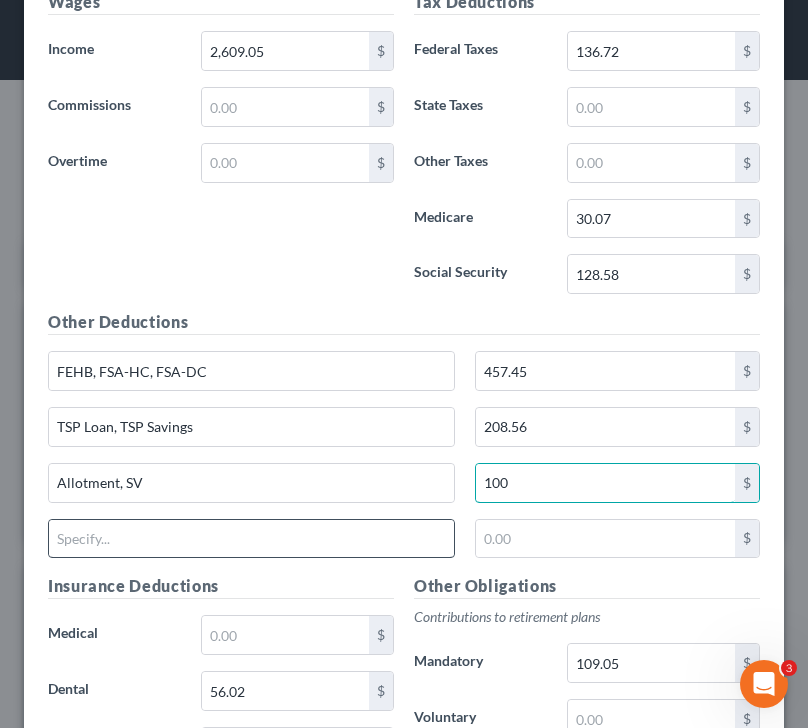 type on "100" 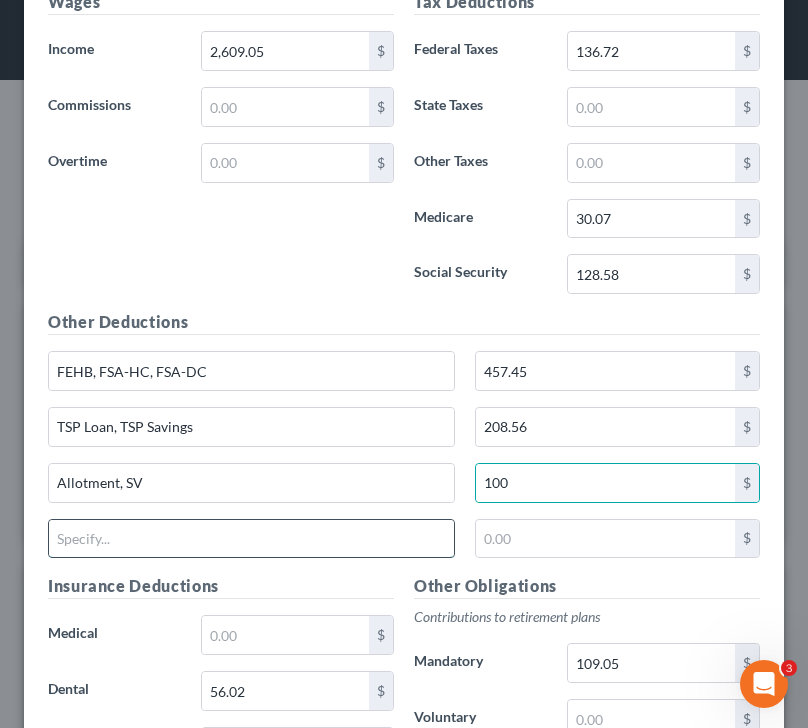 click at bounding box center (251, 539) 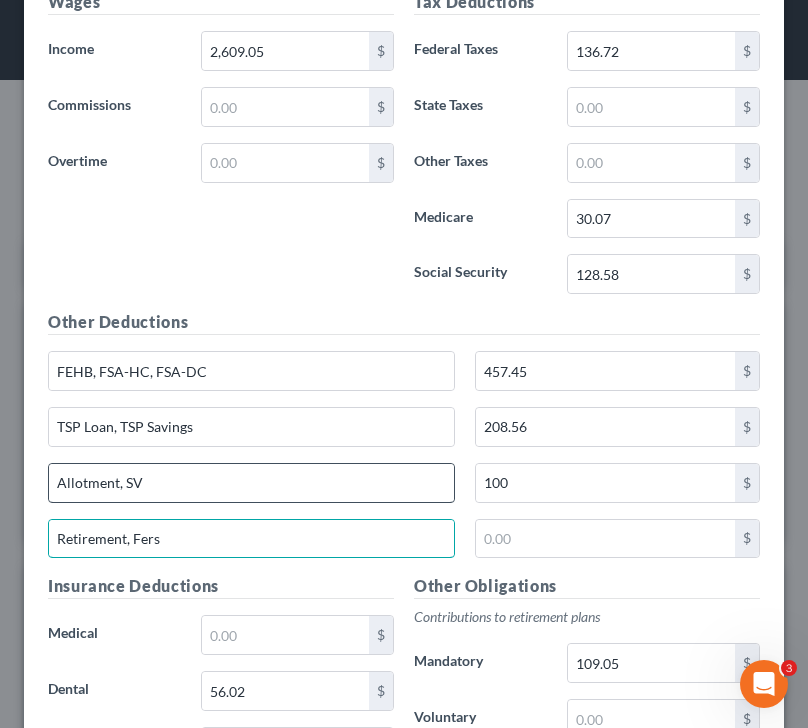 type on "Retirement, Fers" 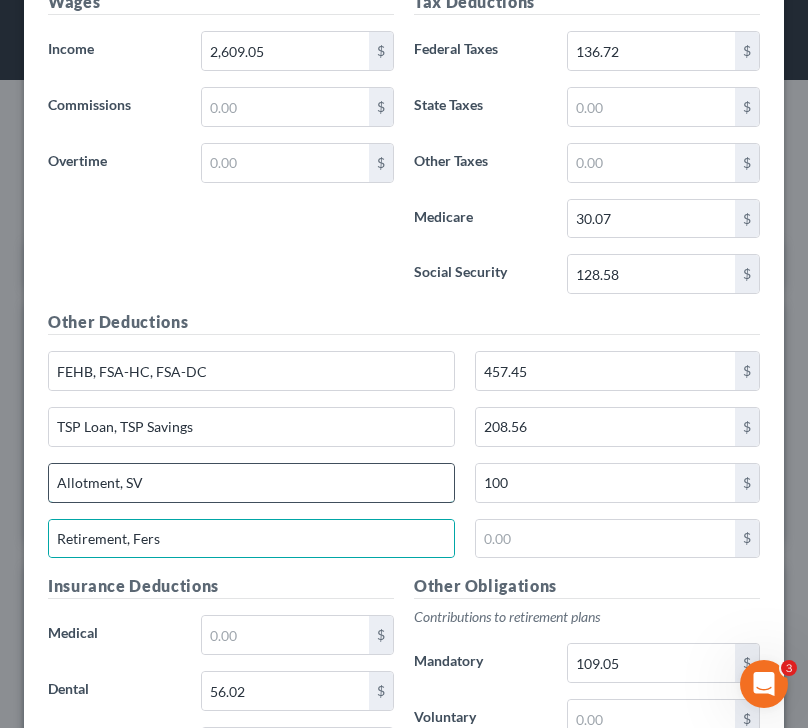 click on "Allotment, SV" at bounding box center [251, 483] 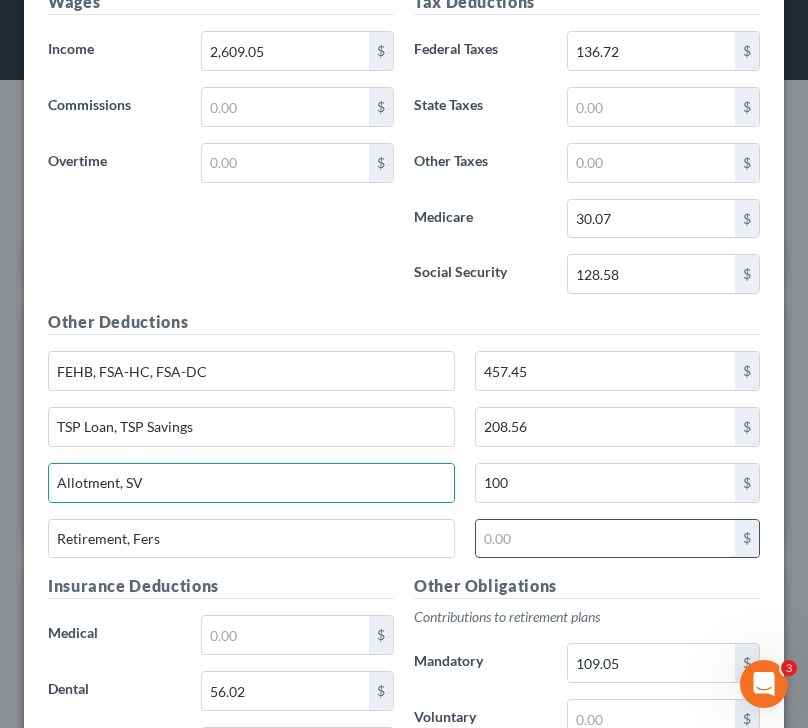 click at bounding box center (605, 539) 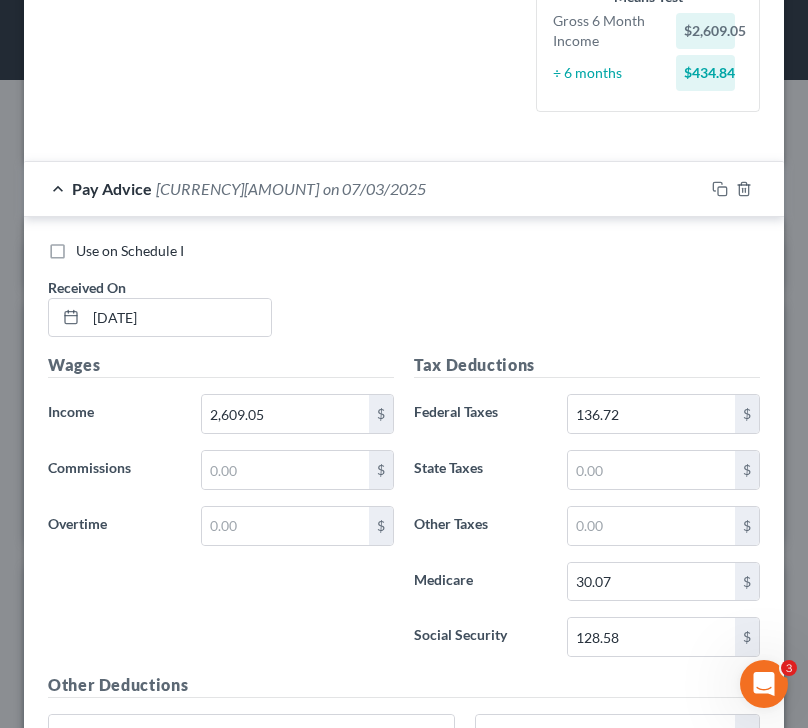scroll, scrollTop: 524, scrollLeft: 0, axis: vertical 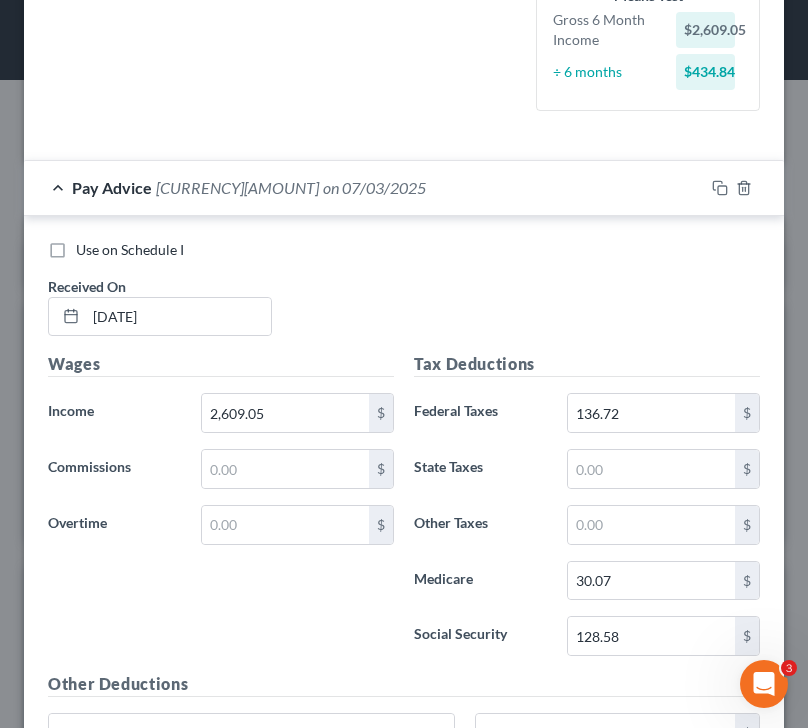 type on "109.05" 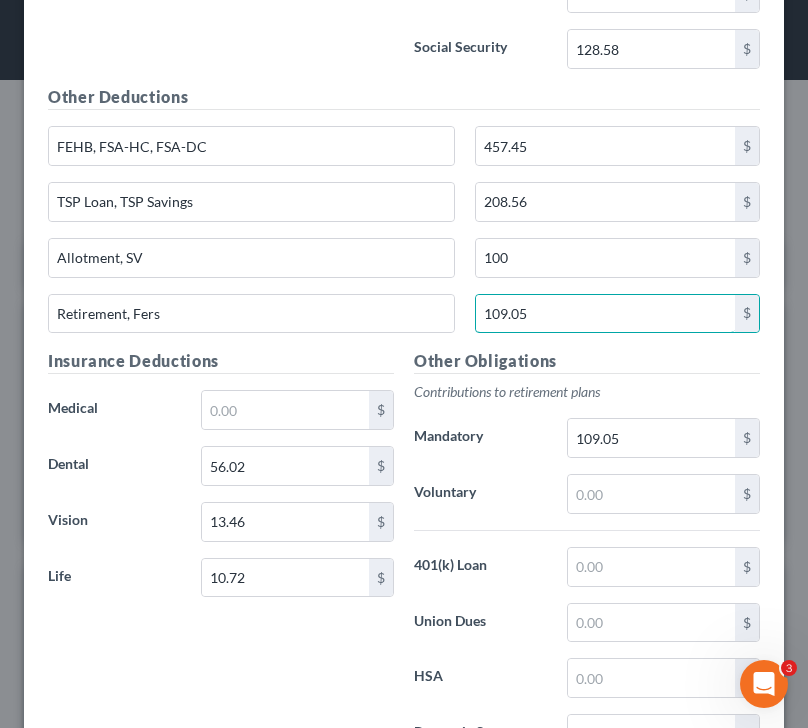 scroll, scrollTop: 1133, scrollLeft: 0, axis: vertical 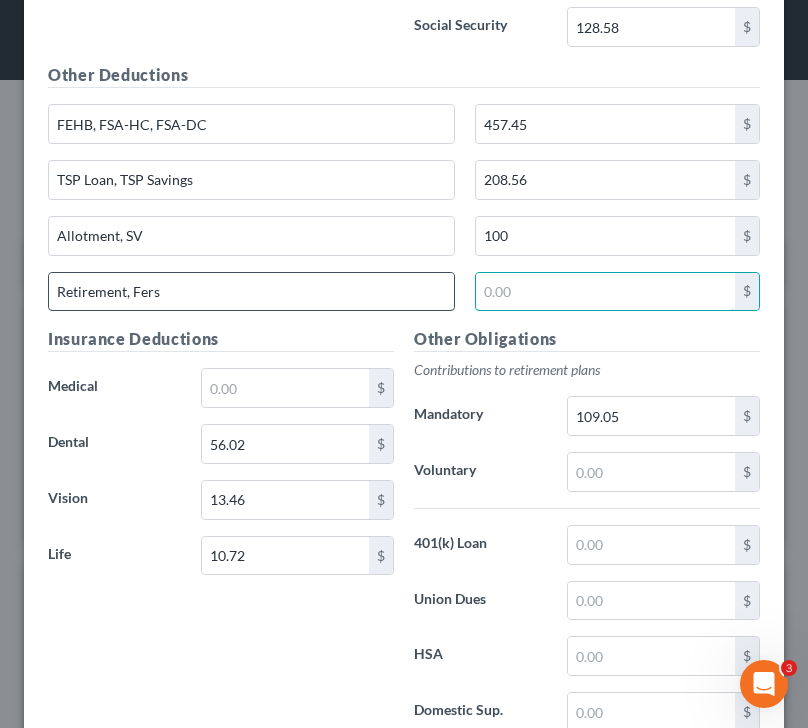 type 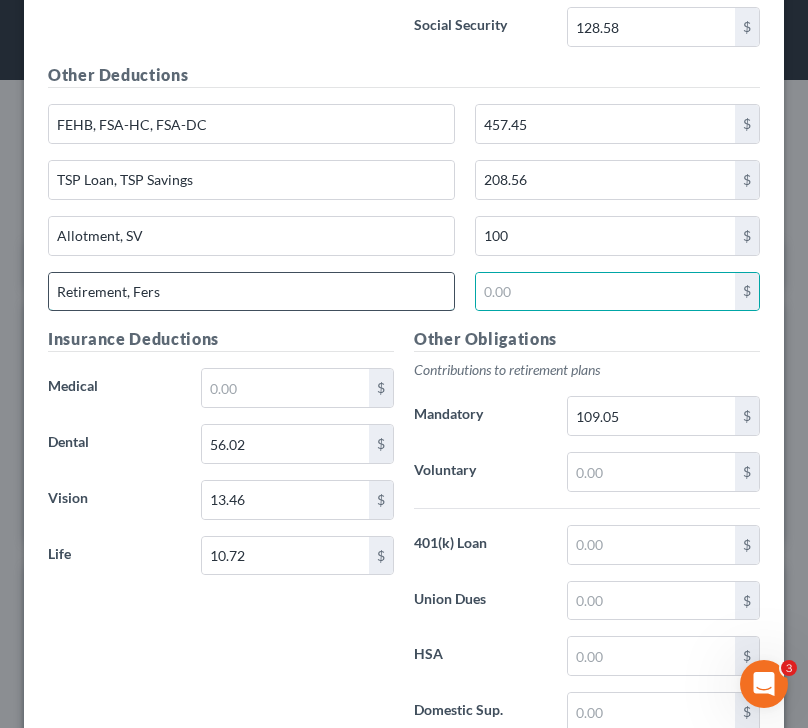 click on "Retirement, Fers" at bounding box center (251, 292) 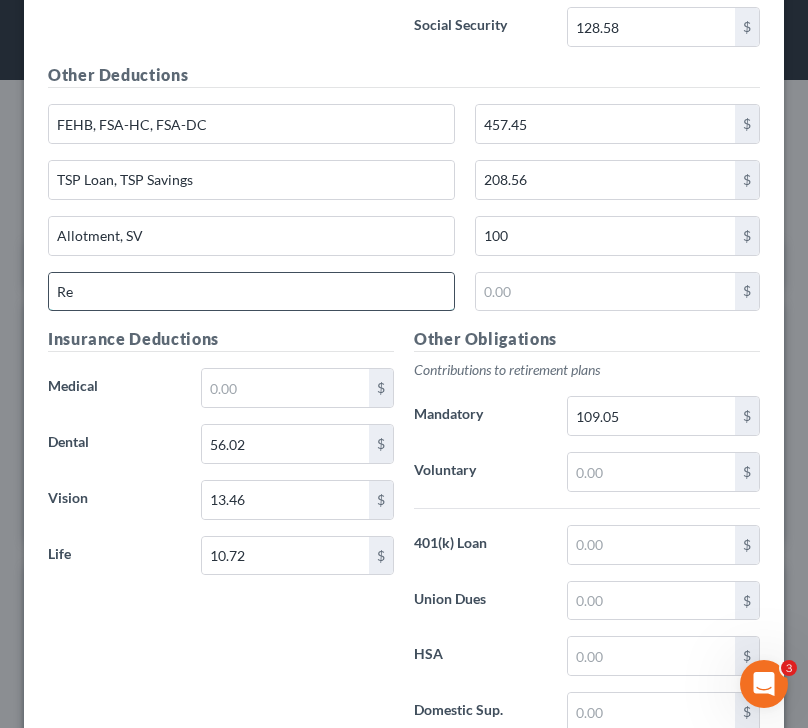 type on "R" 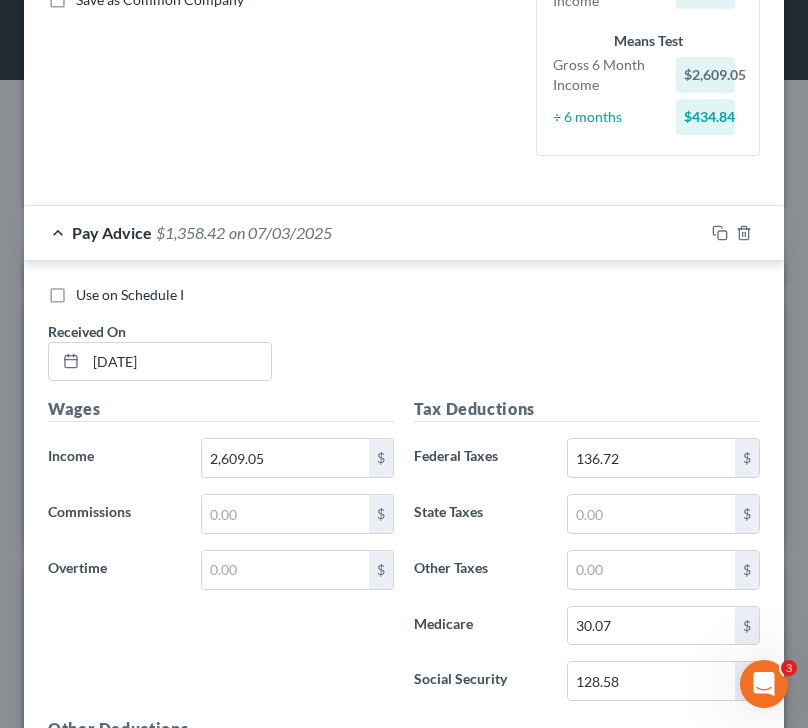 scroll, scrollTop: 484, scrollLeft: 0, axis: vertical 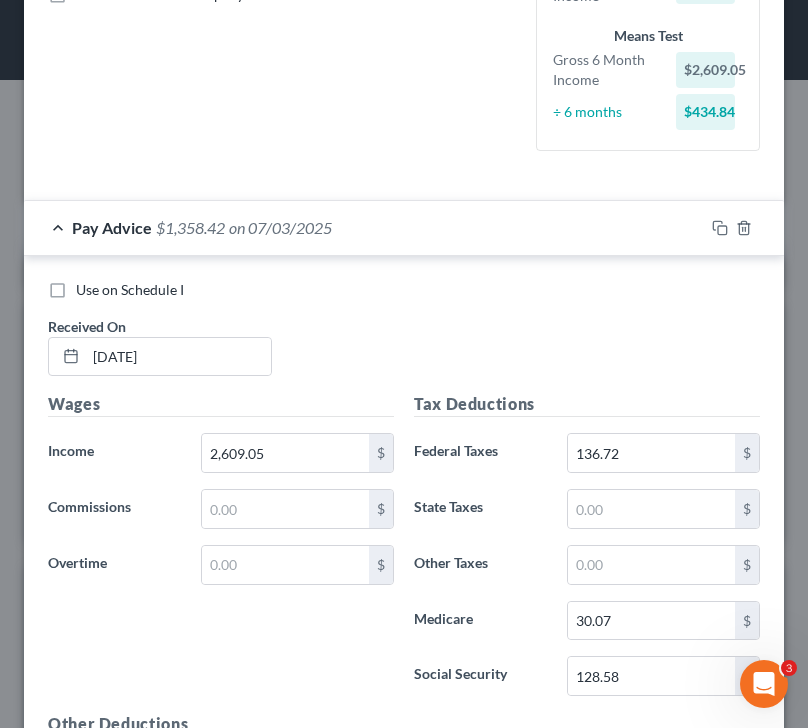 type 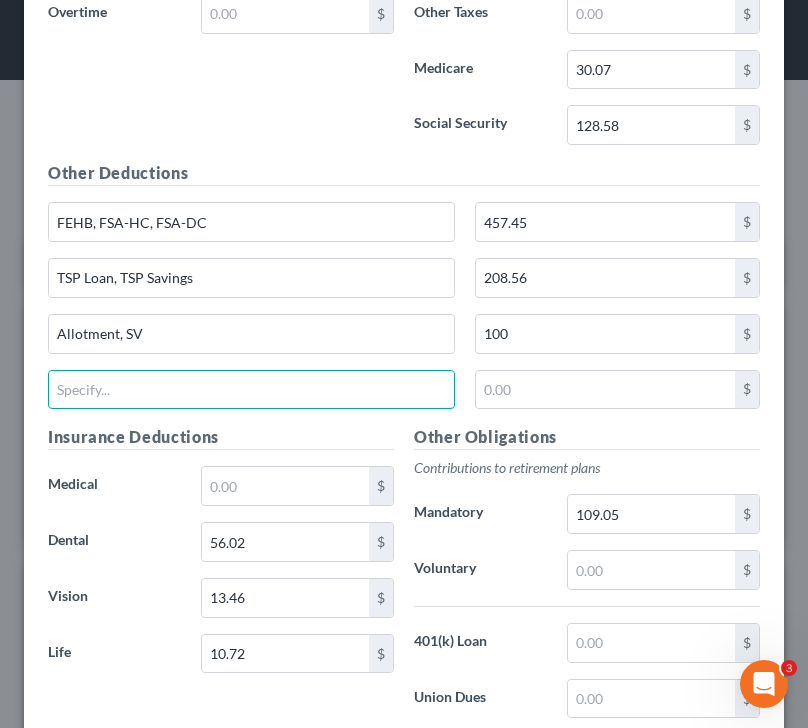 scroll, scrollTop: 1034, scrollLeft: 0, axis: vertical 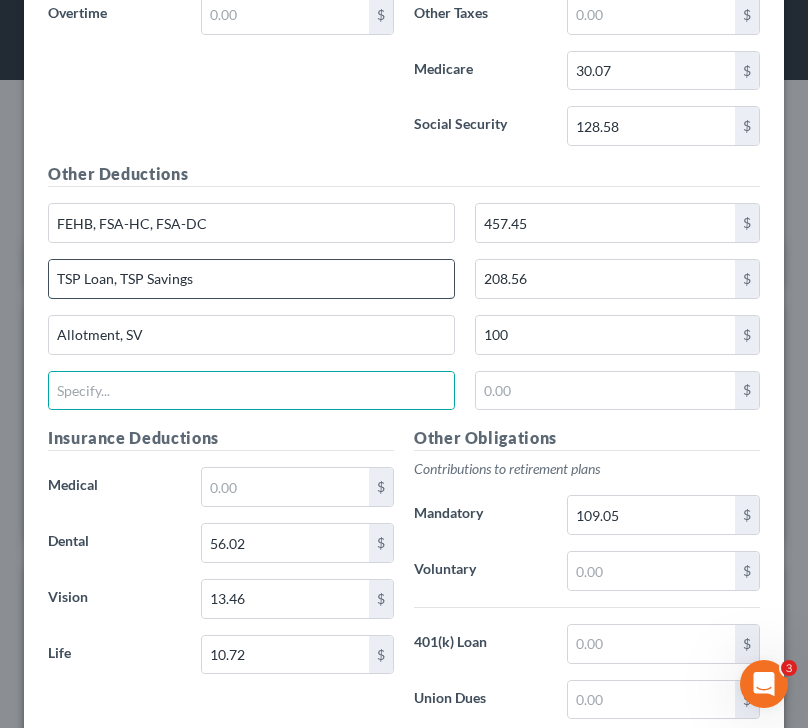click on "TSP Loan, TSP Savings" at bounding box center [251, 279] 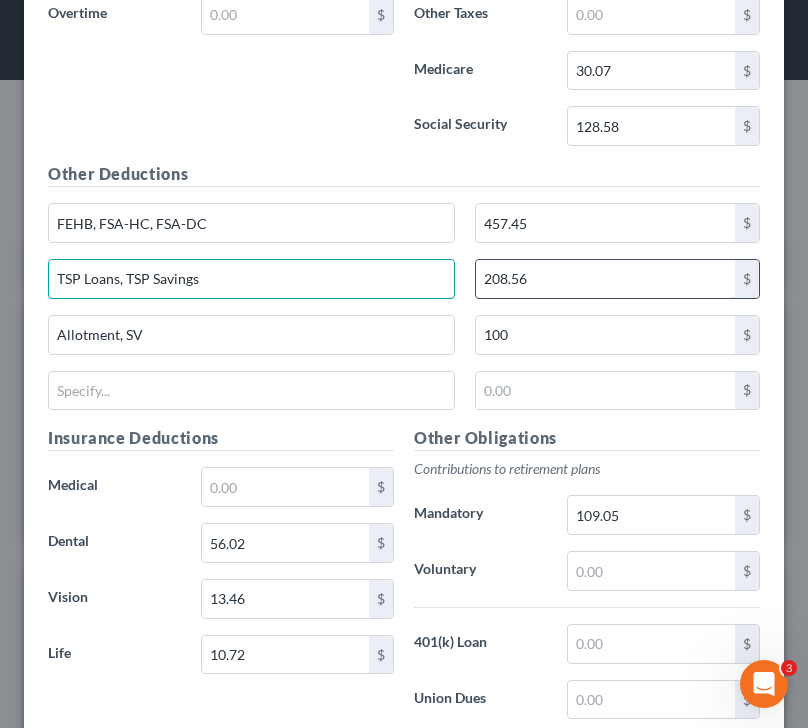 type on "TSP Loans, TSP Savings" 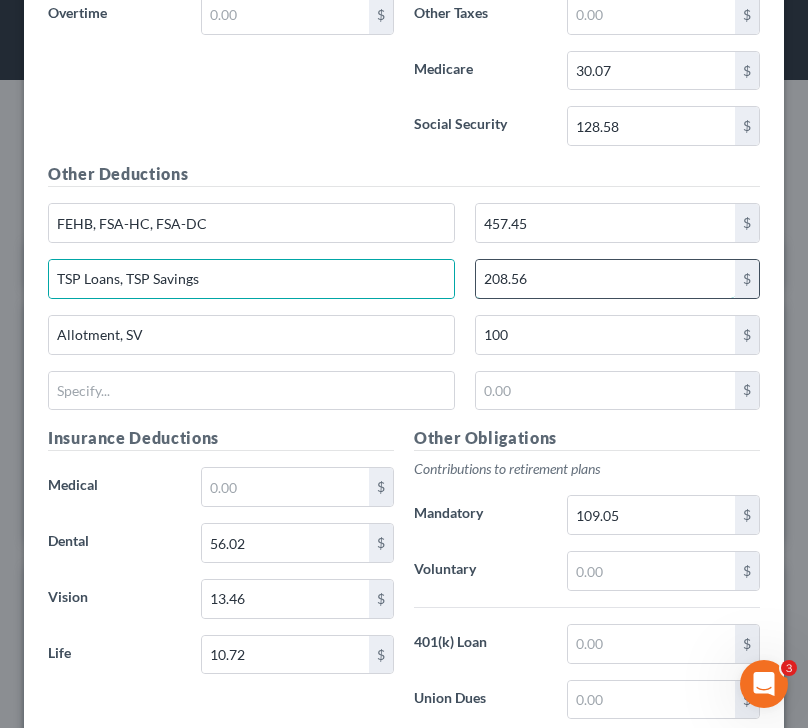 click on "208.56" at bounding box center [605, 279] 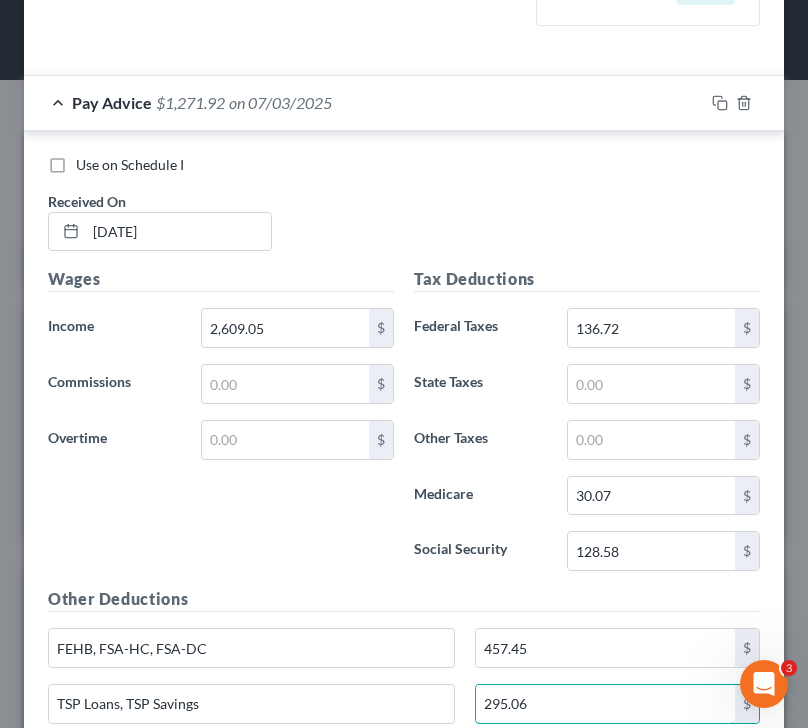 scroll, scrollTop: 604, scrollLeft: 0, axis: vertical 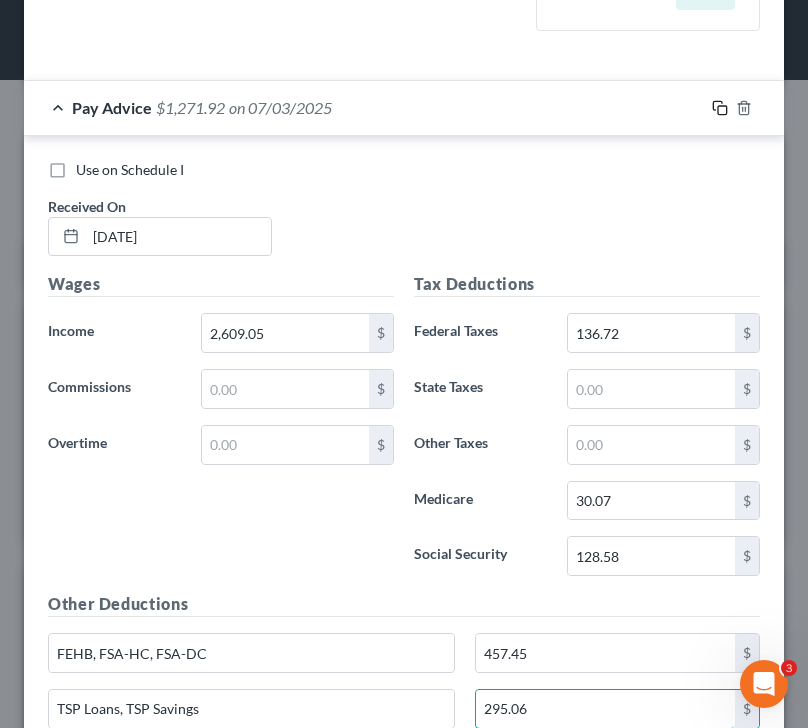 type on "295.06" 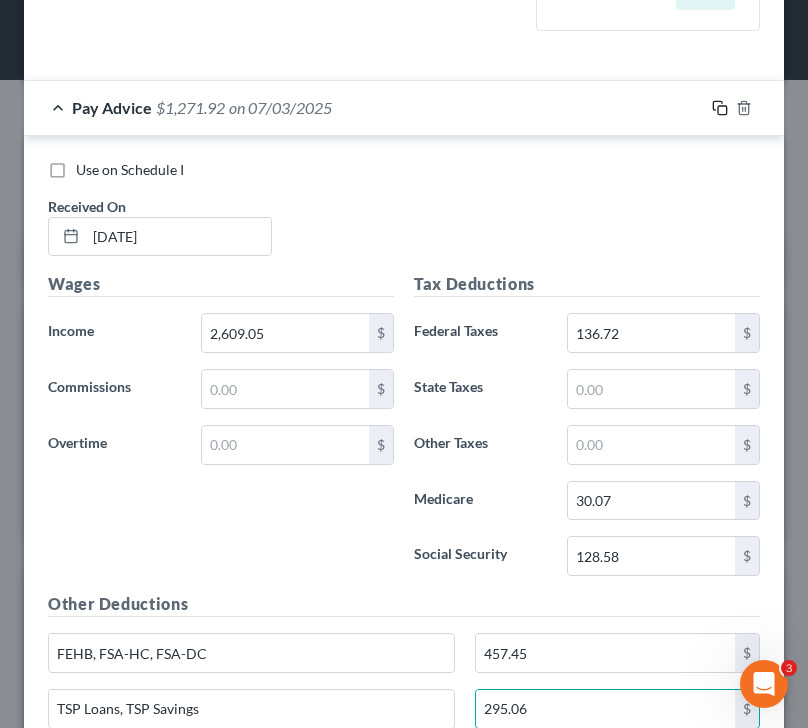 click 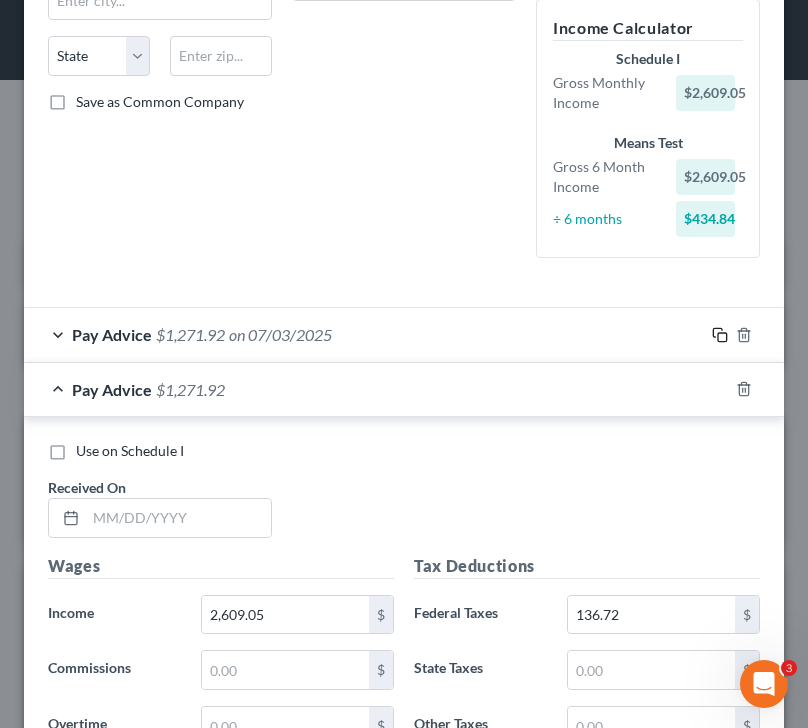 scroll, scrollTop: 374, scrollLeft: 0, axis: vertical 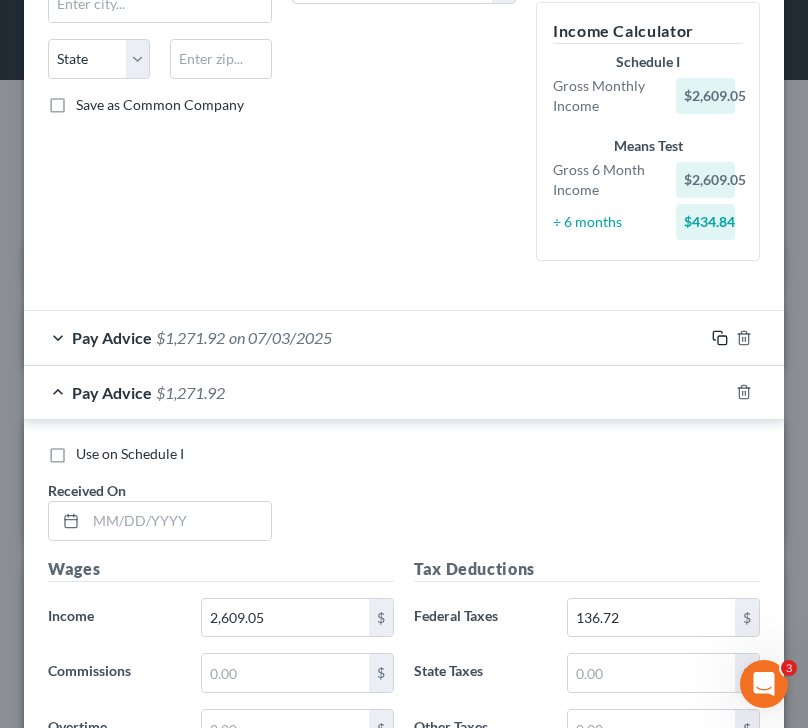 click 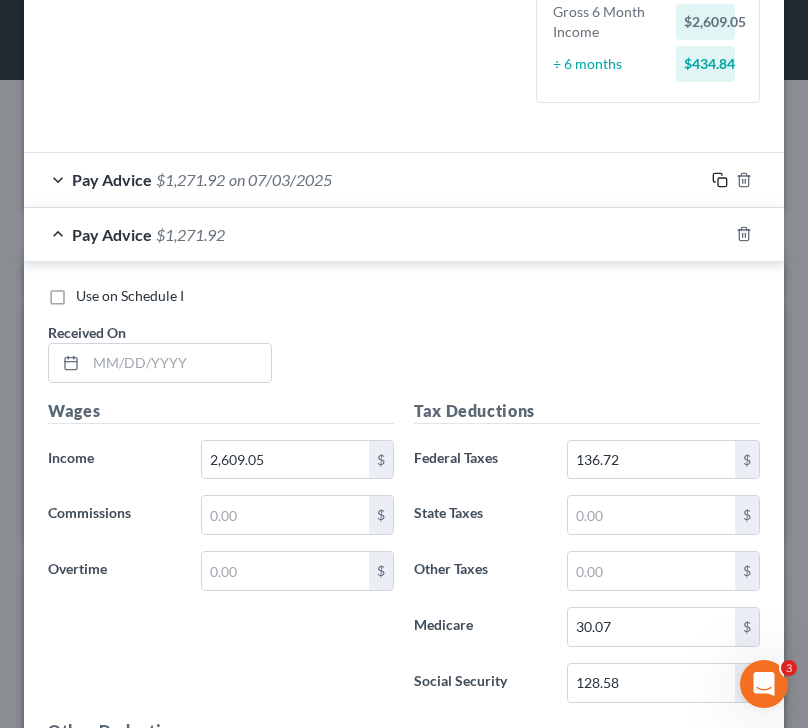 scroll, scrollTop: 530, scrollLeft: 0, axis: vertical 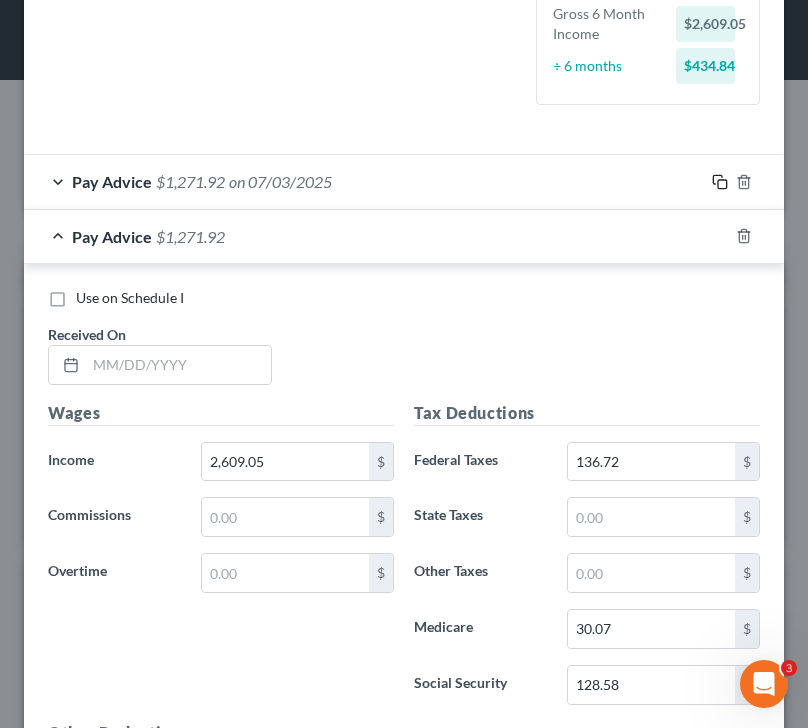click 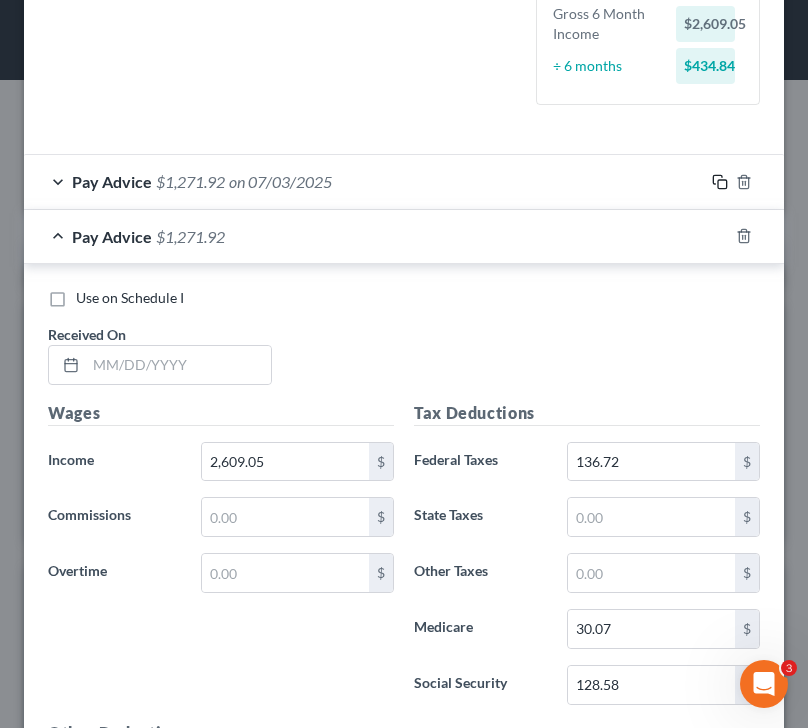 click 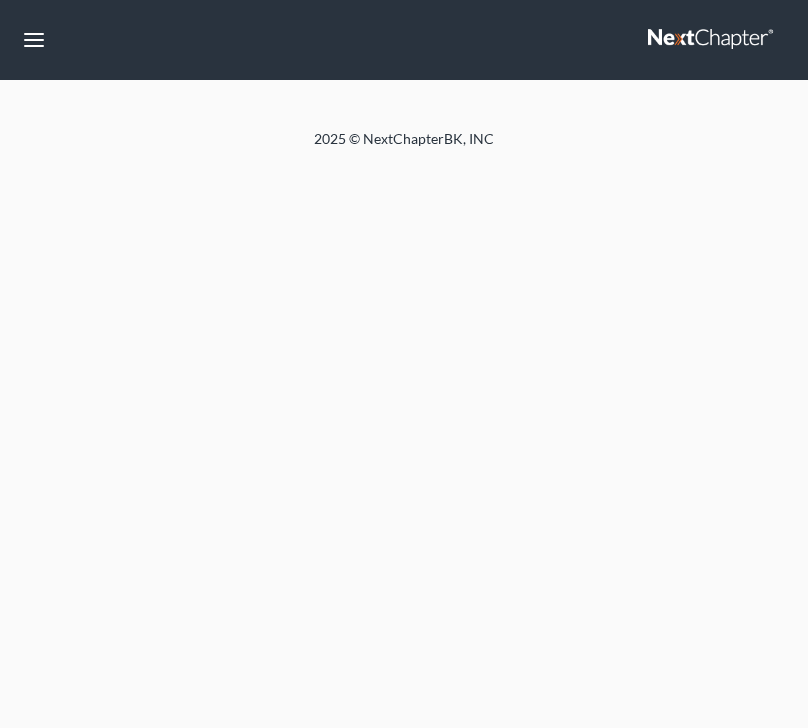 scroll, scrollTop: 0, scrollLeft: 0, axis: both 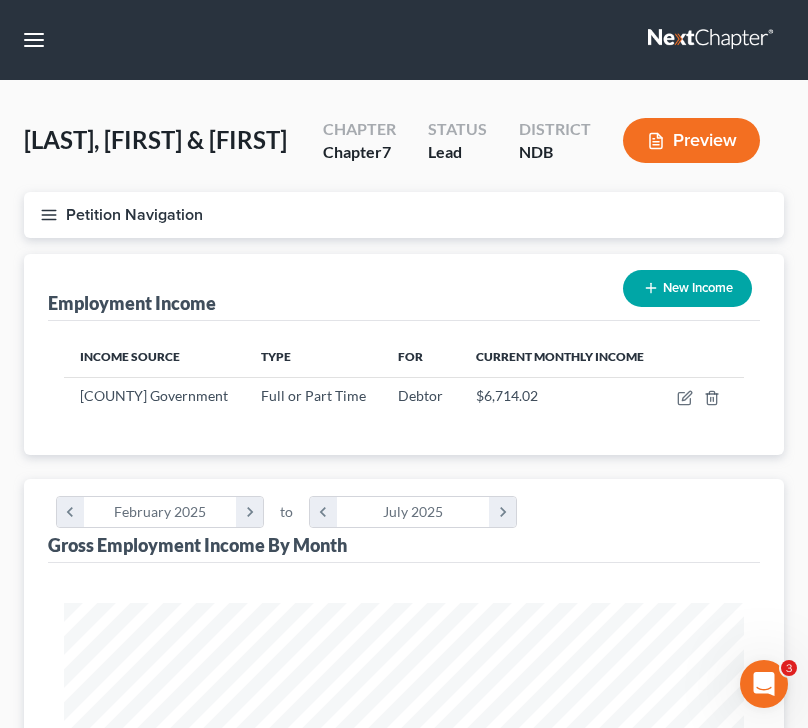 click on "New Income" at bounding box center [687, 288] 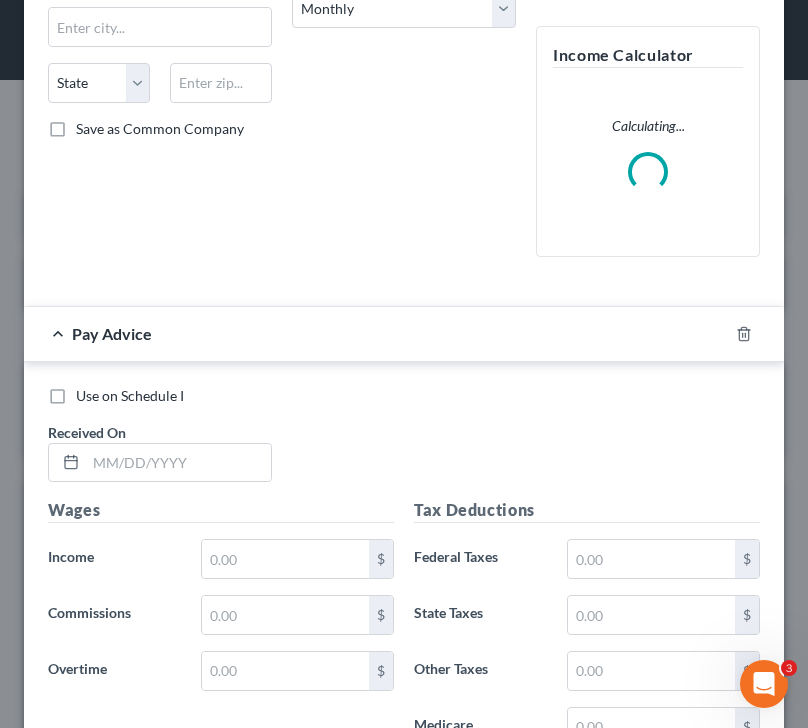 scroll, scrollTop: 0, scrollLeft: 0, axis: both 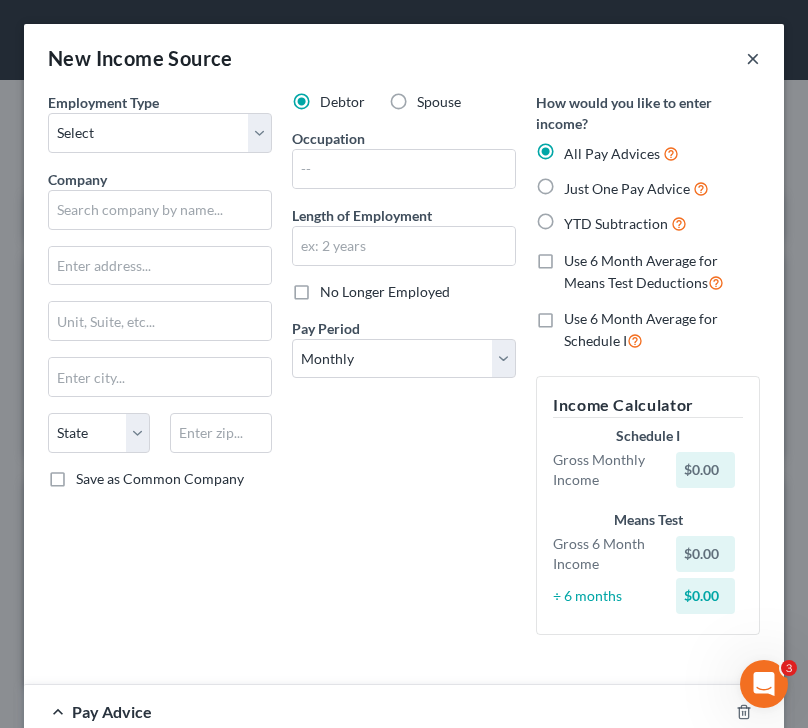 click on "×" at bounding box center [753, 58] 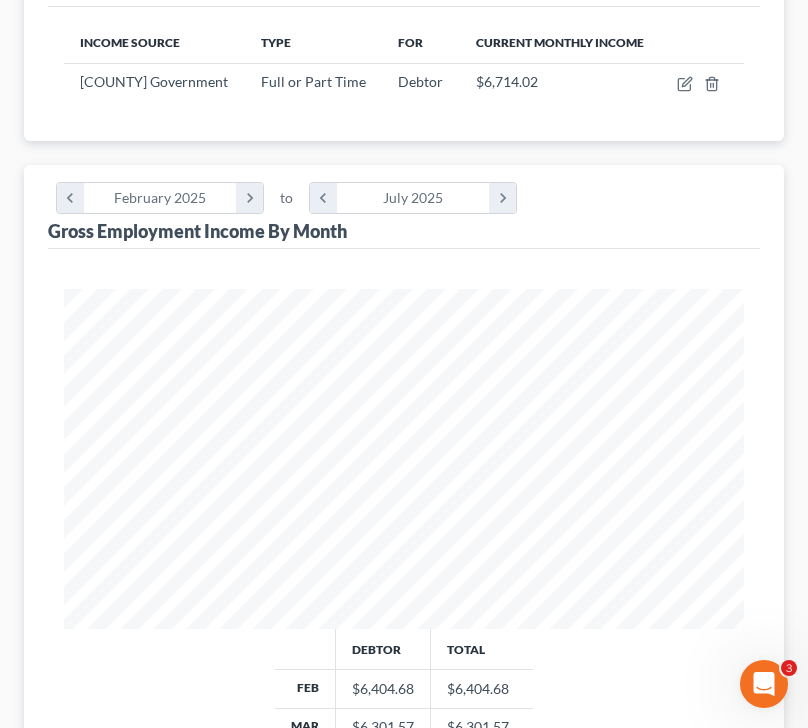 scroll, scrollTop: 0, scrollLeft: 0, axis: both 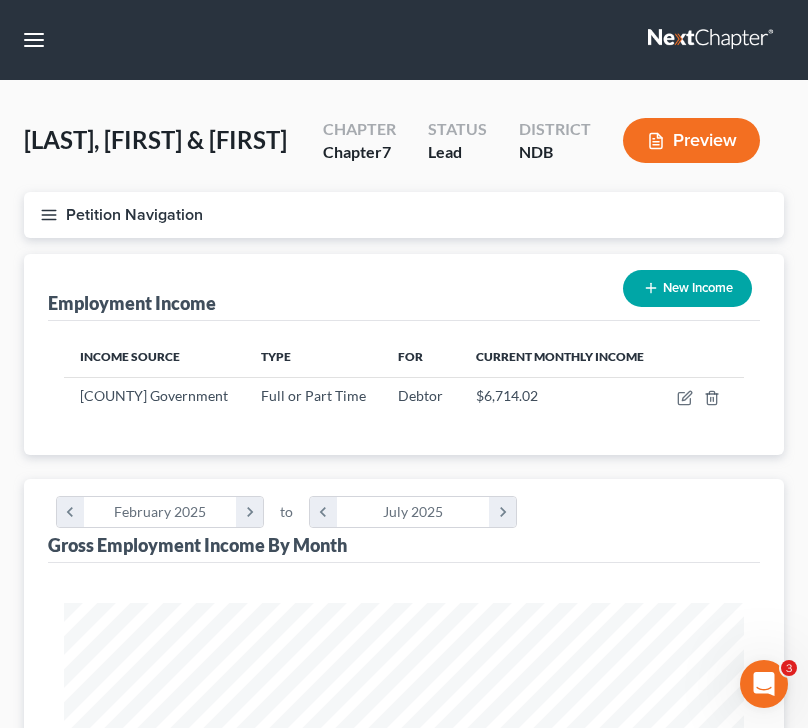 click 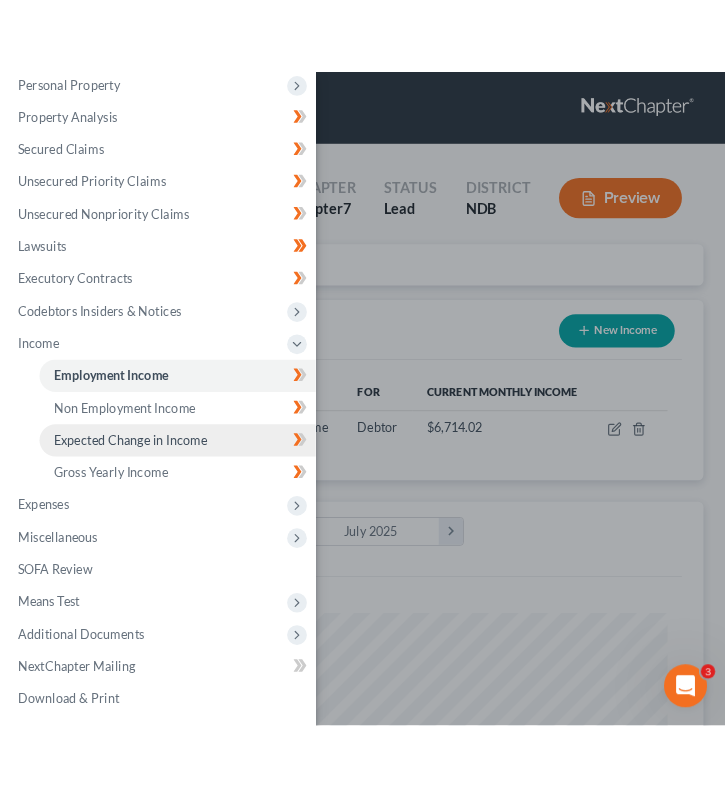 scroll, scrollTop: 200, scrollLeft: 0, axis: vertical 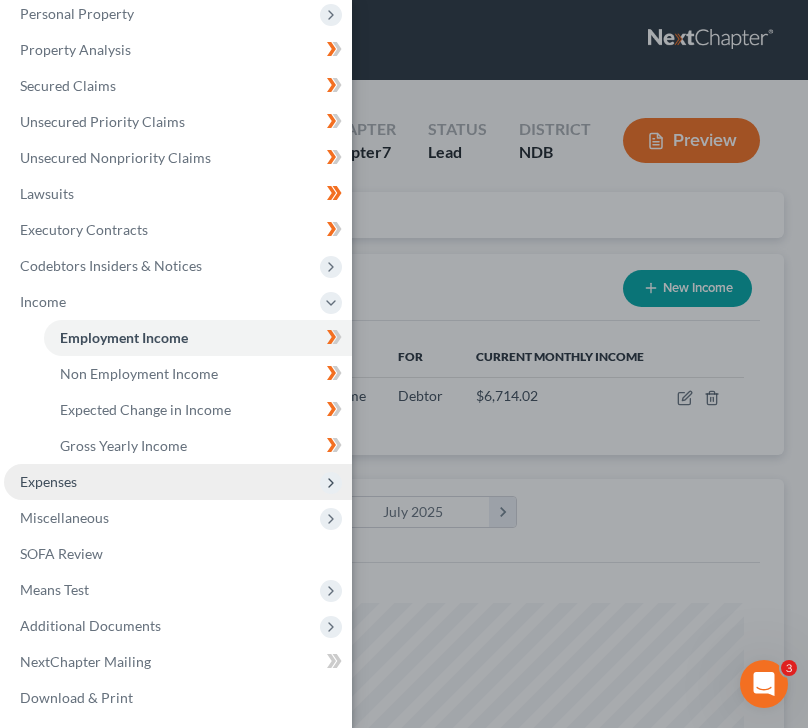 click on "Expenses" at bounding box center (178, 482) 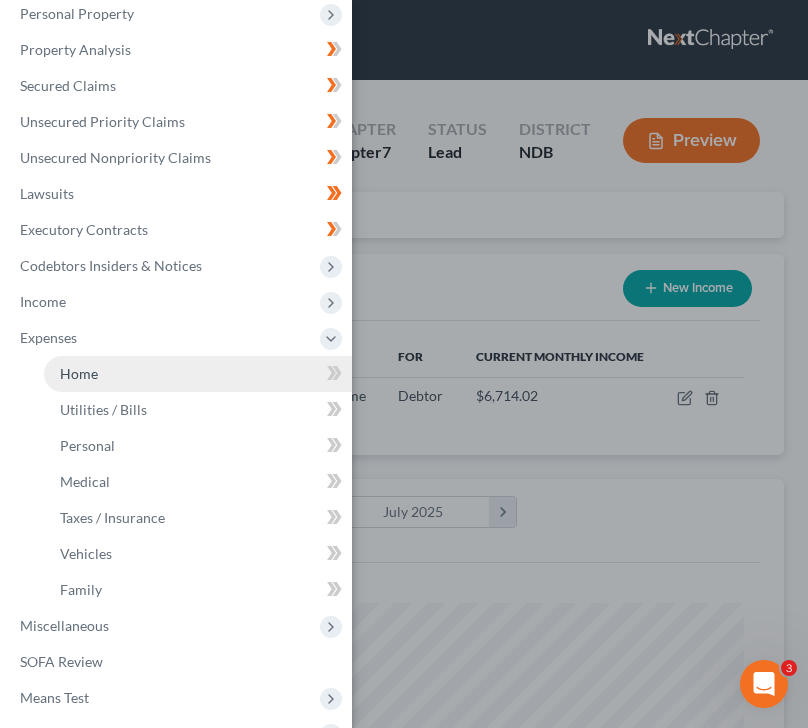 click on "Home" at bounding box center (198, 374) 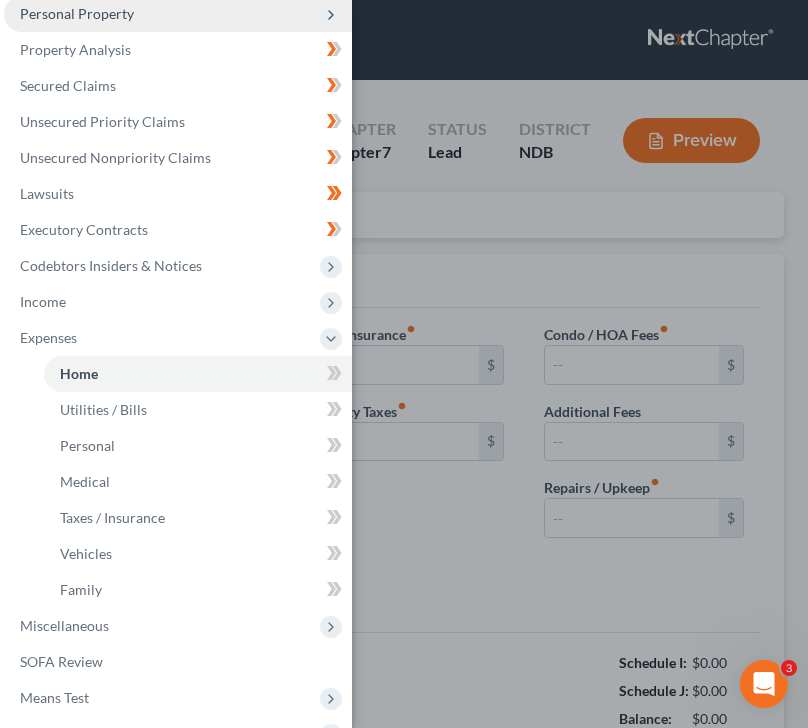 type on "0.00" 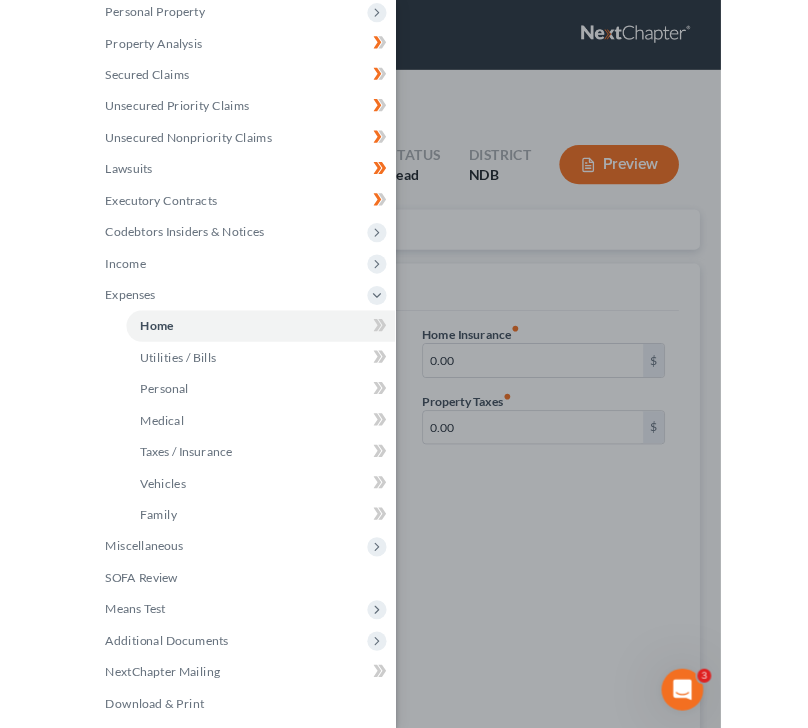scroll, scrollTop: 0, scrollLeft: 0, axis: both 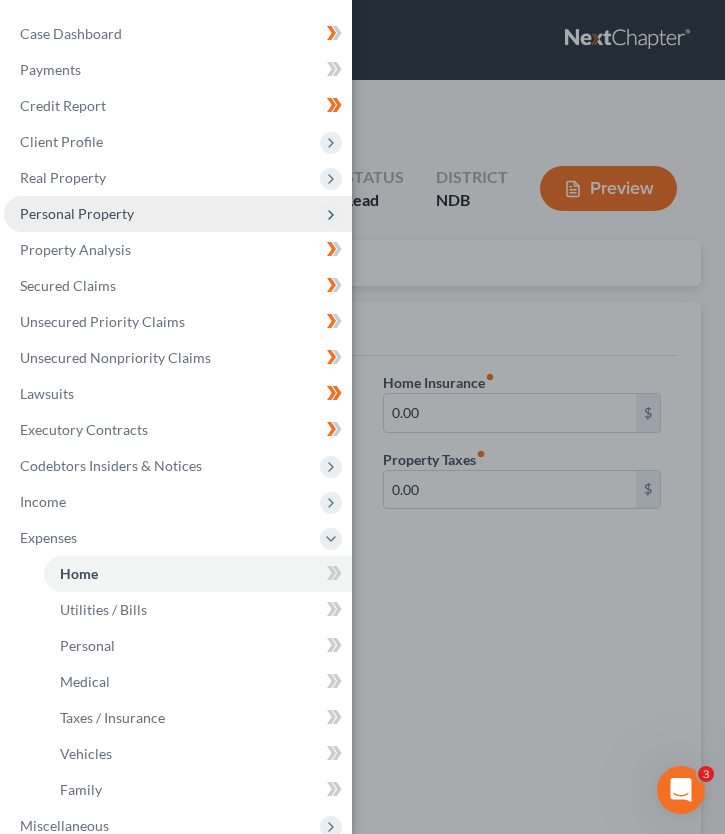 click on "Personal Property" at bounding box center [178, 214] 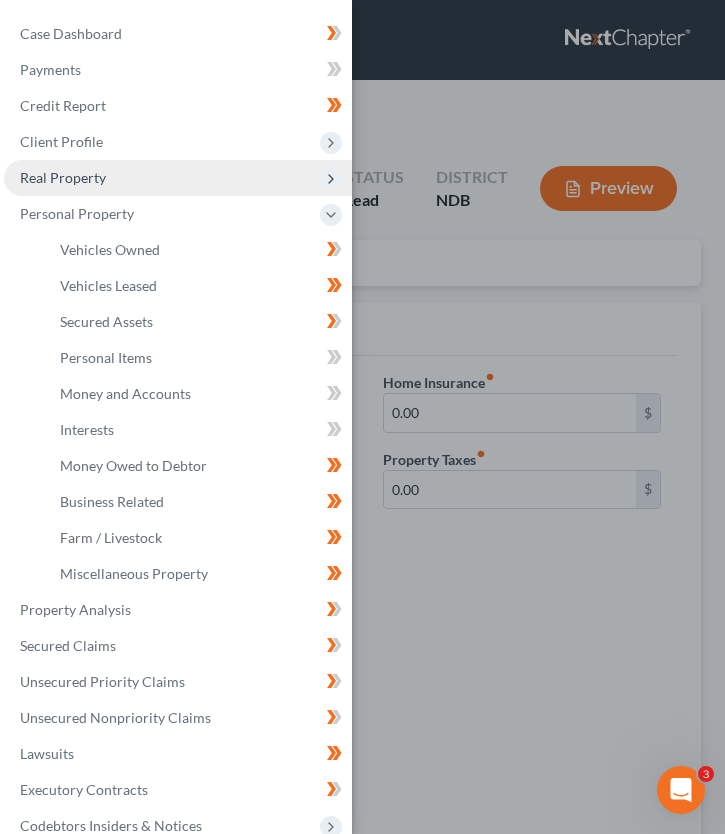 click on "Real Property" at bounding box center [178, 178] 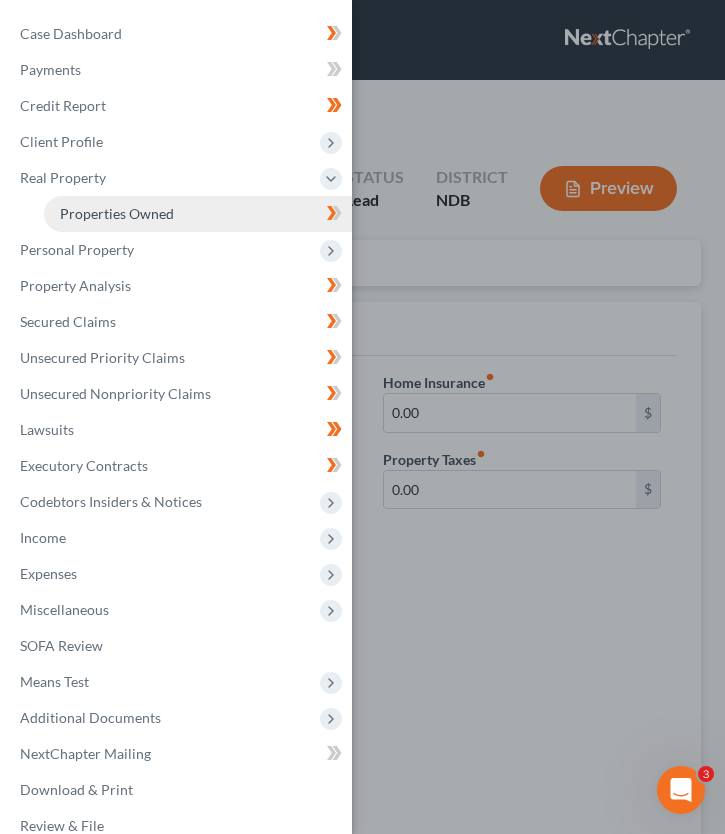 click on "Properties Owned" at bounding box center [117, 213] 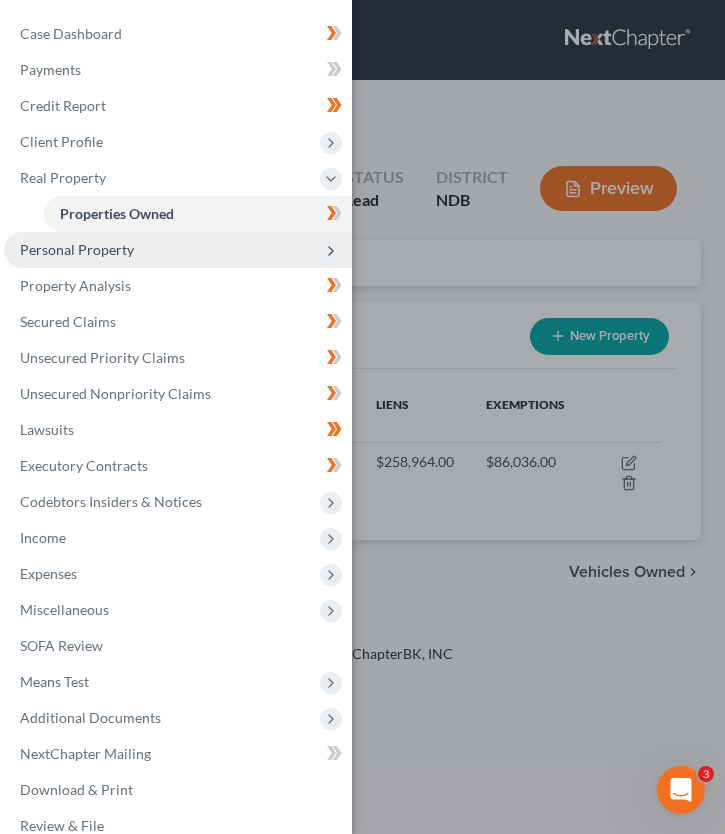 click on "Personal Property" at bounding box center (178, 250) 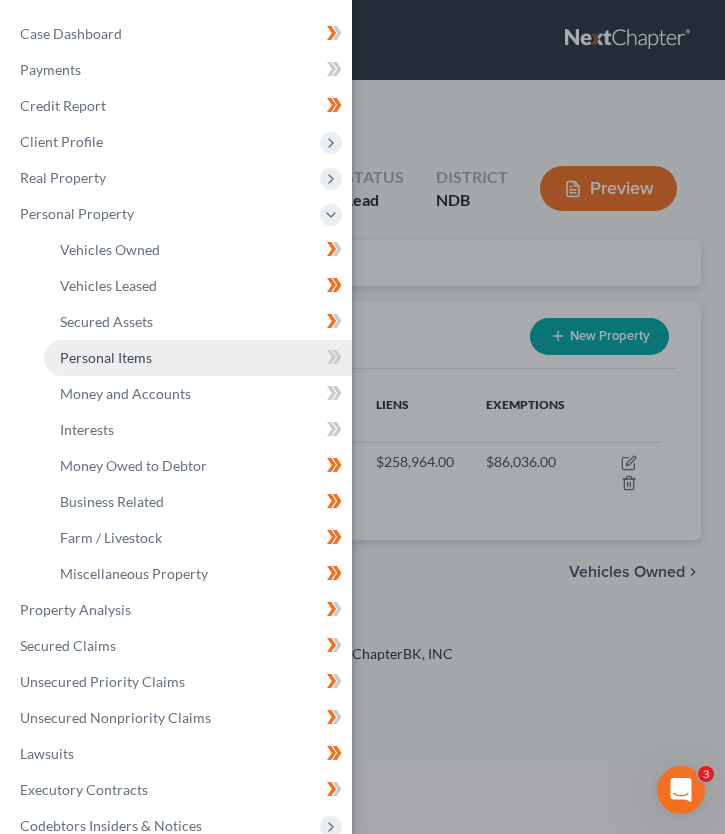 click on "Personal Items" at bounding box center (198, 358) 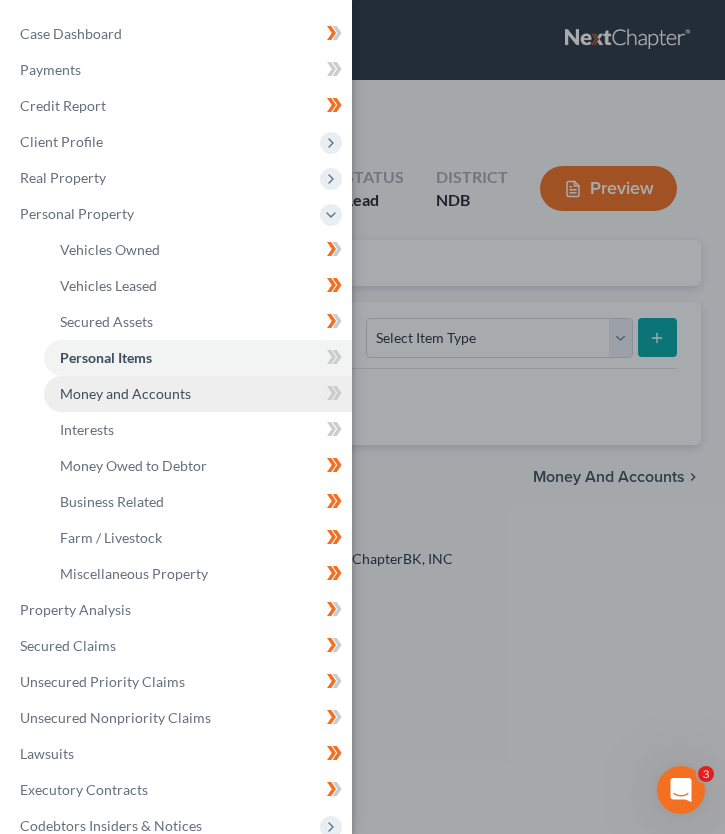 click on "Money and Accounts" at bounding box center [125, 393] 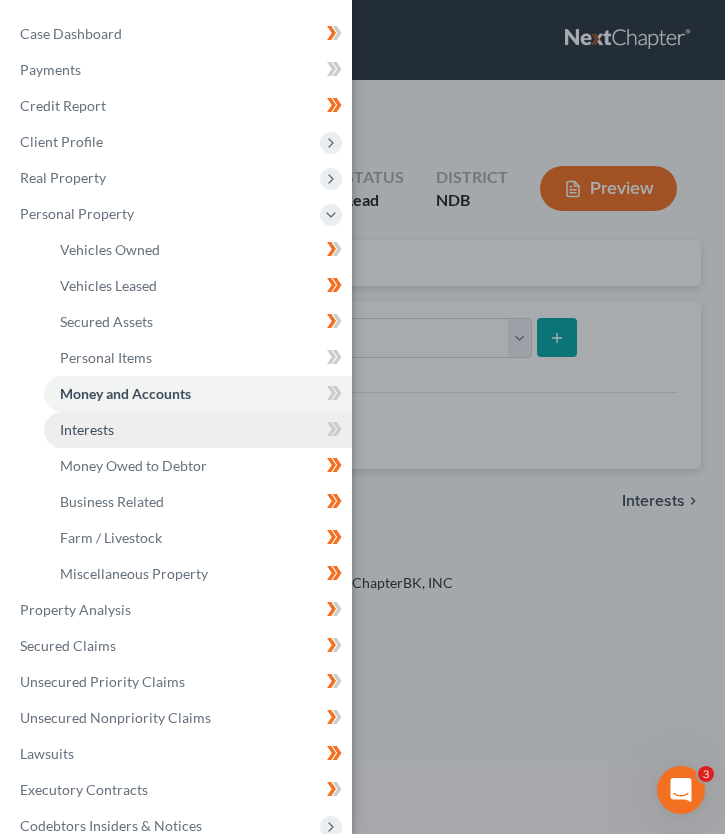 click on "Interests" at bounding box center [198, 430] 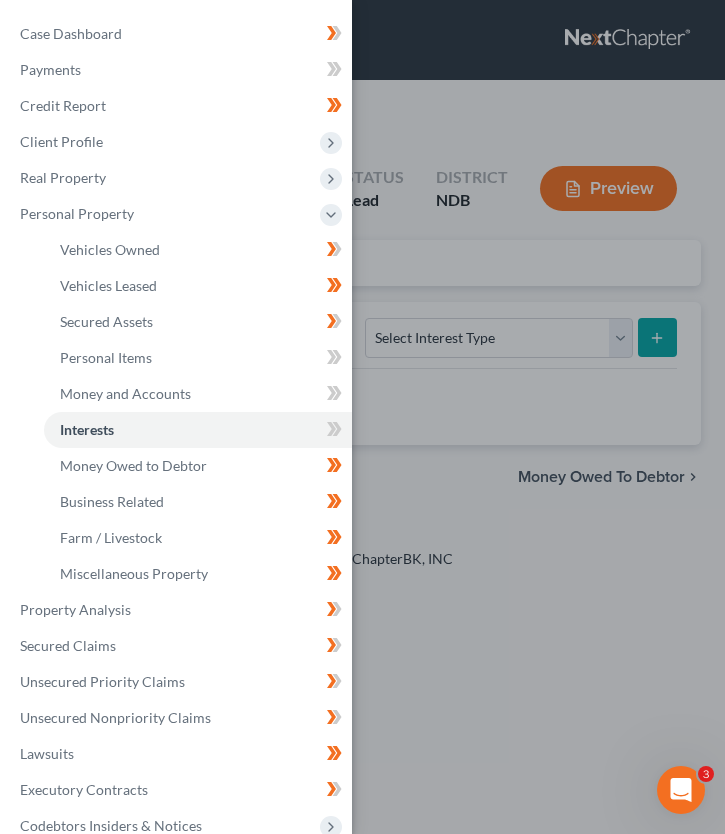 click on "Case Dashboard
Payments
Invoices
Payments
Payments
Credit Report
Client Profile" at bounding box center (362, 417) 